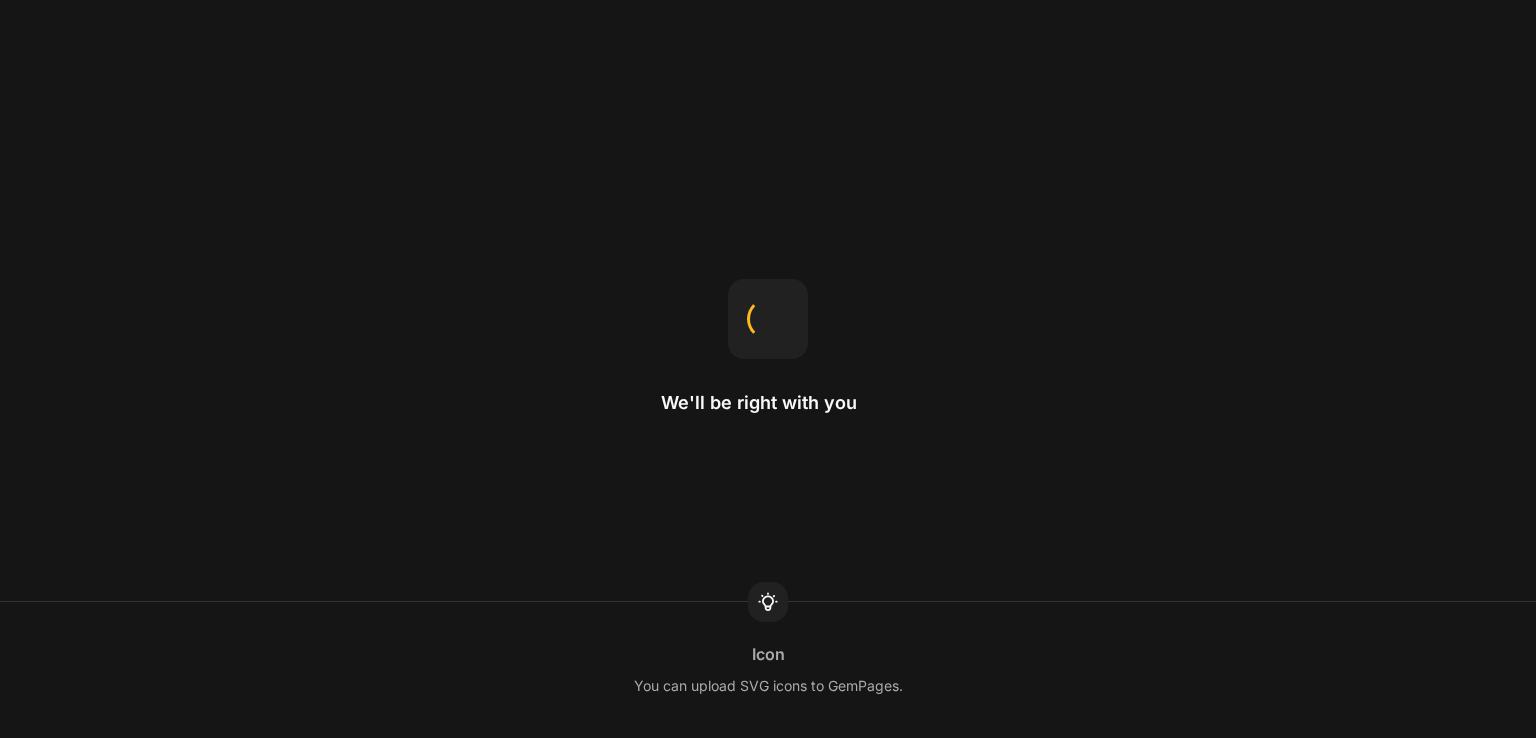 scroll, scrollTop: 0, scrollLeft: 0, axis: both 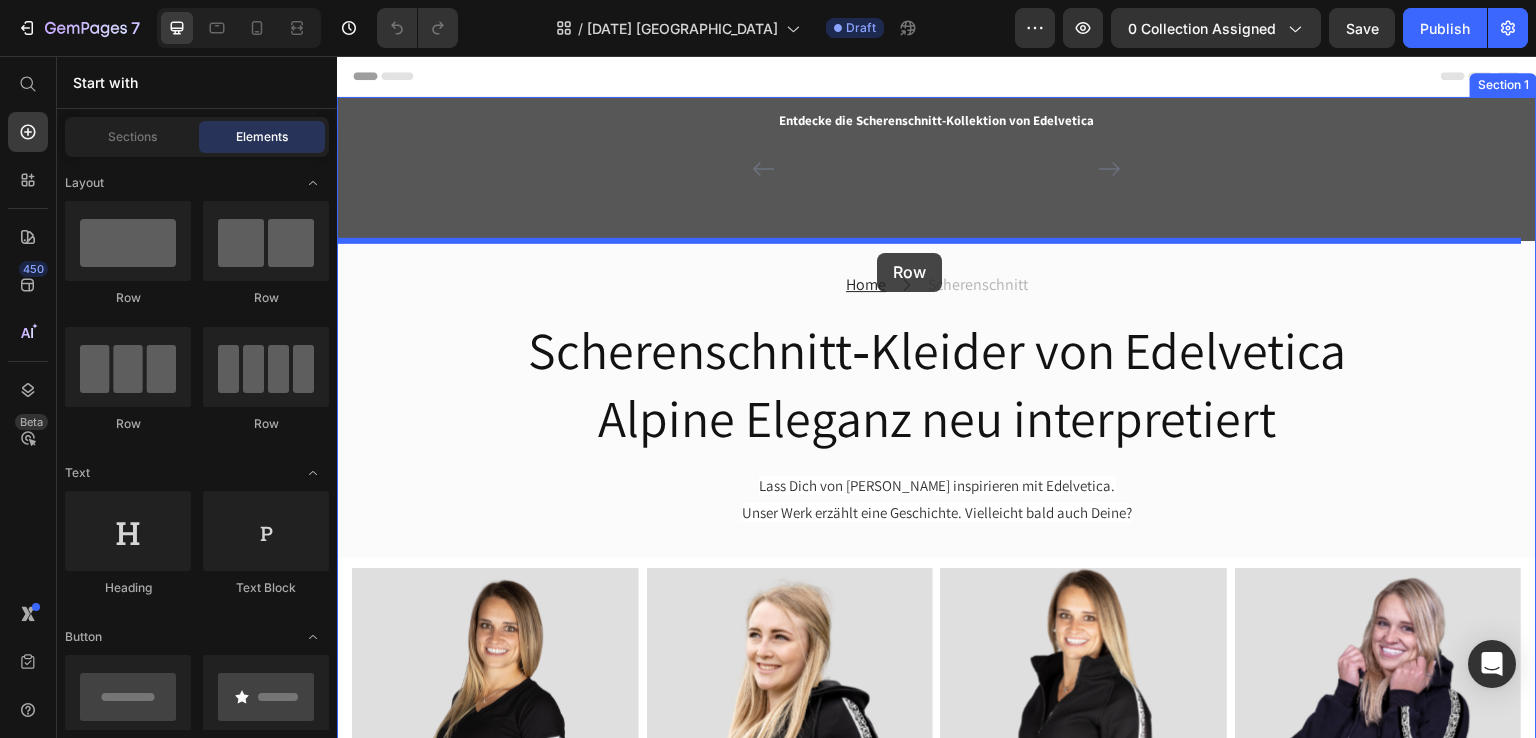 drag, startPoint x: 461, startPoint y: 315, endPoint x: 337, endPoint y: 334, distance: 125.4472 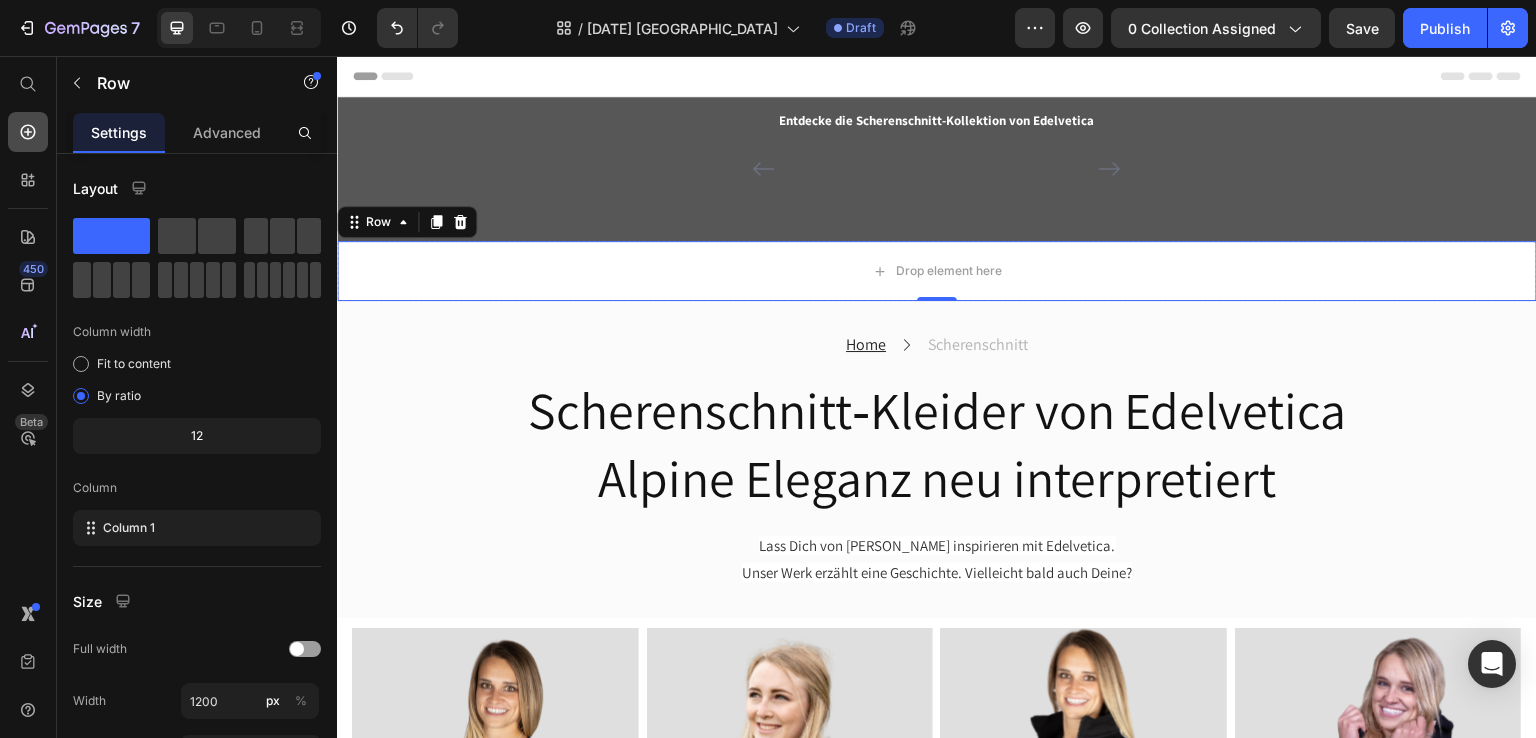 click 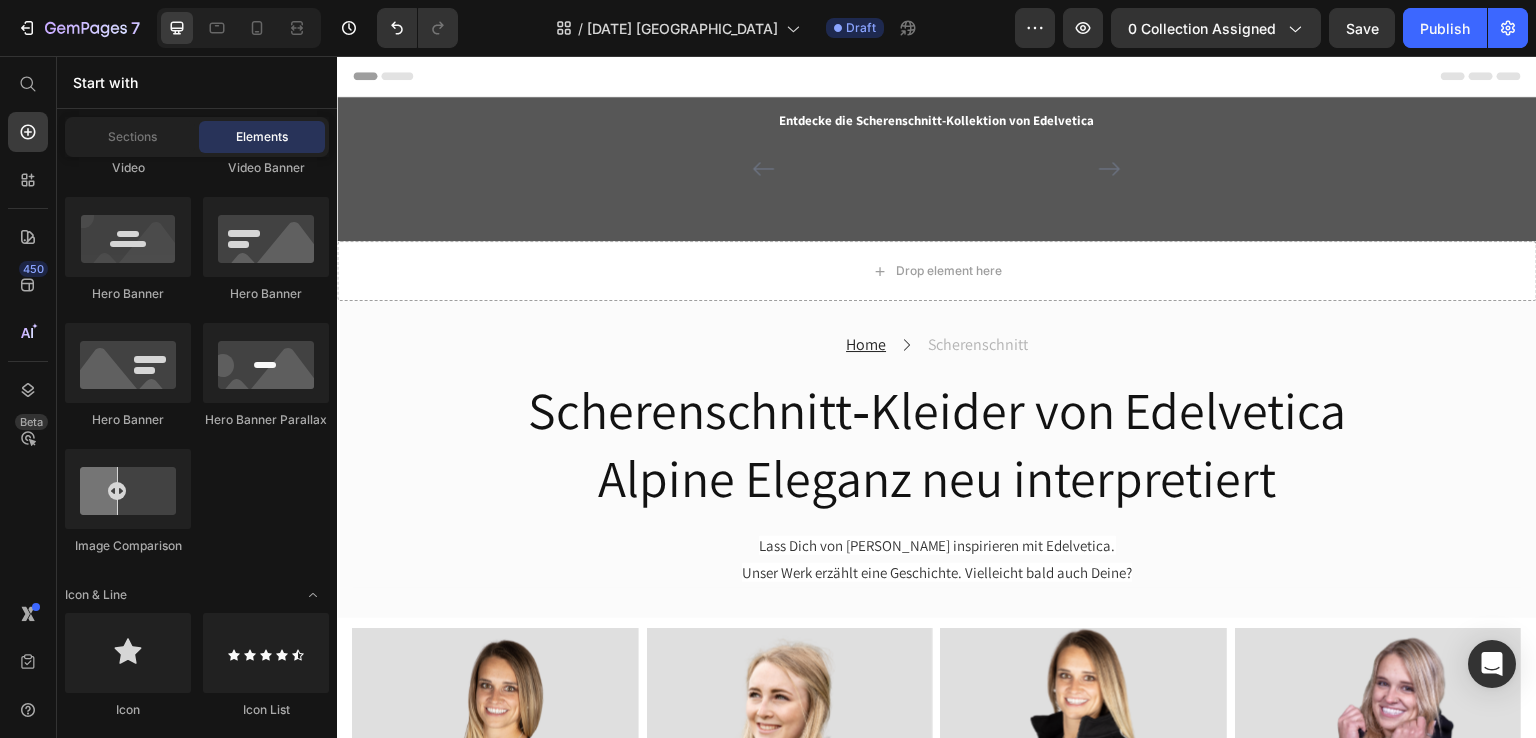 scroll, scrollTop: 800, scrollLeft: 0, axis: vertical 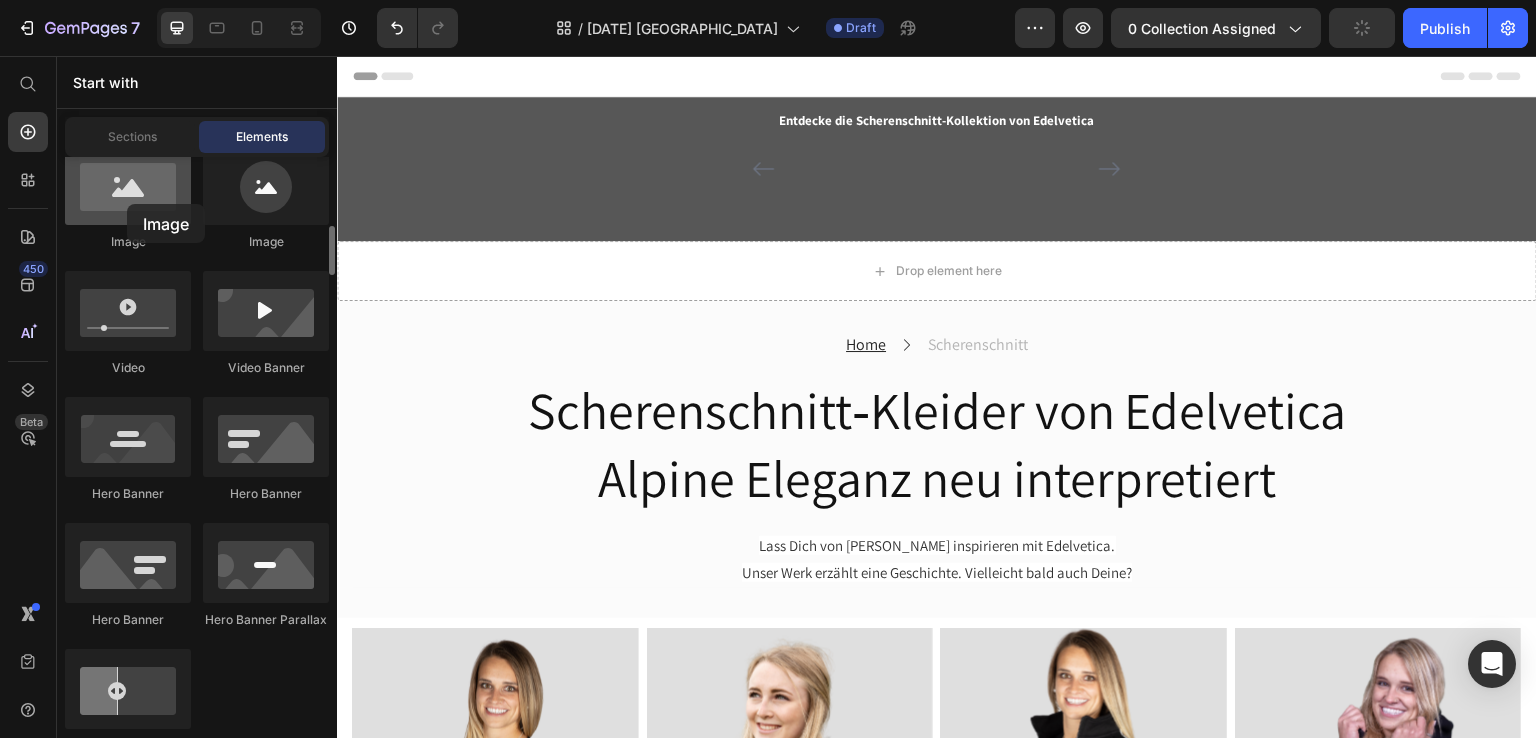 drag, startPoint x: 126, startPoint y: 214, endPoint x: 127, endPoint y: 204, distance: 10.049875 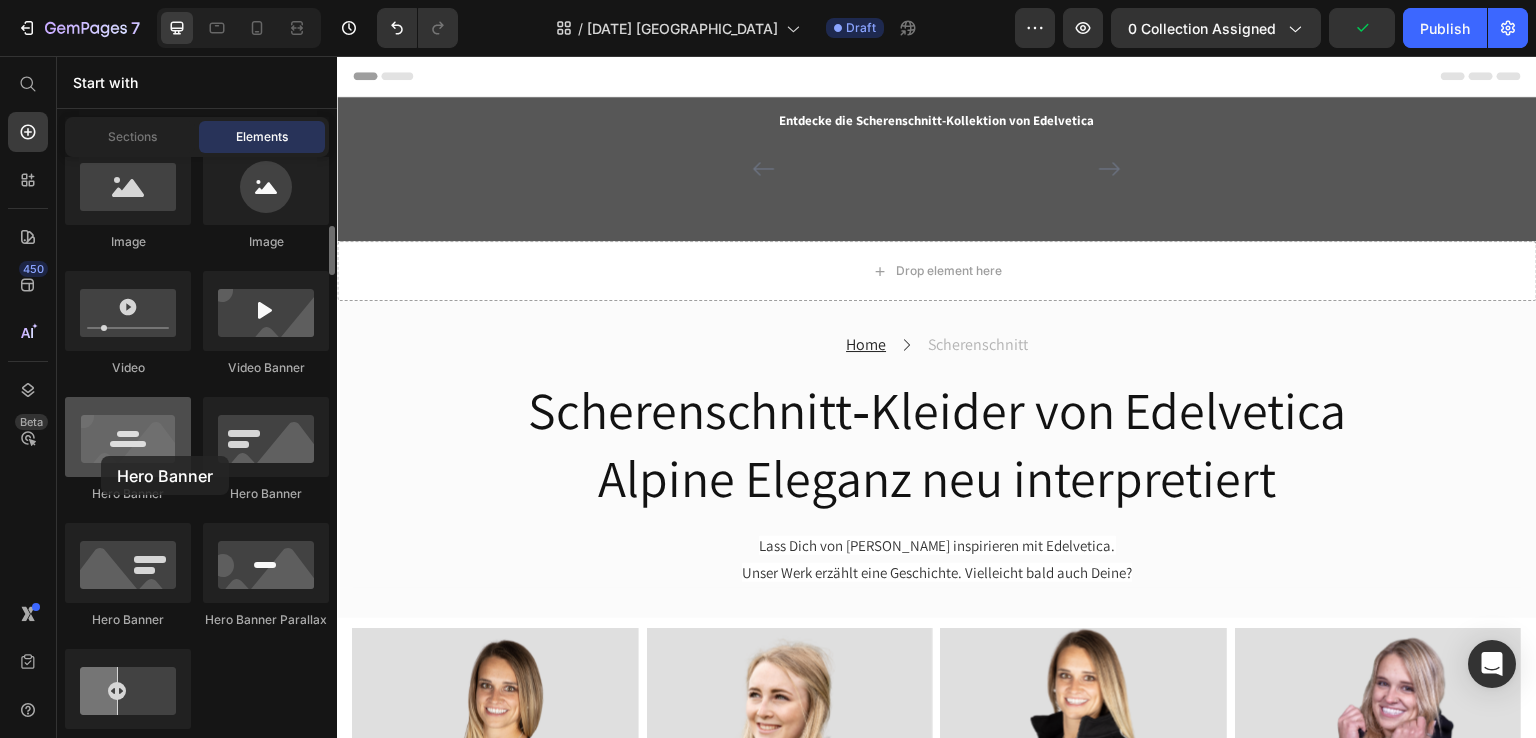 drag, startPoint x: 117, startPoint y: 464, endPoint x: 103, endPoint y: 455, distance: 16.643316 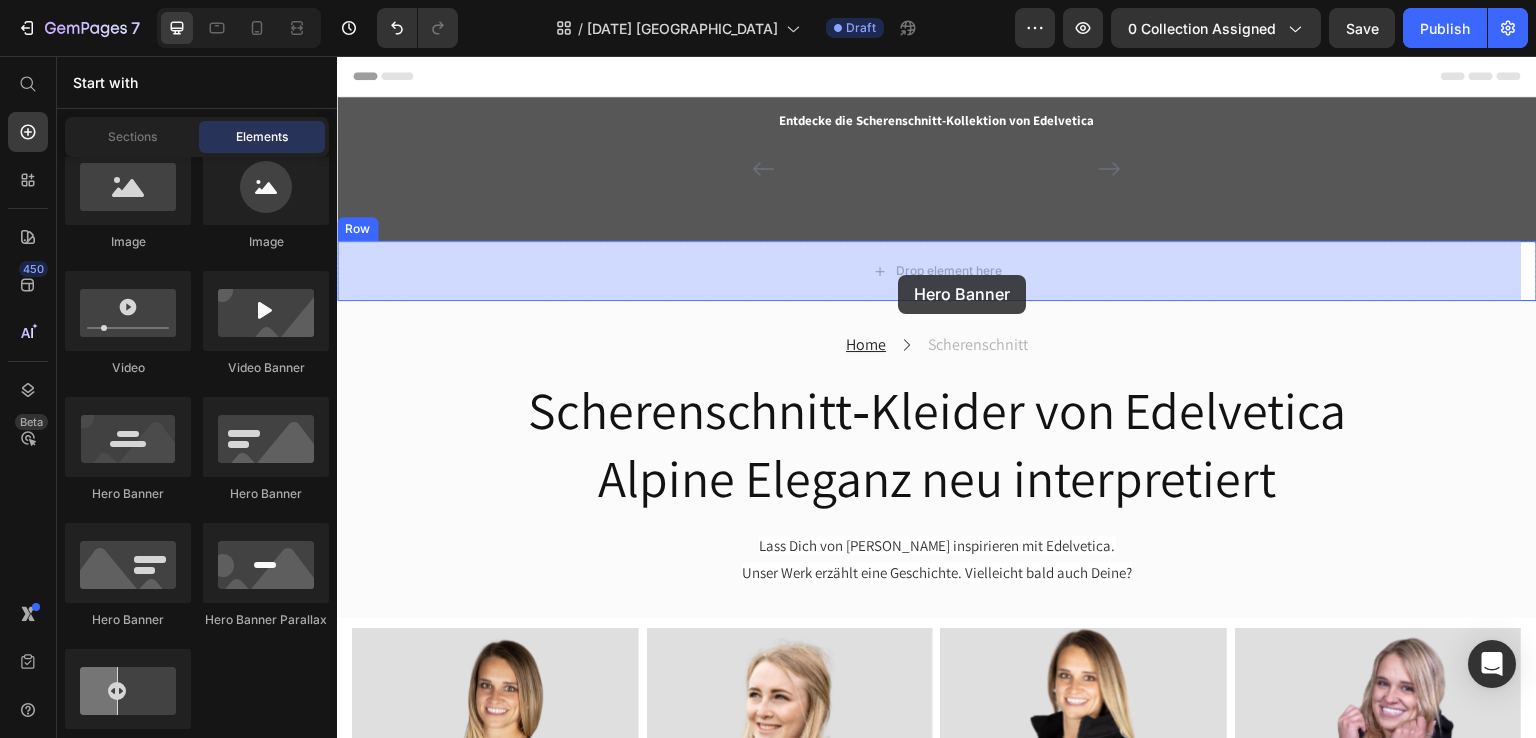 drag, startPoint x: 796, startPoint y: 304, endPoint x: 898, endPoint y: 275, distance: 106.04244 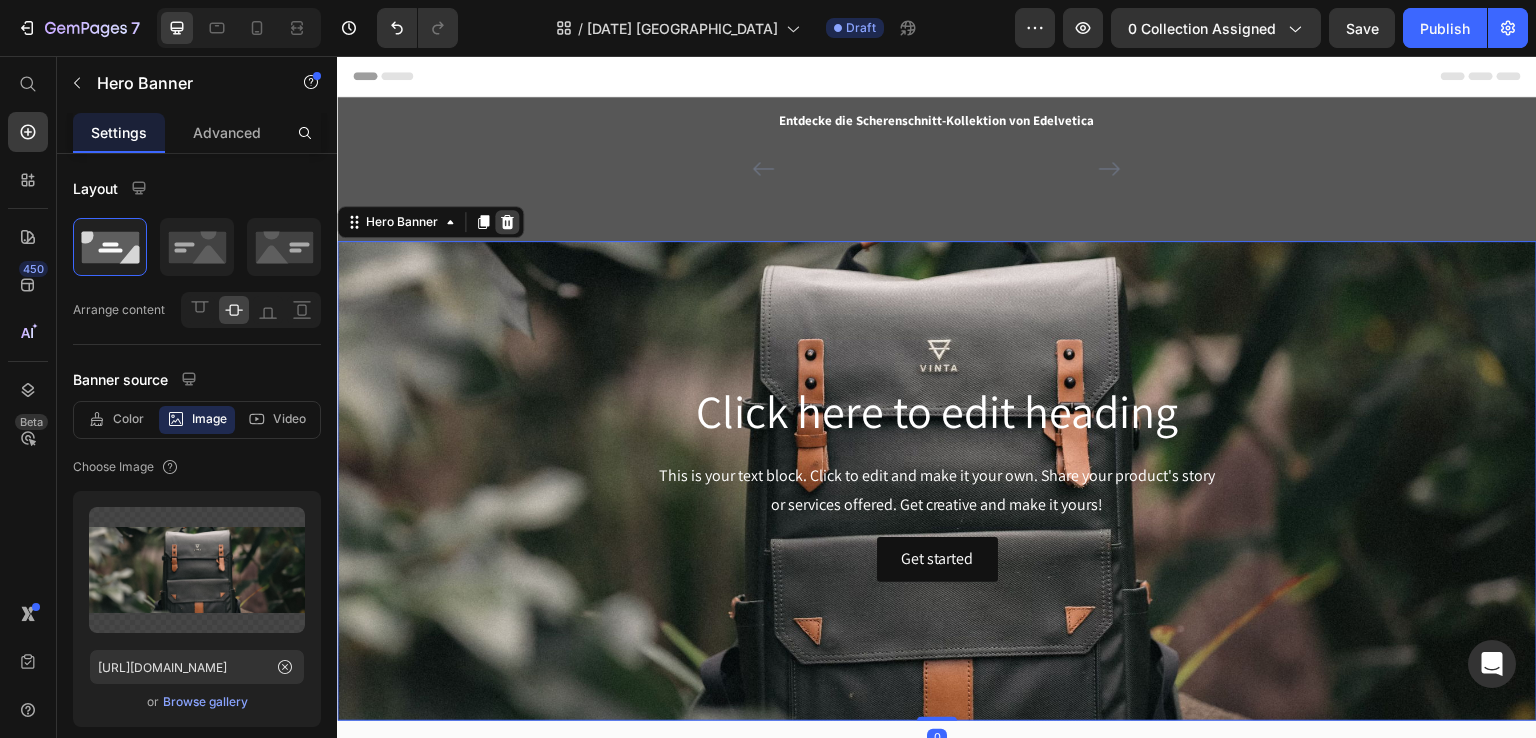 click 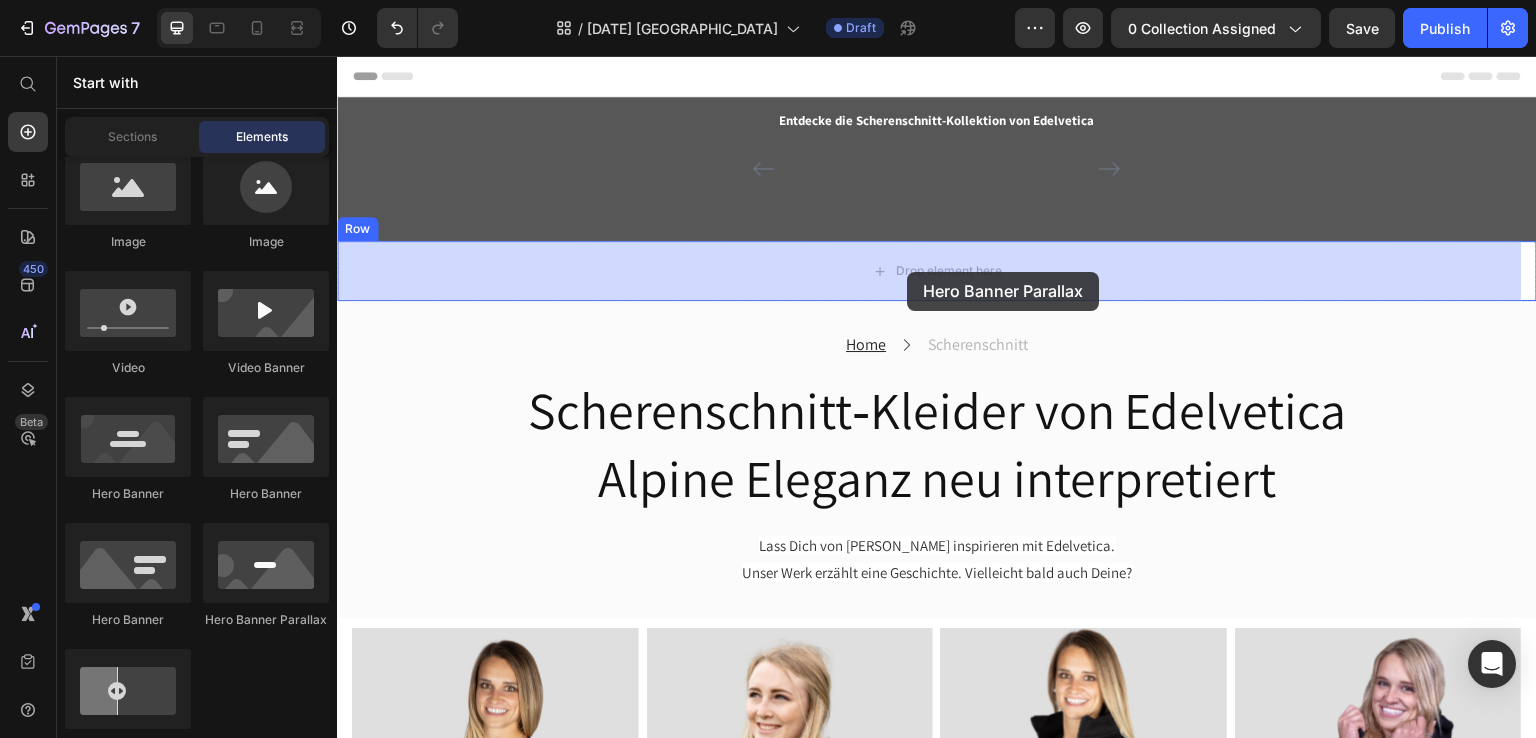 drag, startPoint x: 617, startPoint y: 629, endPoint x: 907, endPoint y: 272, distance: 459.94455 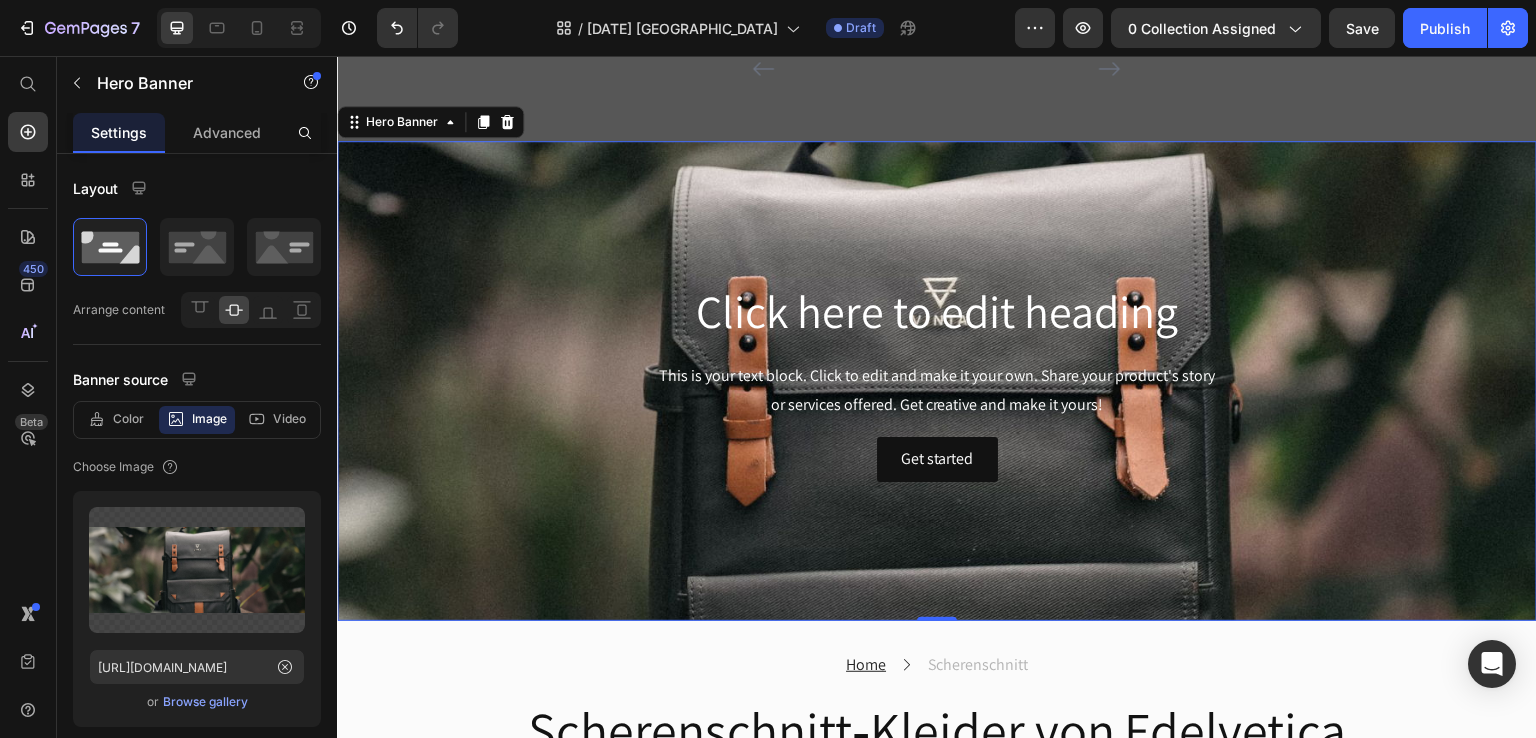 scroll, scrollTop: 0, scrollLeft: 0, axis: both 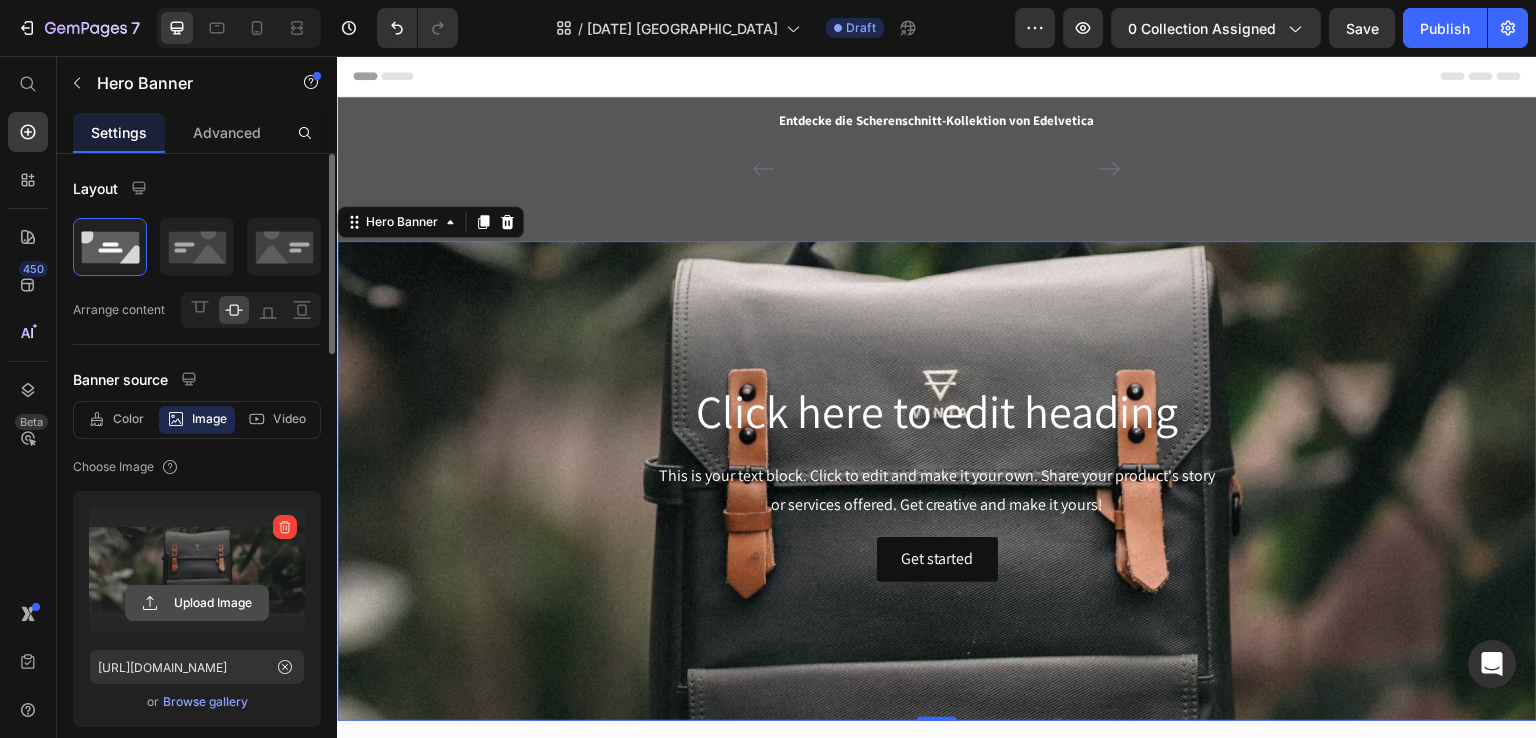 click 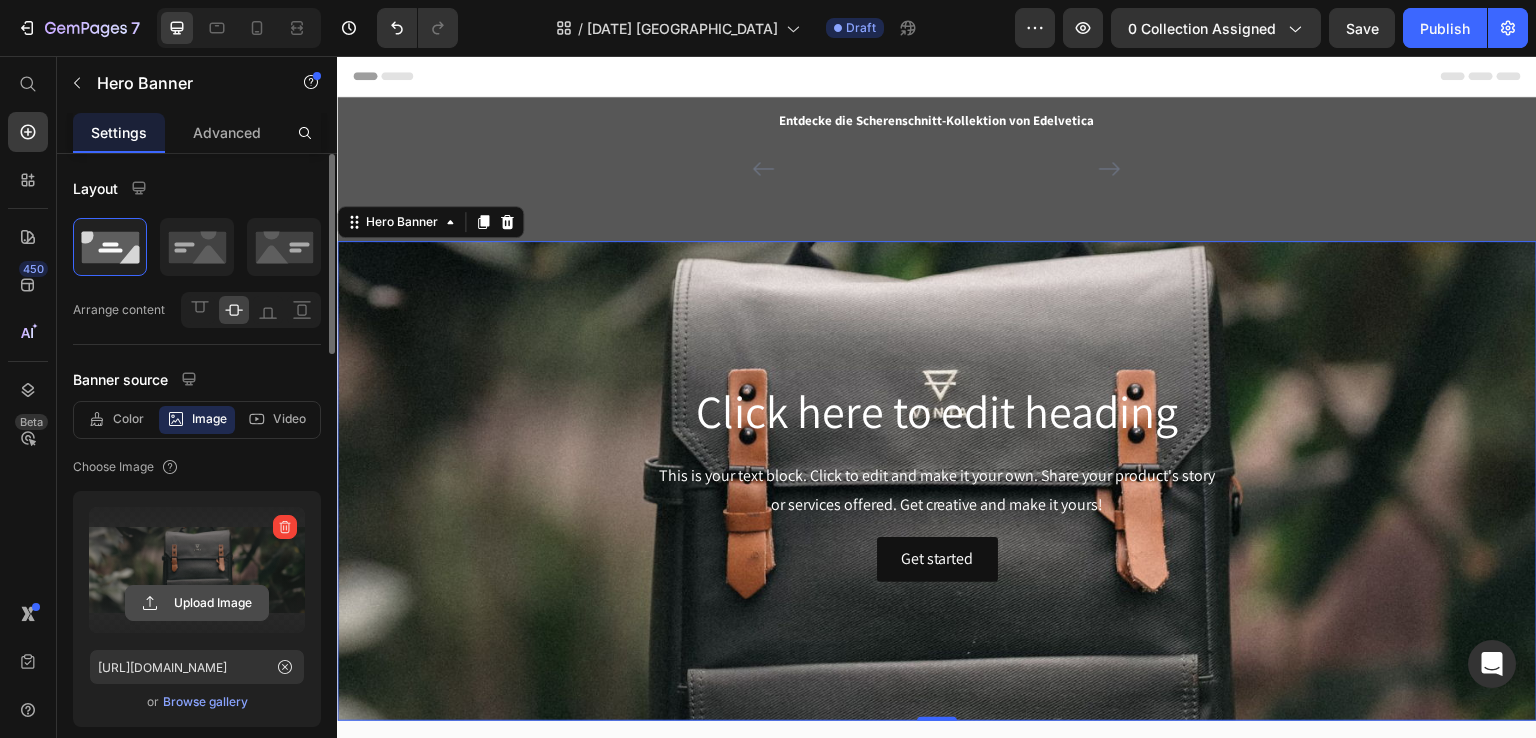 click 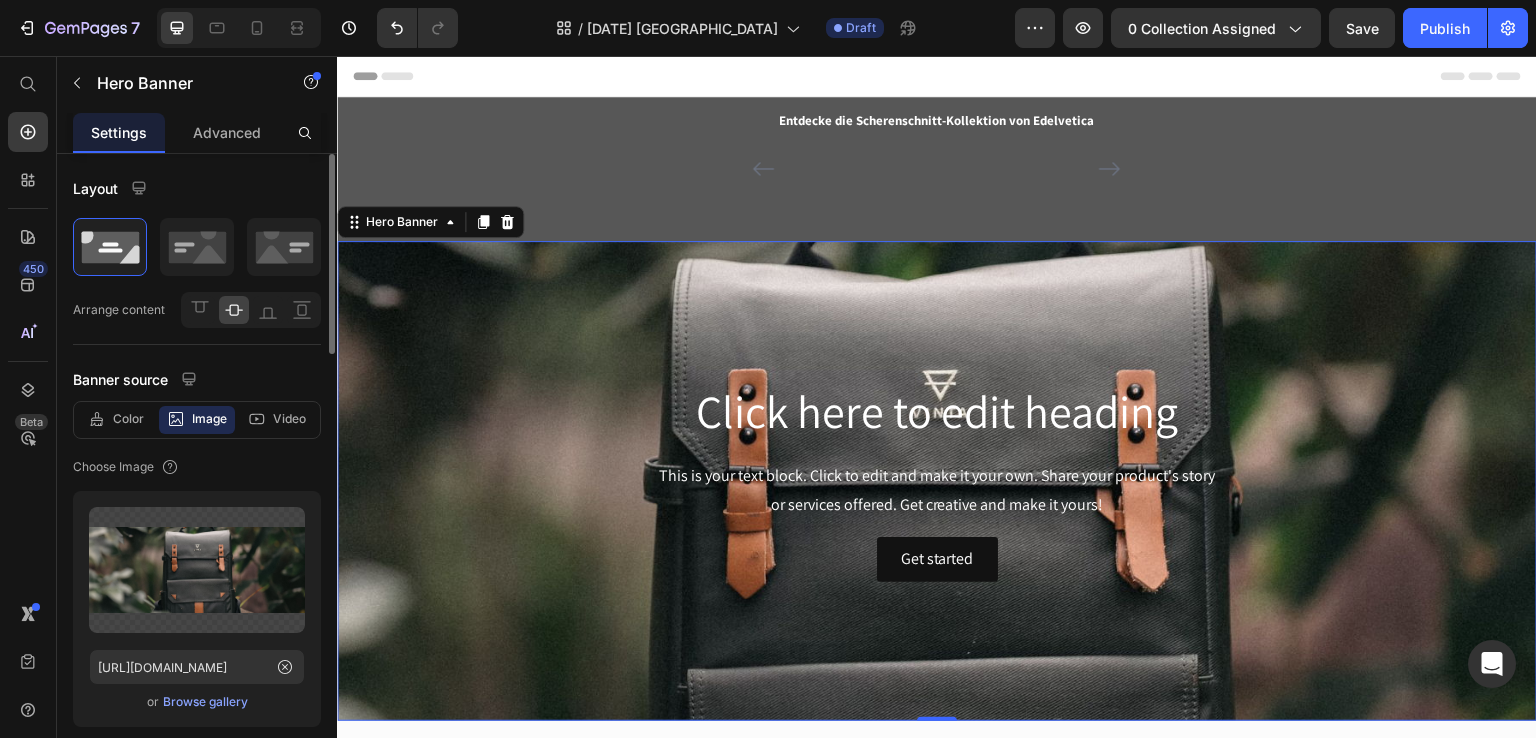click on "Browse gallery" at bounding box center [205, 702] 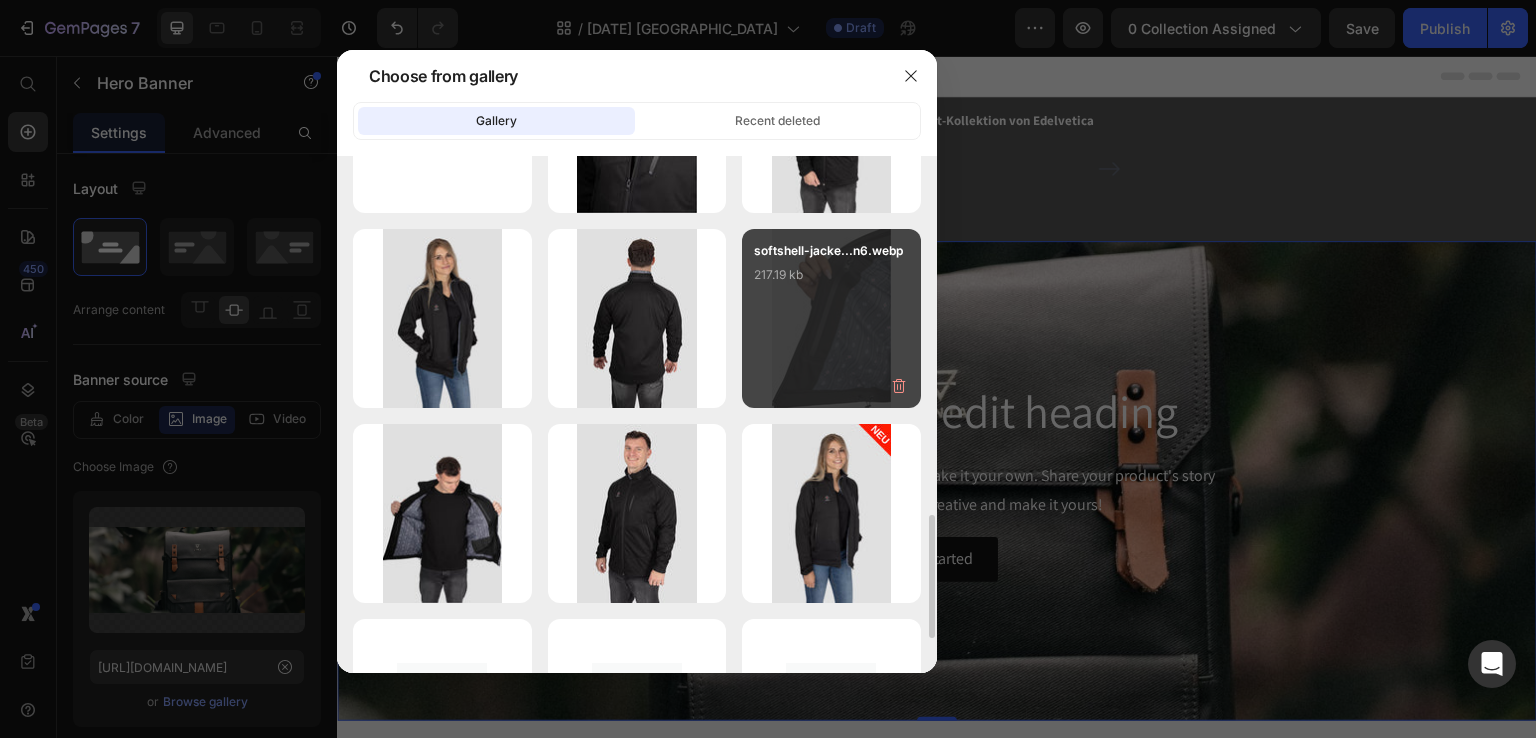scroll, scrollTop: 1641, scrollLeft: 0, axis: vertical 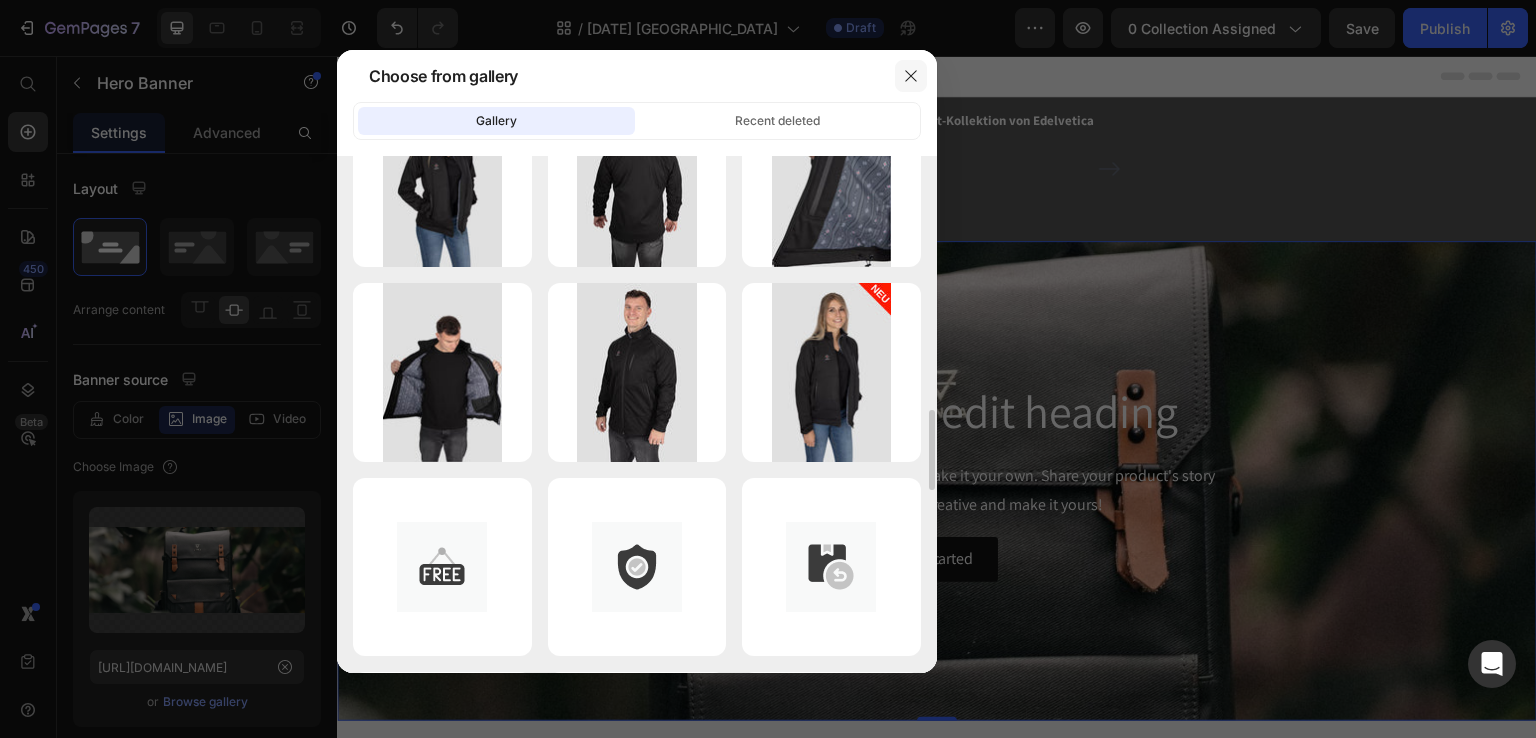 click 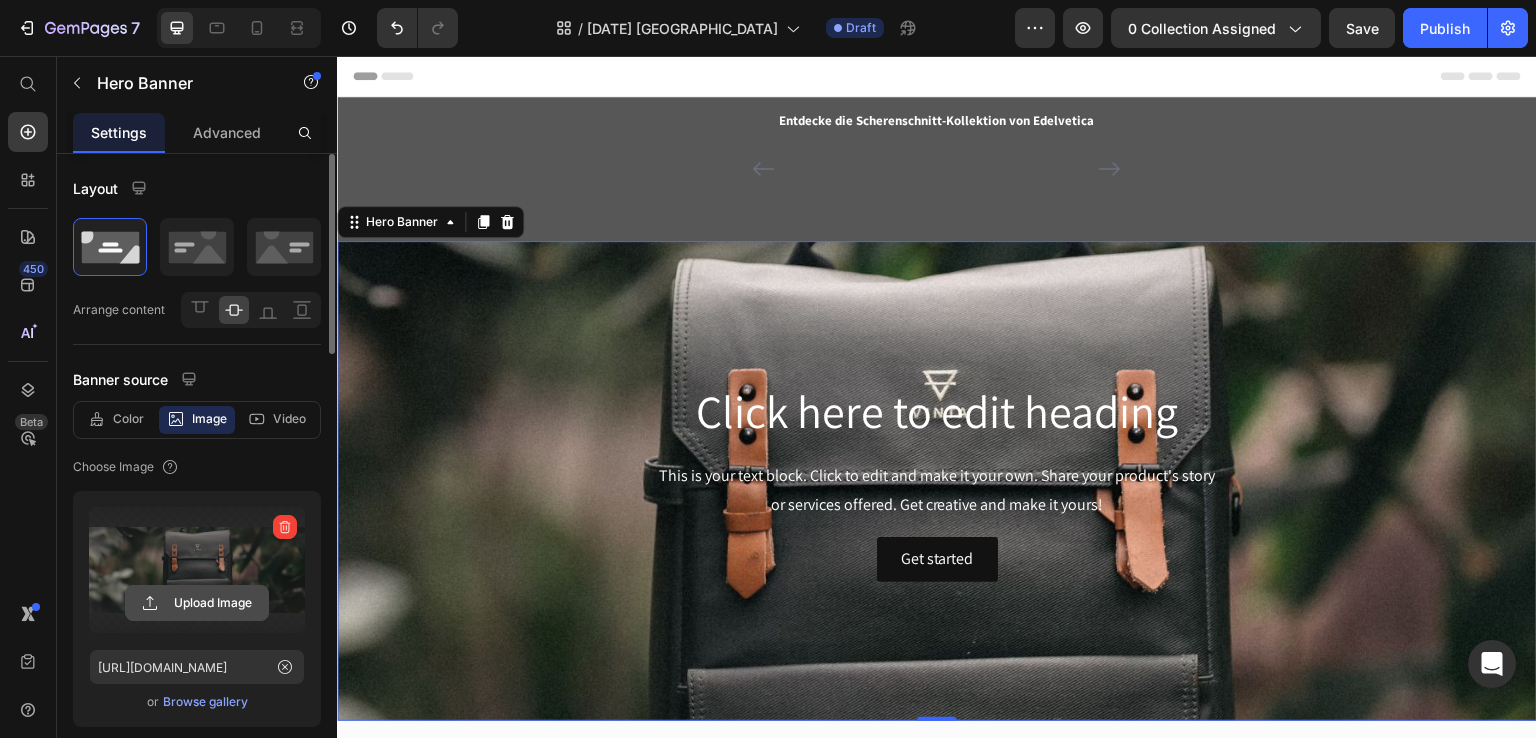 click 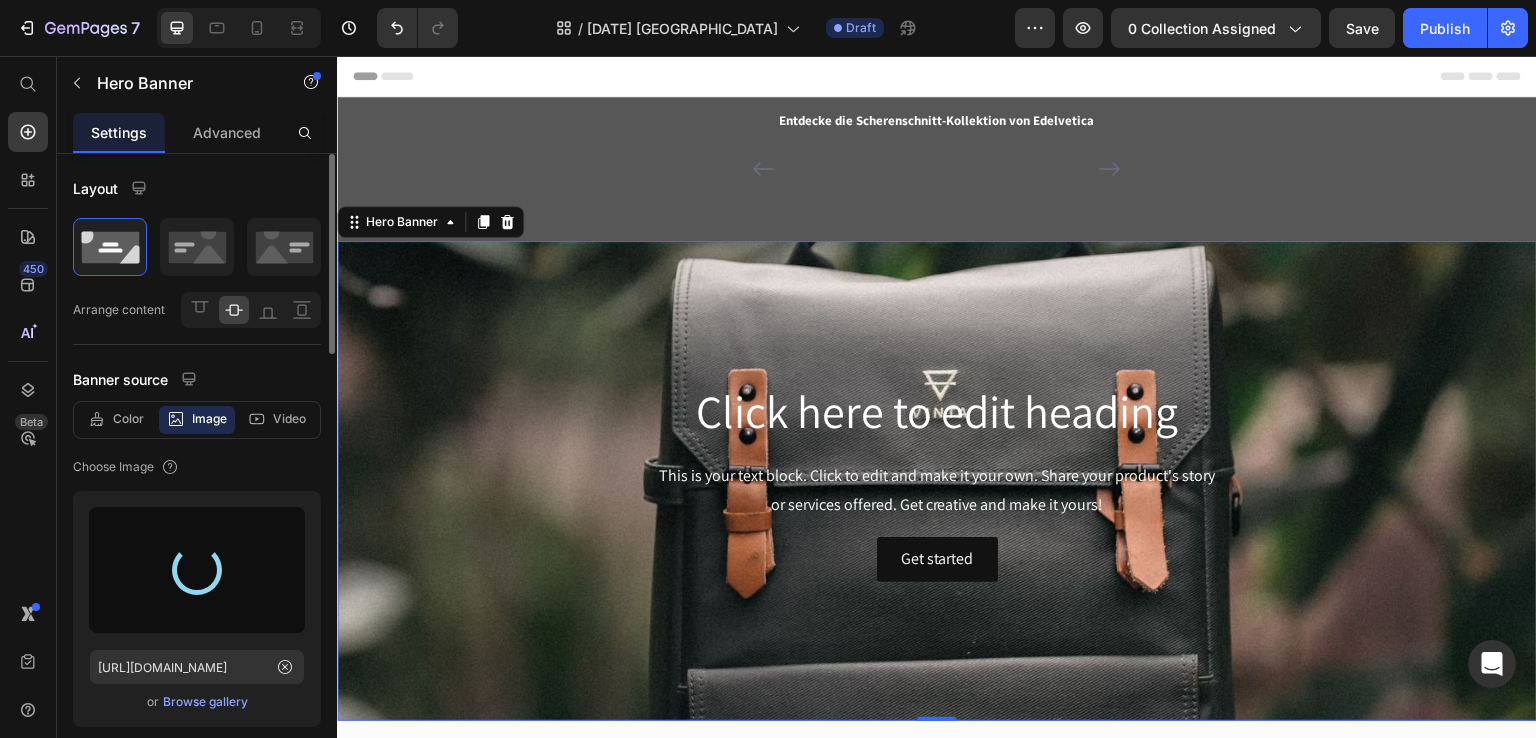 type on "[URL][DOMAIN_NAME]" 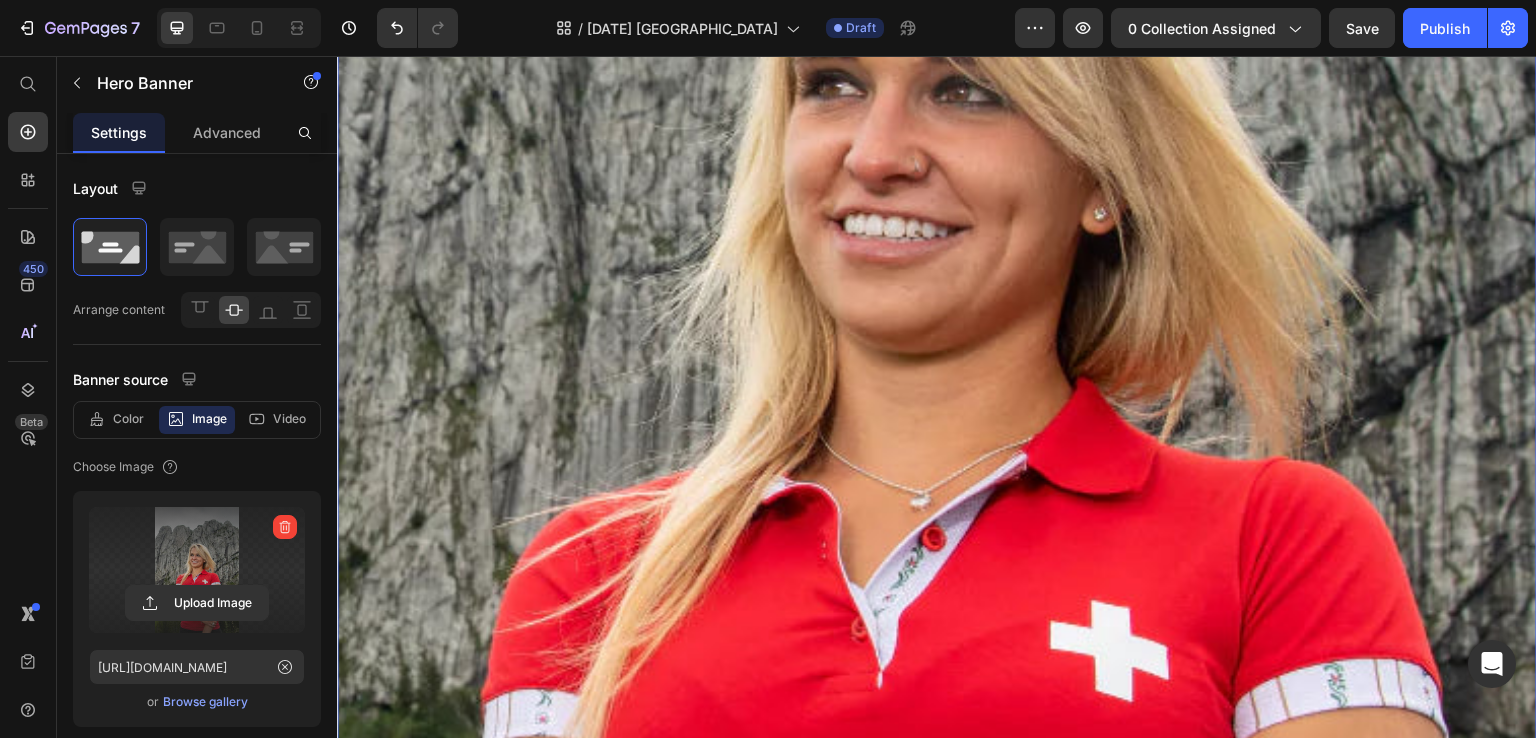 scroll, scrollTop: 1300, scrollLeft: 0, axis: vertical 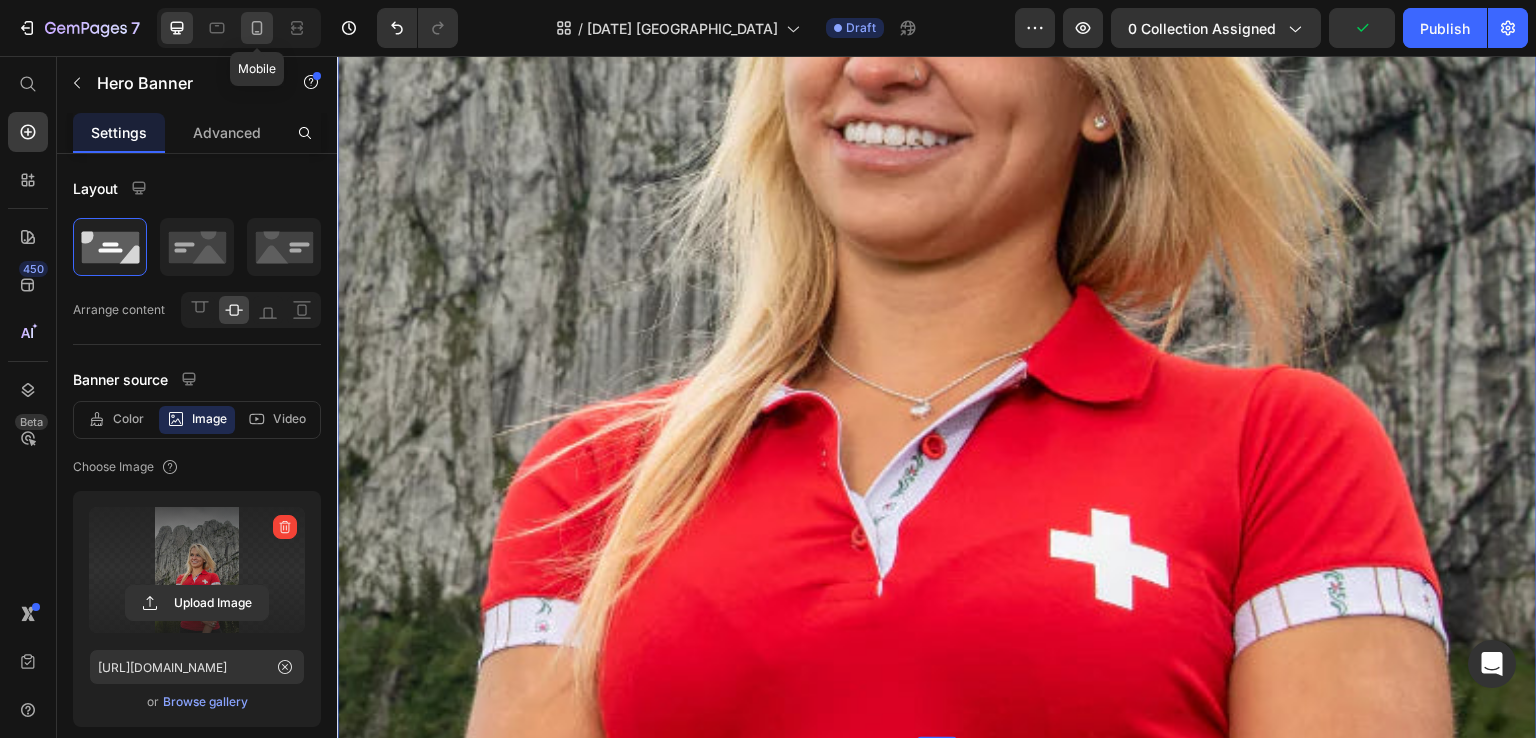 click 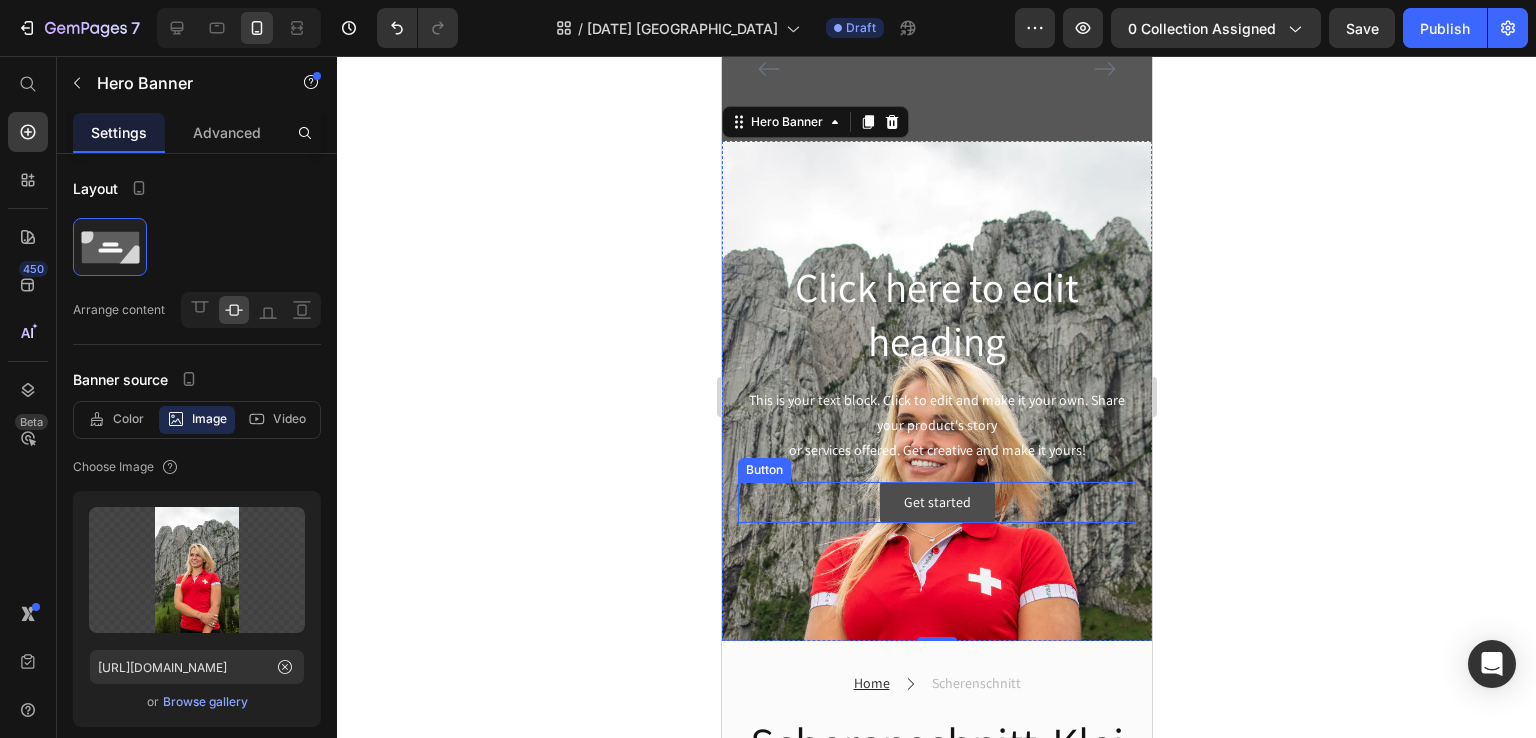 scroll, scrollTop: 200, scrollLeft: 0, axis: vertical 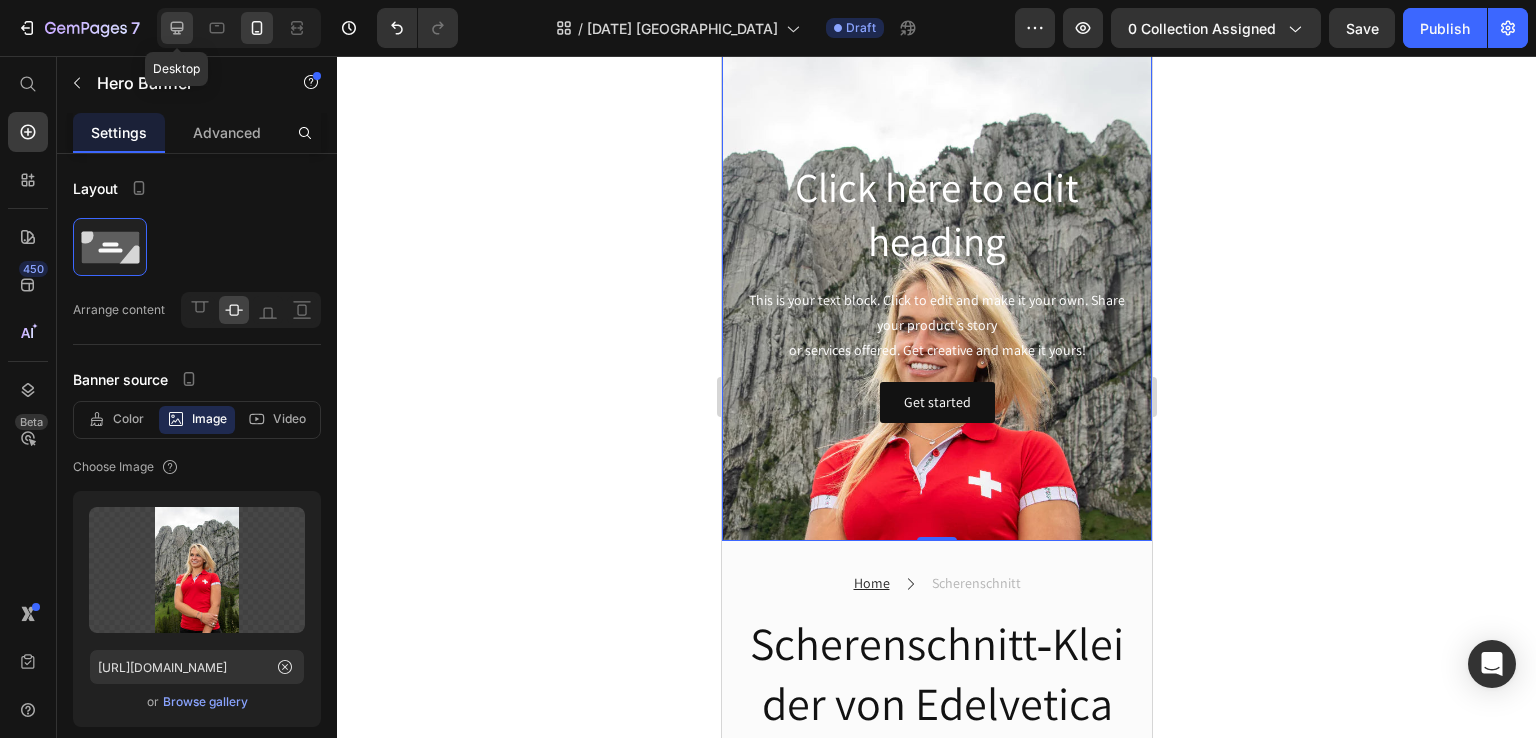 click 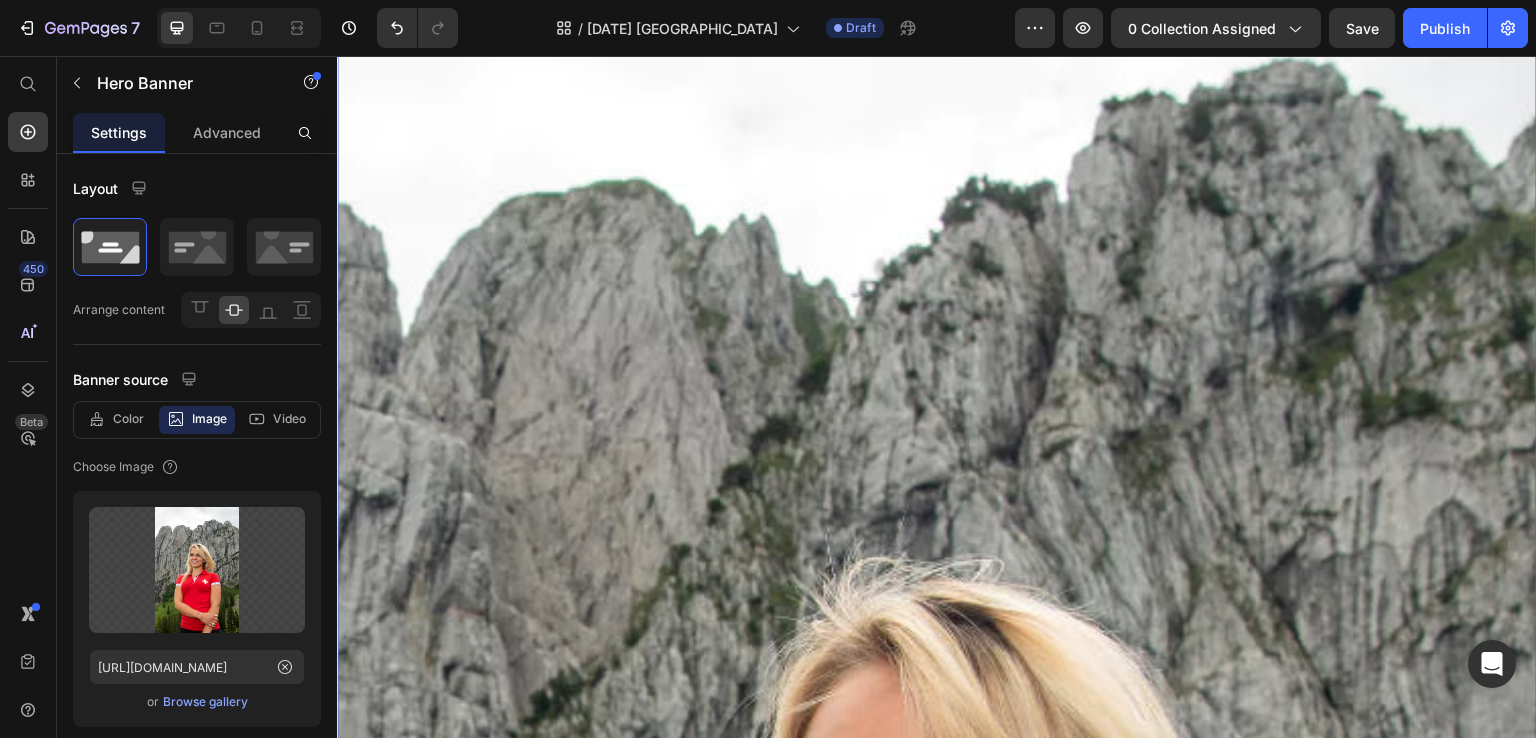 scroll, scrollTop: 360, scrollLeft: 0, axis: vertical 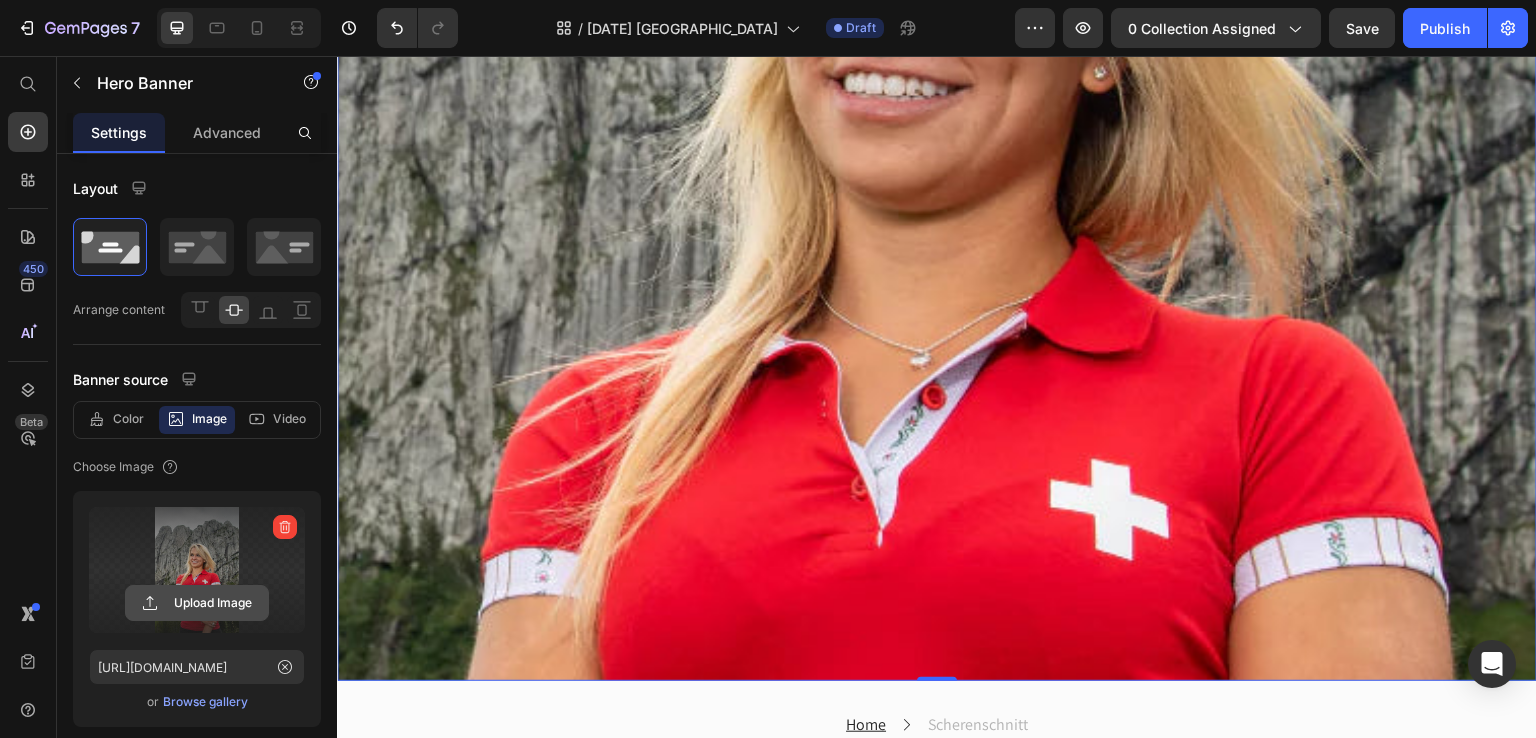 click 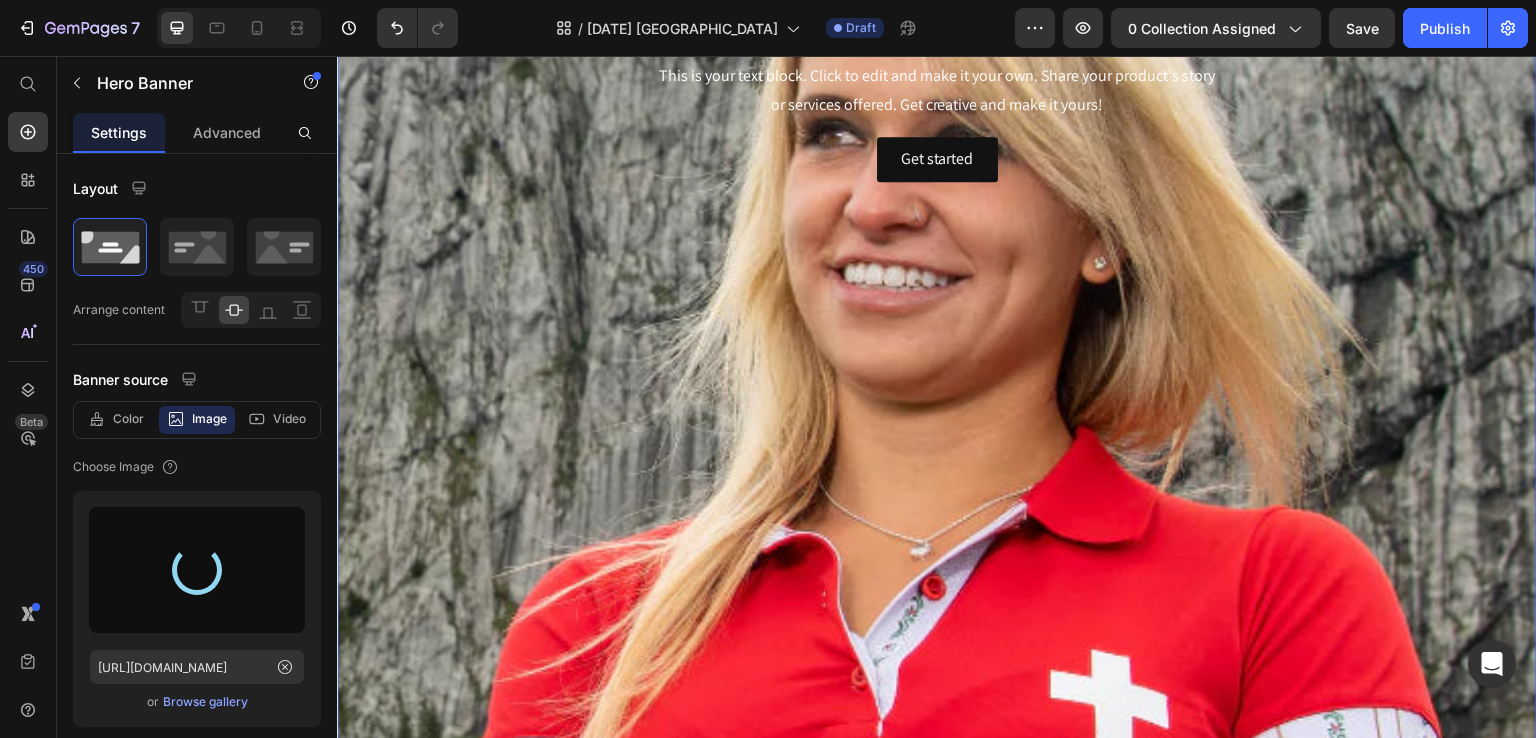 scroll, scrollTop: 560, scrollLeft: 0, axis: vertical 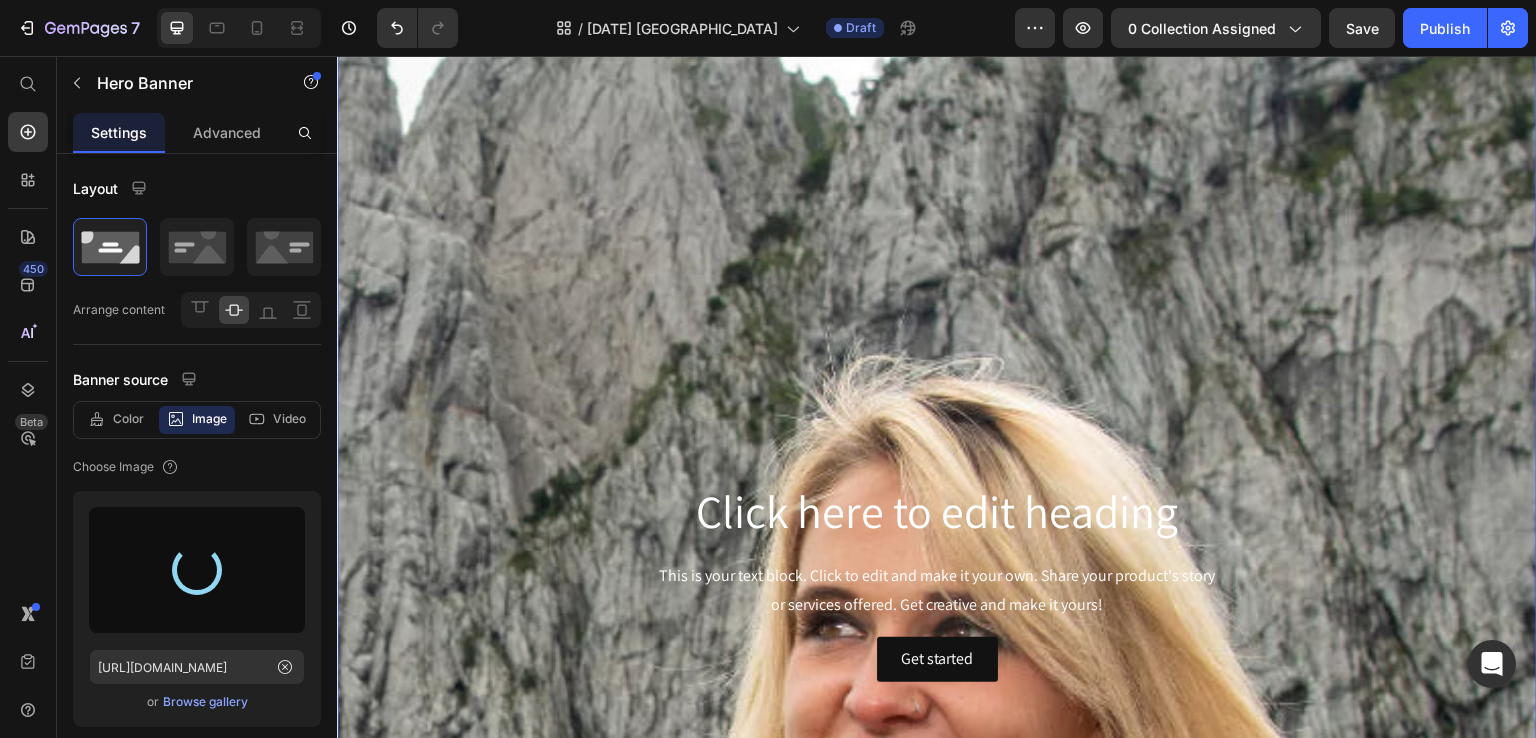type on "[URL][DOMAIN_NAME]" 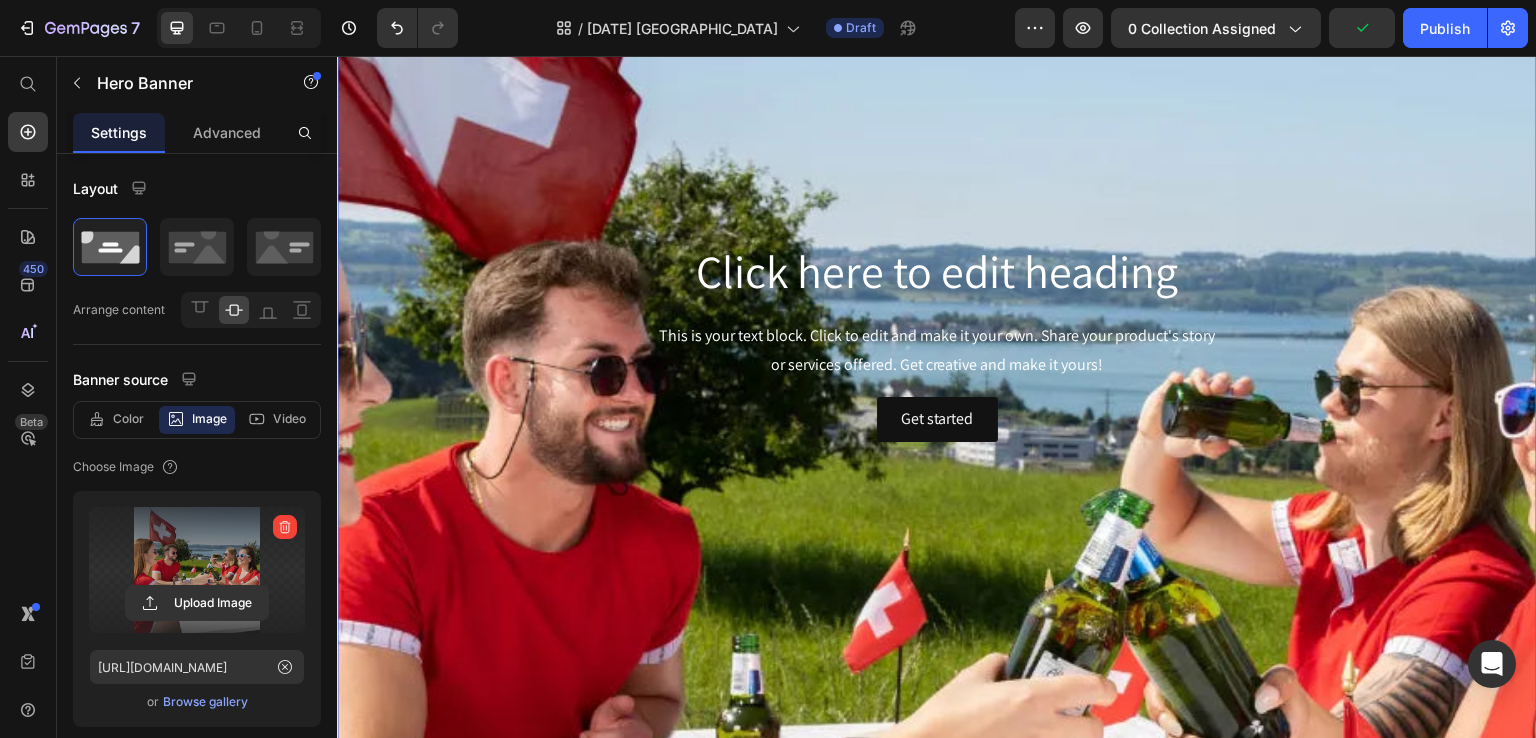 scroll, scrollTop: 900, scrollLeft: 0, axis: vertical 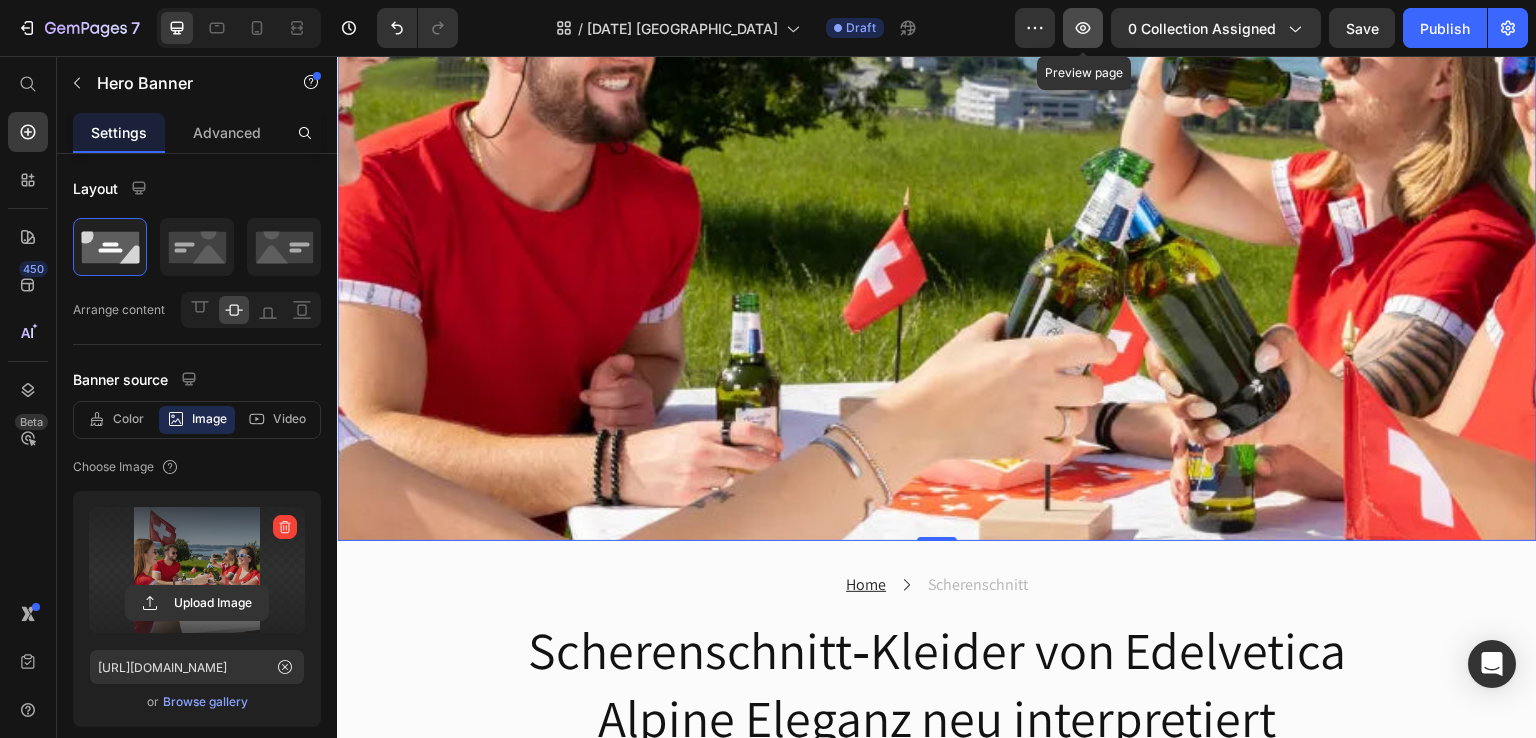 click 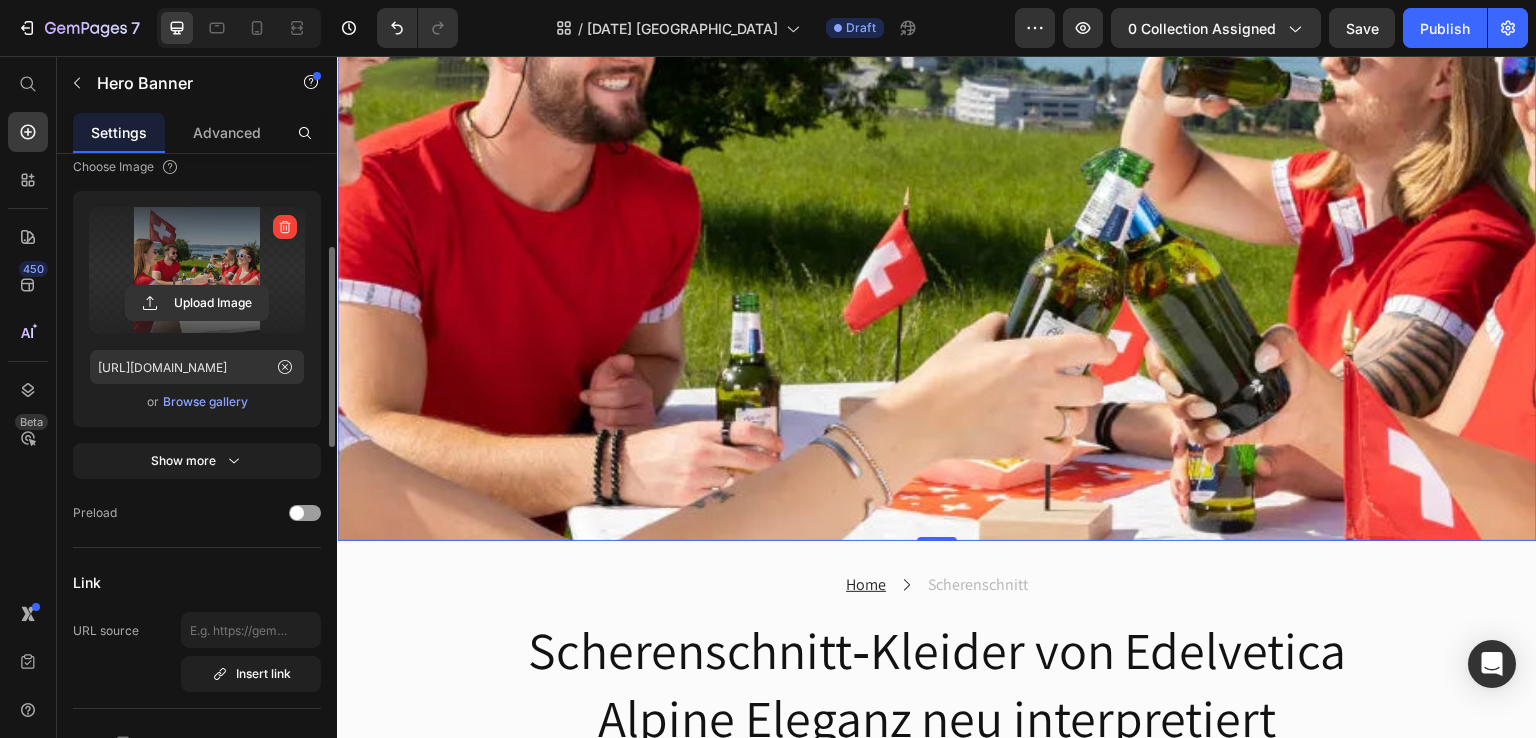 scroll, scrollTop: 0, scrollLeft: 0, axis: both 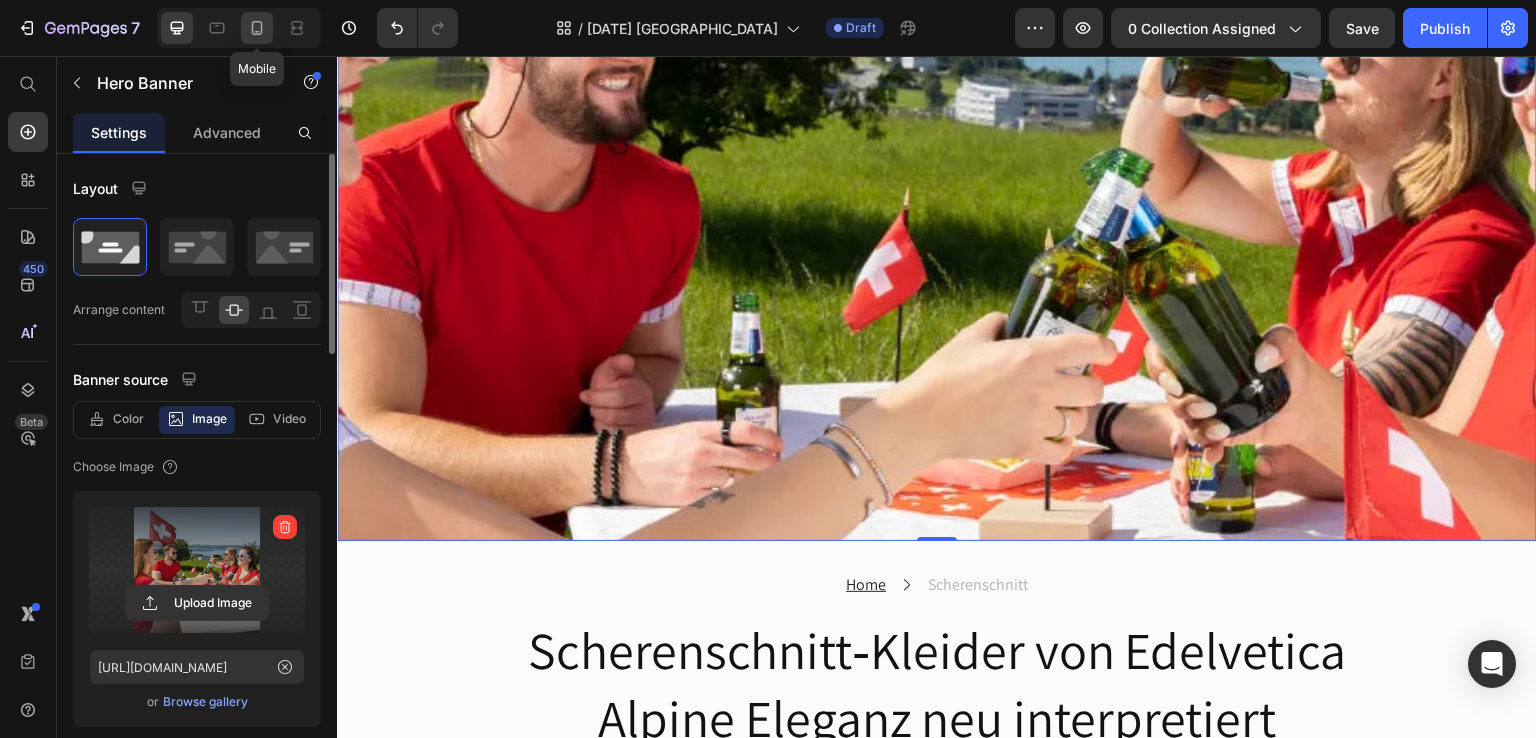 click 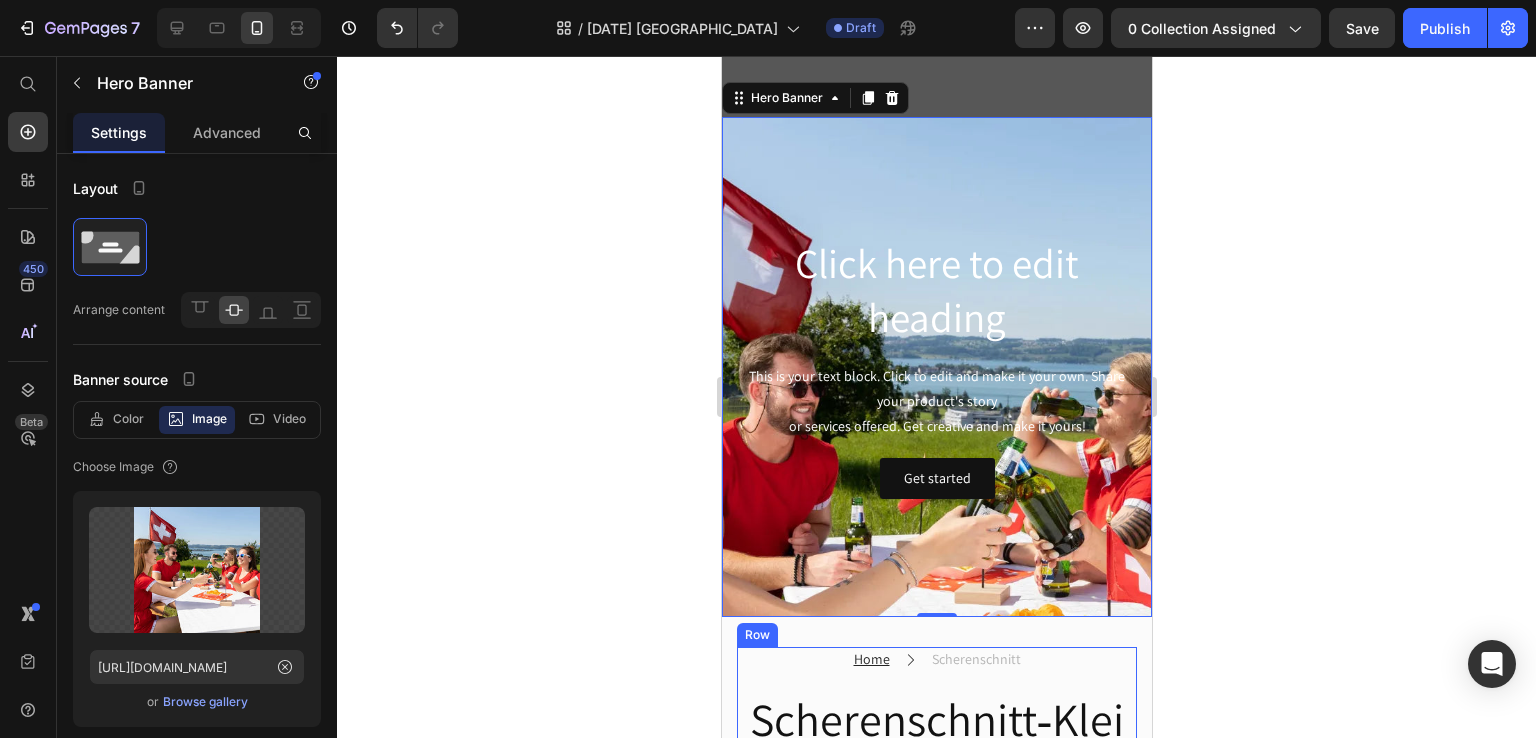 scroll, scrollTop: 169, scrollLeft: 0, axis: vertical 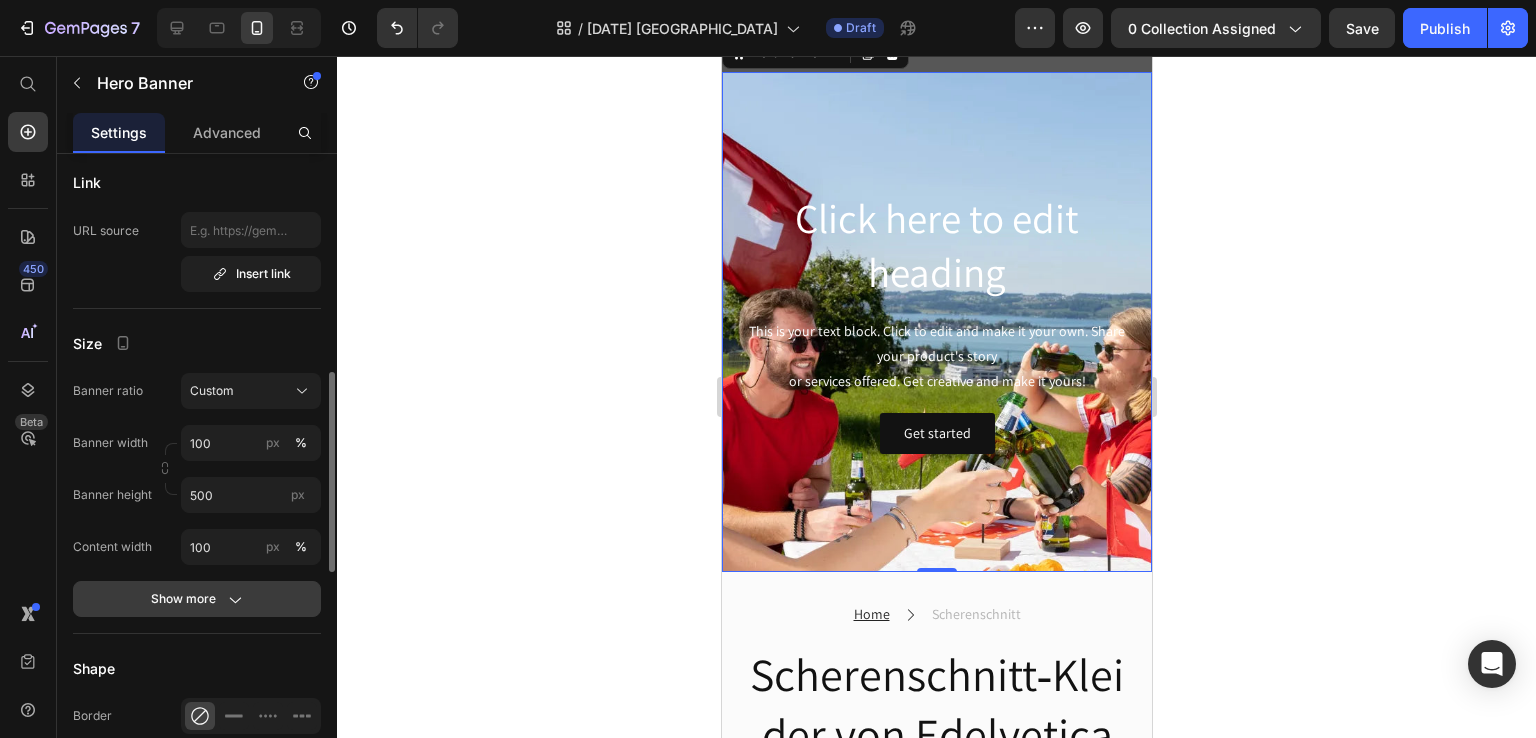 click on "Show more" at bounding box center (197, 599) 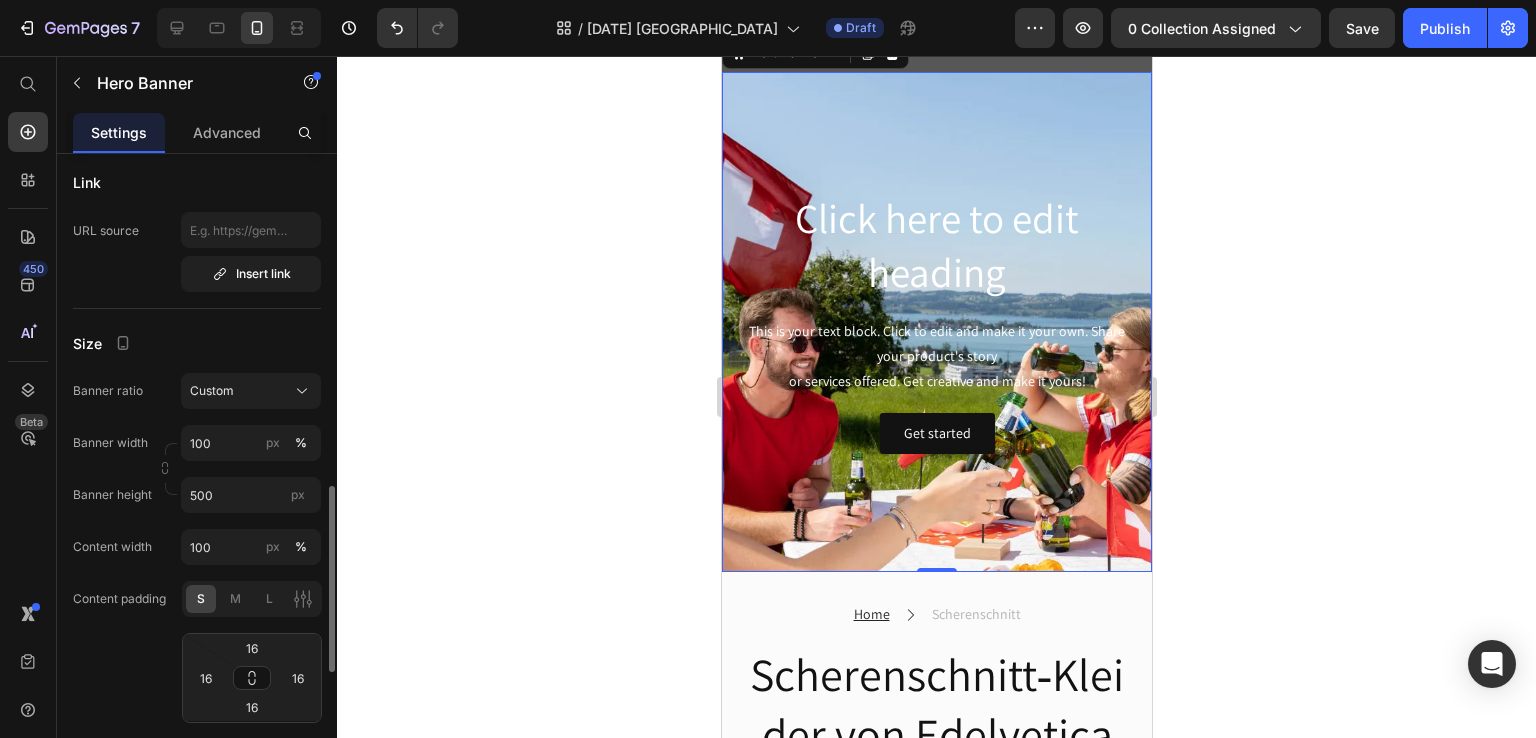 scroll, scrollTop: 800, scrollLeft: 0, axis: vertical 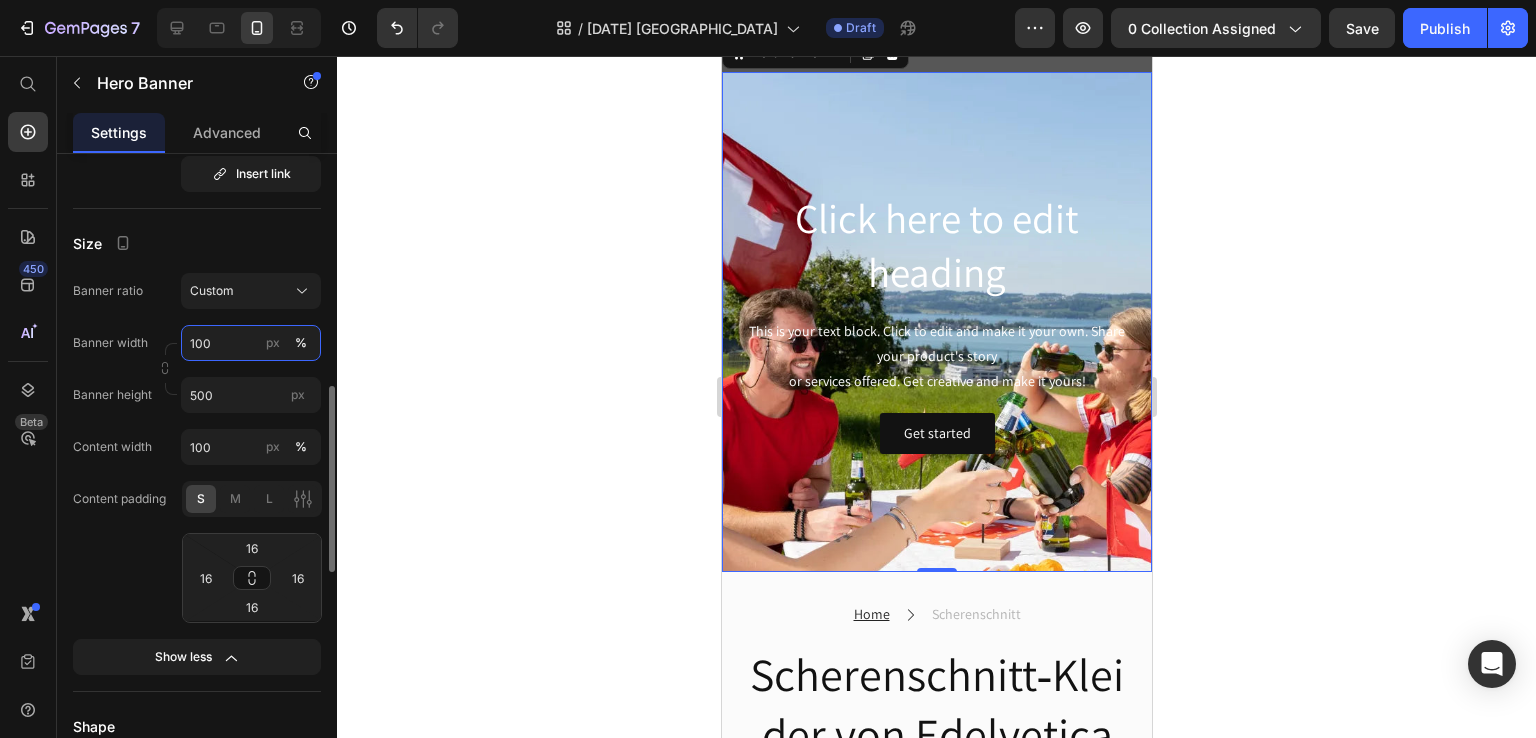 click on "100" at bounding box center (251, 343) 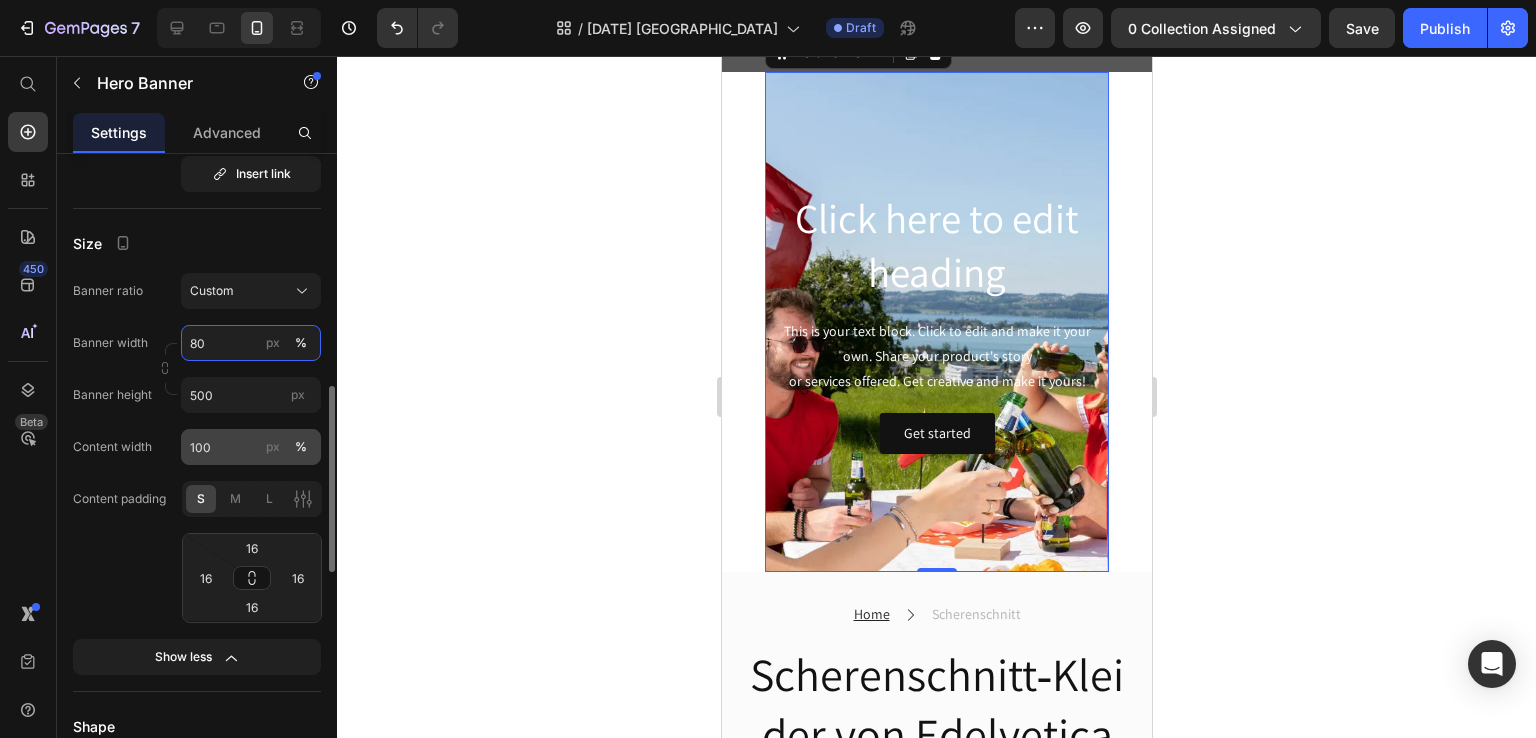 type on "80" 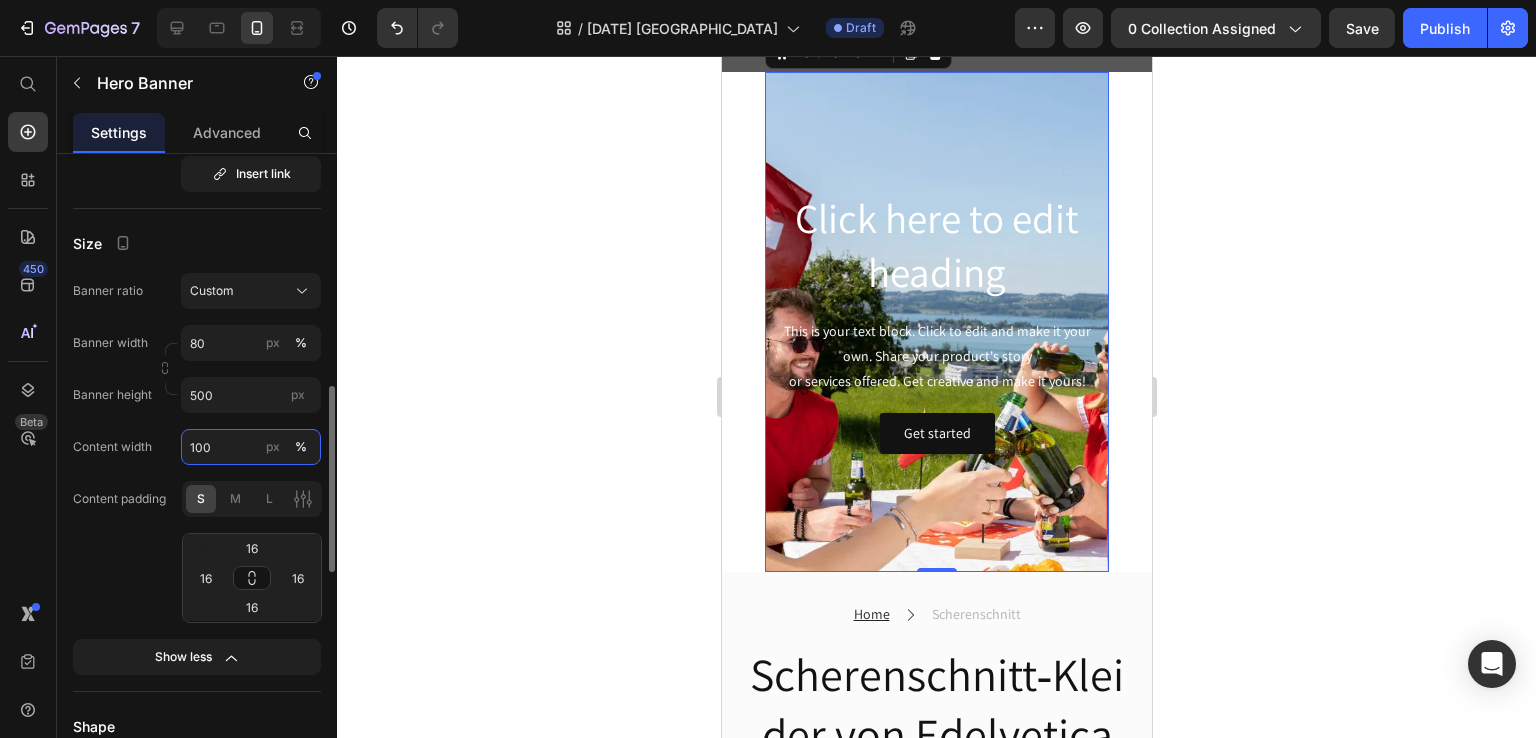 click on "100" at bounding box center (251, 447) 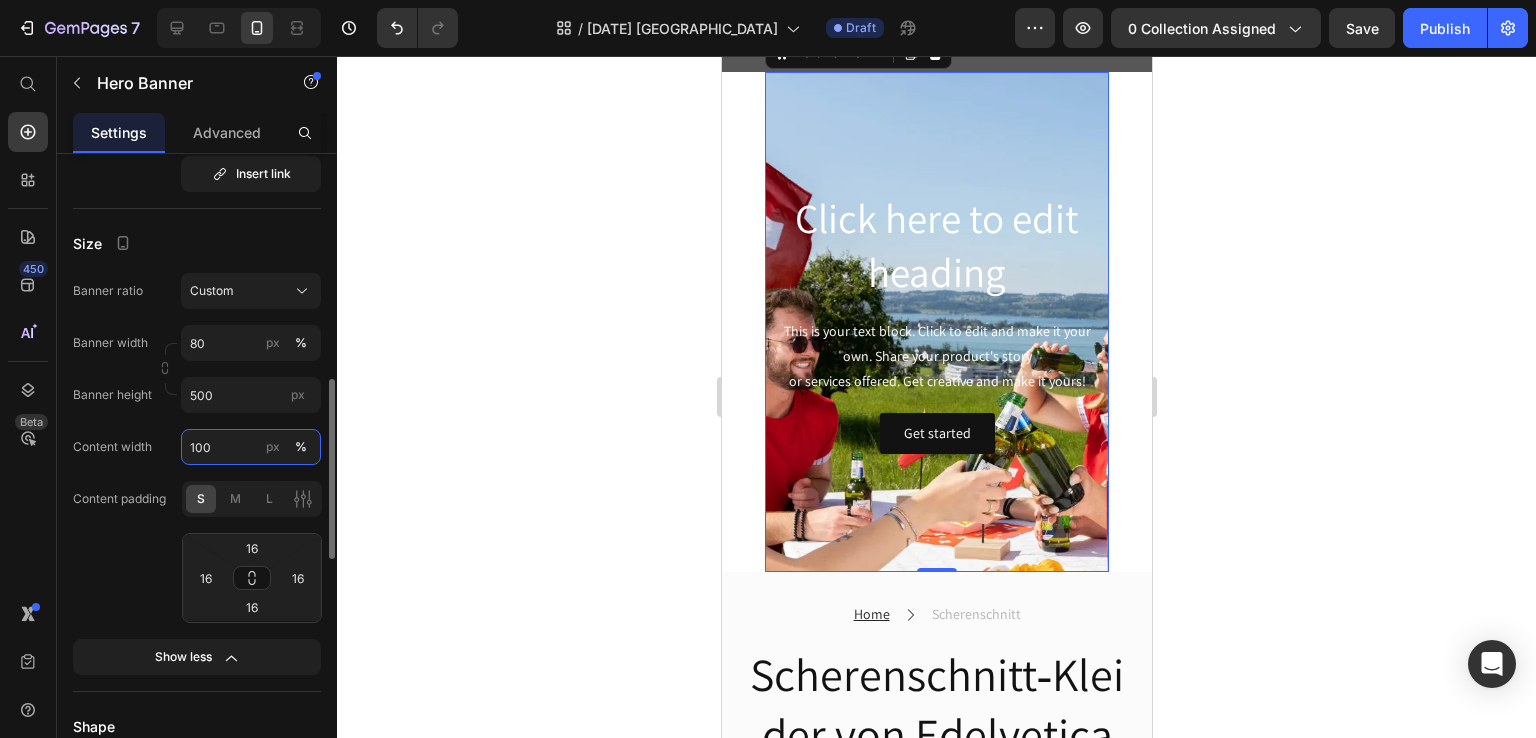 click on "100" at bounding box center [251, 447] 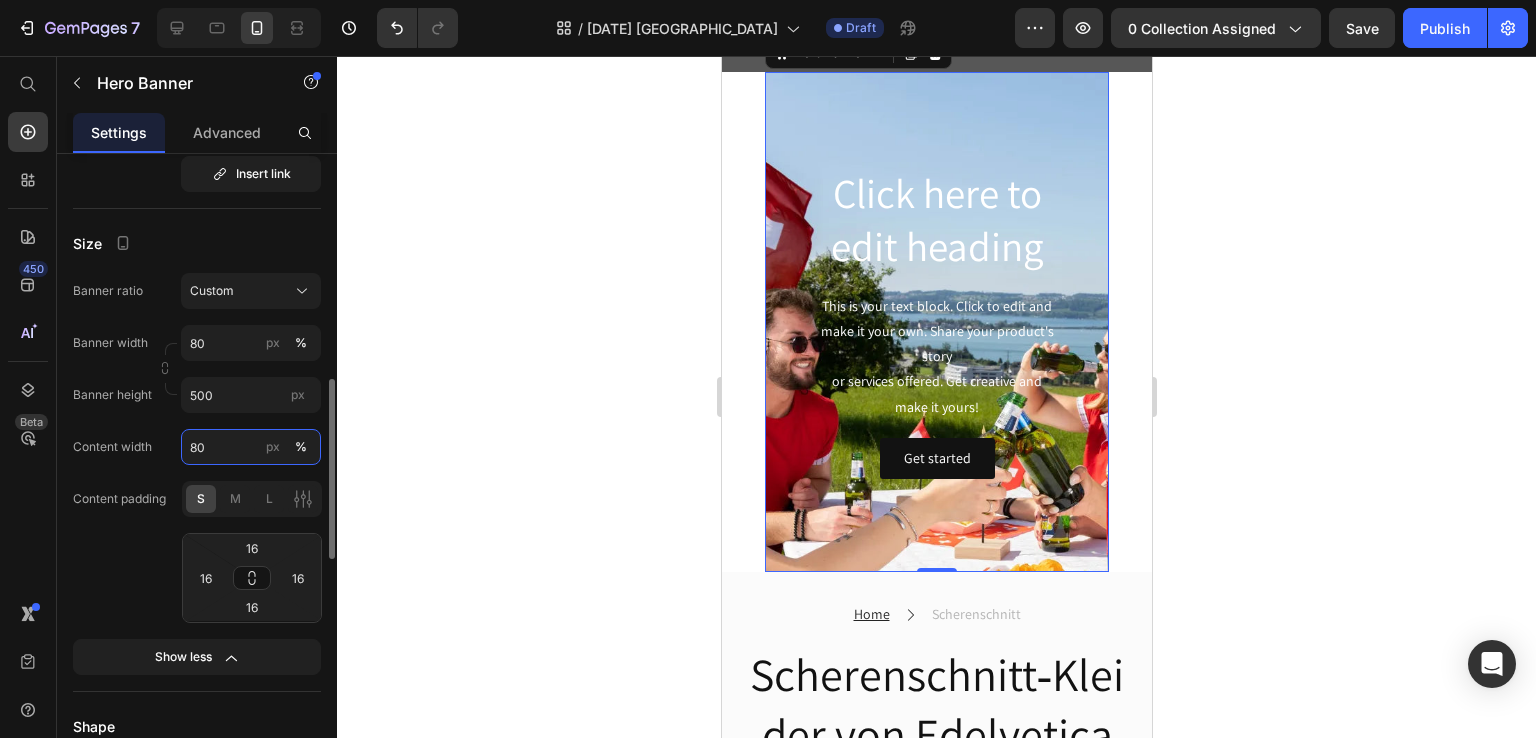 type on "8" 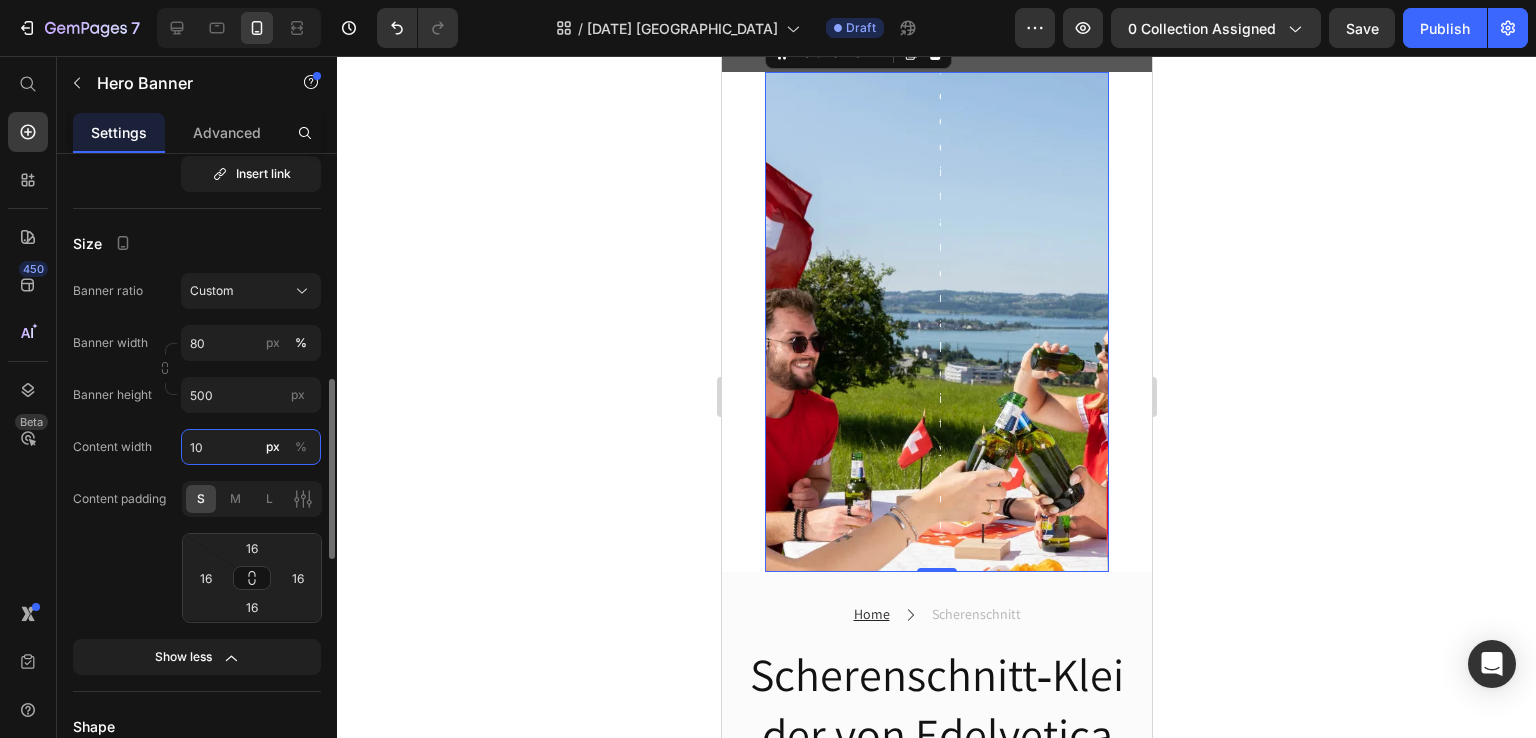 type on "100" 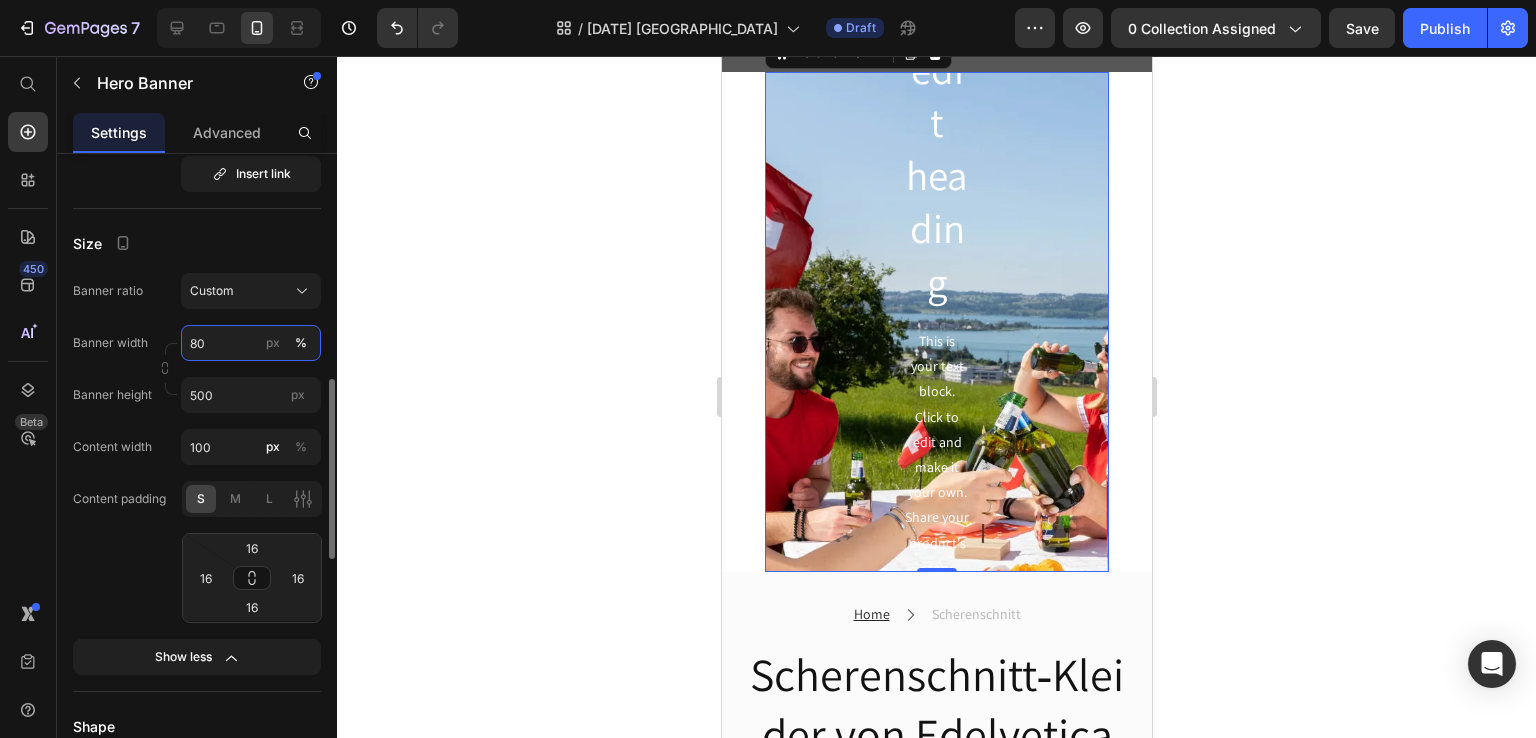 click on "80" at bounding box center [251, 343] 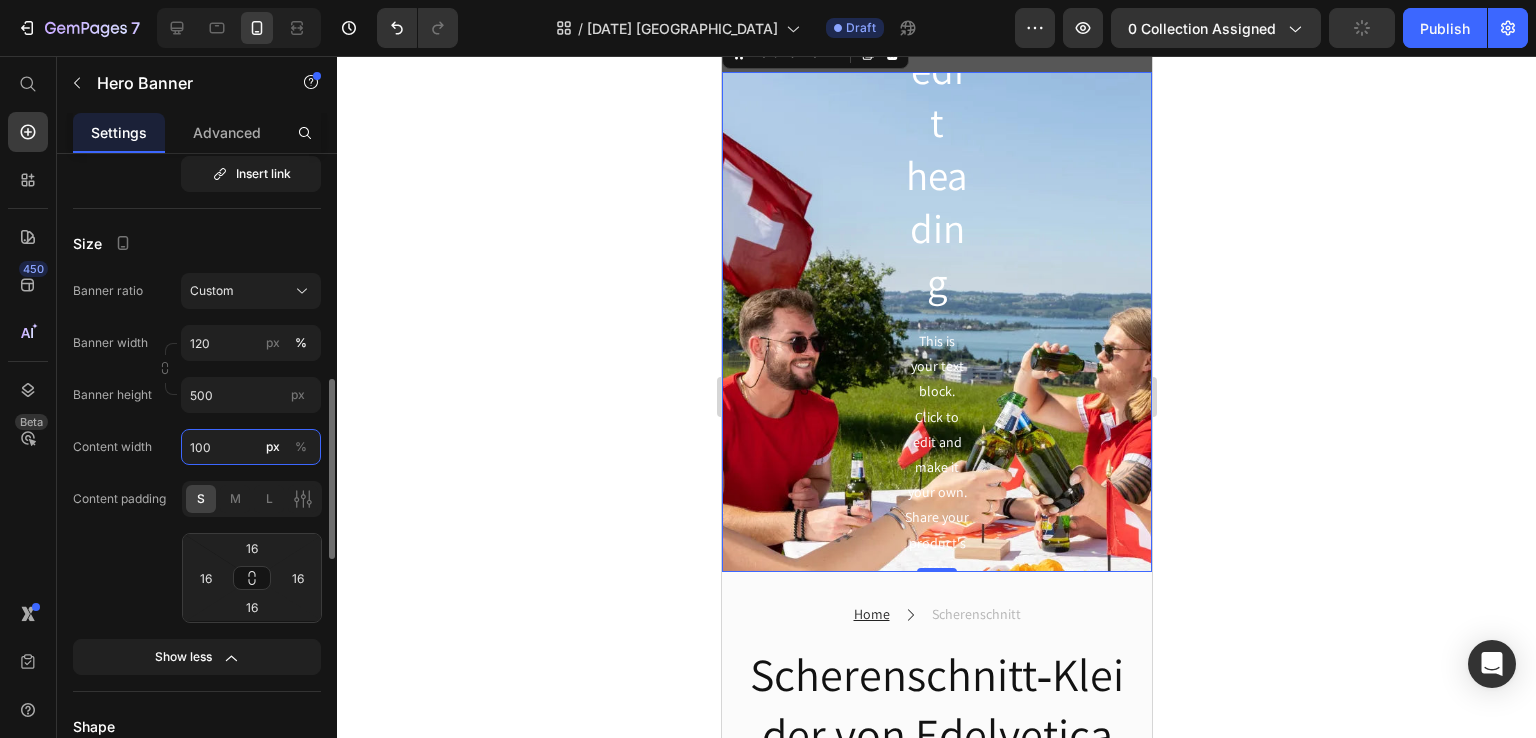 click on "100" at bounding box center (251, 447) 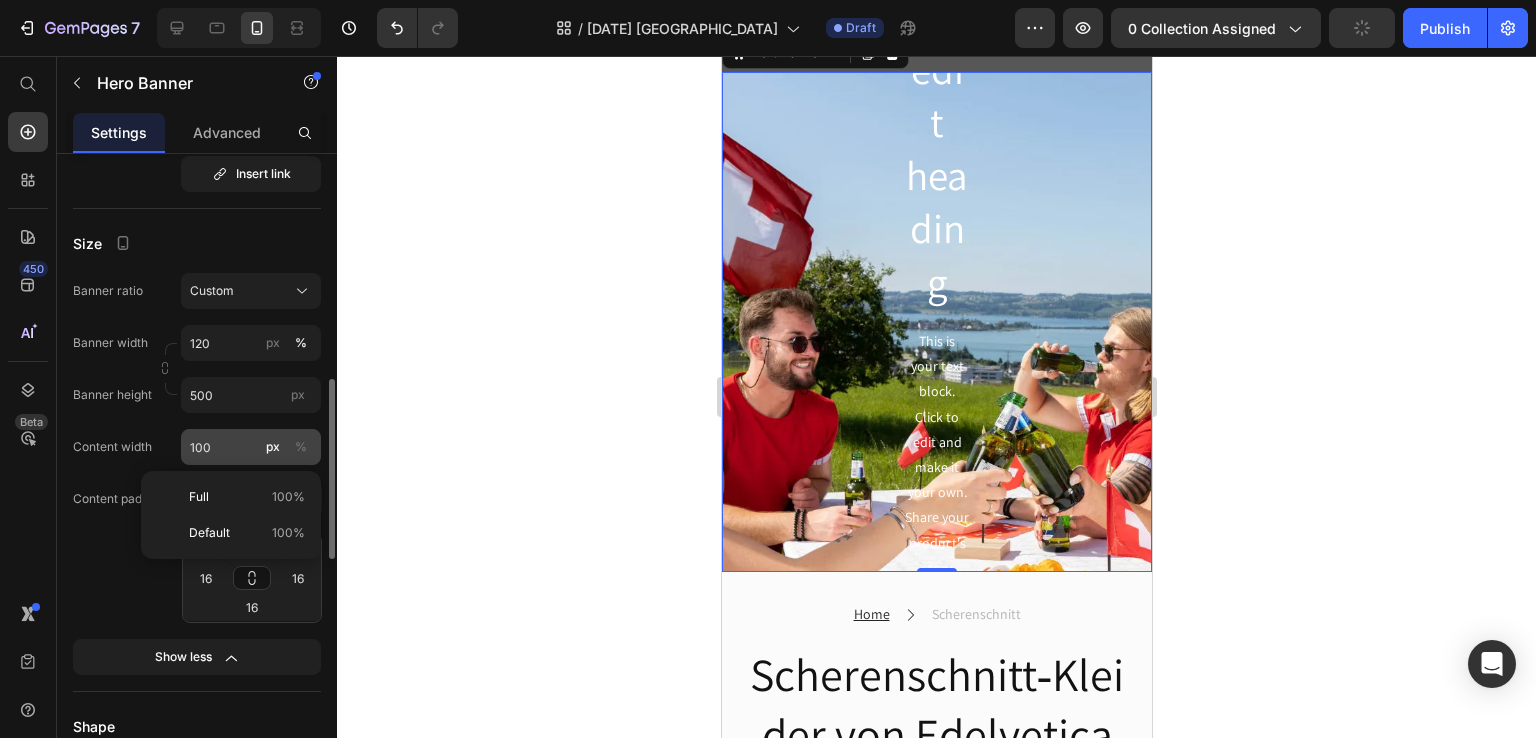 click on "%" at bounding box center [301, 447] 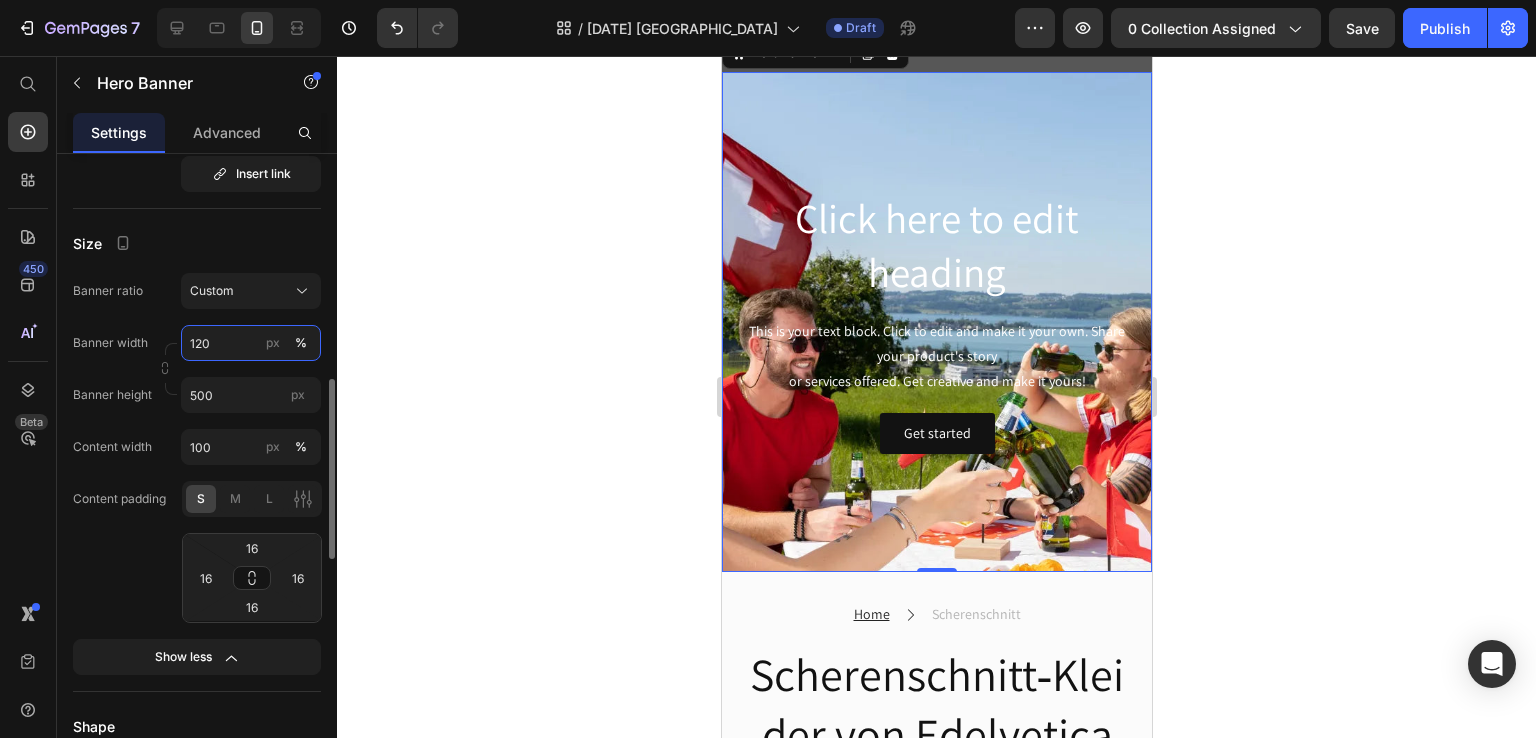 click on "120" at bounding box center [251, 343] 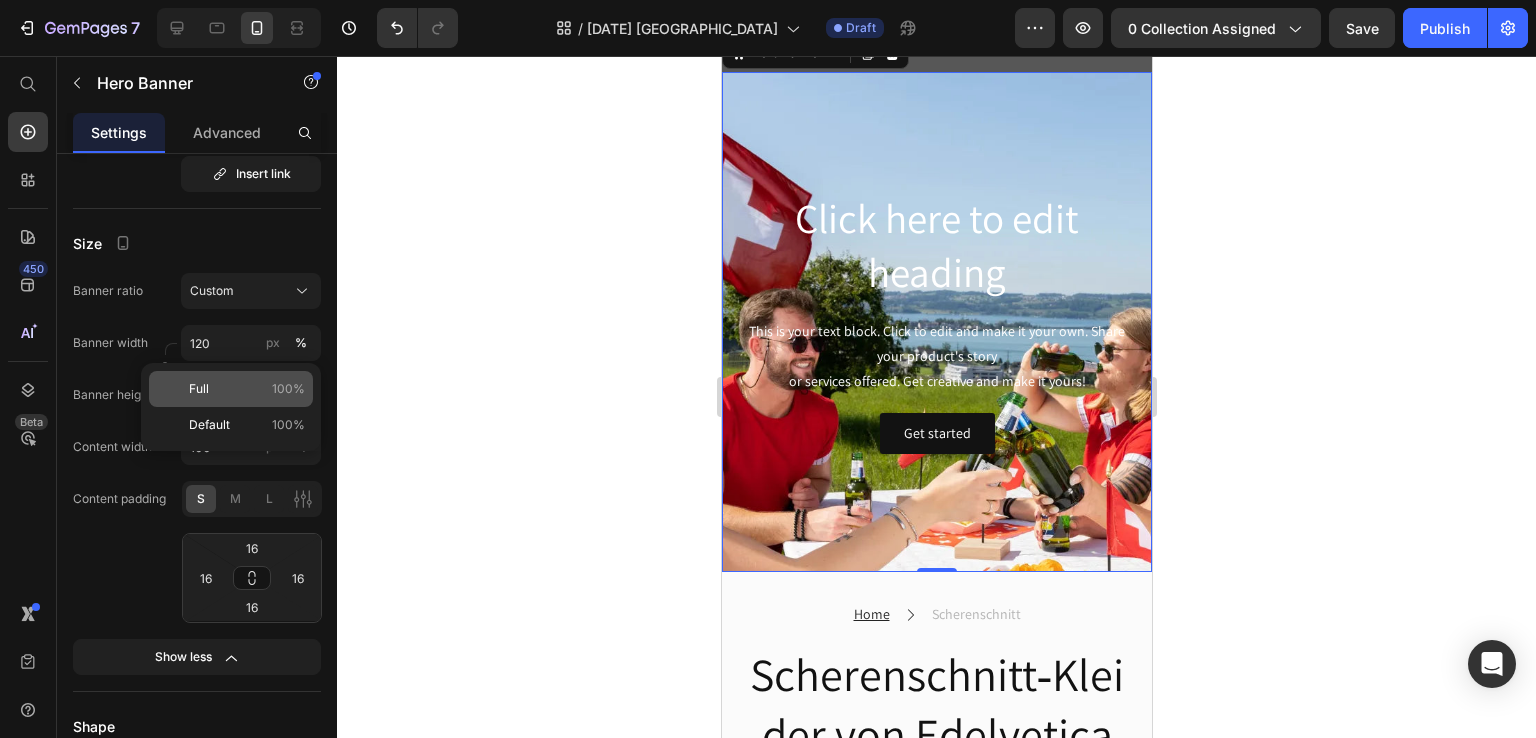 click on "Full 100%" at bounding box center [247, 389] 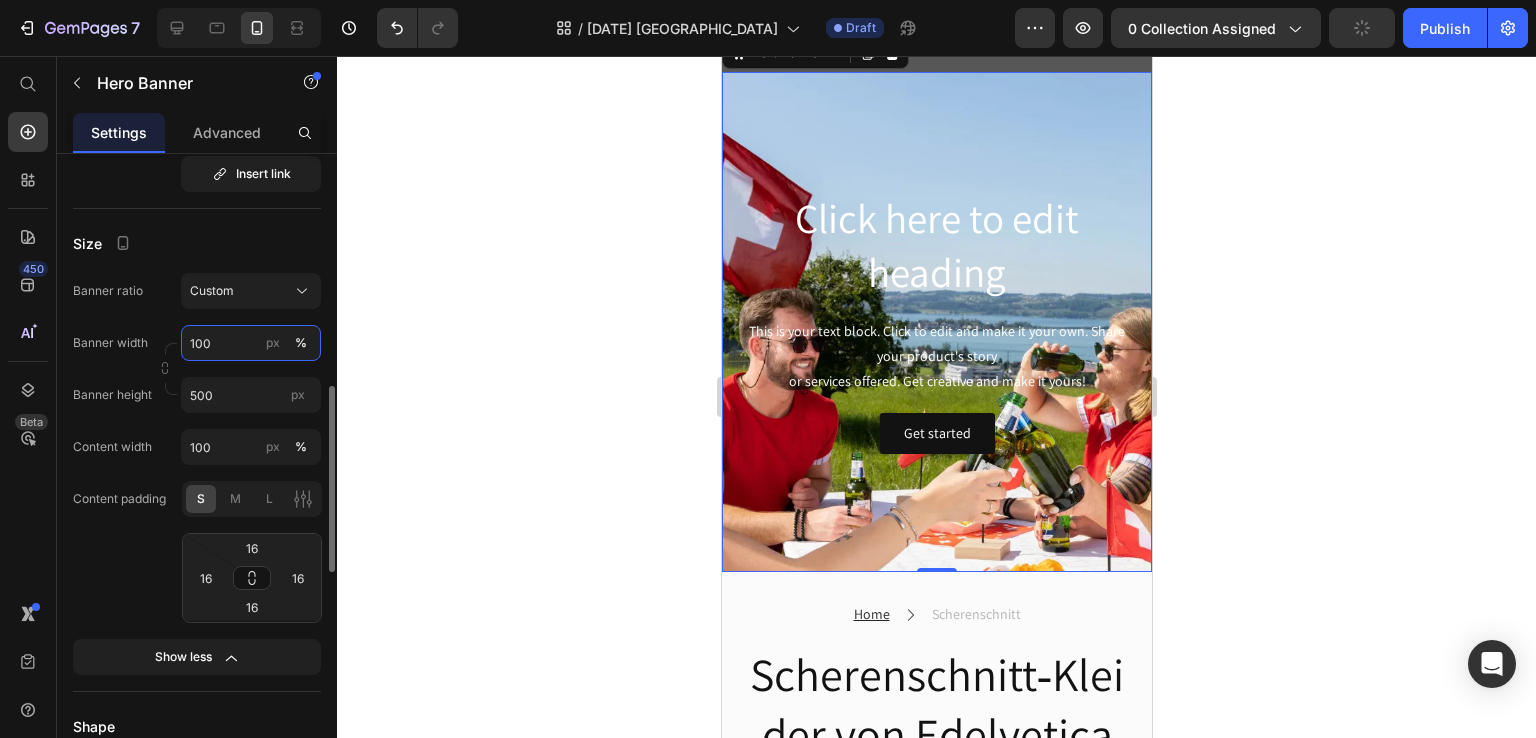 click on "100" at bounding box center (251, 343) 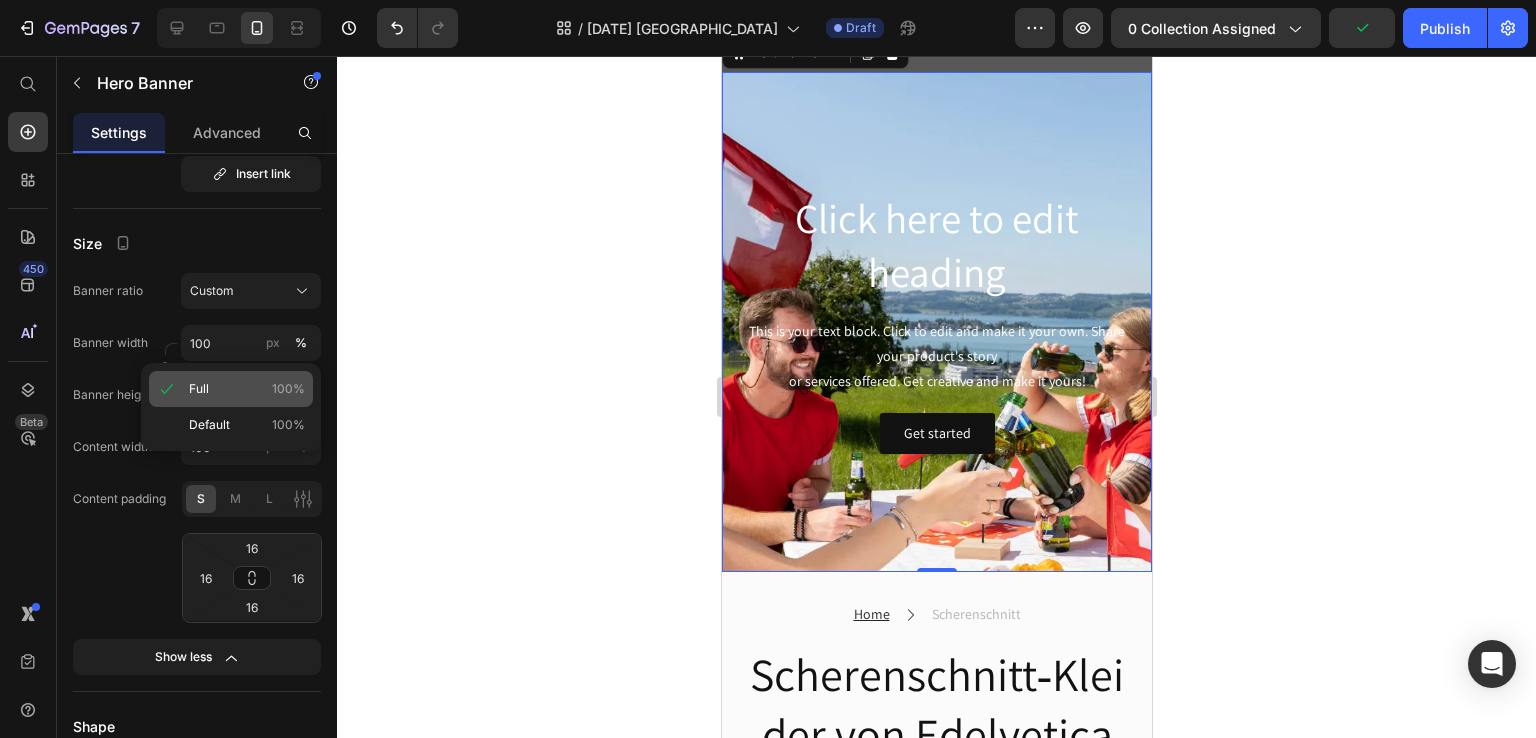 click on "Full 100%" 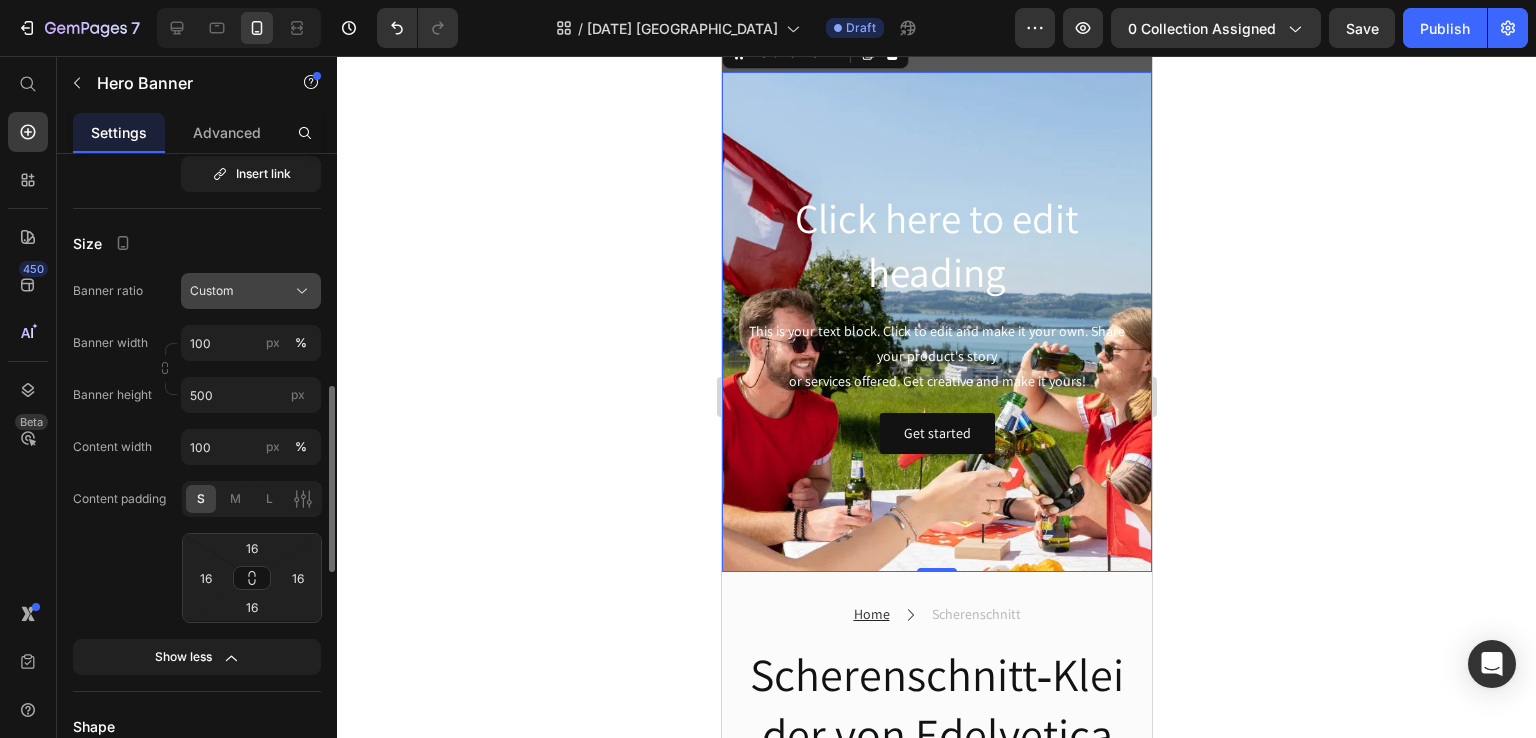 click on "Custom" 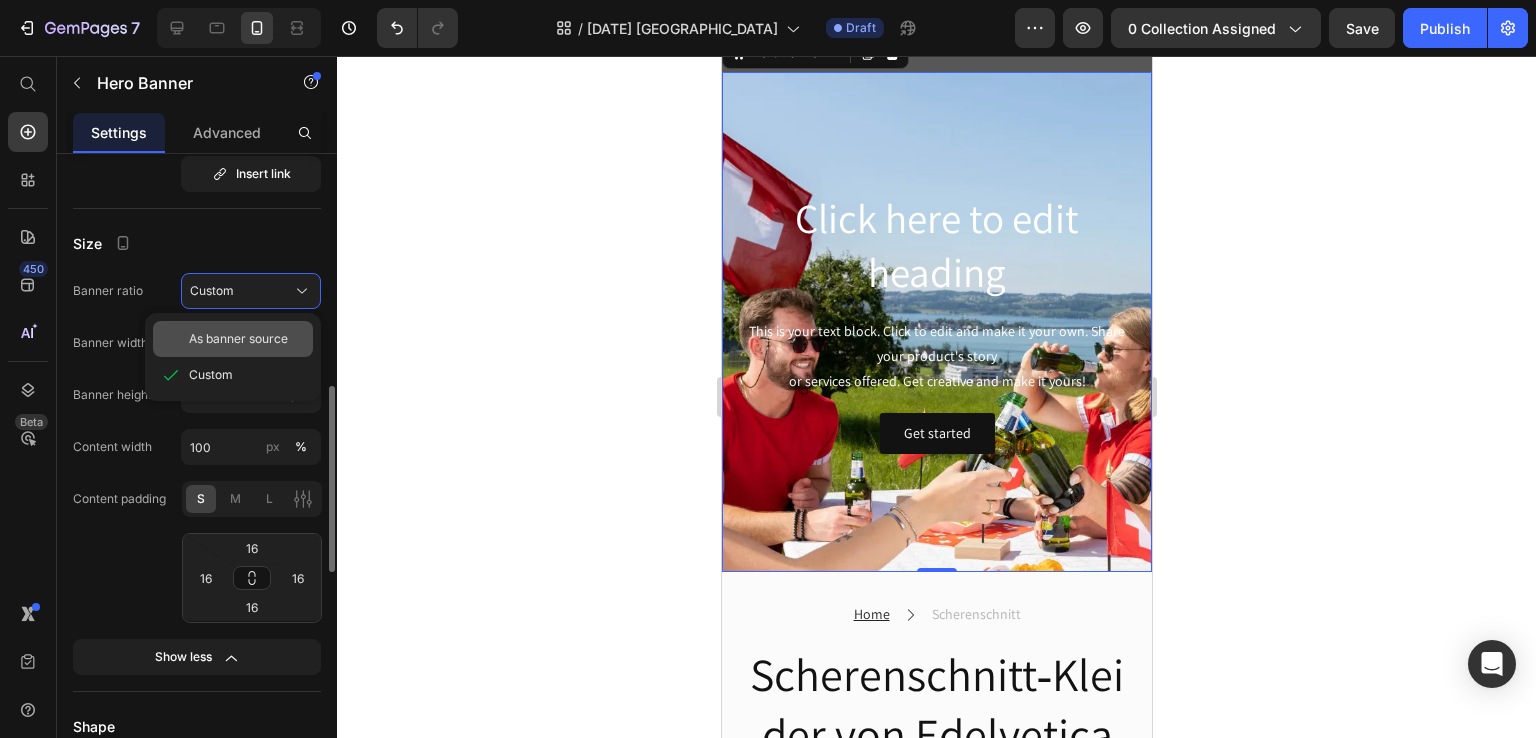 click on "As banner source" at bounding box center [238, 339] 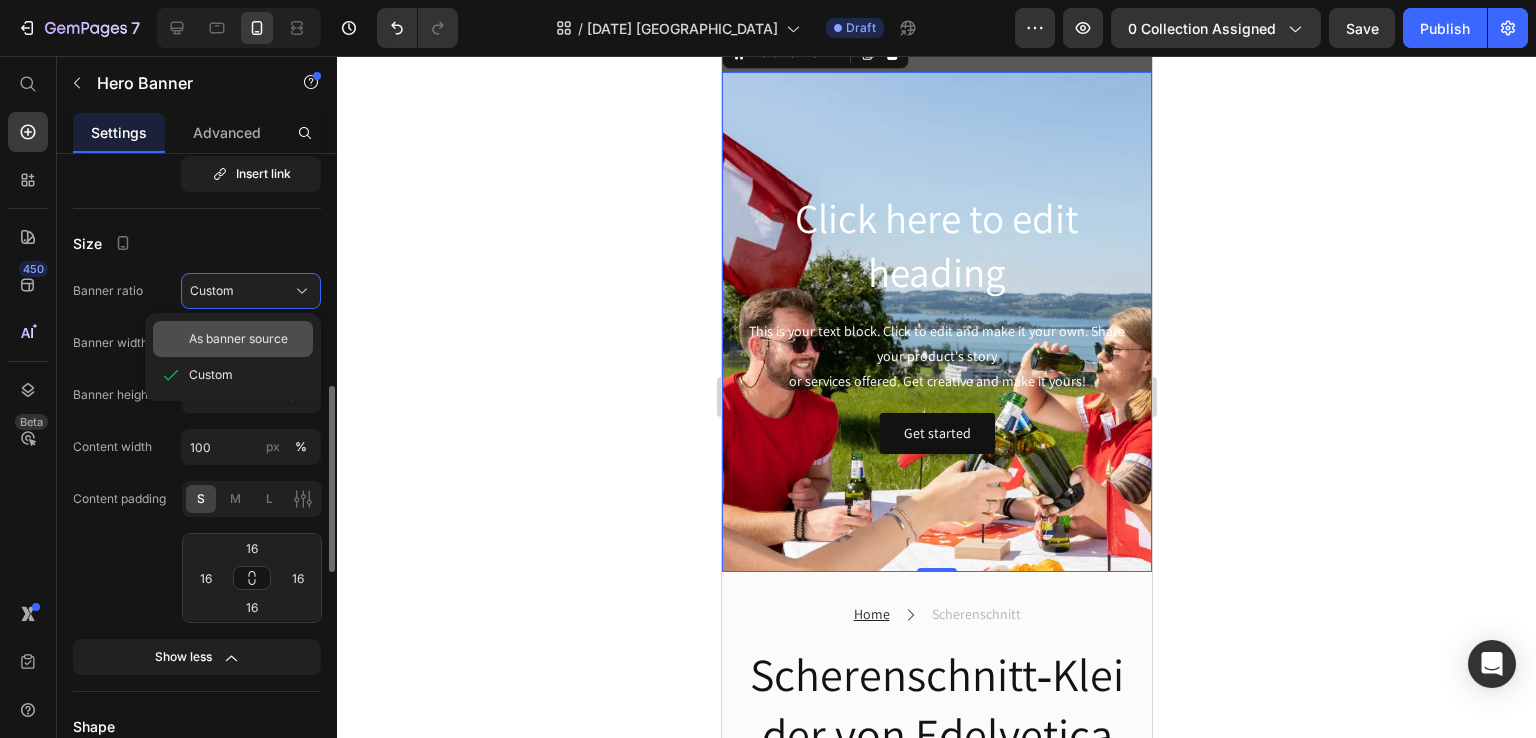 type 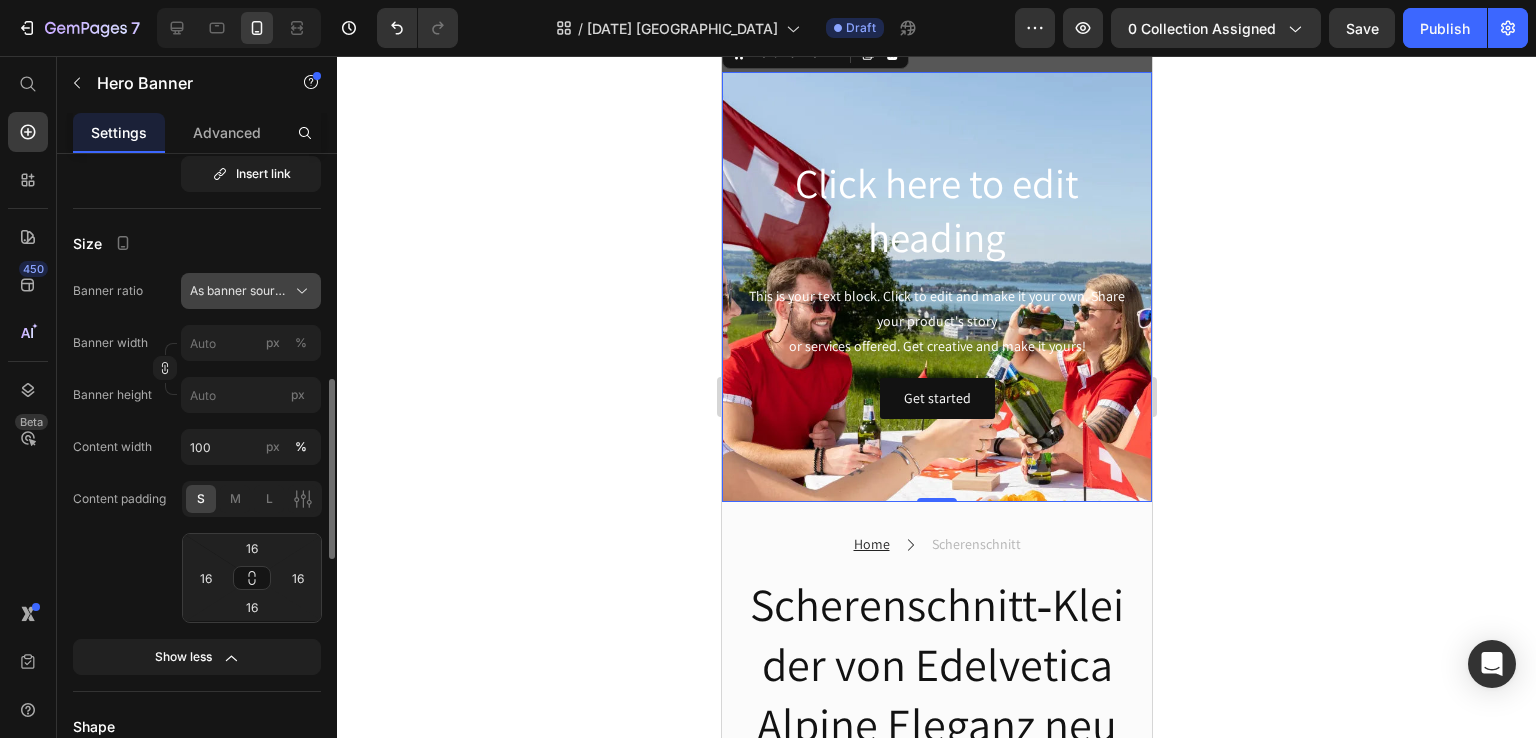 click on "As banner source" at bounding box center (239, 291) 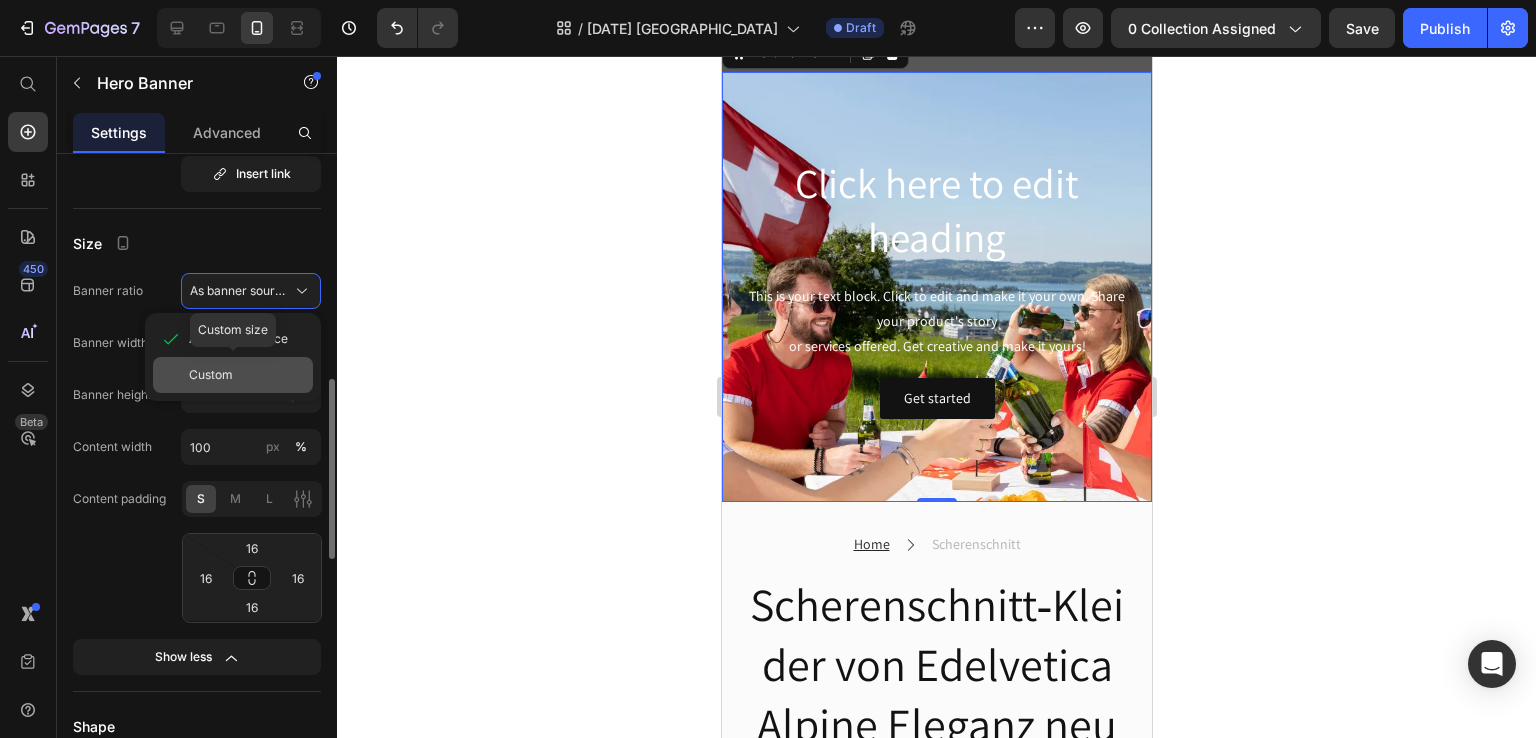 click on "Custom" at bounding box center [247, 375] 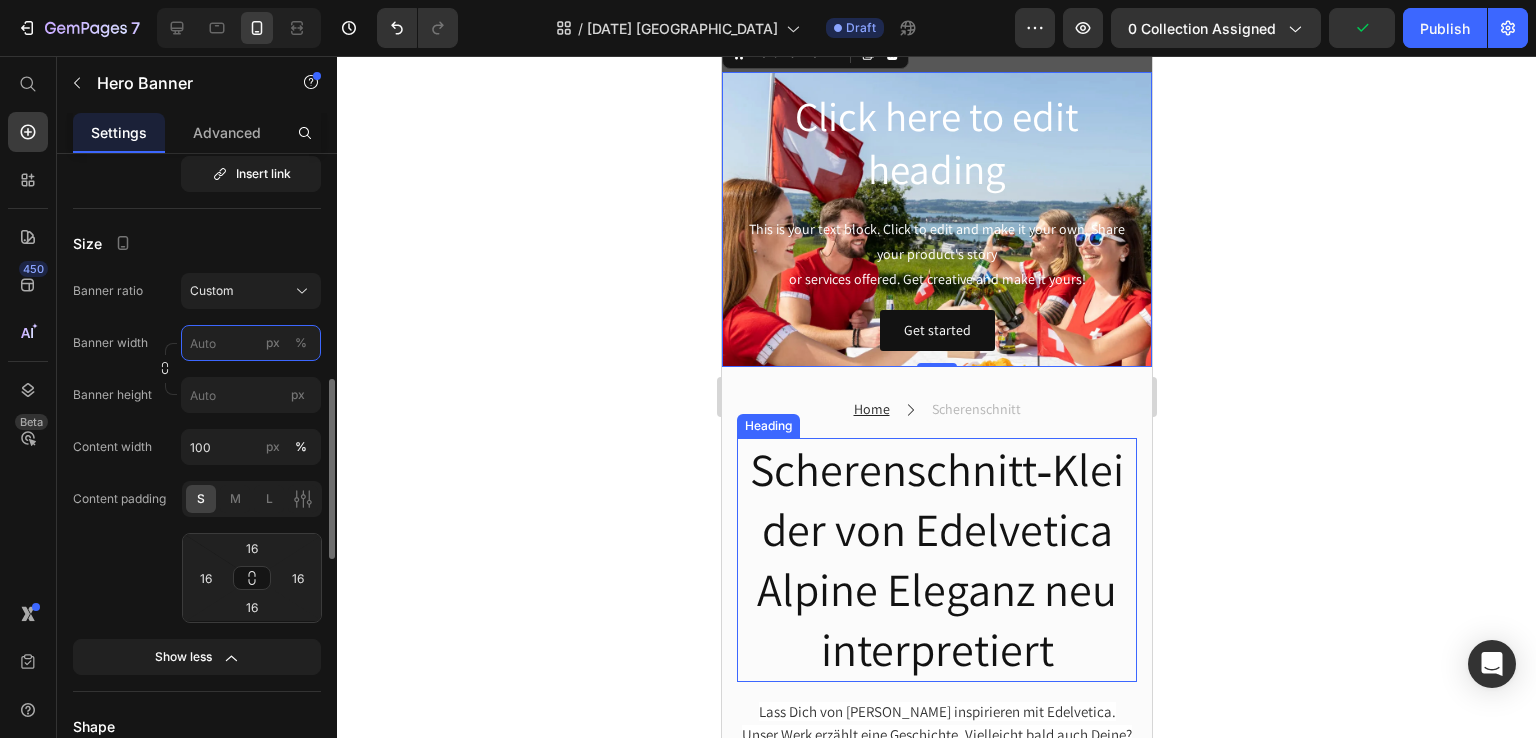 scroll, scrollTop: 0, scrollLeft: 0, axis: both 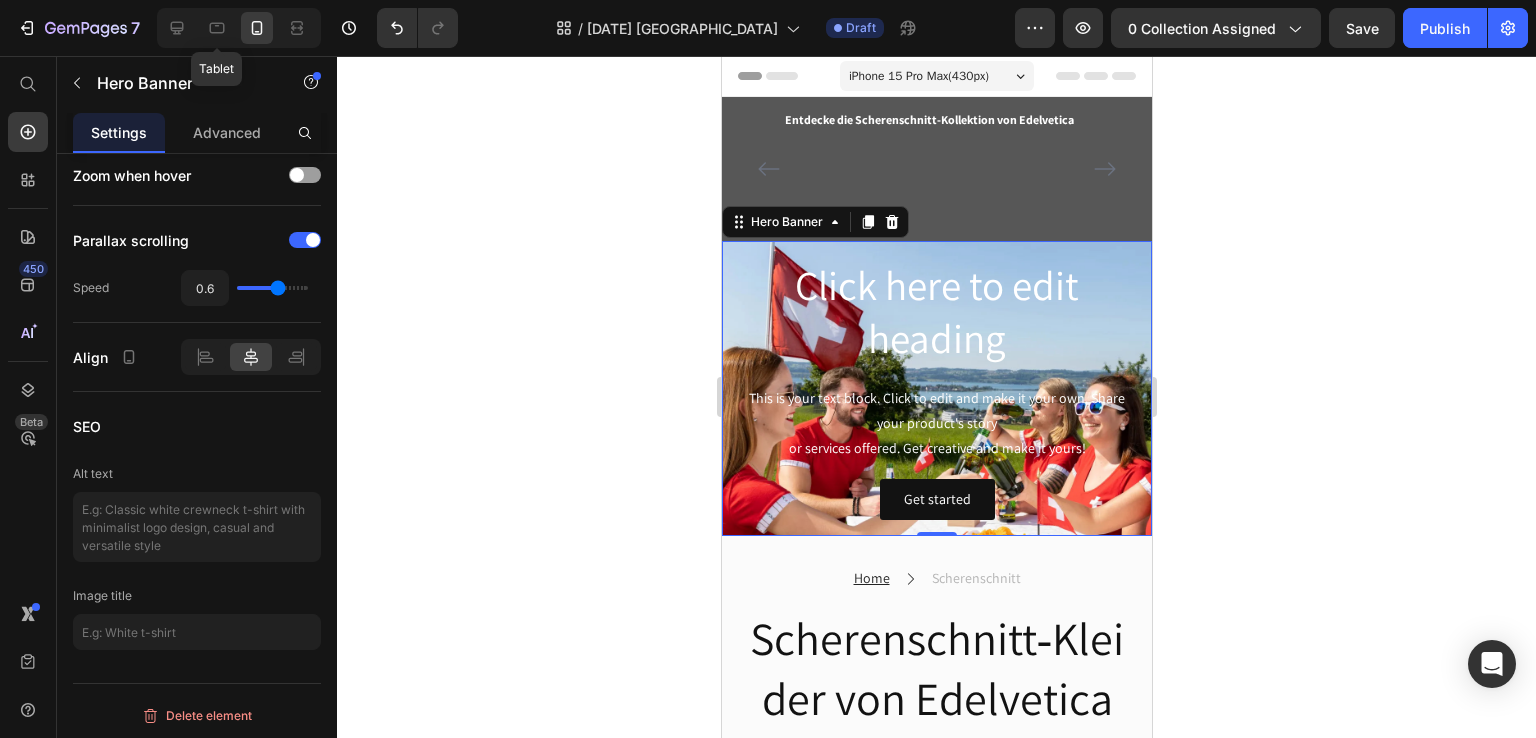click 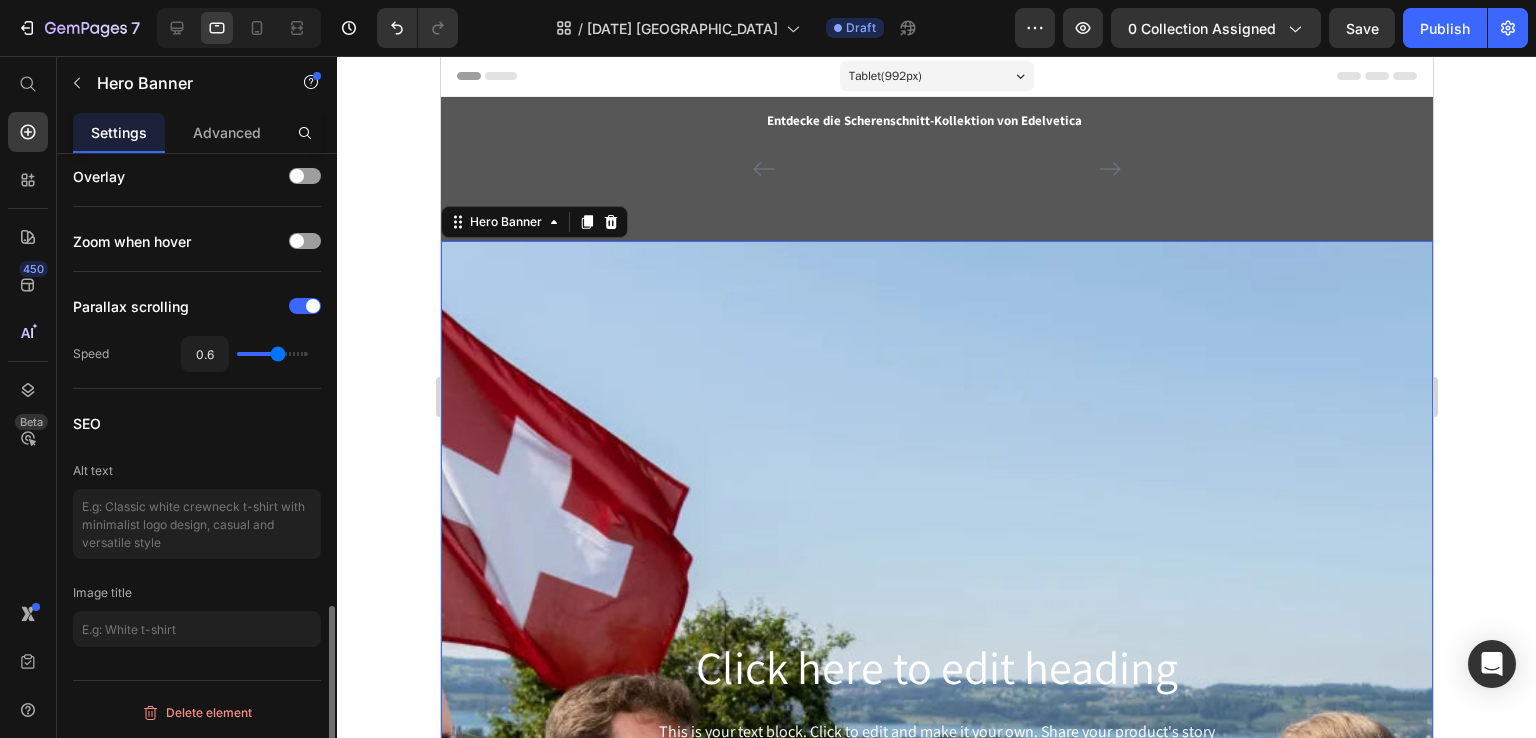 scroll, scrollTop: 1568, scrollLeft: 0, axis: vertical 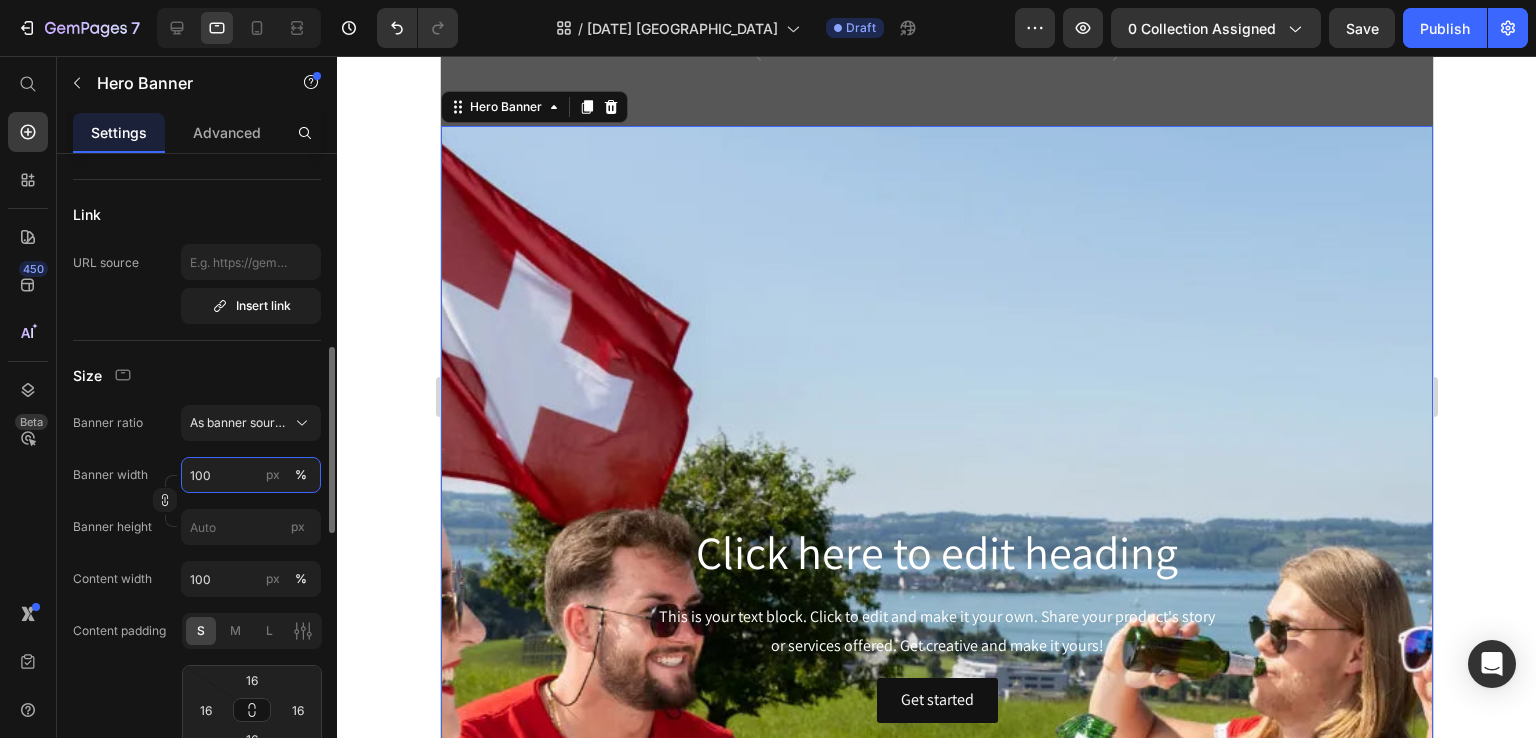 click on "100" at bounding box center [251, 475] 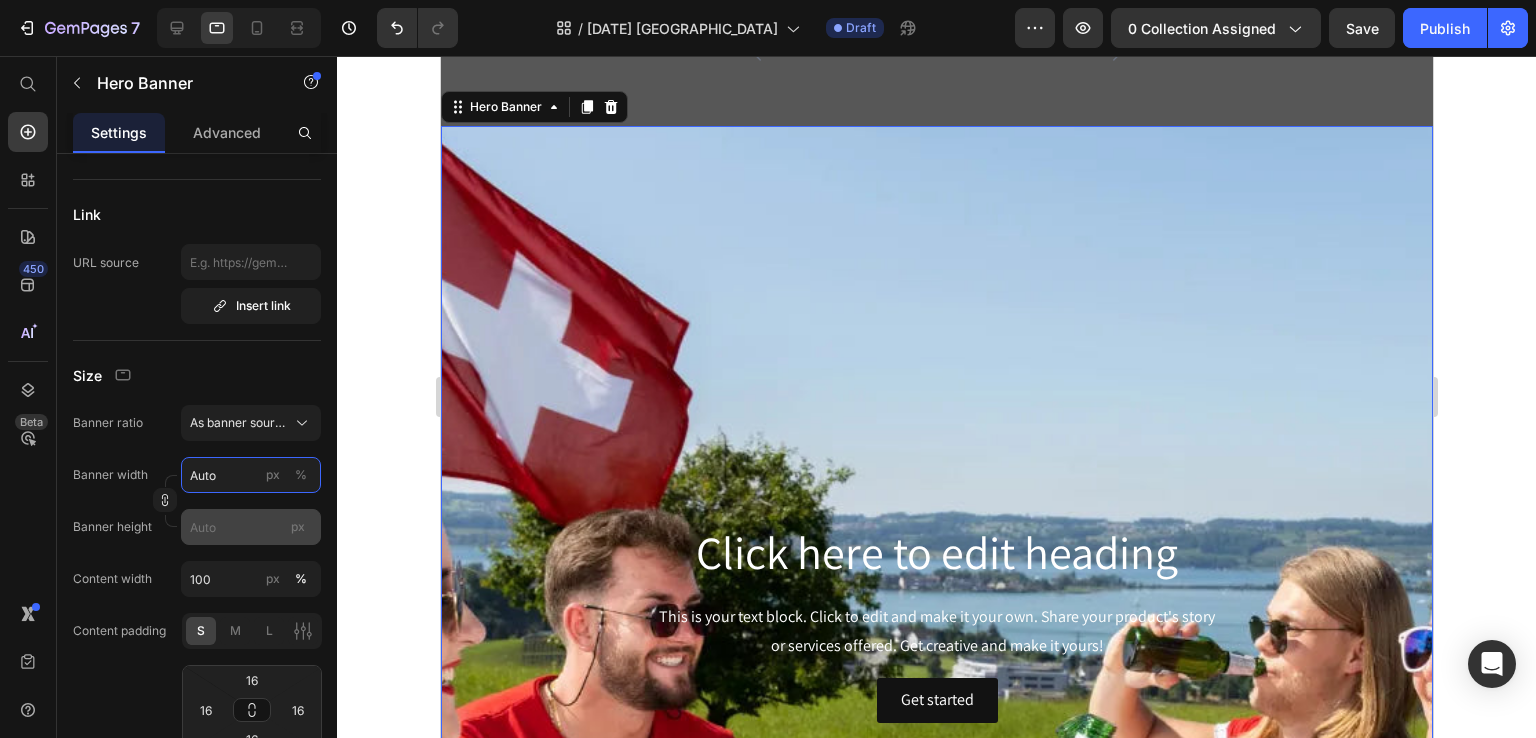type on "Auto" 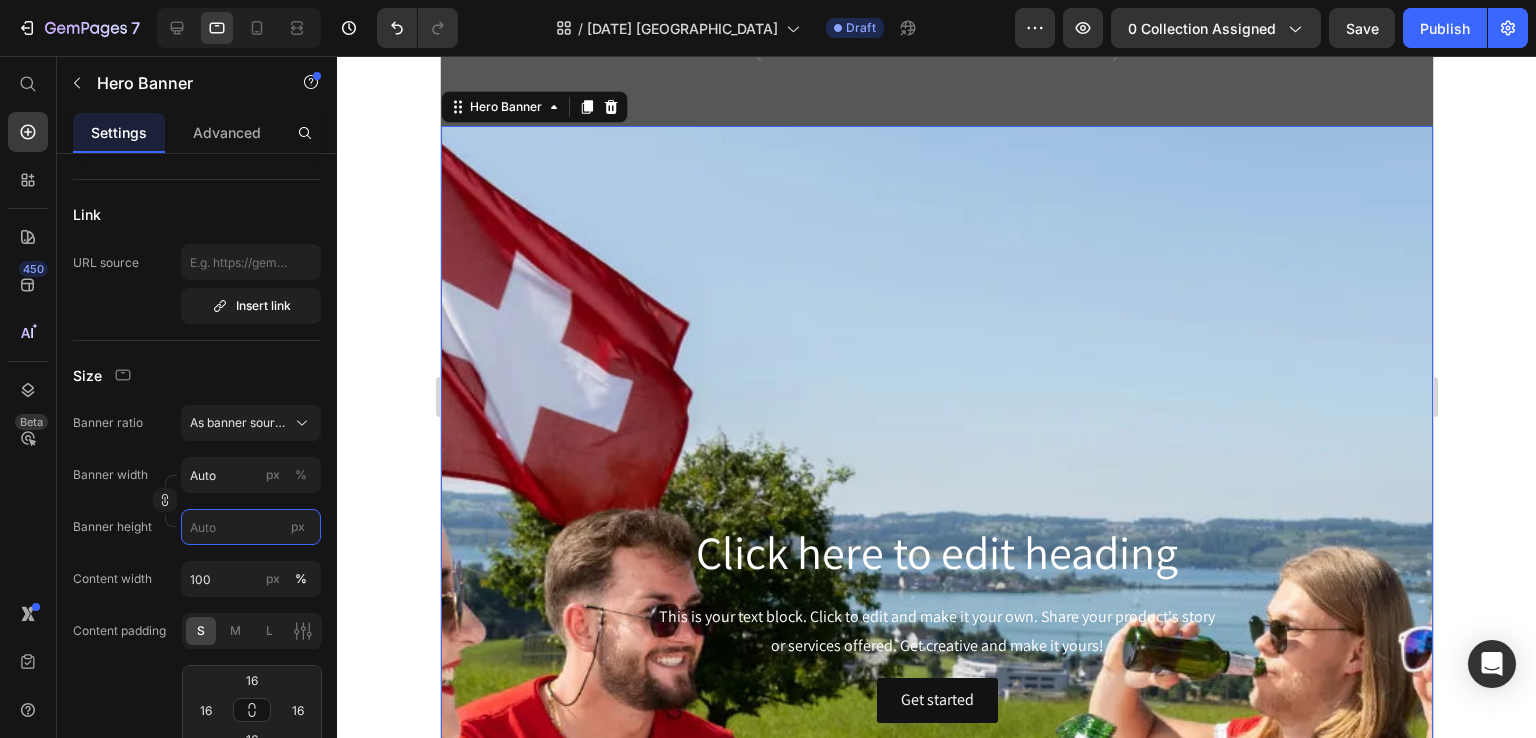 click on "px" at bounding box center (251, 527) 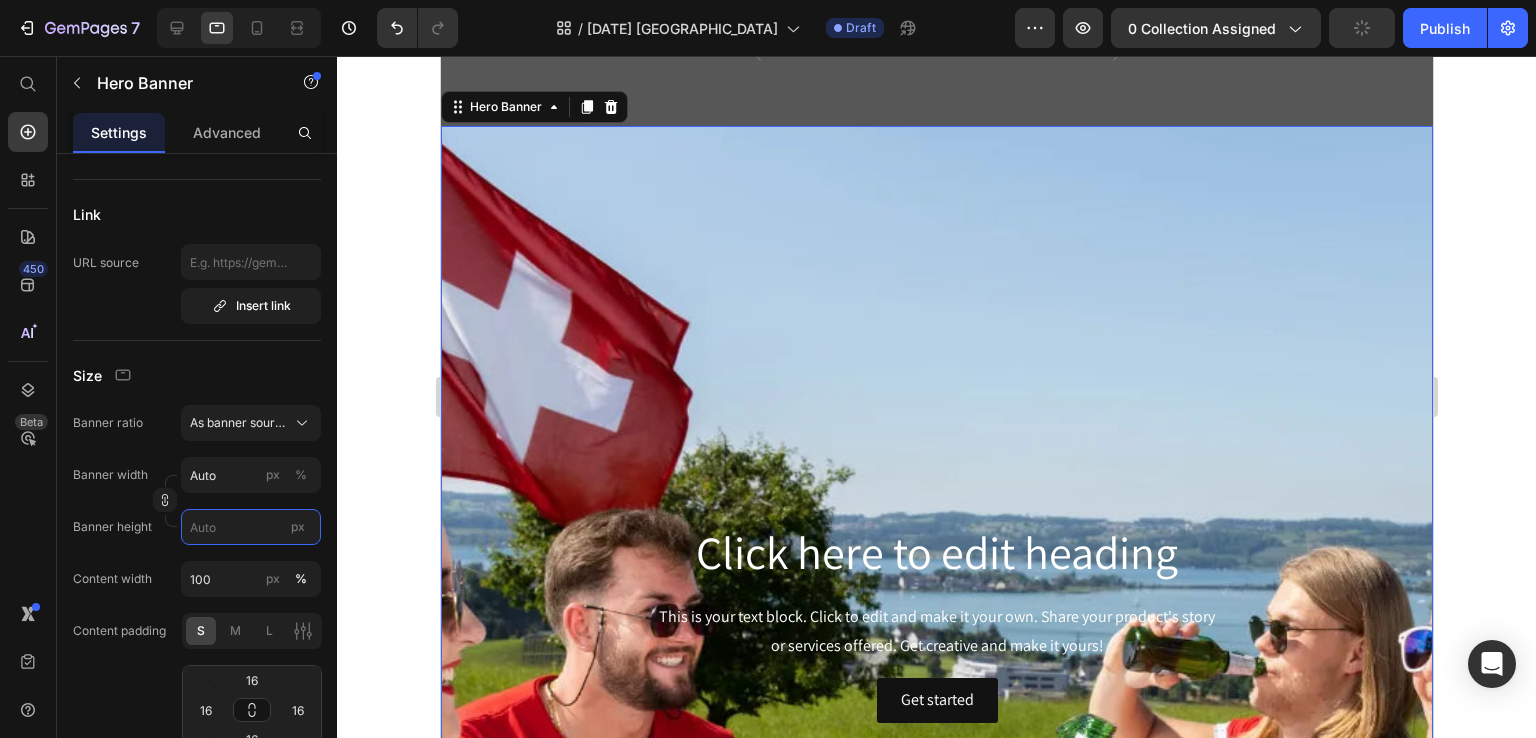 click on "px" at bounding box center (251, 527) 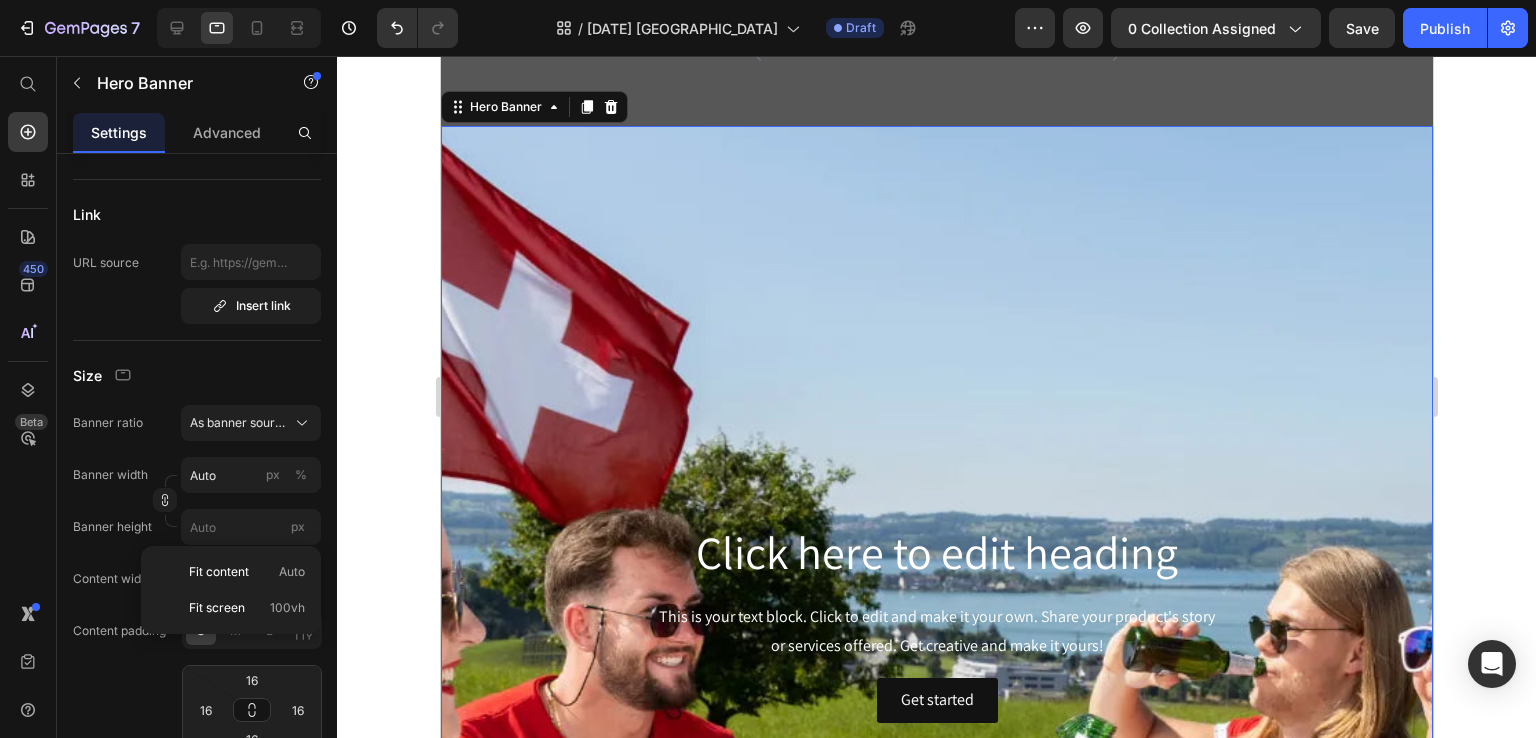 click 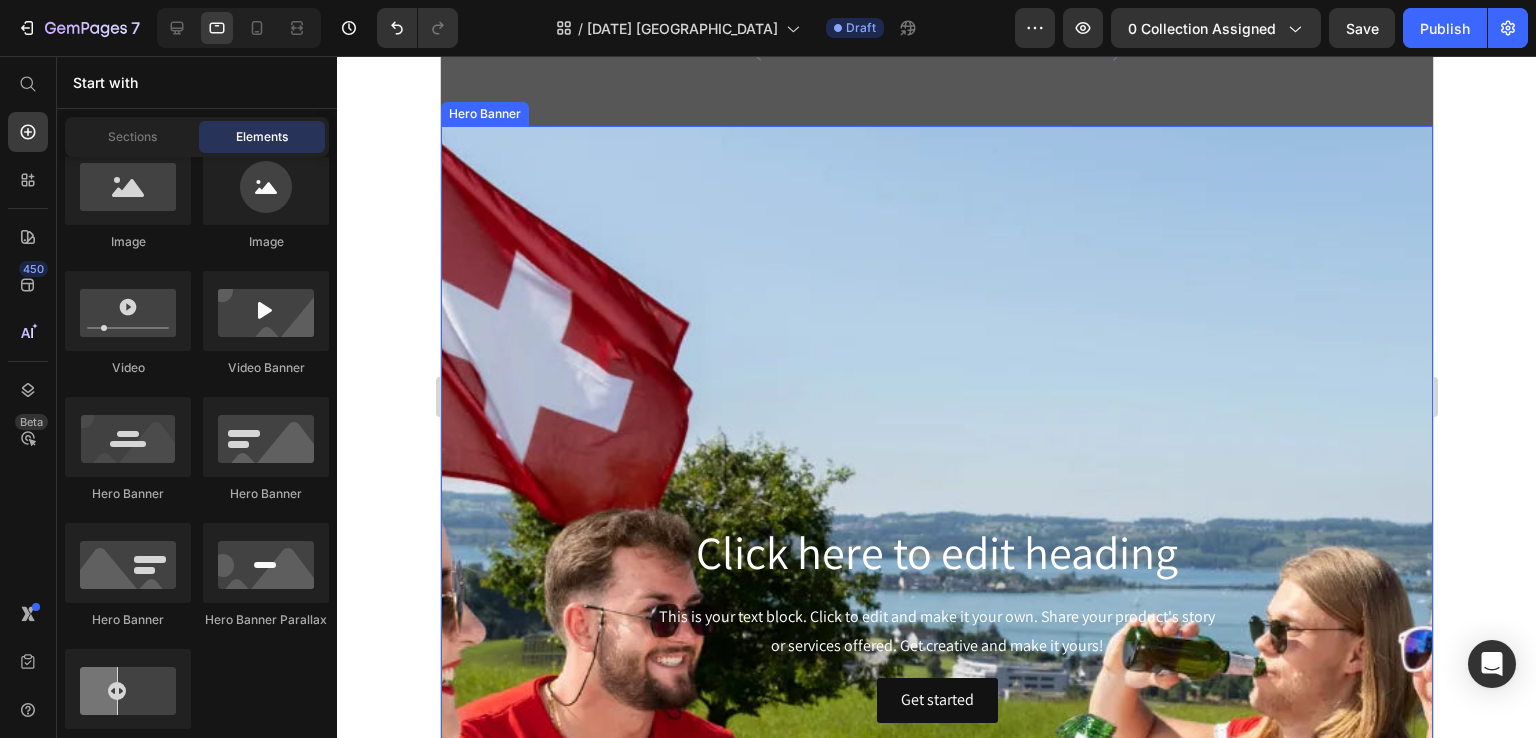 click at bounding box center (936, 622) 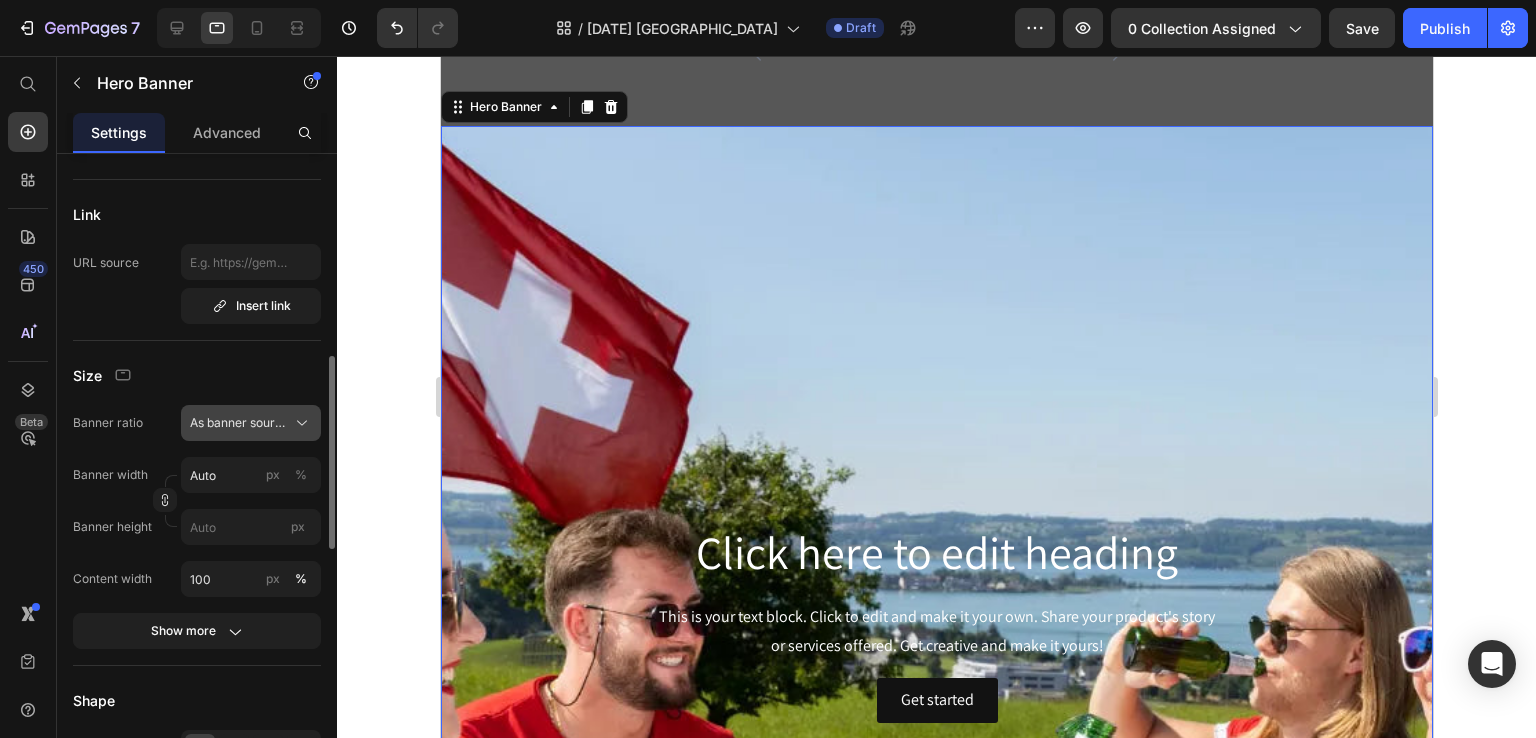 click on "As banner source" at bounding box center [239, 423] 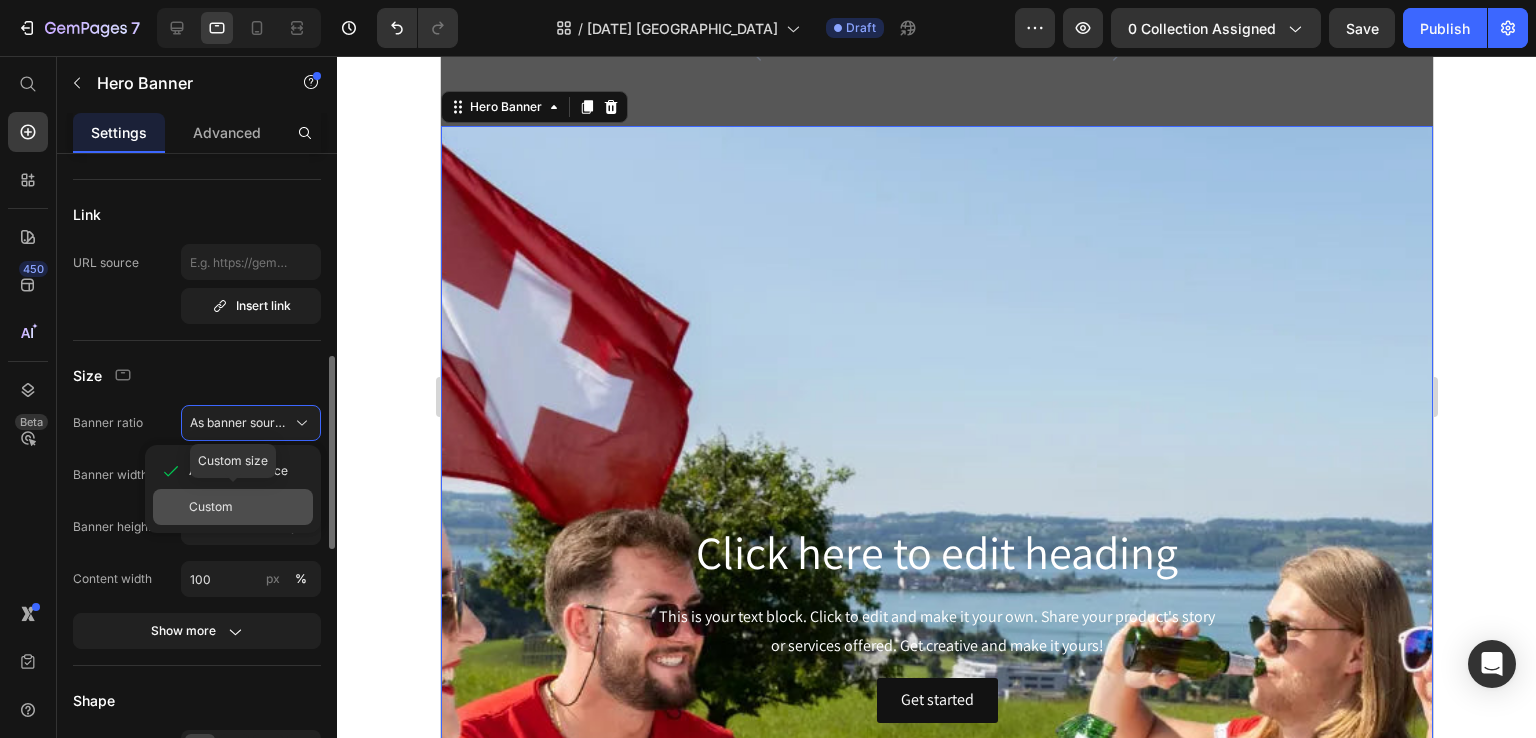 click on "Custom" 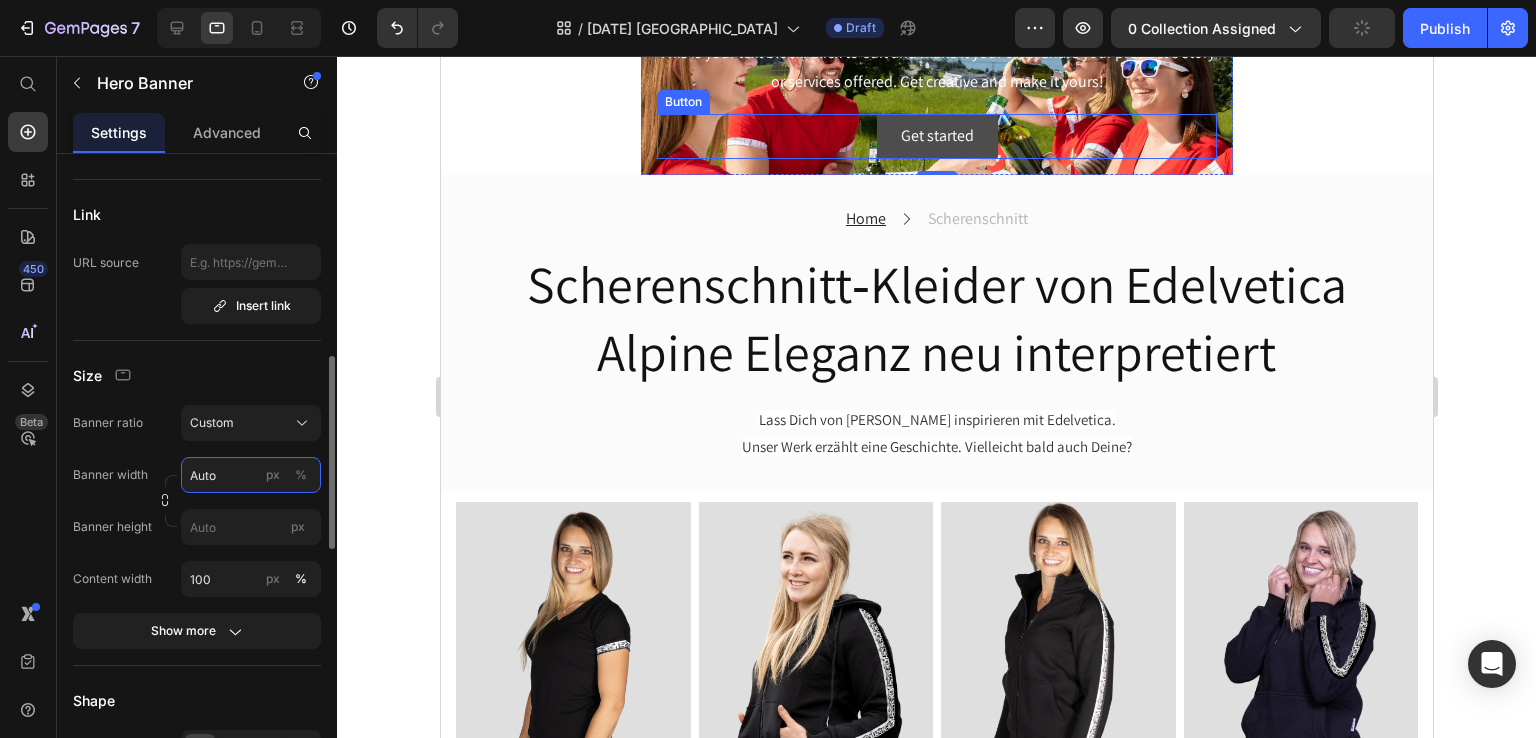 scroll, scrollTop: 0, scrollLeft: 0, axis: both 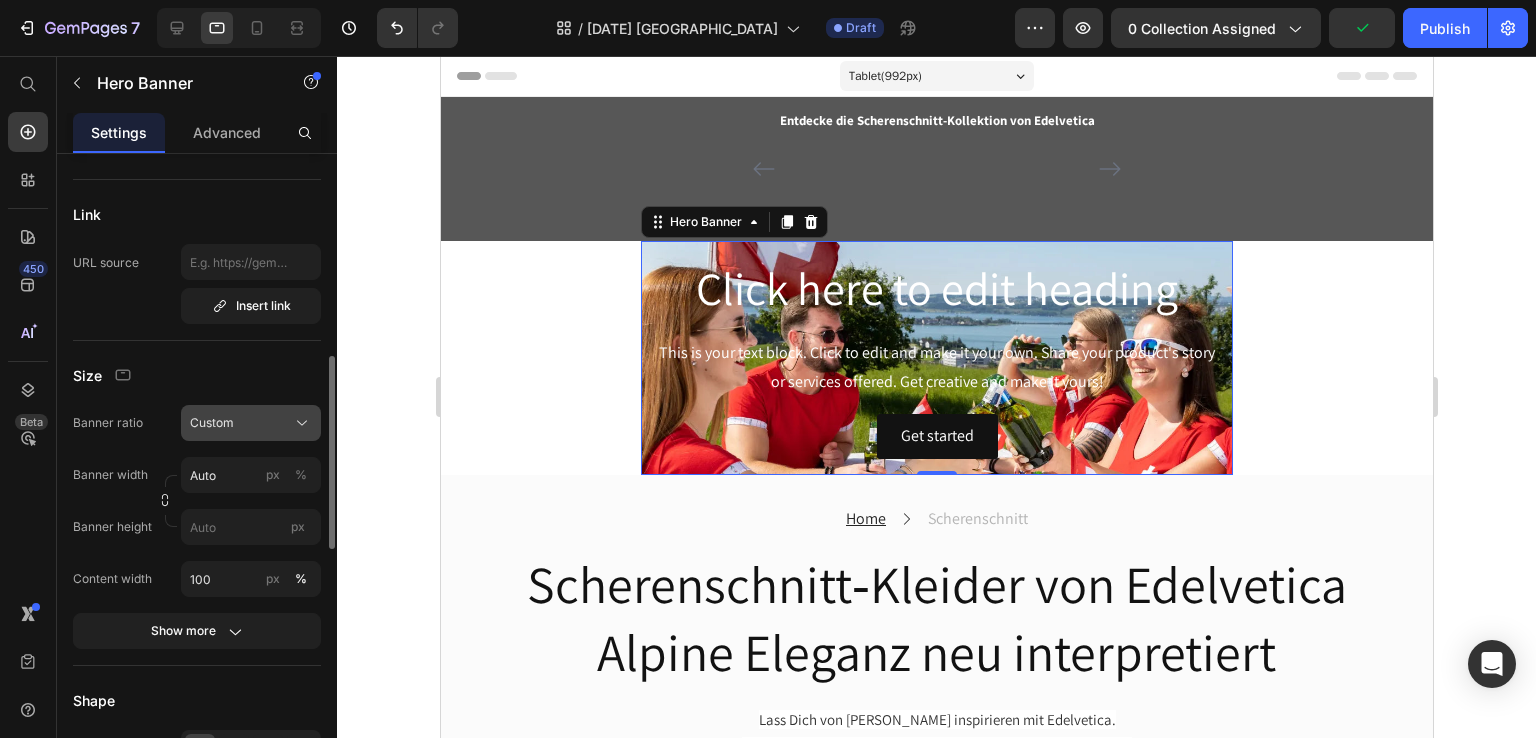 click on "Custom" 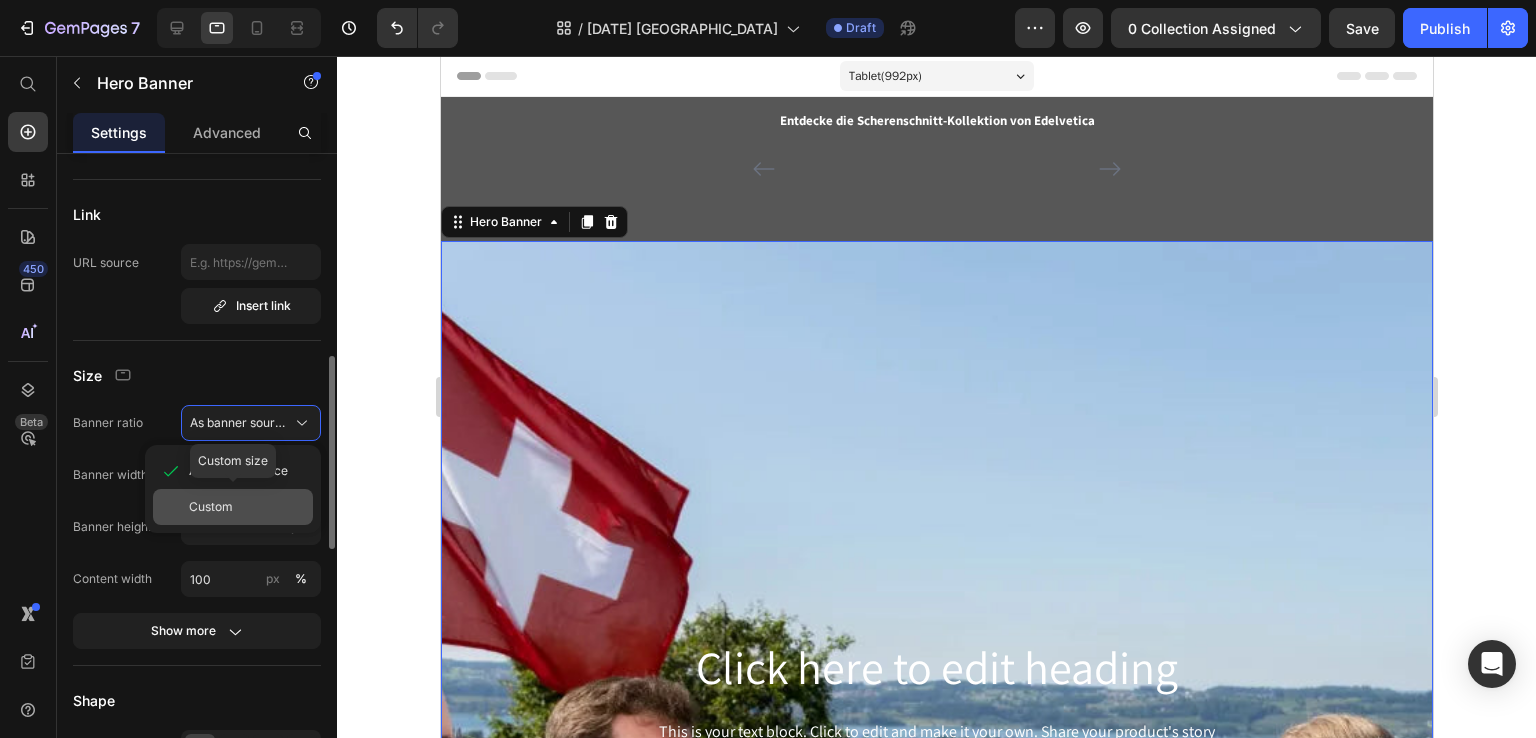click on "Custom" at bounding box center [211, 507] 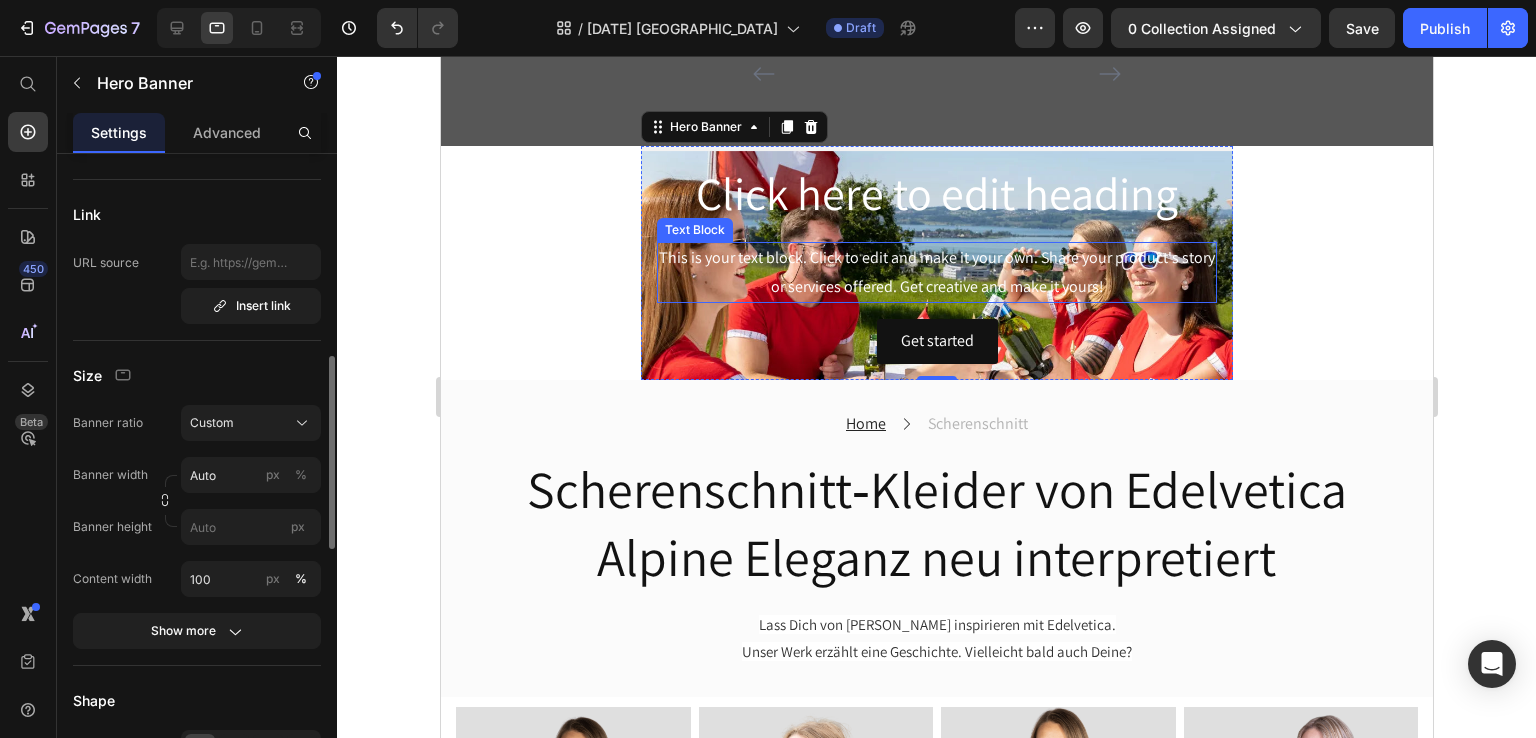 scroll, scrollTop: 100, scrollLeft: 0, axis: vertical 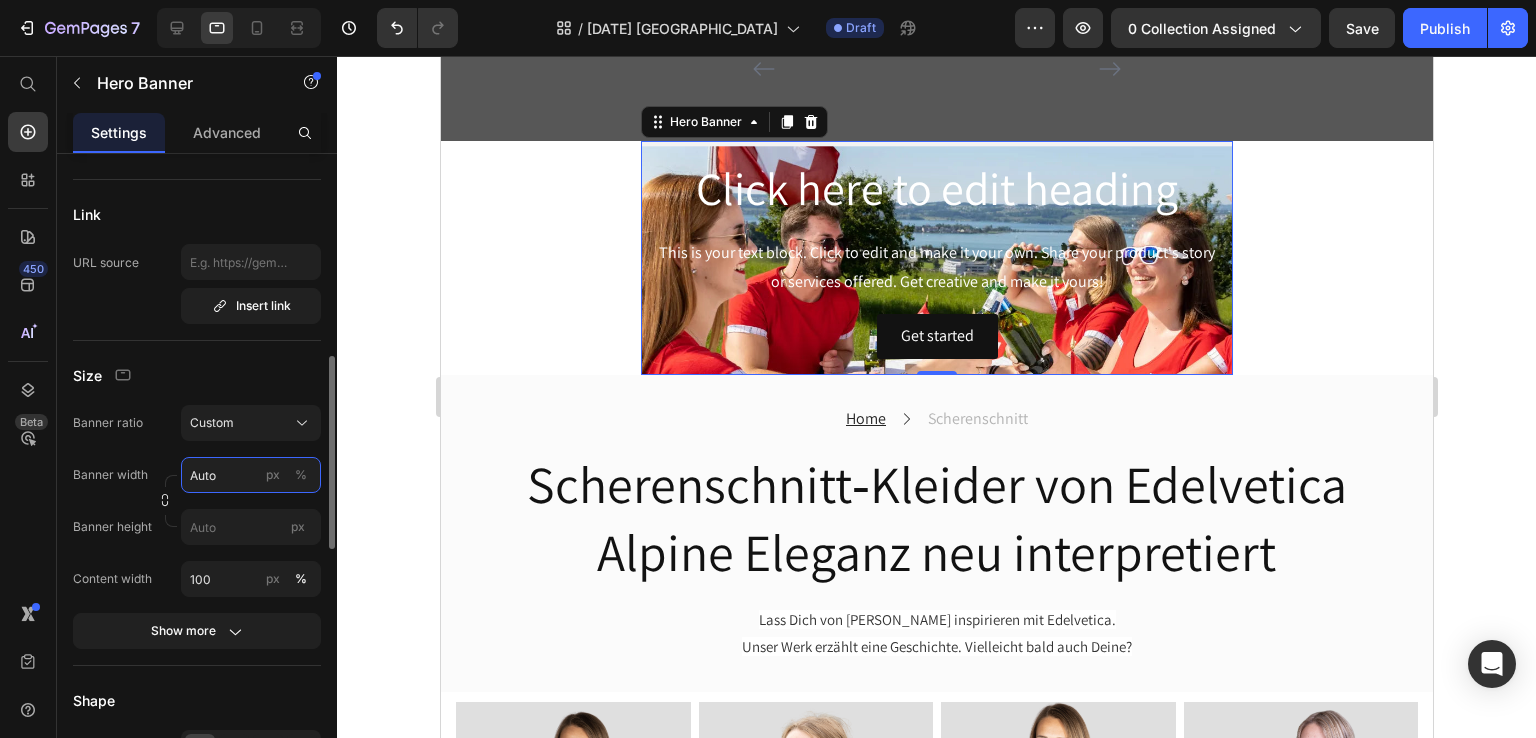 click on "Auto" at bounding box center (251, 475) 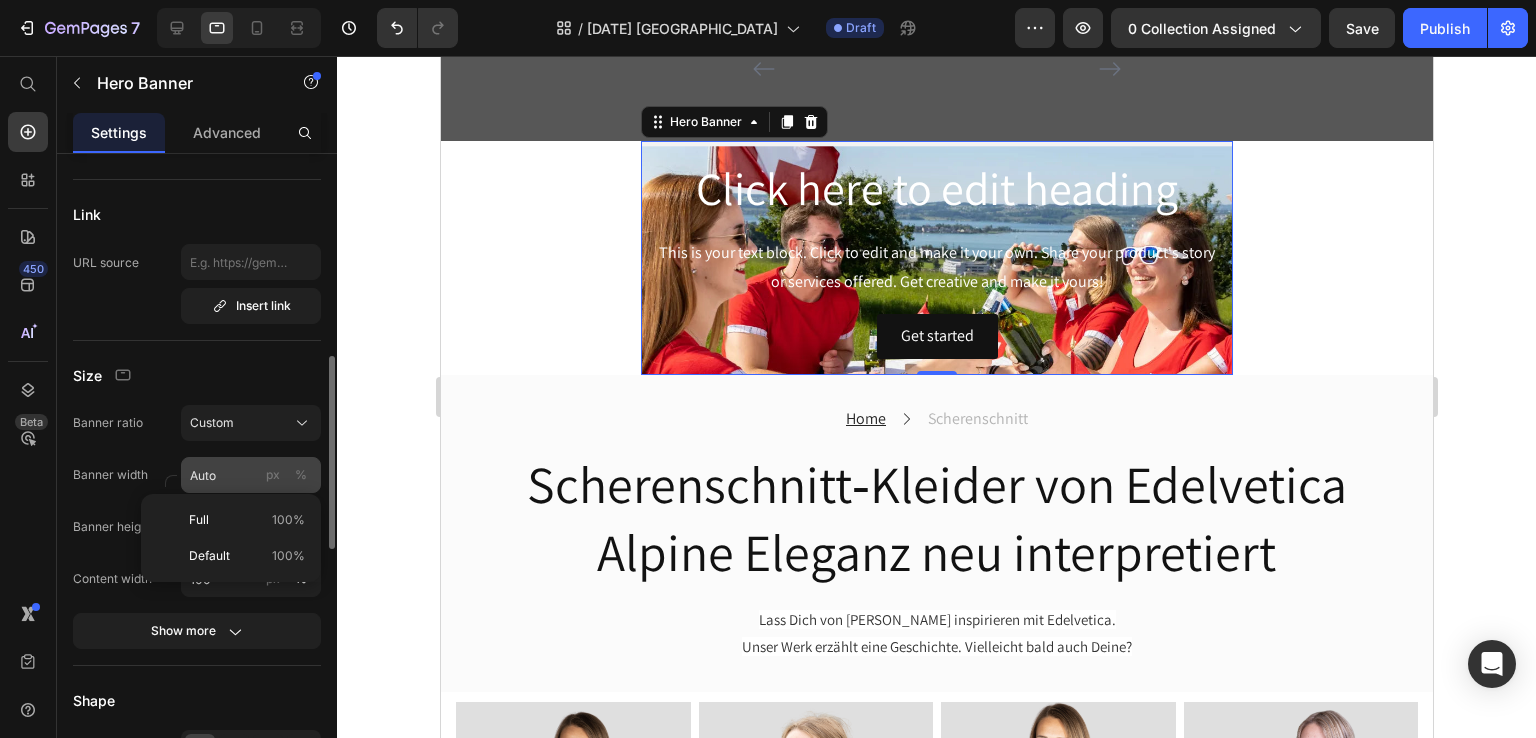 click on "%" at bounding box center [301, 475] 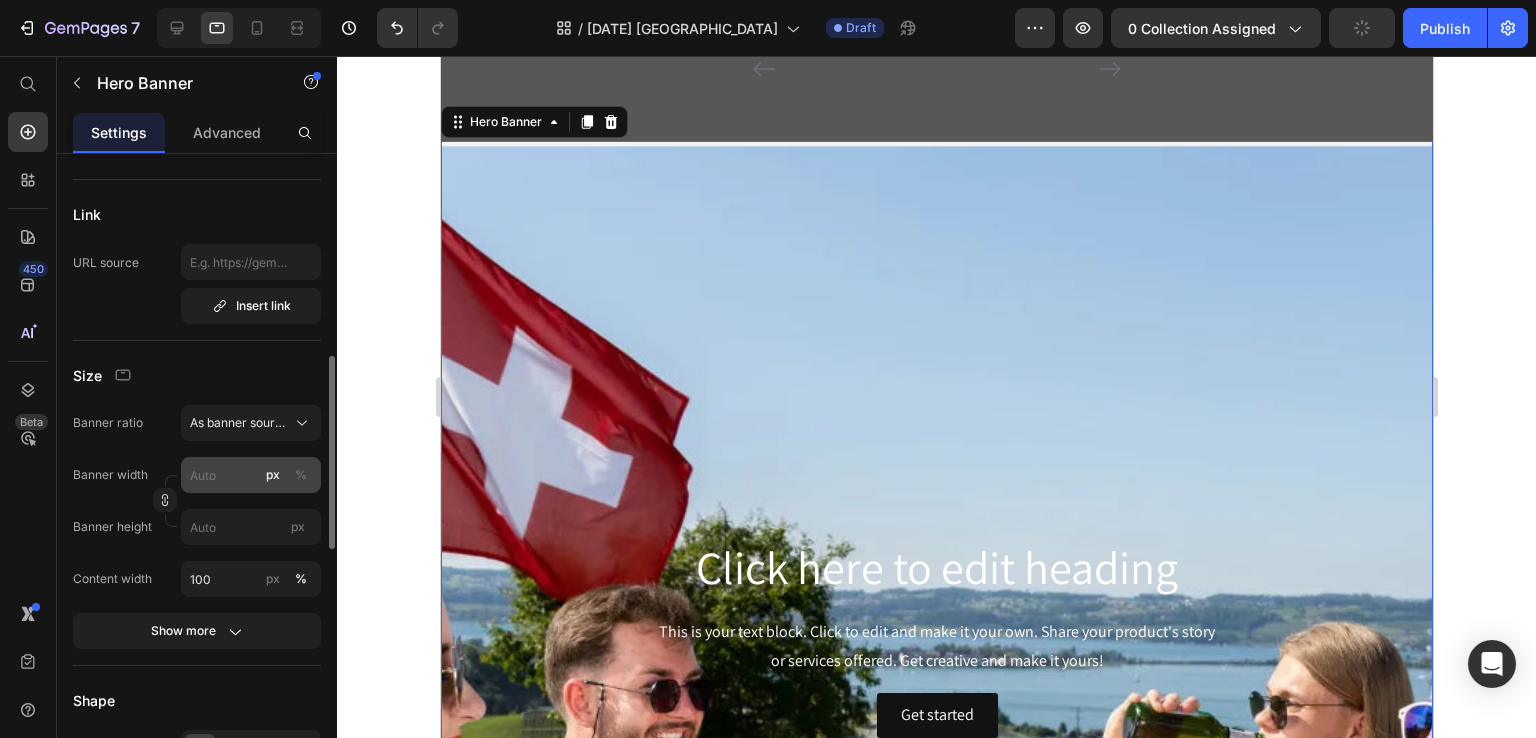 click on "%" at bounding box center [301, 475] 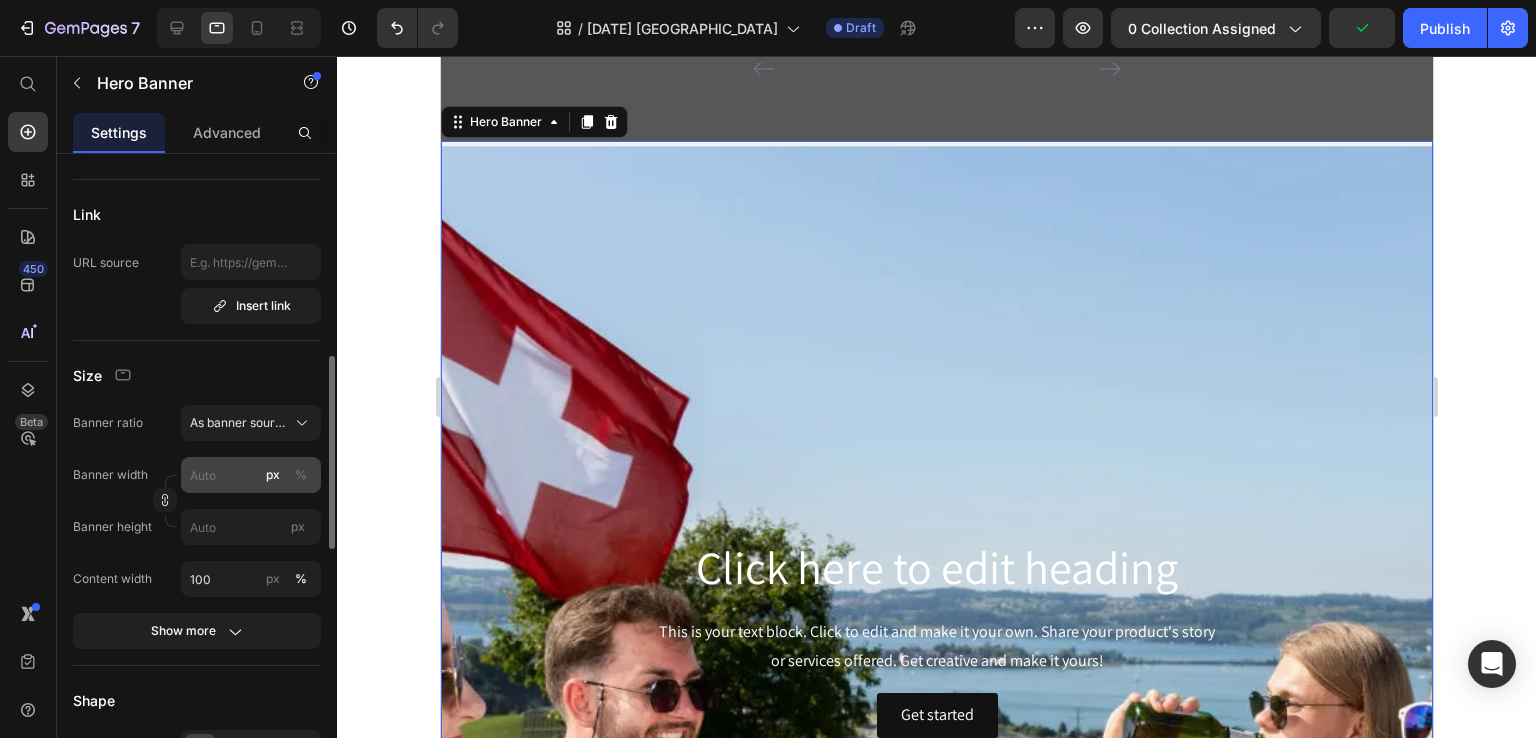 click on "%" at bounding box center (301, 475) 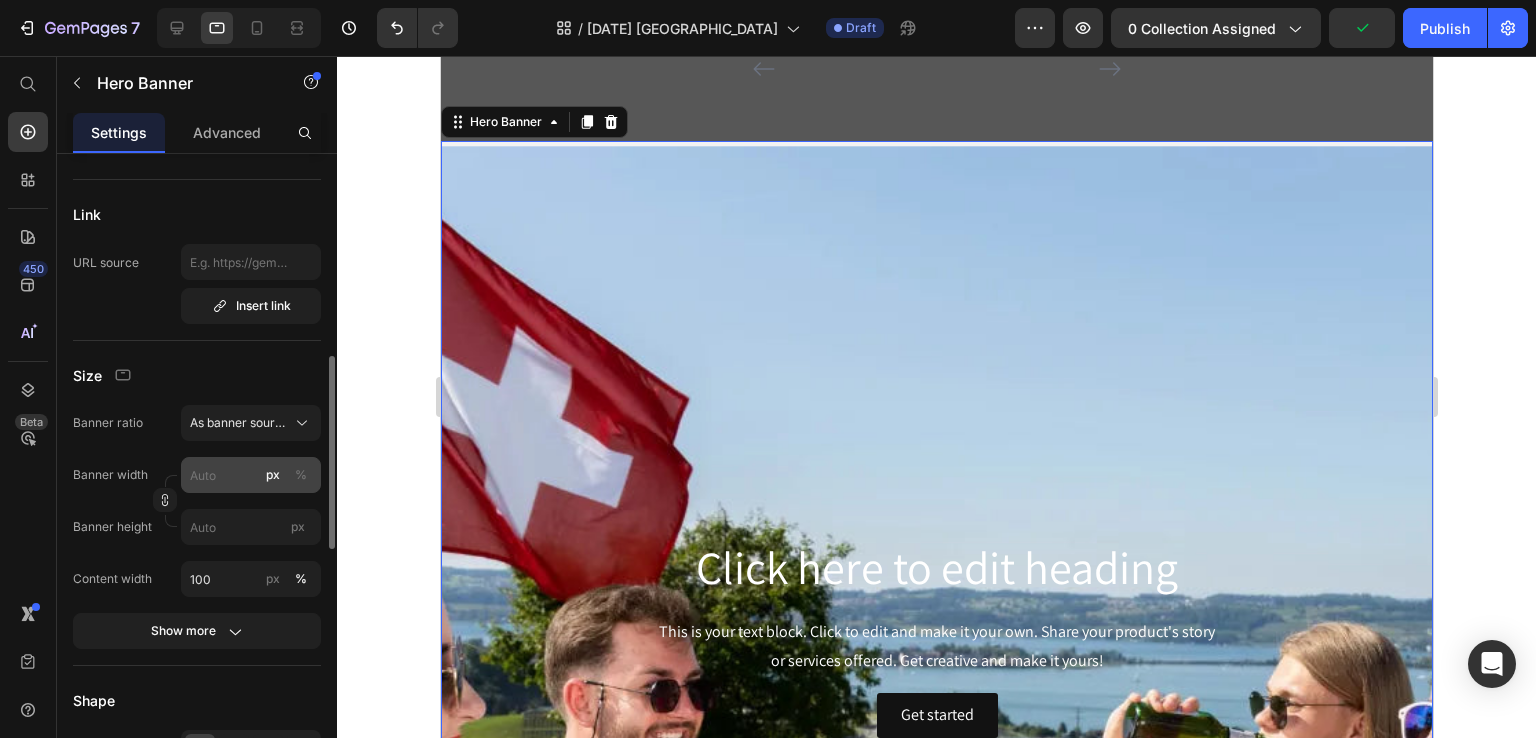 click on "%" at bounding box center (301, 475) 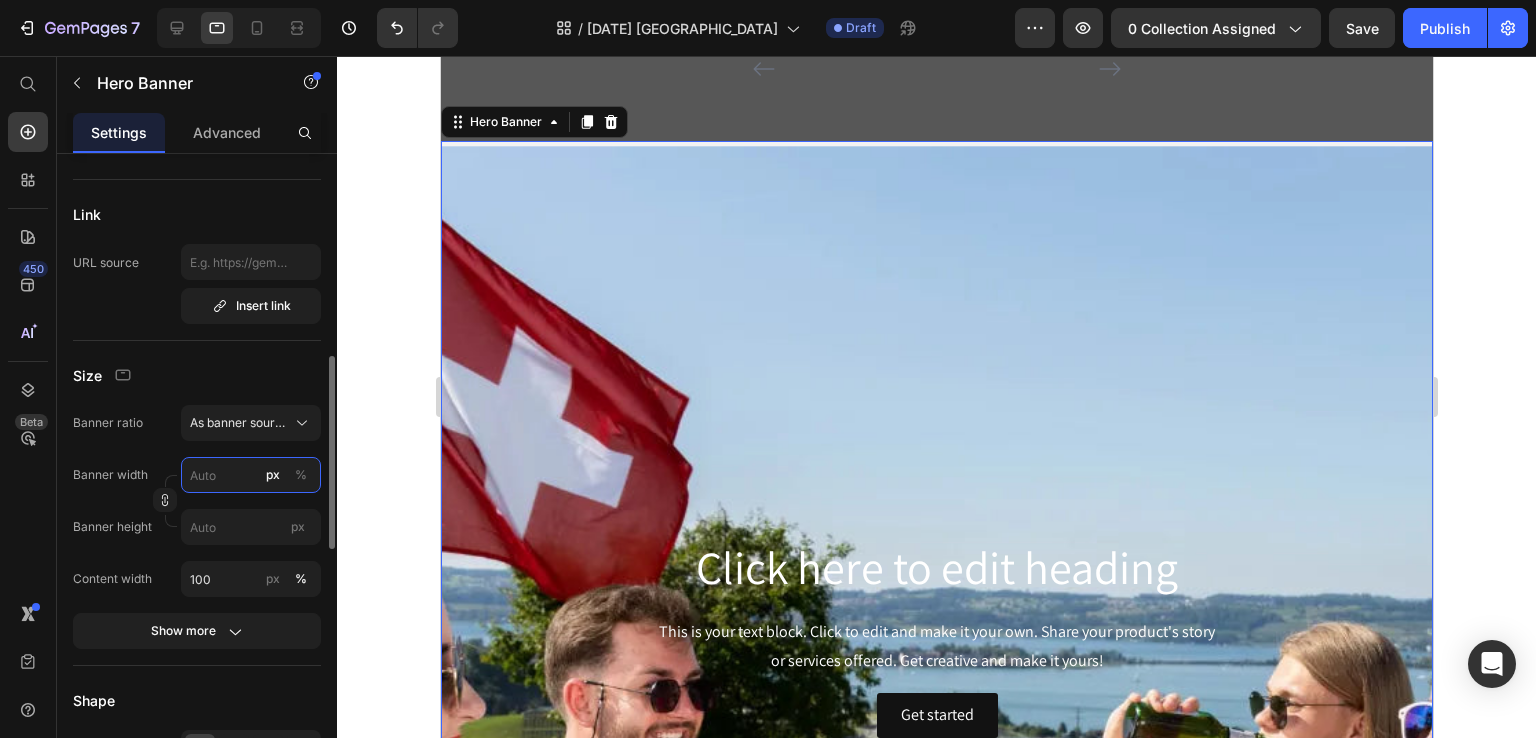 click on "px %" at bounding box center (251, 475) 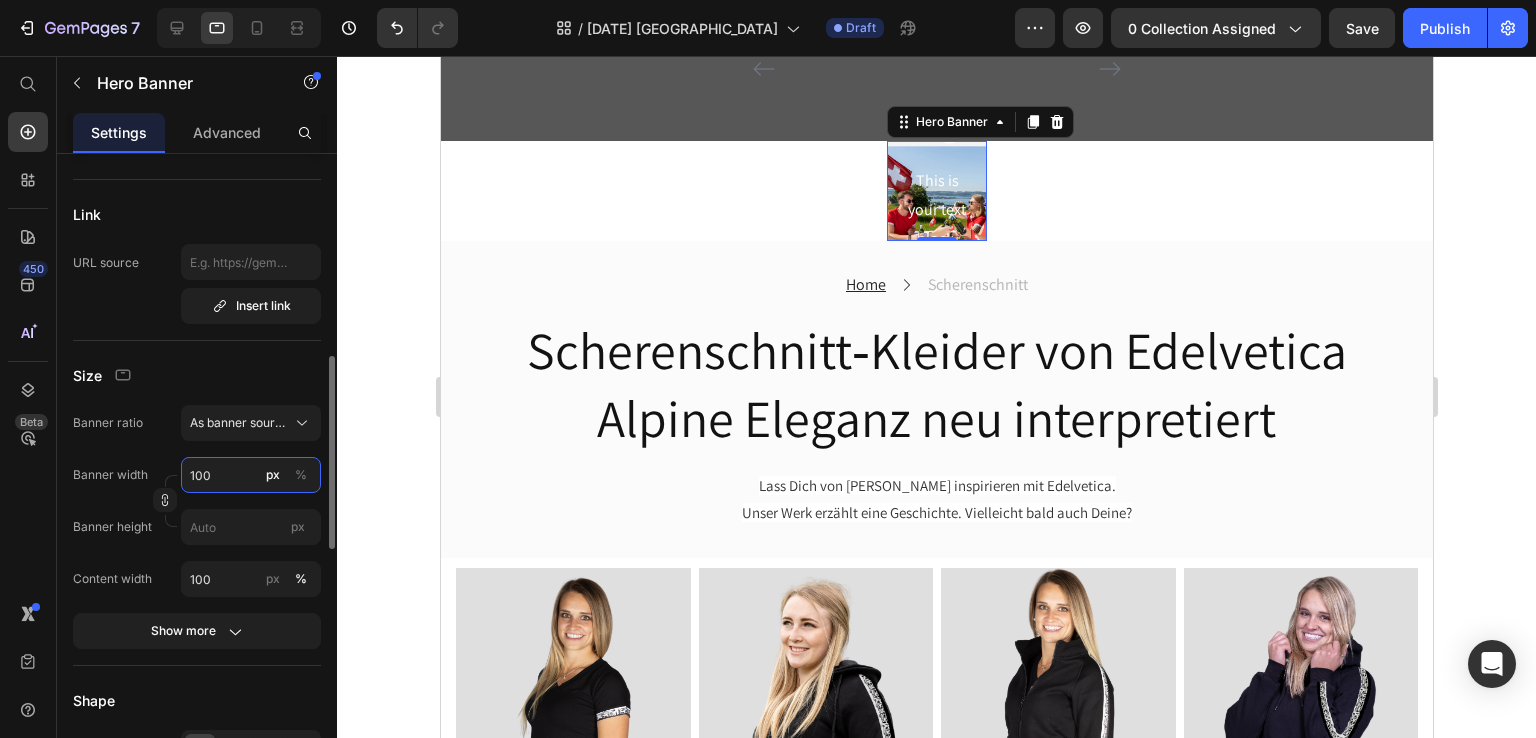 type on "100" 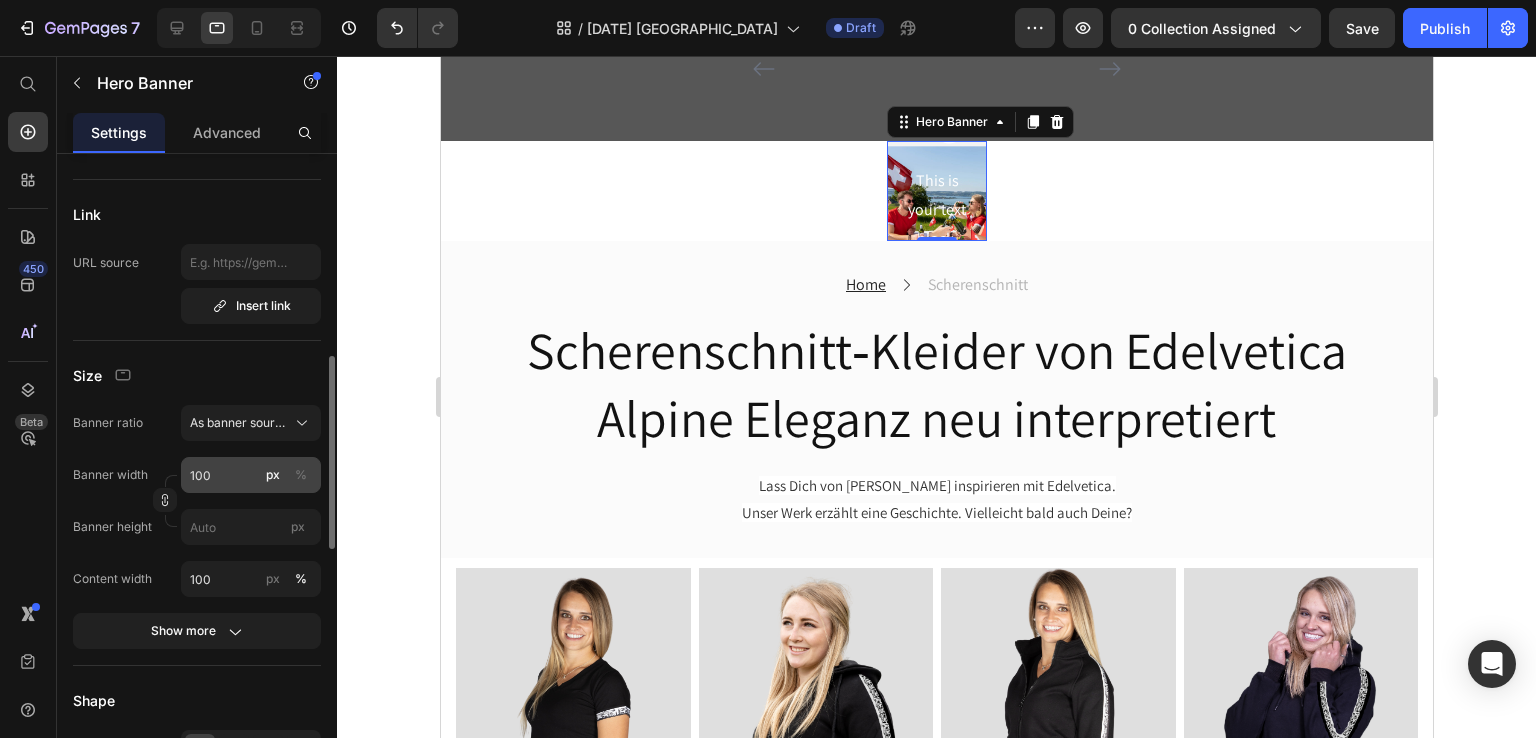 click on "%" at bounding box center [301, 475] 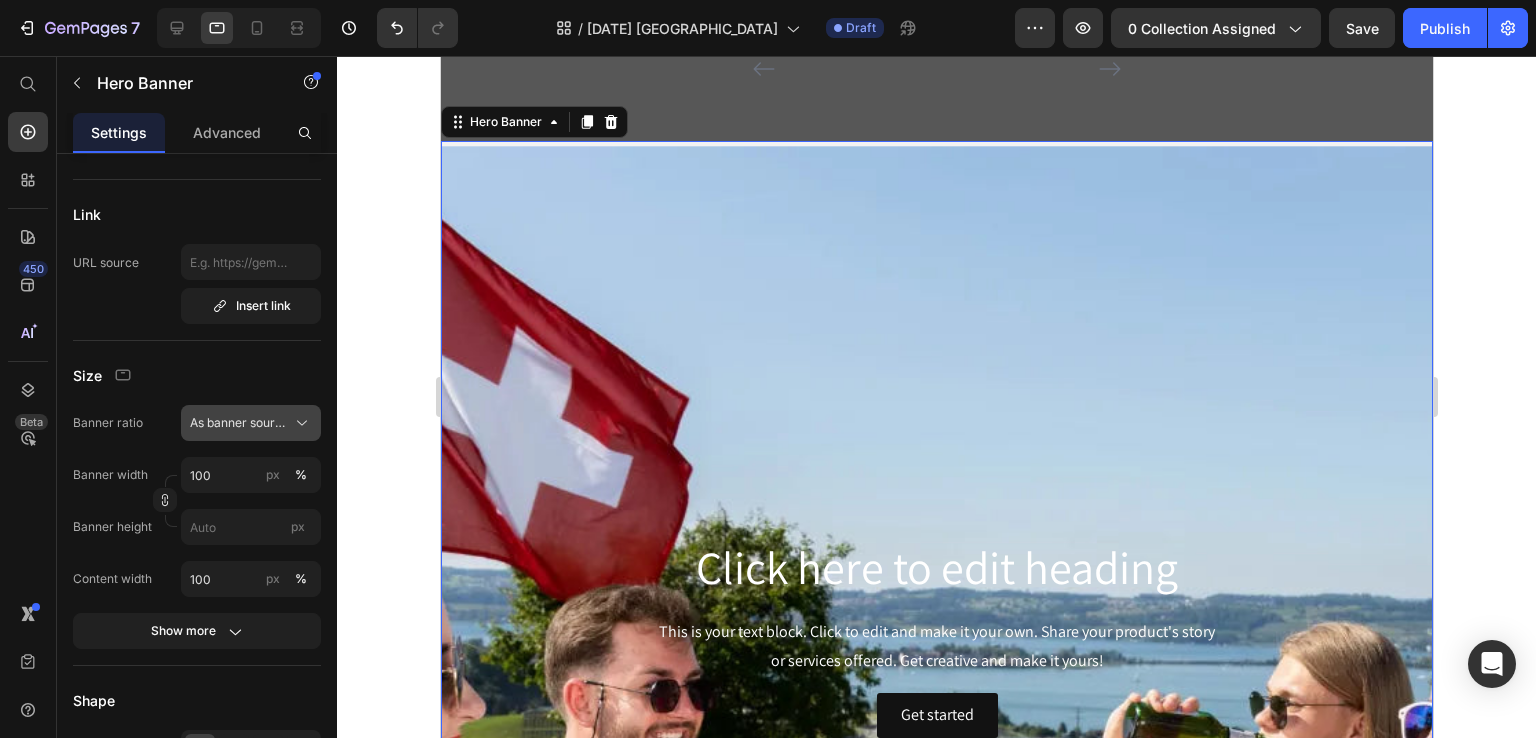 click on "As banner source" at bounding box center [251, 423] 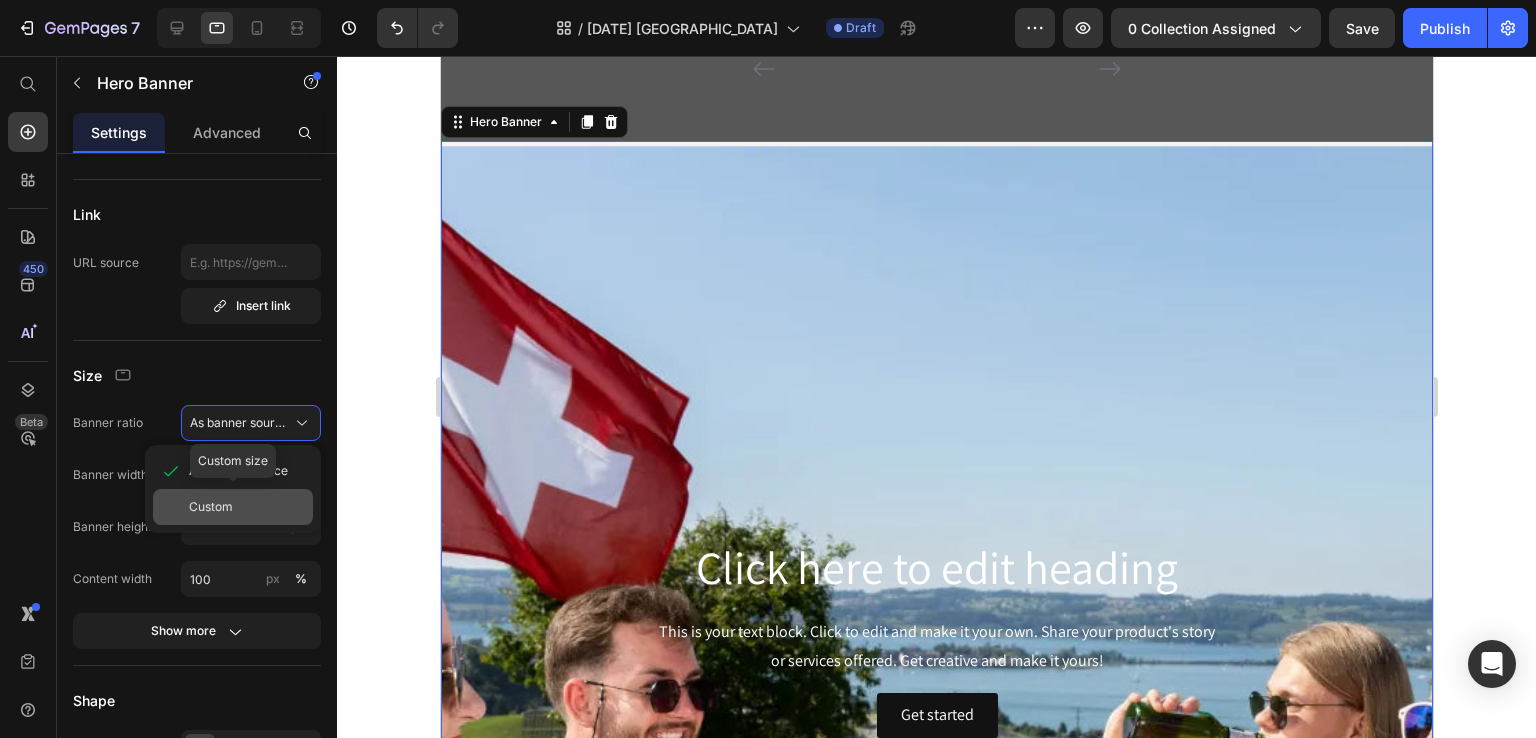 click on "Custom" at bounding box center (211, 507) 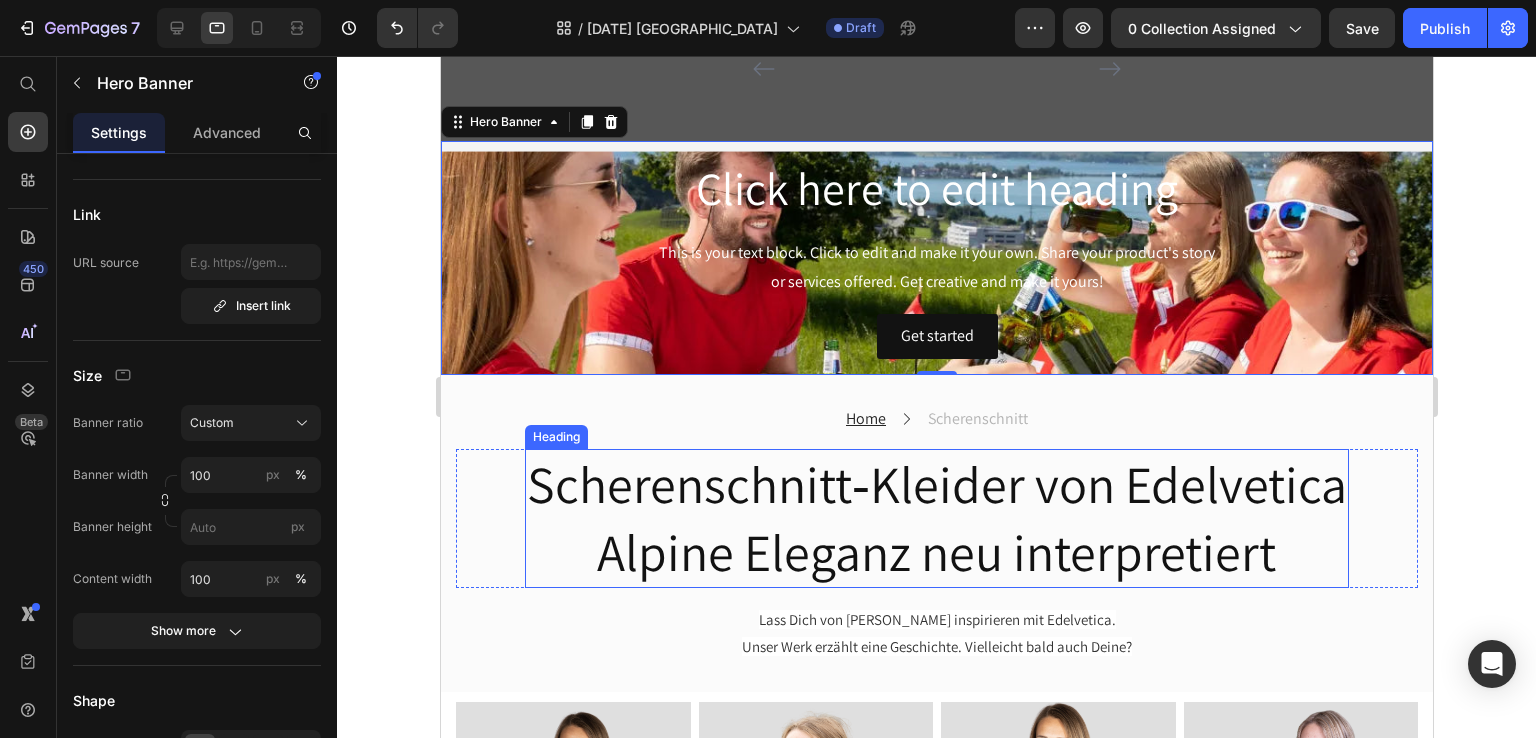 scroll, scrollTop: 100, scrollLeft: 0, axis: vertical 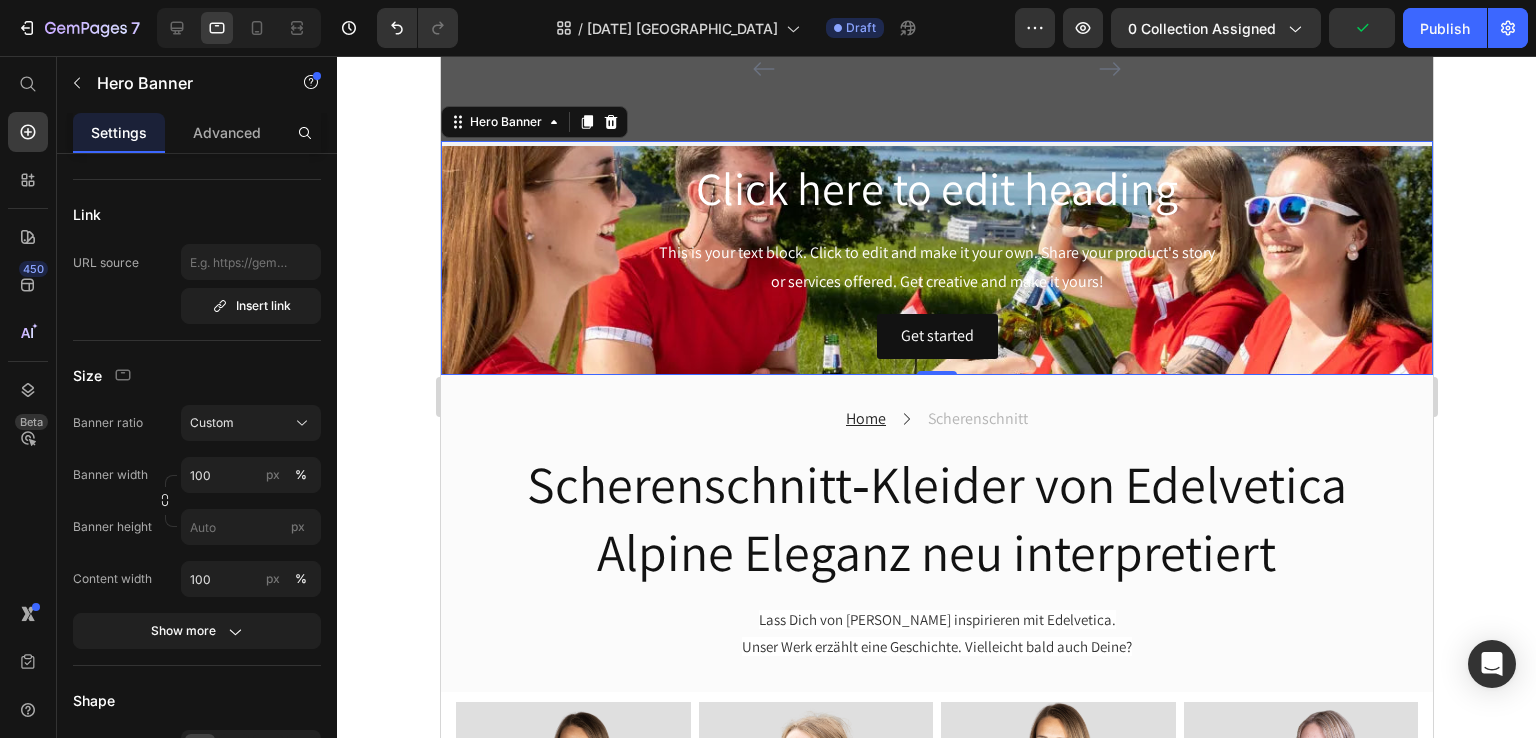 click 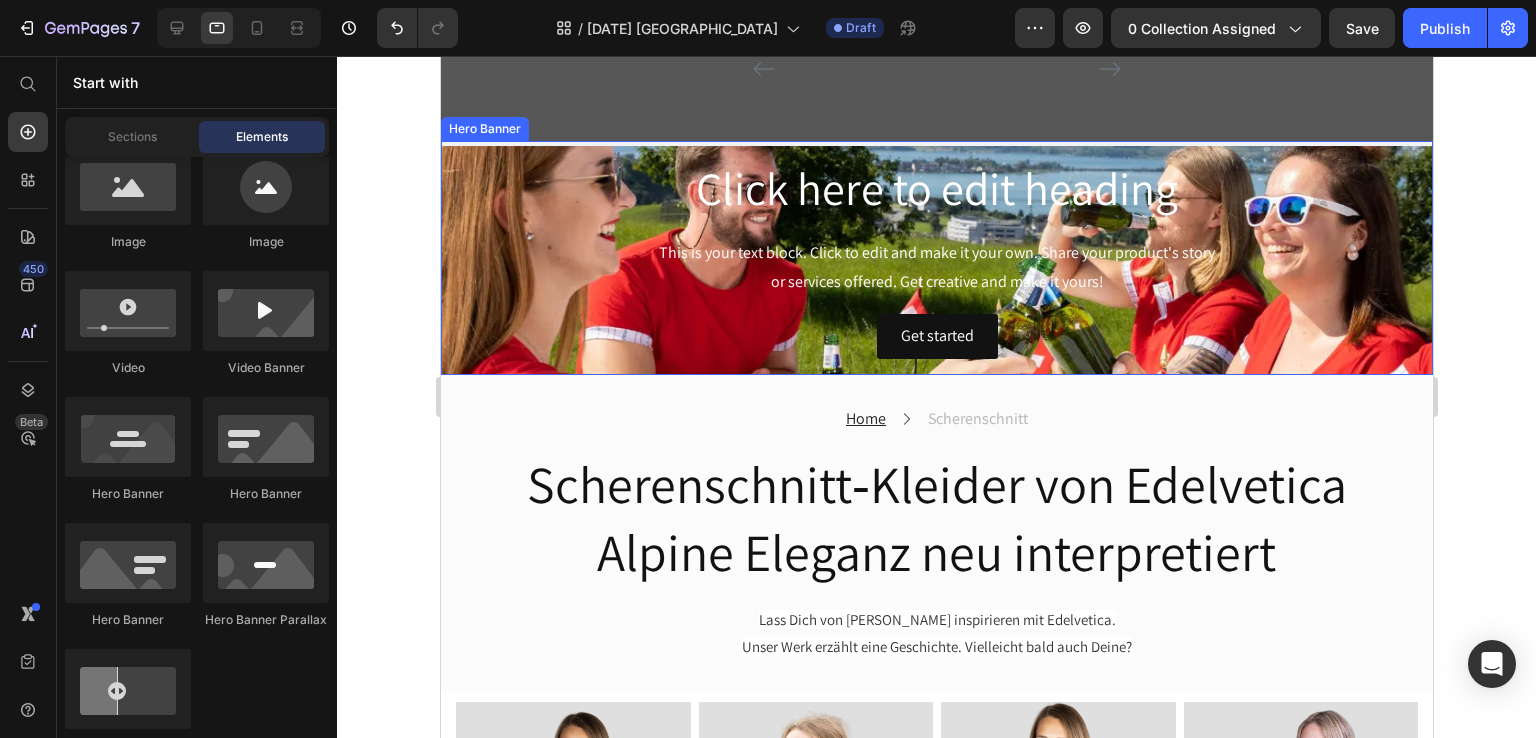 click on "Click here to edit heading Heading This is your text block. Click to edit and make it your own. Share your product's story                   or services offered. Get creative and make it yours! Text Block Get started Button" at bounding box center (936, 258) 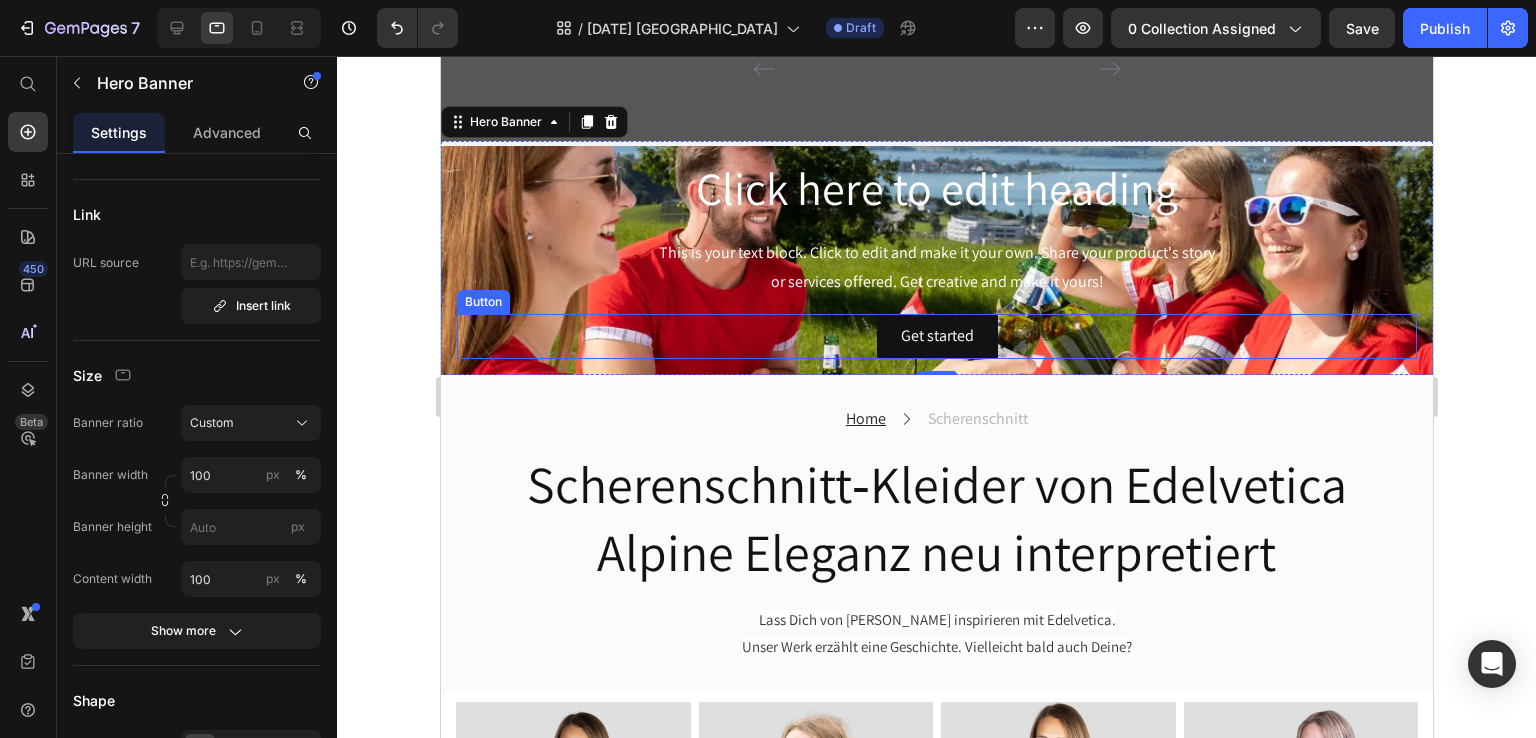 click on "Get started Button" at bounding box center [936, 336] 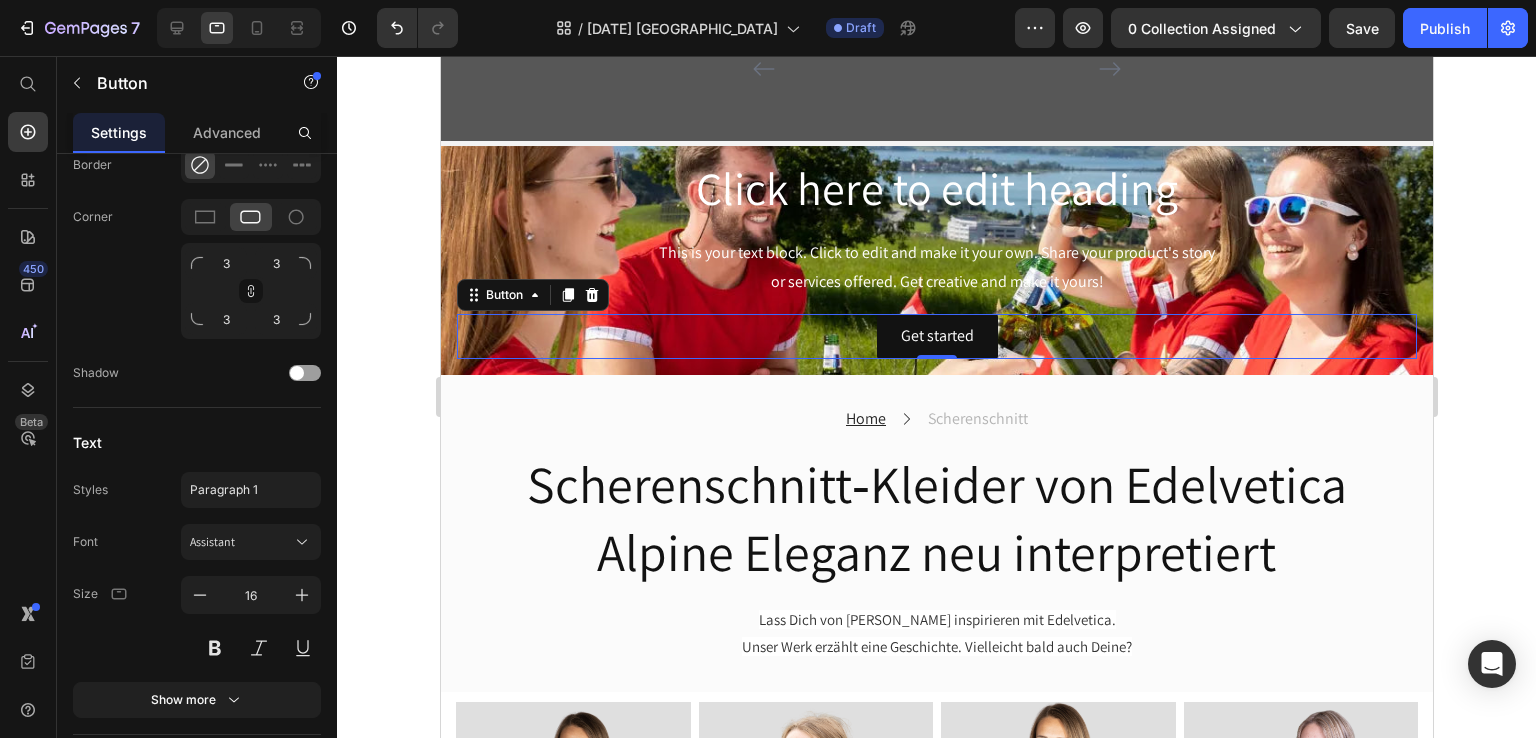 scroll, scrollTop: 0, scrollLeft: 0, axis: both 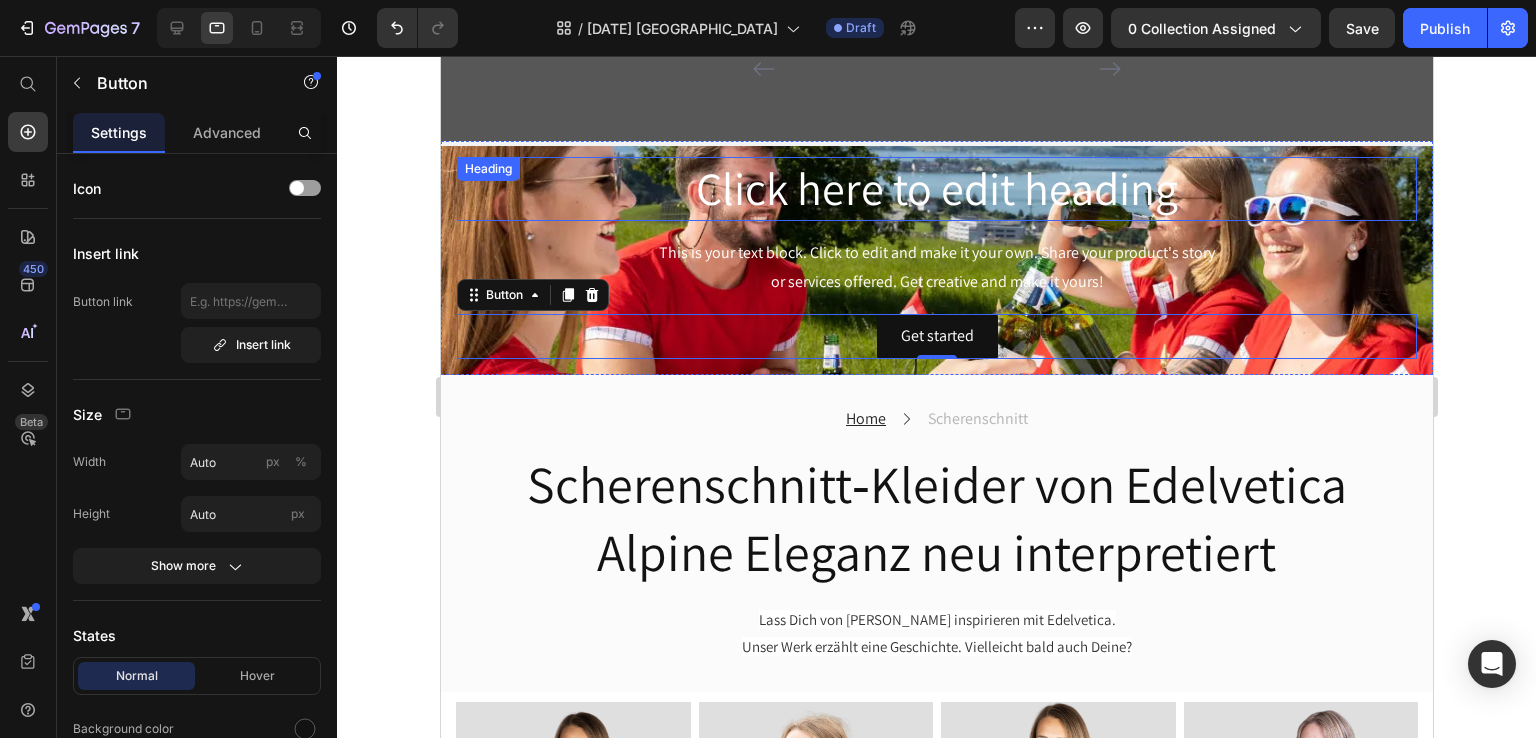 click on "Click here to edit heading" at bounding box center [936, 189] 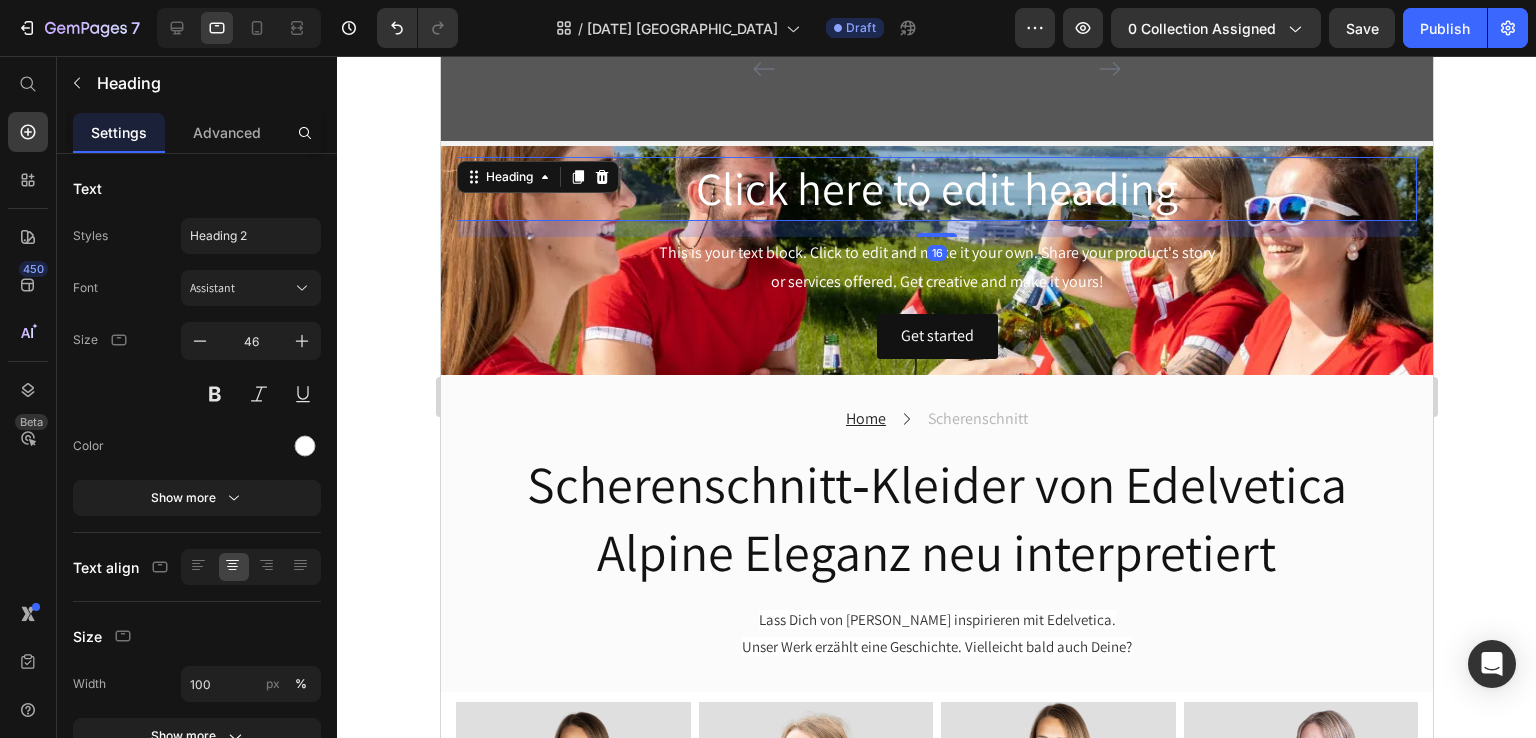 click on "Click here to edit heading" at bounding box center (936, 189) 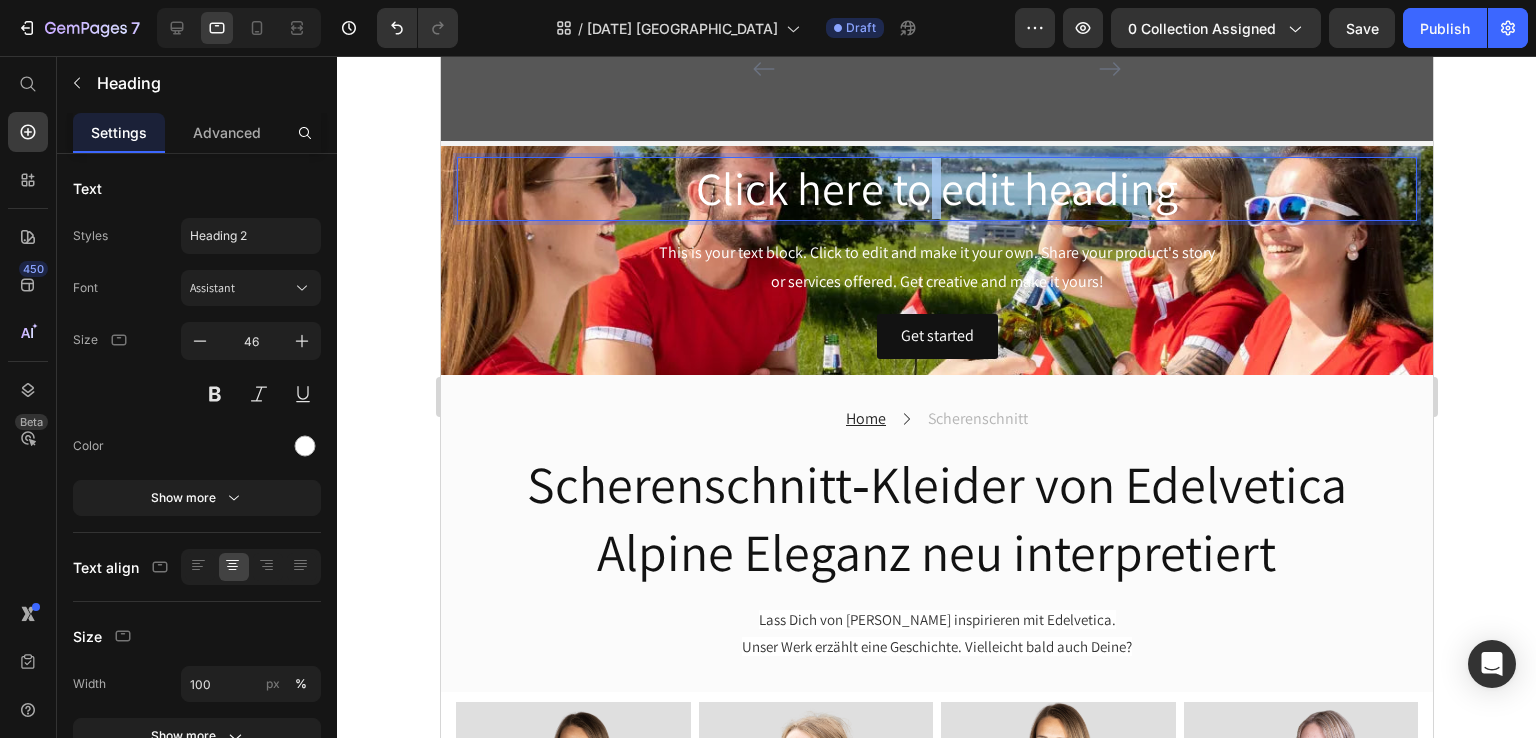 click on "Click here to edit heading" at bounding box center [936, 189] 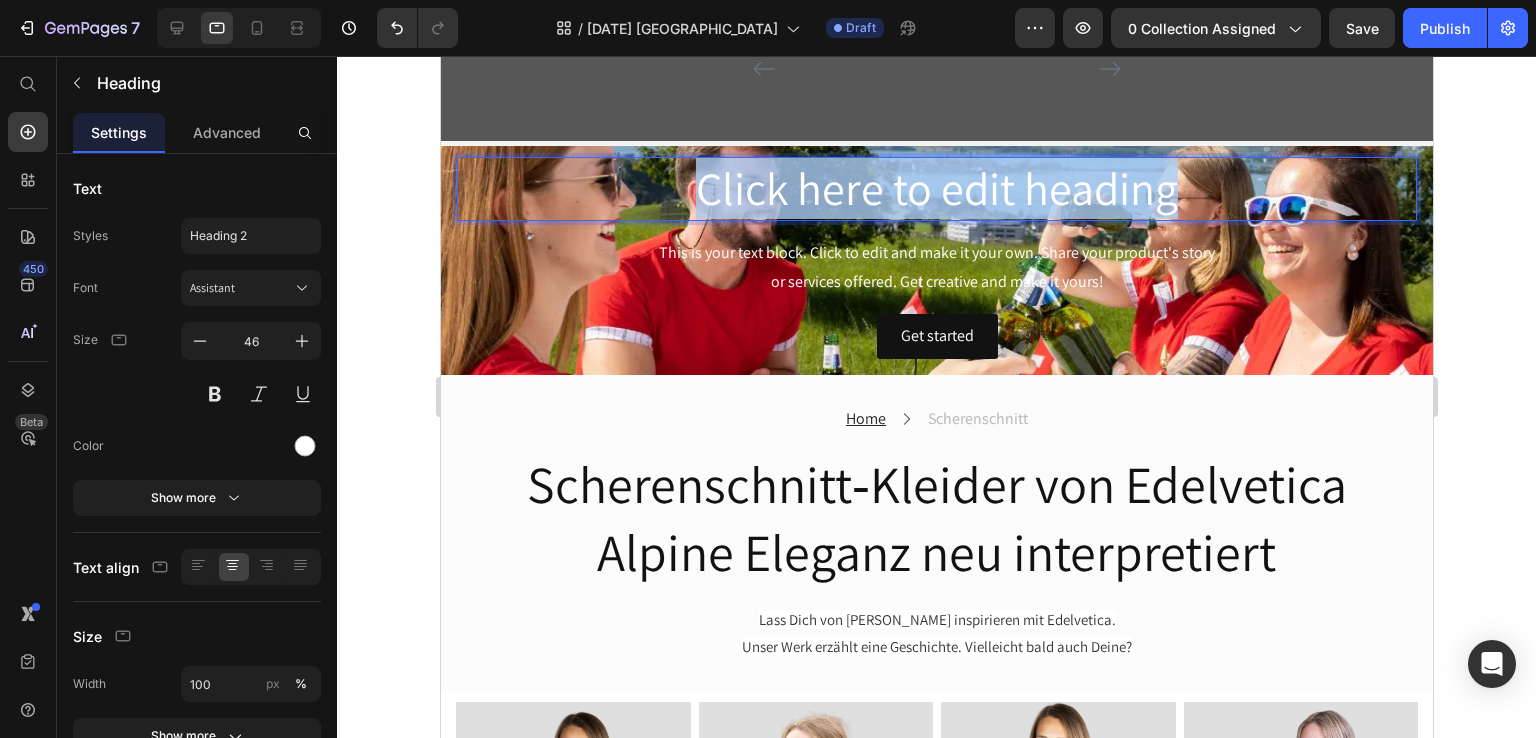 click on "Click here to edit heading" at bounding box center (936, 189) 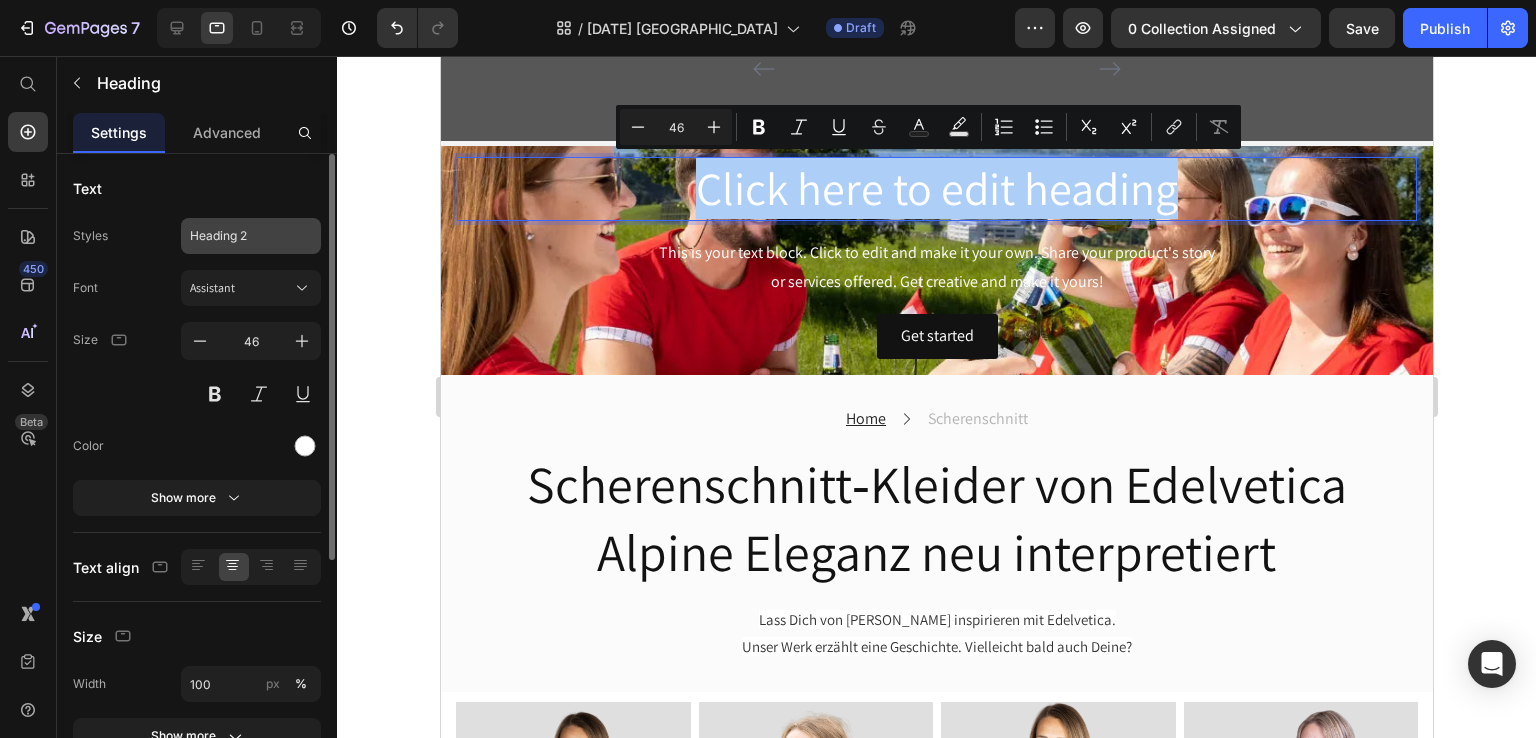 click on "Heading 2" at bounding box center (239, 236) 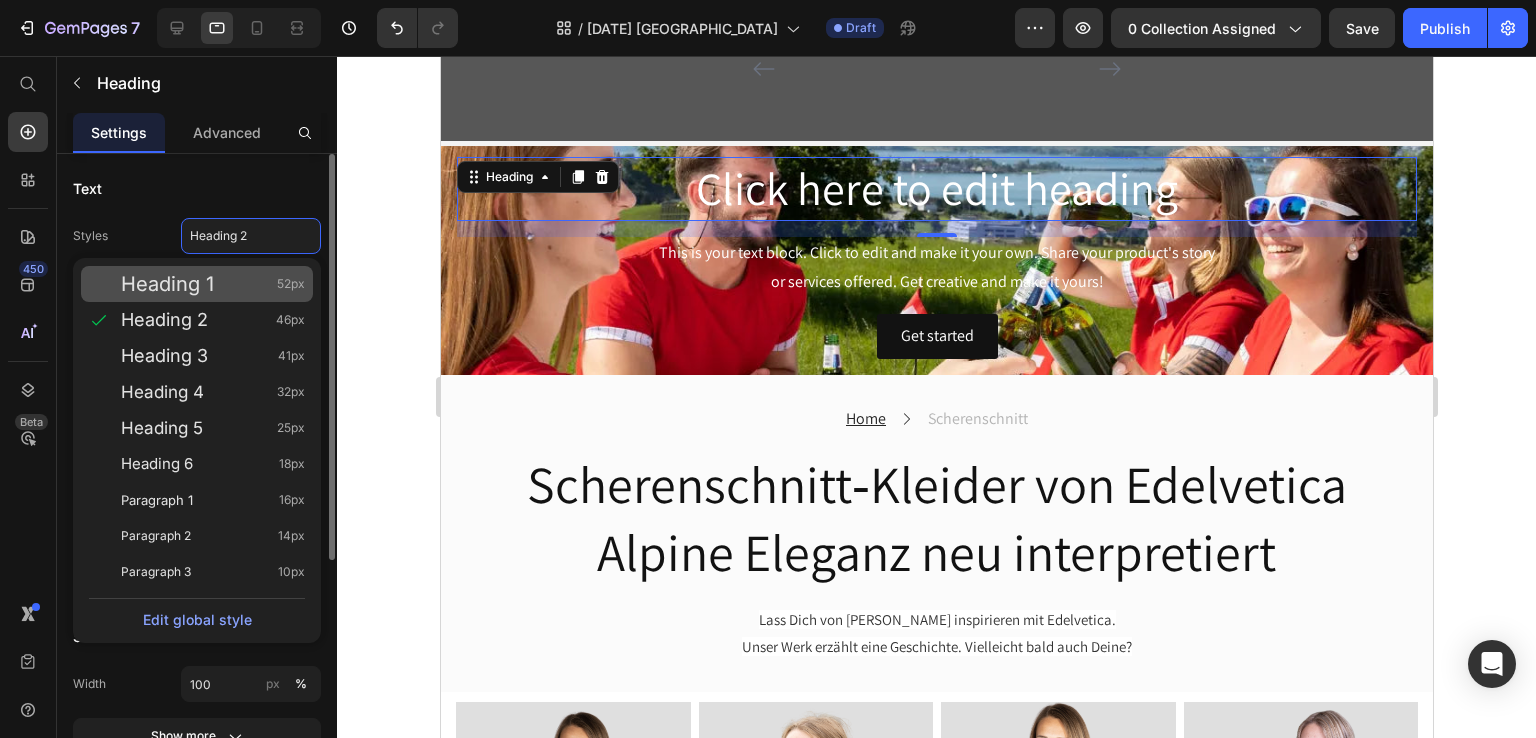 click on "Heading 1 52px" at bounding box center [213, 284] 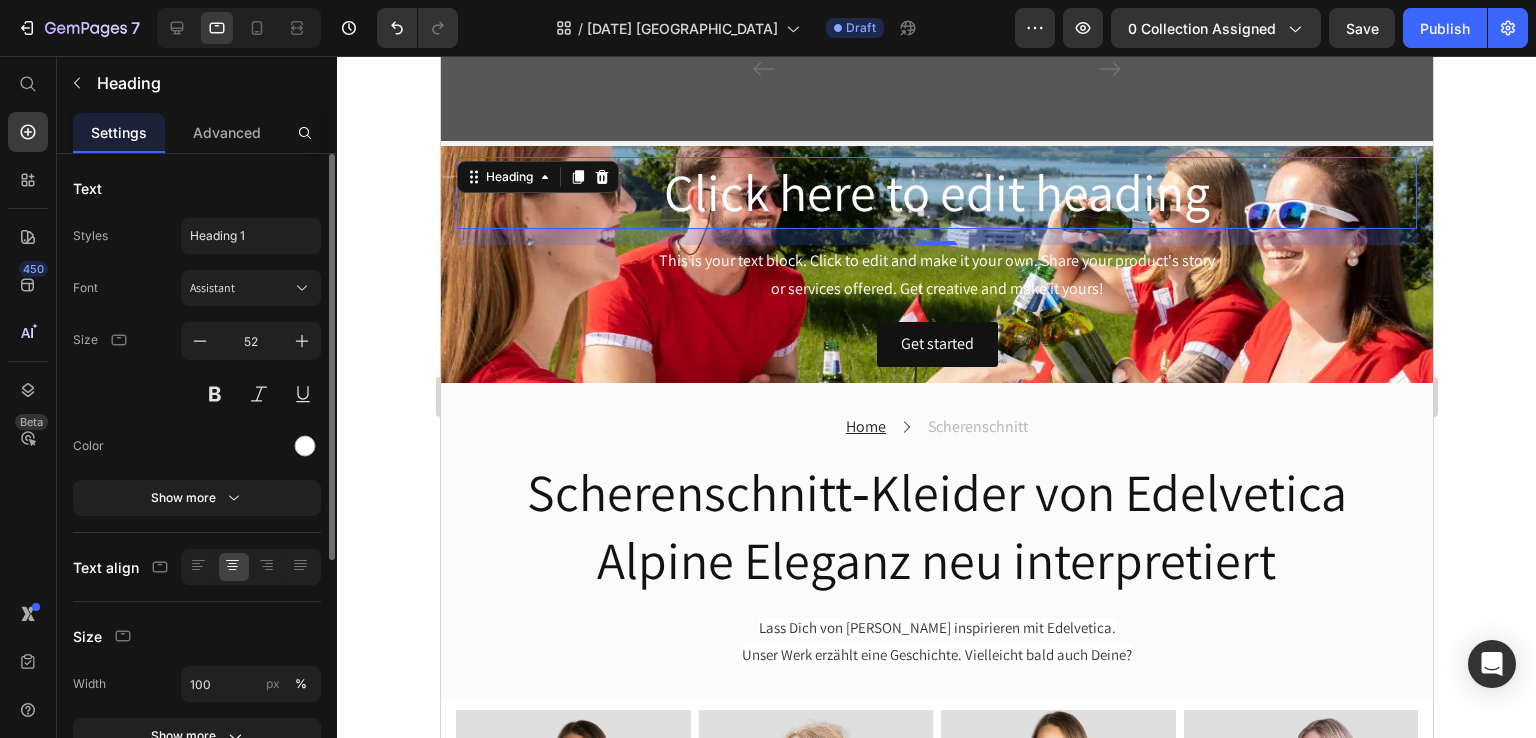 scroll, scrollTop: 368, scrollLeft: 0, axis: vertical 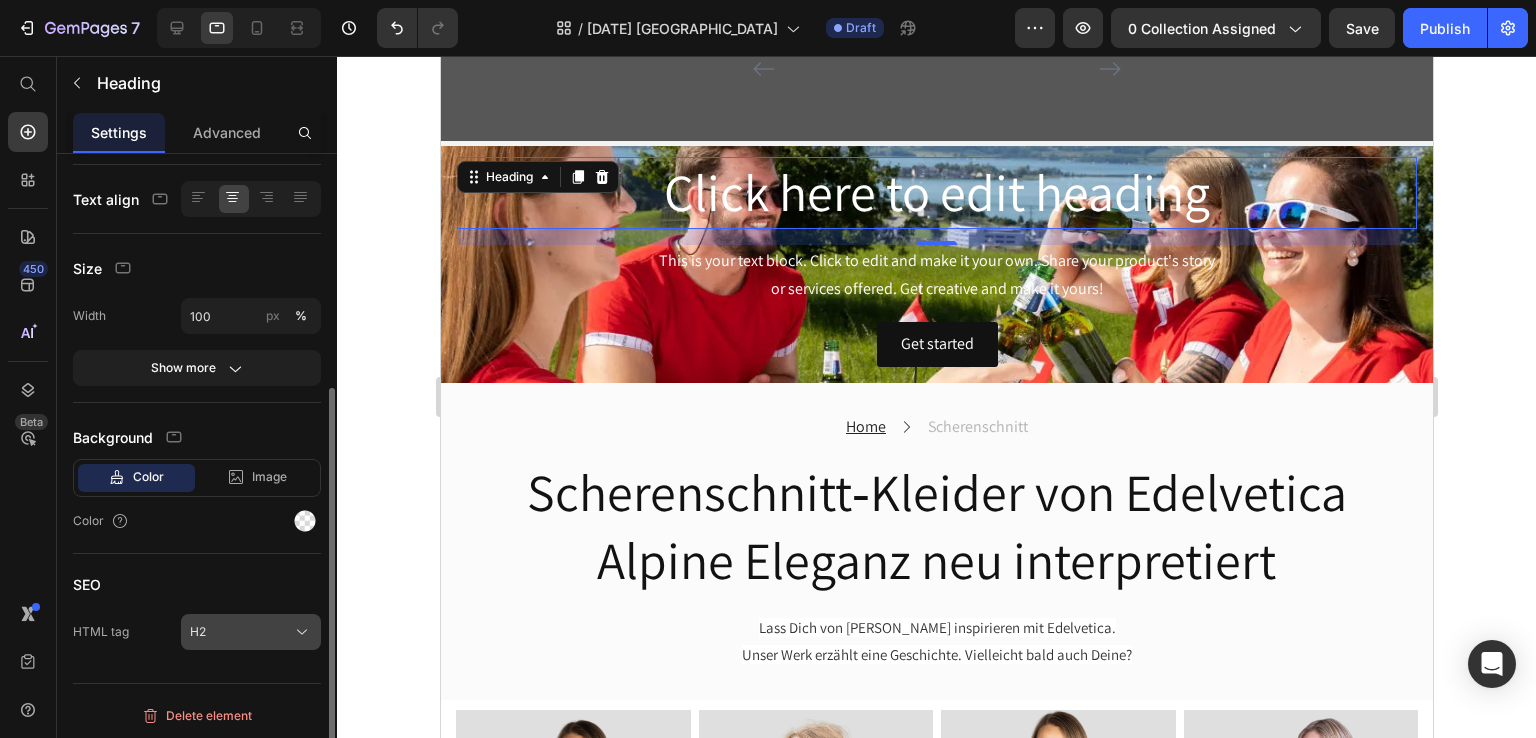 click on "H2" 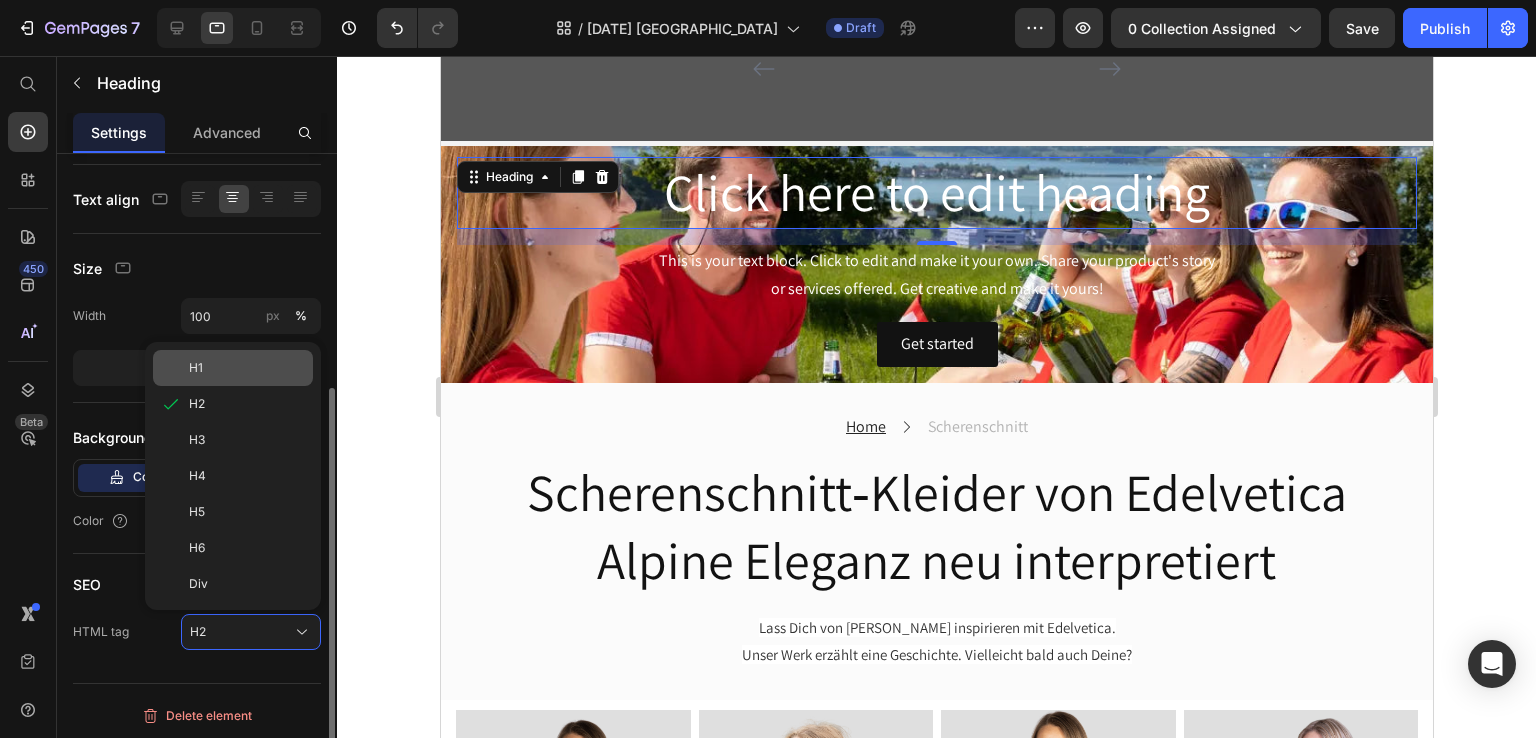 click on "H1" 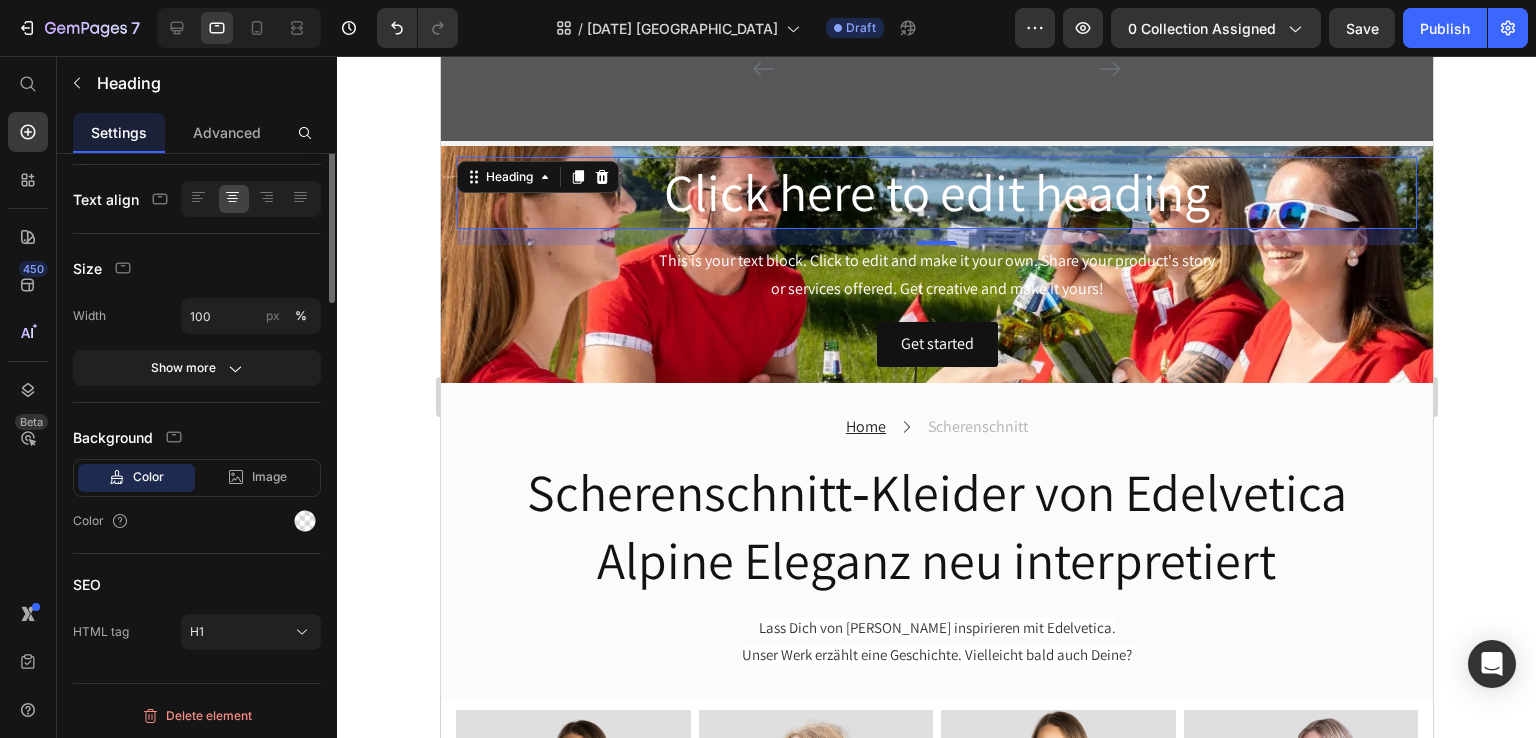 scroll, scrollTop: 0, scrollLeft: 0, axis: both 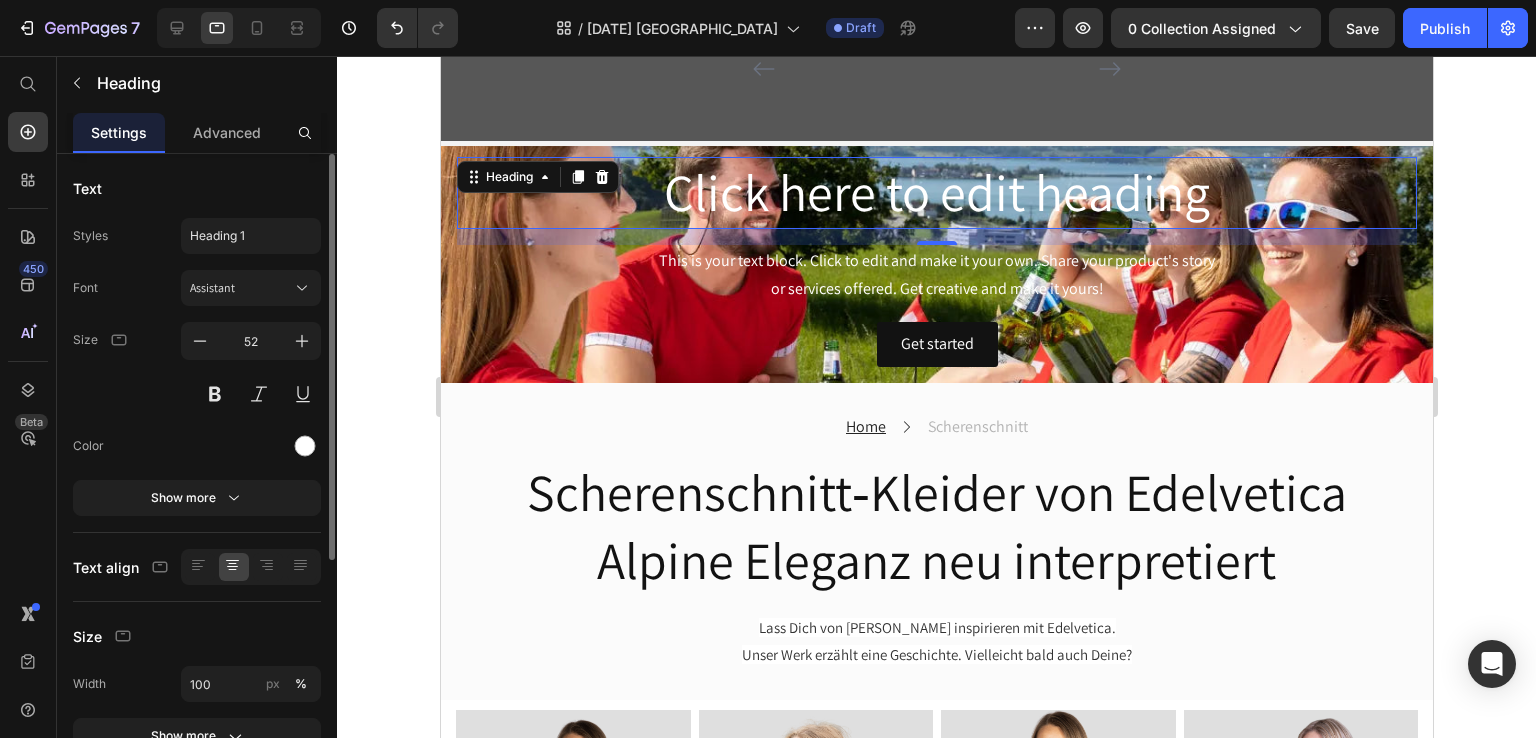 click on "Click here to edit heading" at bounding box center [936, 193] 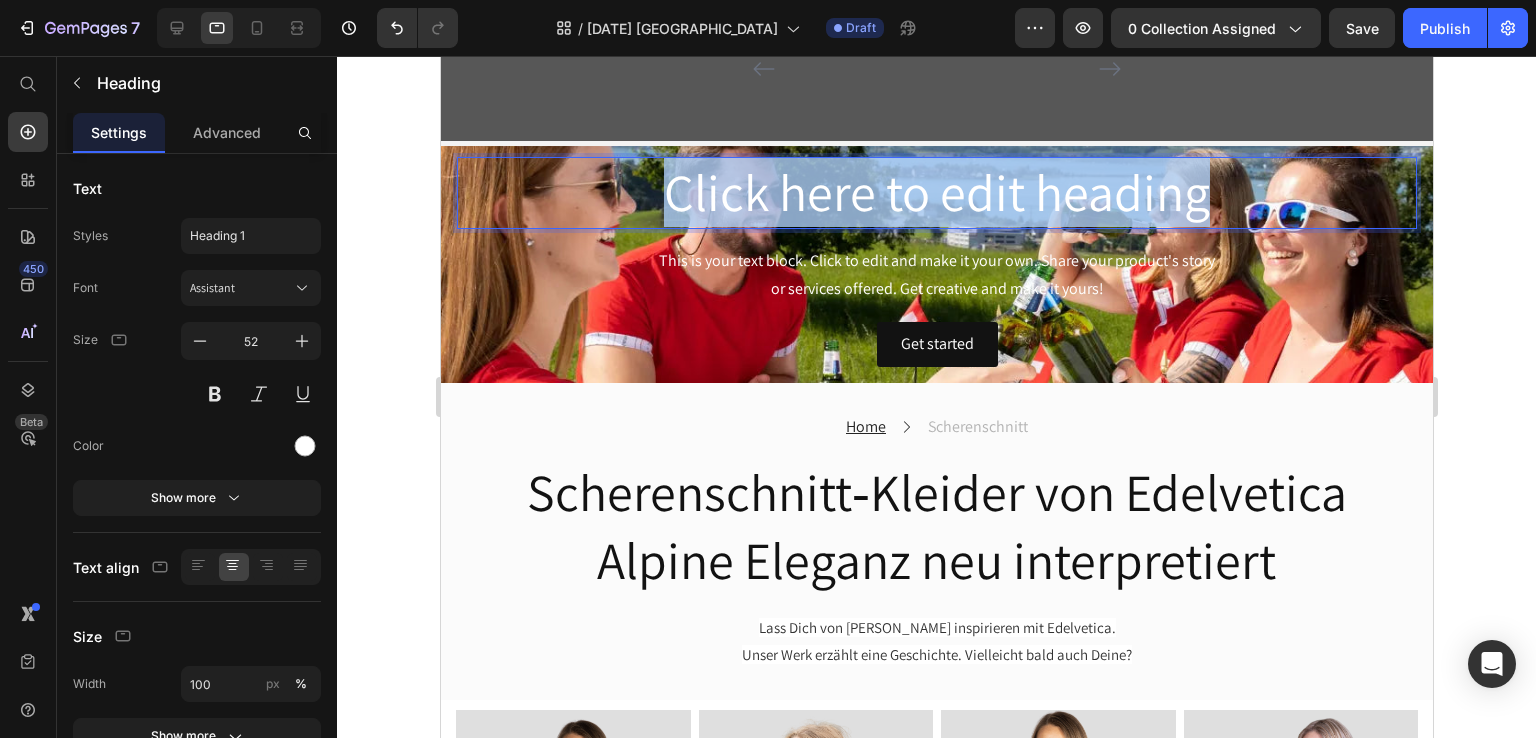click on "Click here to edit heading" at bounding box center (936, 193) 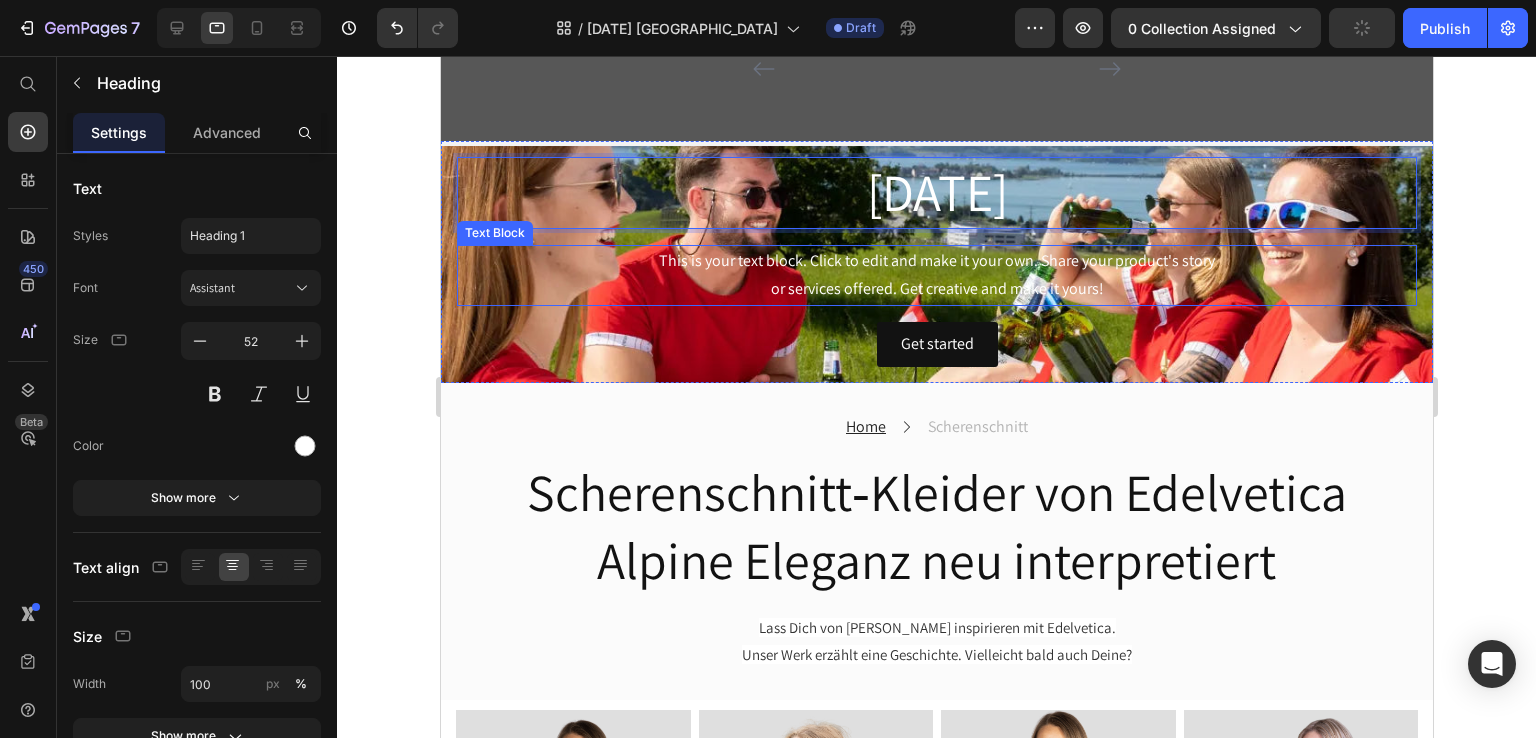 click on "This is your text block. Click to edit and make it your own. Share your product's story                   or services offered. Get creative and make it yours!" at bounding box center [936, 276] 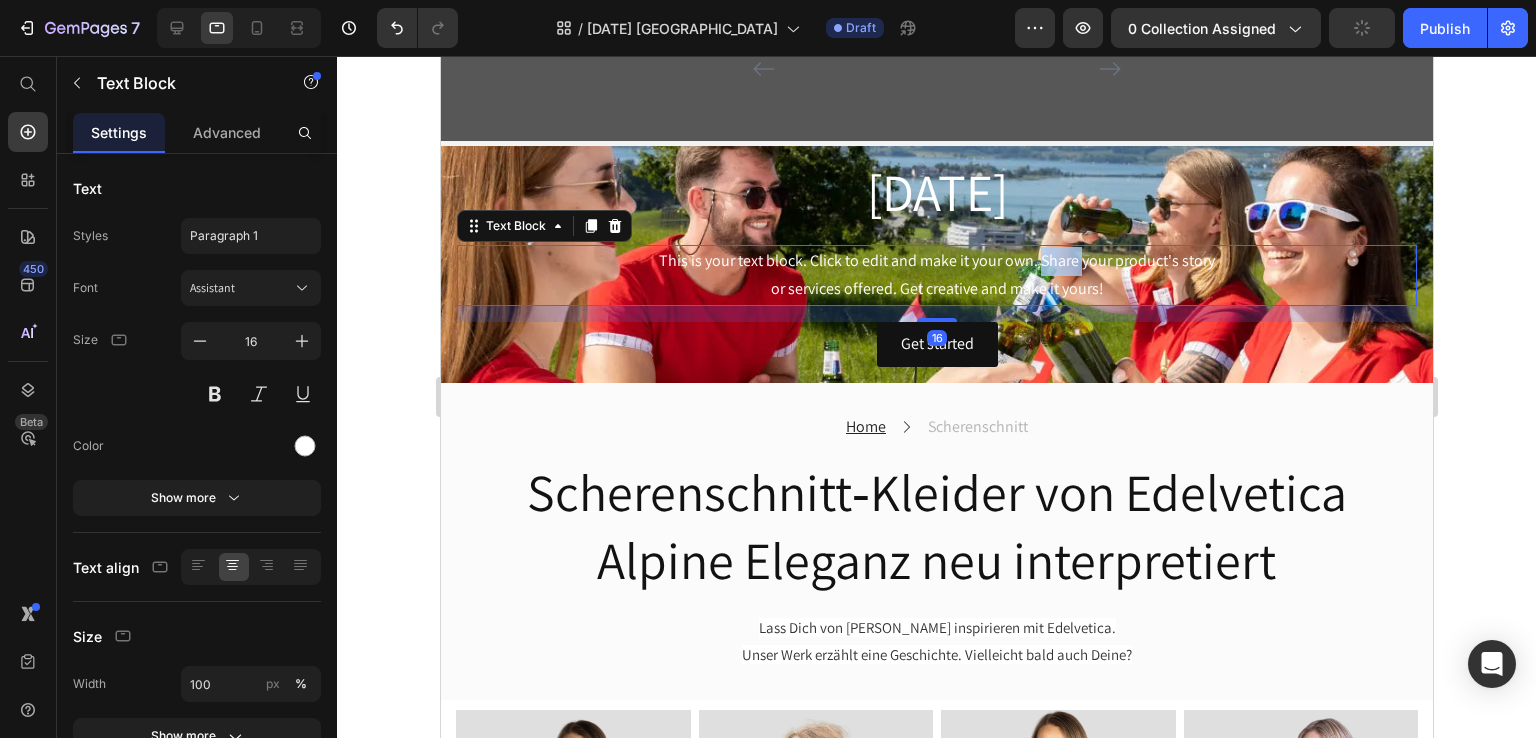 click on "This is your text block. Click to edit and make it your own. Share your product's story or services offered. Get creative and make it yours!" at bounding box center [936, 276] 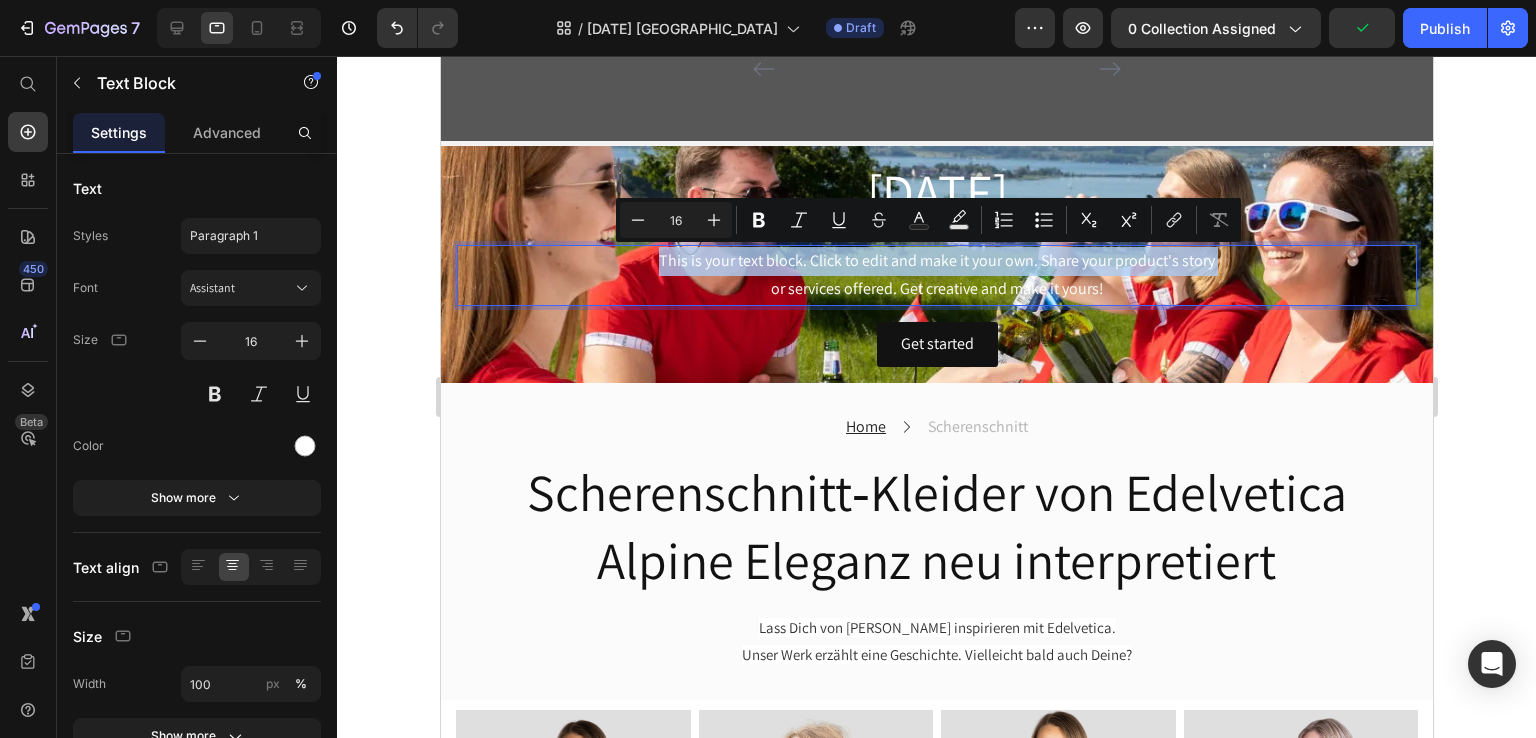 click on "This is your text block. Click to edit and make it your own. Share your product's story or services offered. Get creative and make it yours!" at bounding box center (936, 276) 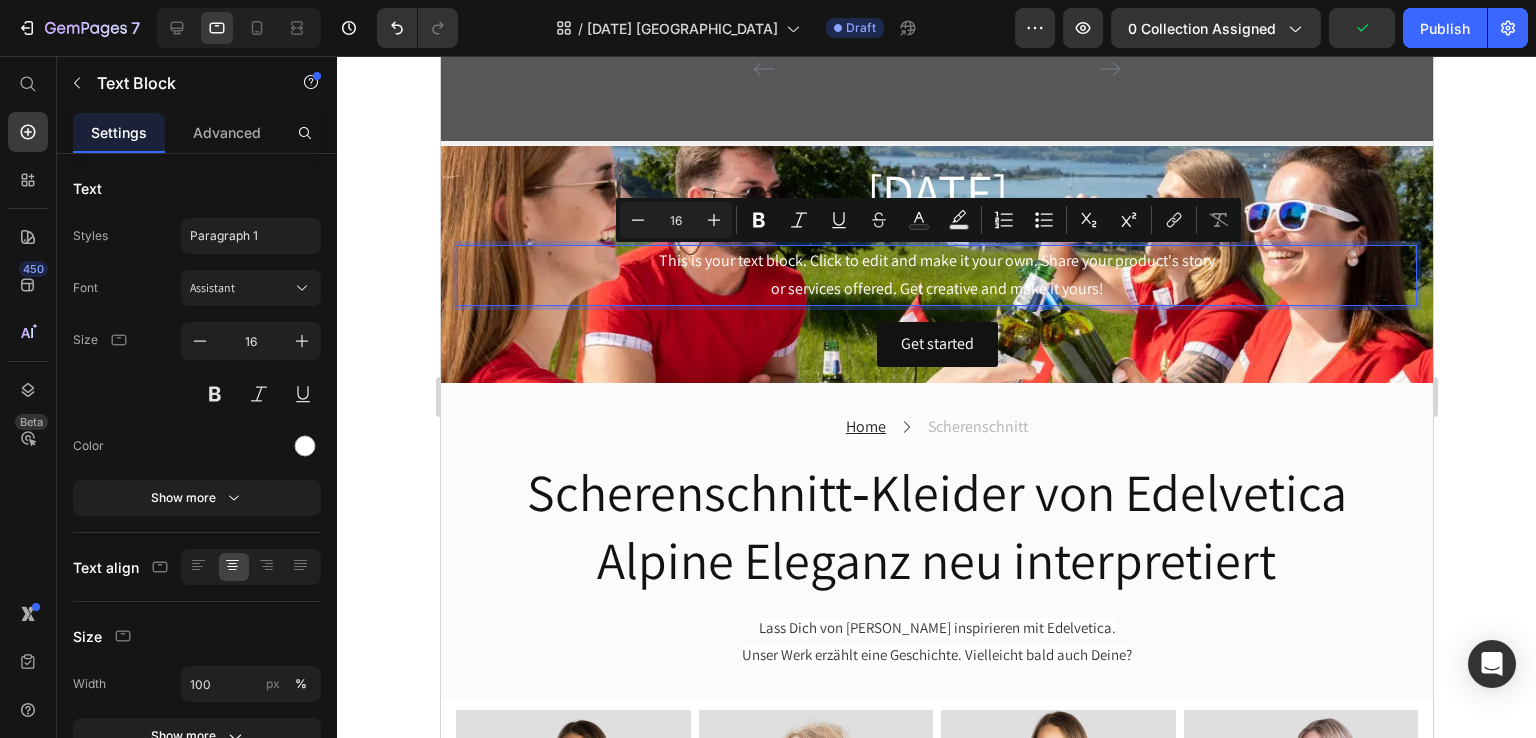 click on "This is your text block. Click to edit and make it your own. Share your product's story or services offered. Get creative and make it yours!" at bounding box center [936, 276] 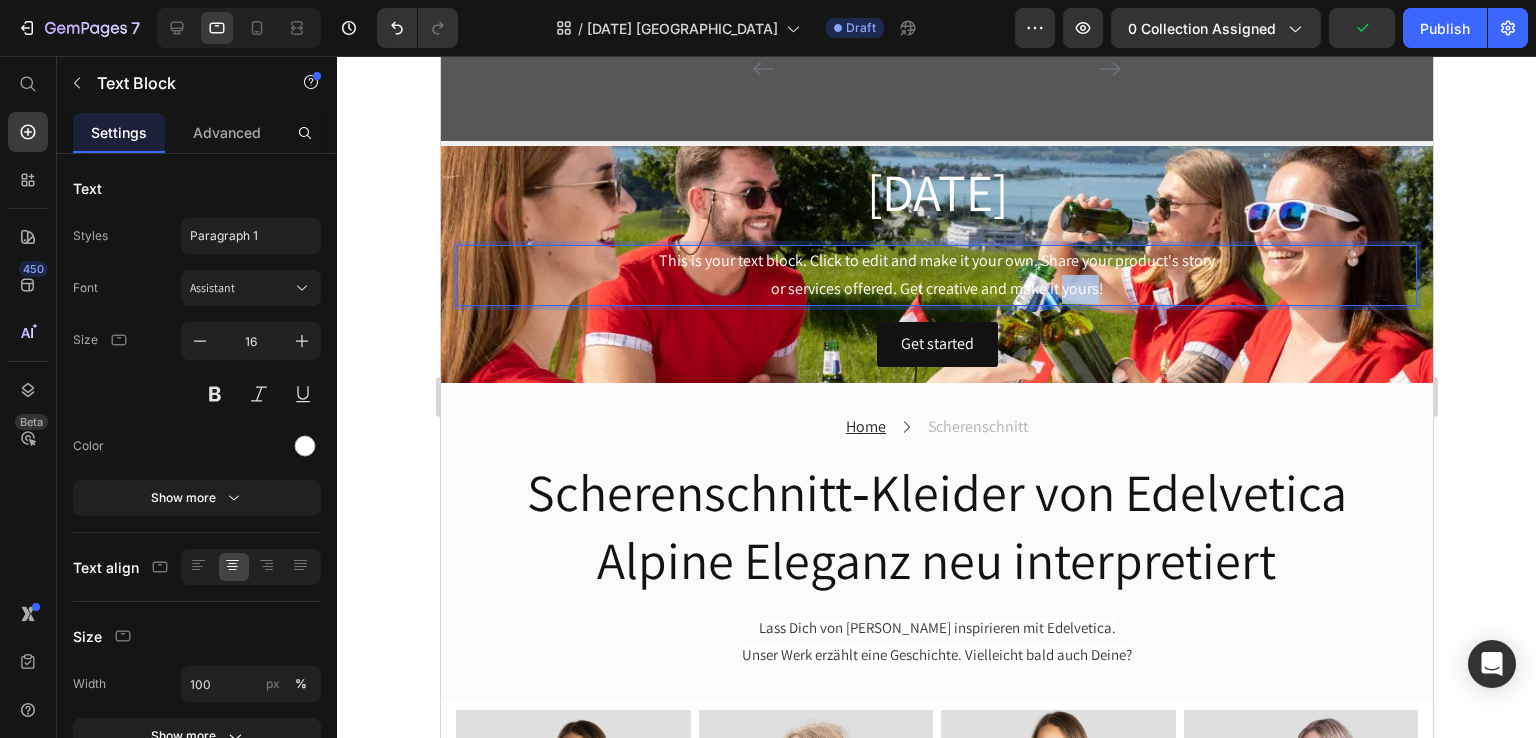 click on "This is your text block. Click to edit and make it your own. Share your product's story or services offered. Get creative and make it yours!" at bounding box center (936, 276) 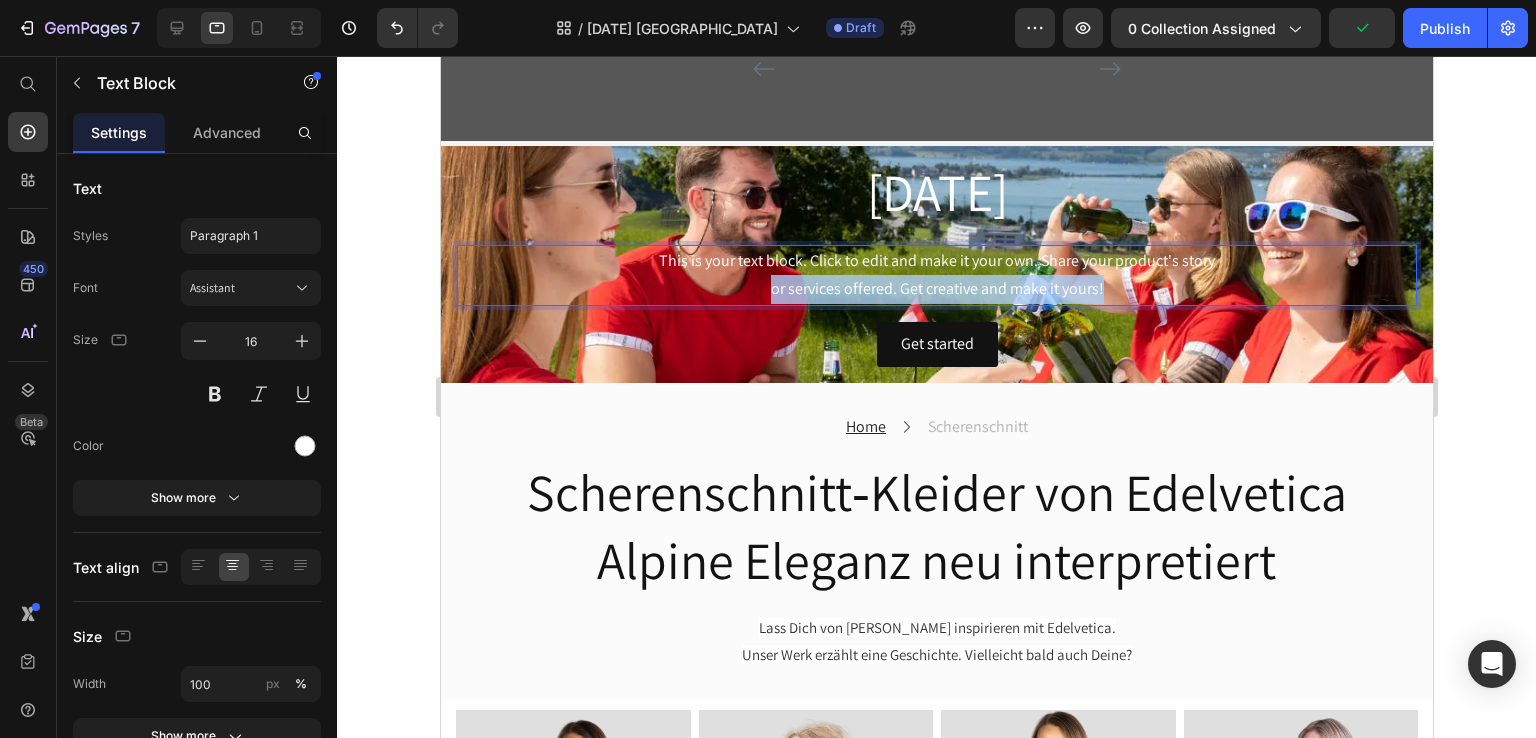click on "This is your text block. Click to edit and make it your own. Share your product's story or services offered. Get creative and make it yours!" at bounding box center (936, 276) 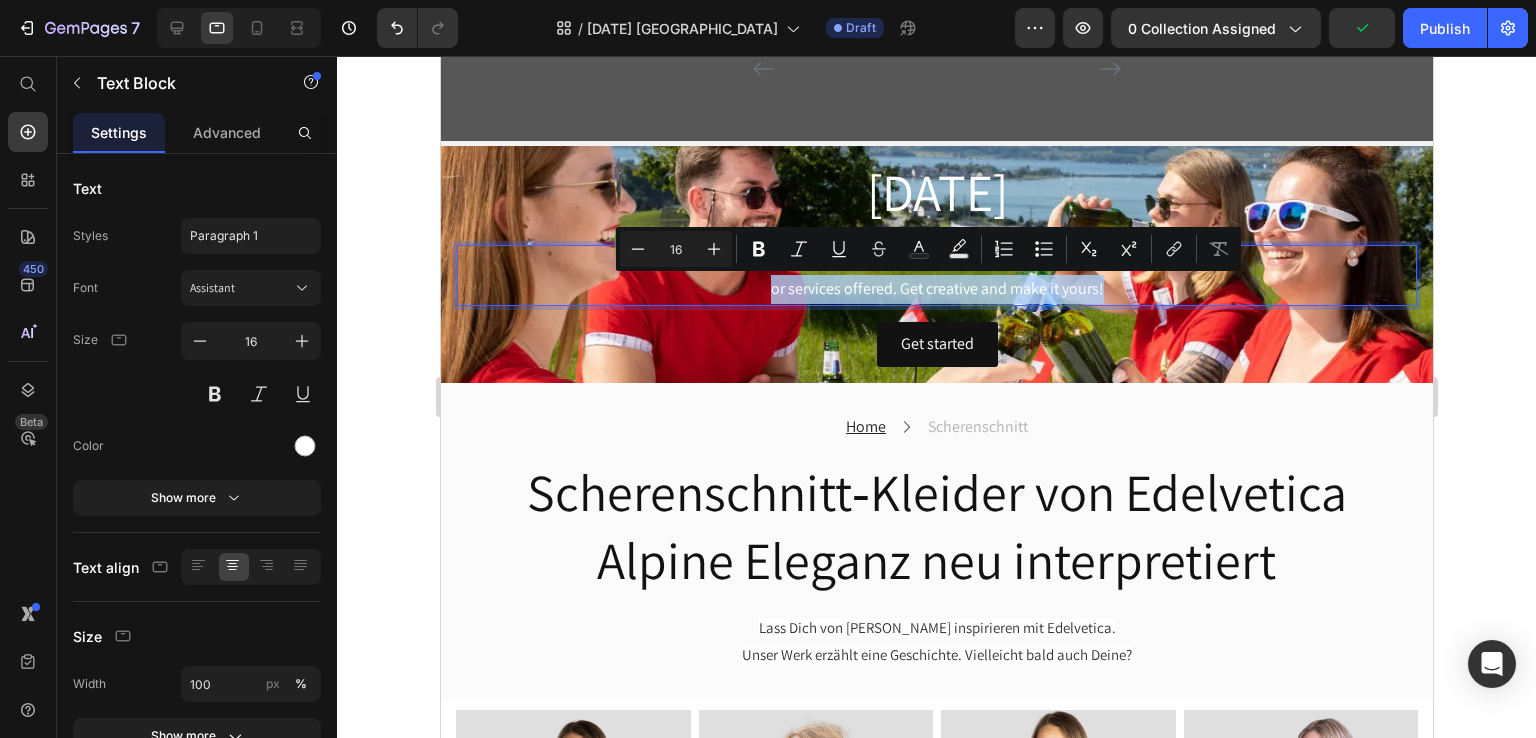 click on "This is your text block. Click to edit and make it your own. Share your product's story or services offered. Get creative and make it yours!" at bounding box center (936, 276) 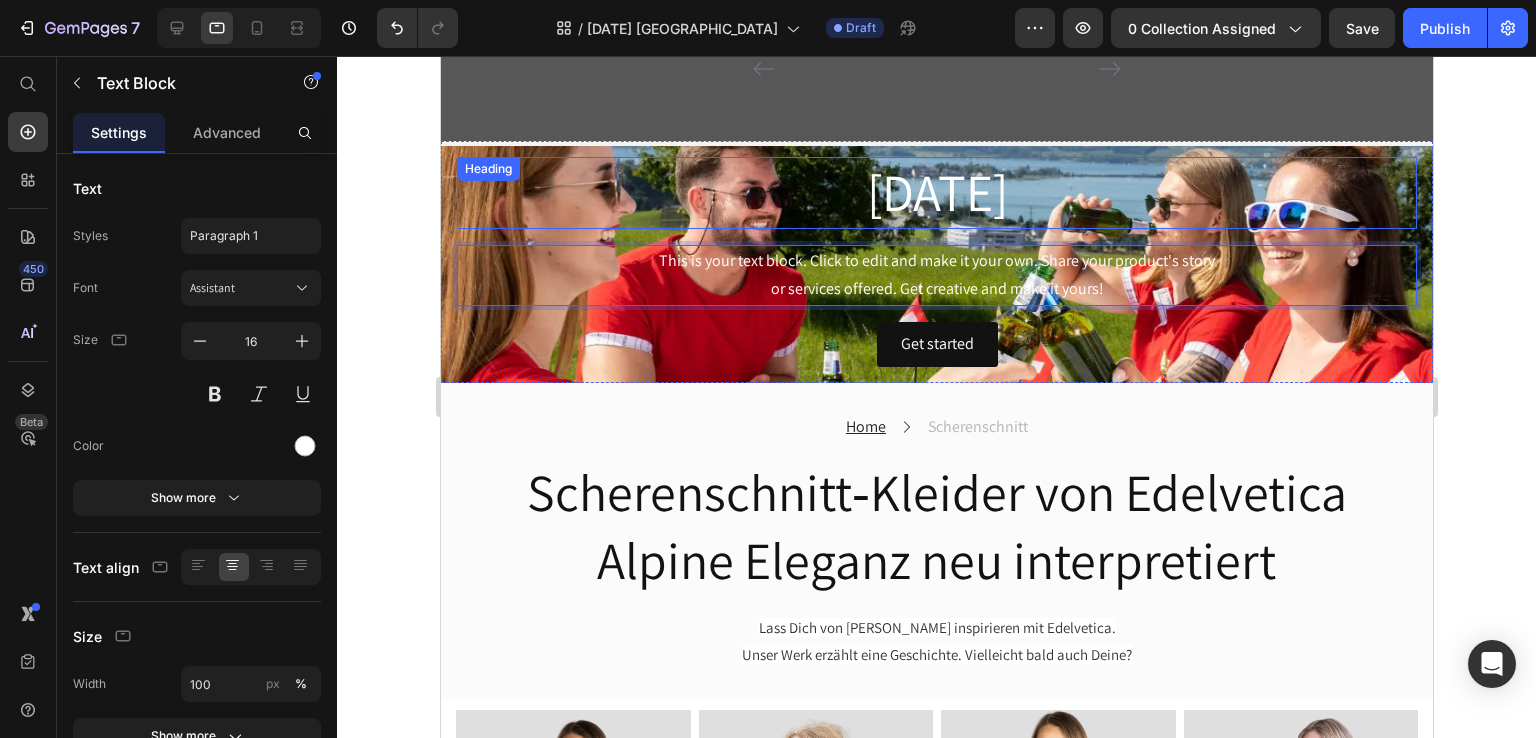 click on "[DATE]" at bounding box center [936, 193] 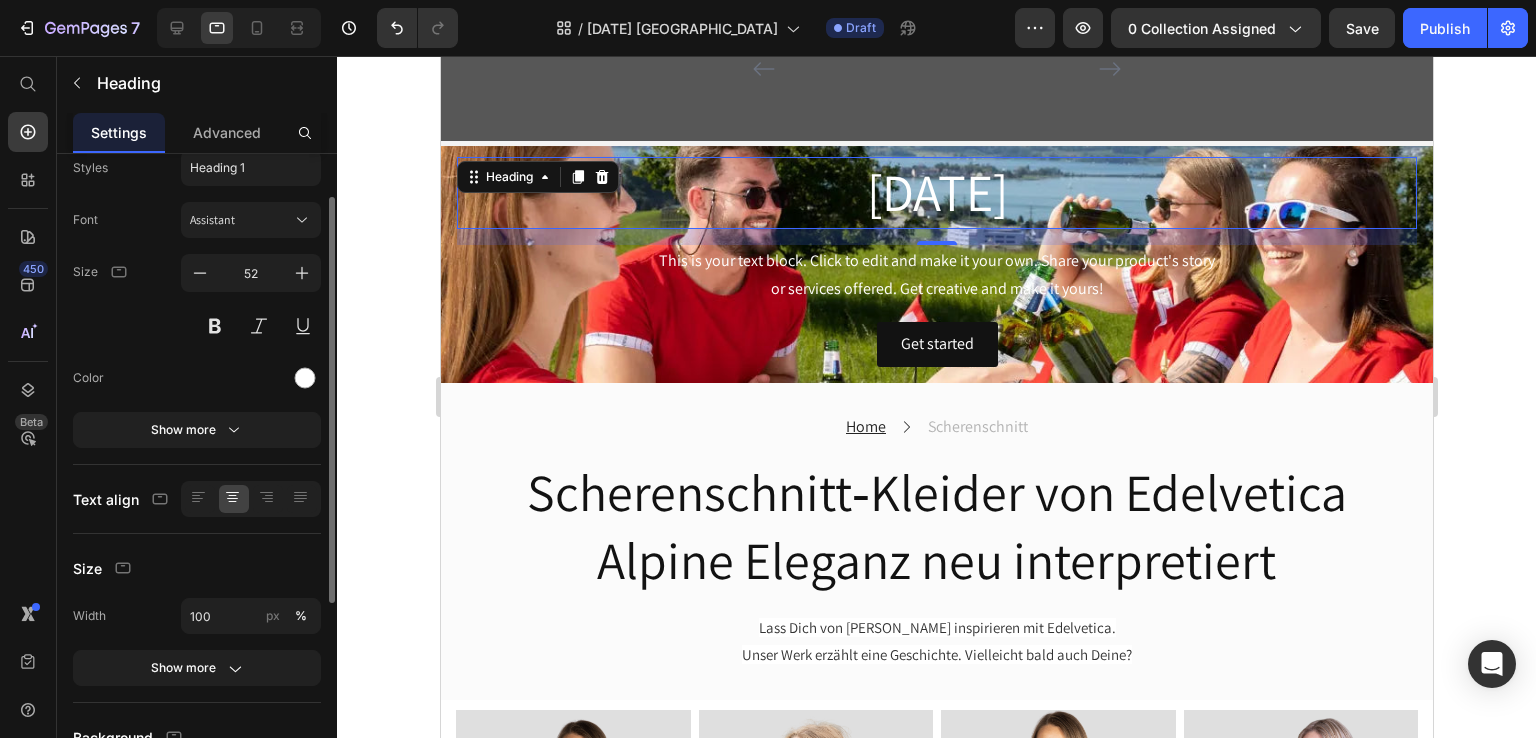 scroll, scrollTop: 0, scrollLeft: 0, axis: both 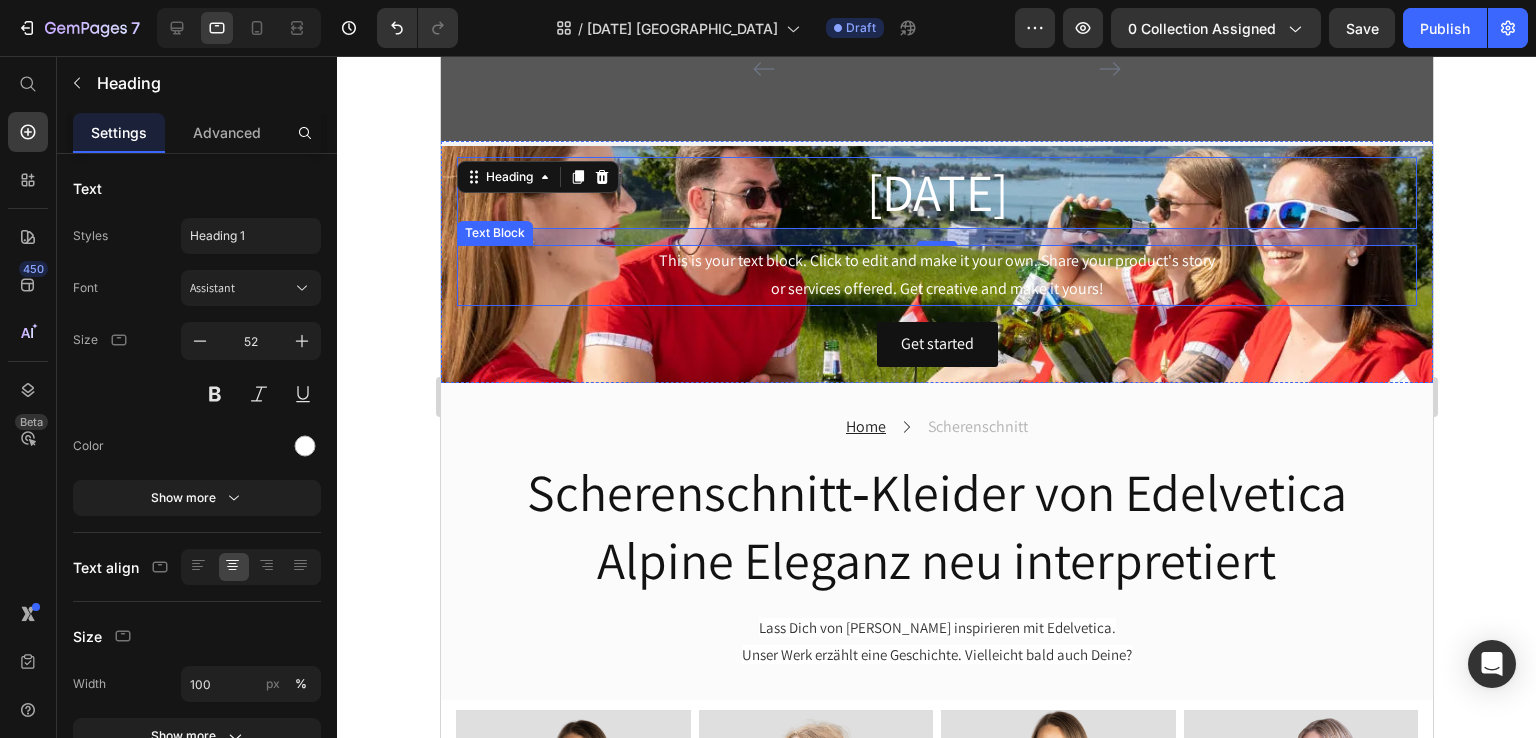 click on "This is your text block. Click to edit and make it your own. Share your product's story or services offered. Get creative and make it yours!" at bounding box center [936, 276] 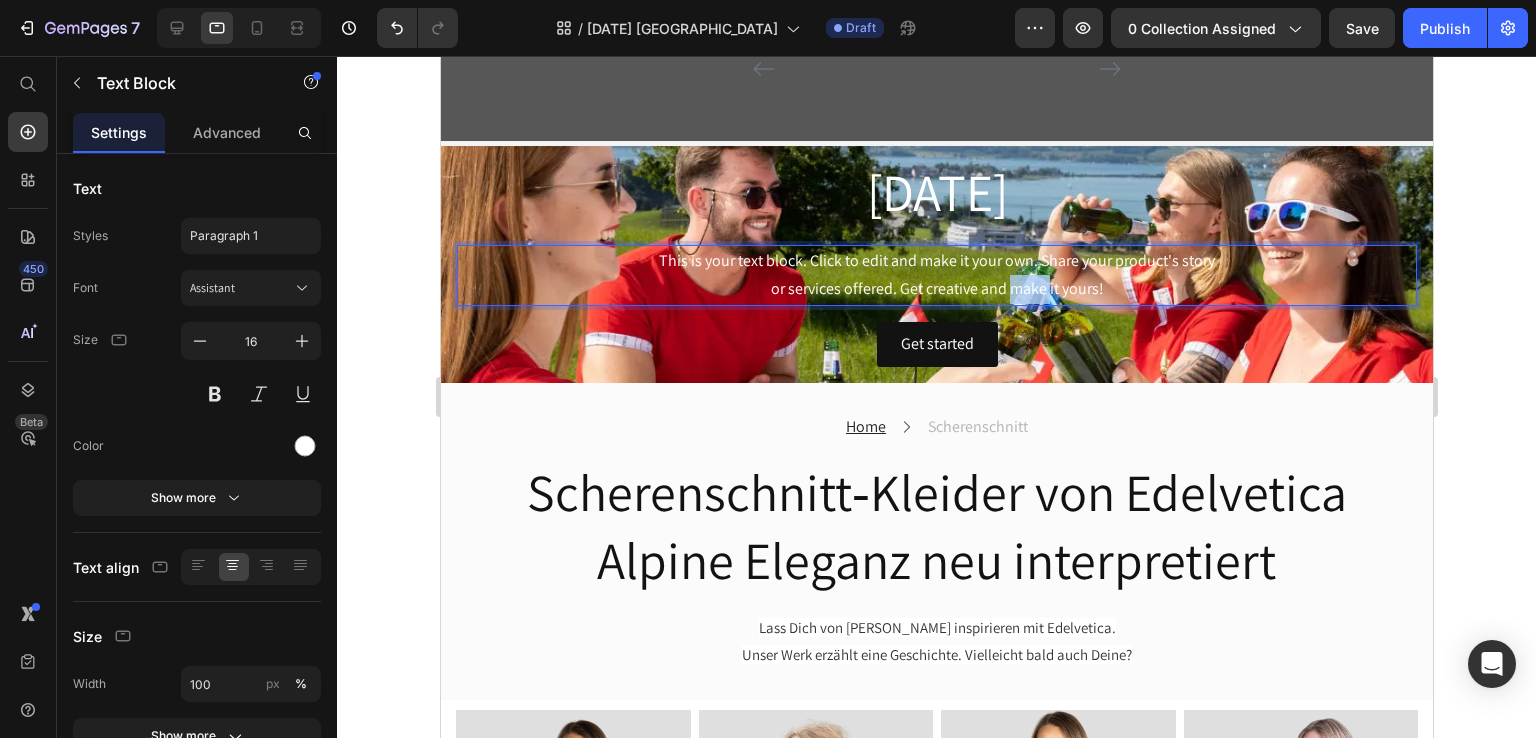 click on "This is your text block. Click to edit and make it your own. Share your product's story or services offered. Get creative and make it yours!" at bounding box center (936, 276) 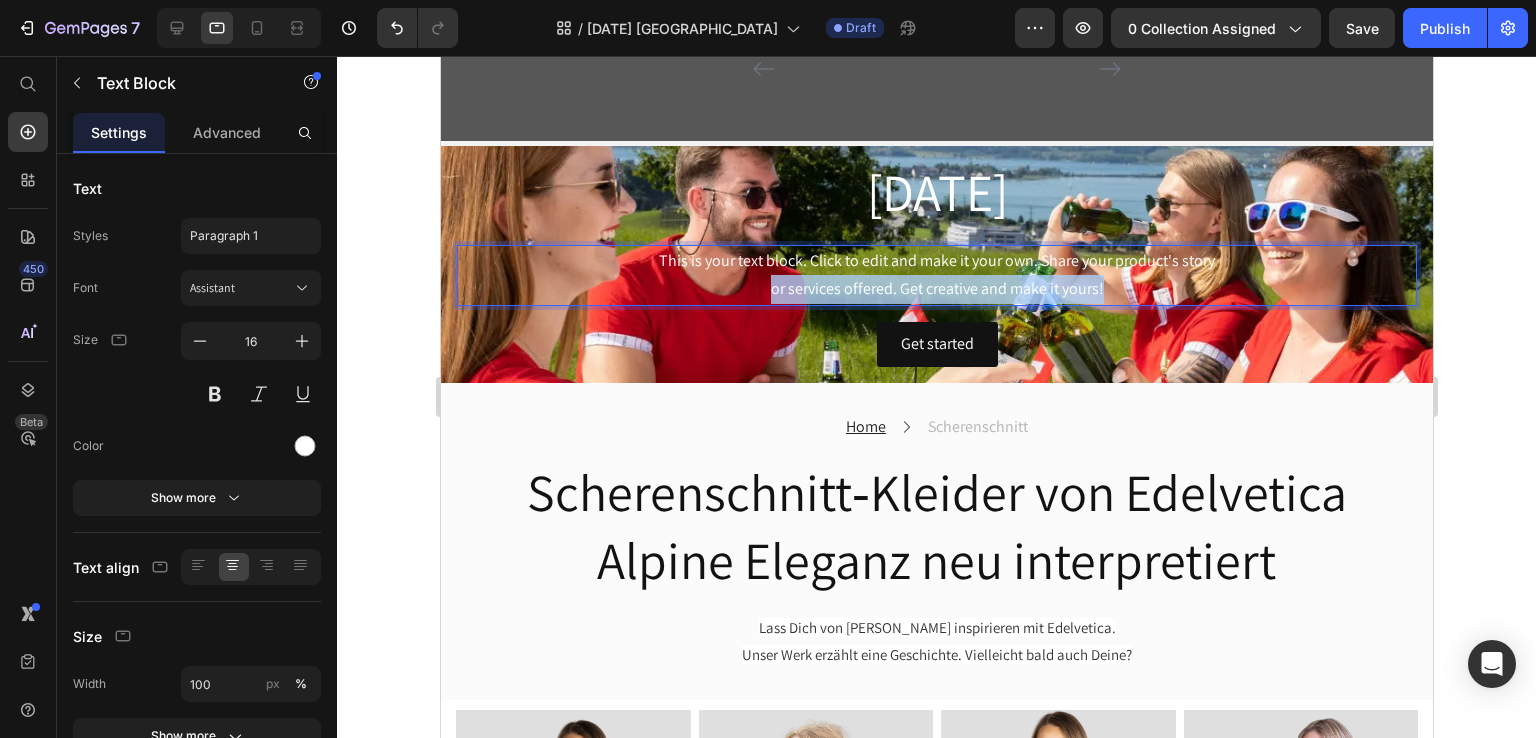click on "This is your text block. Click to edit and make it your own. Share your product's story or services offered. Get creative and make it yours!" at bounding box center (936, 276) 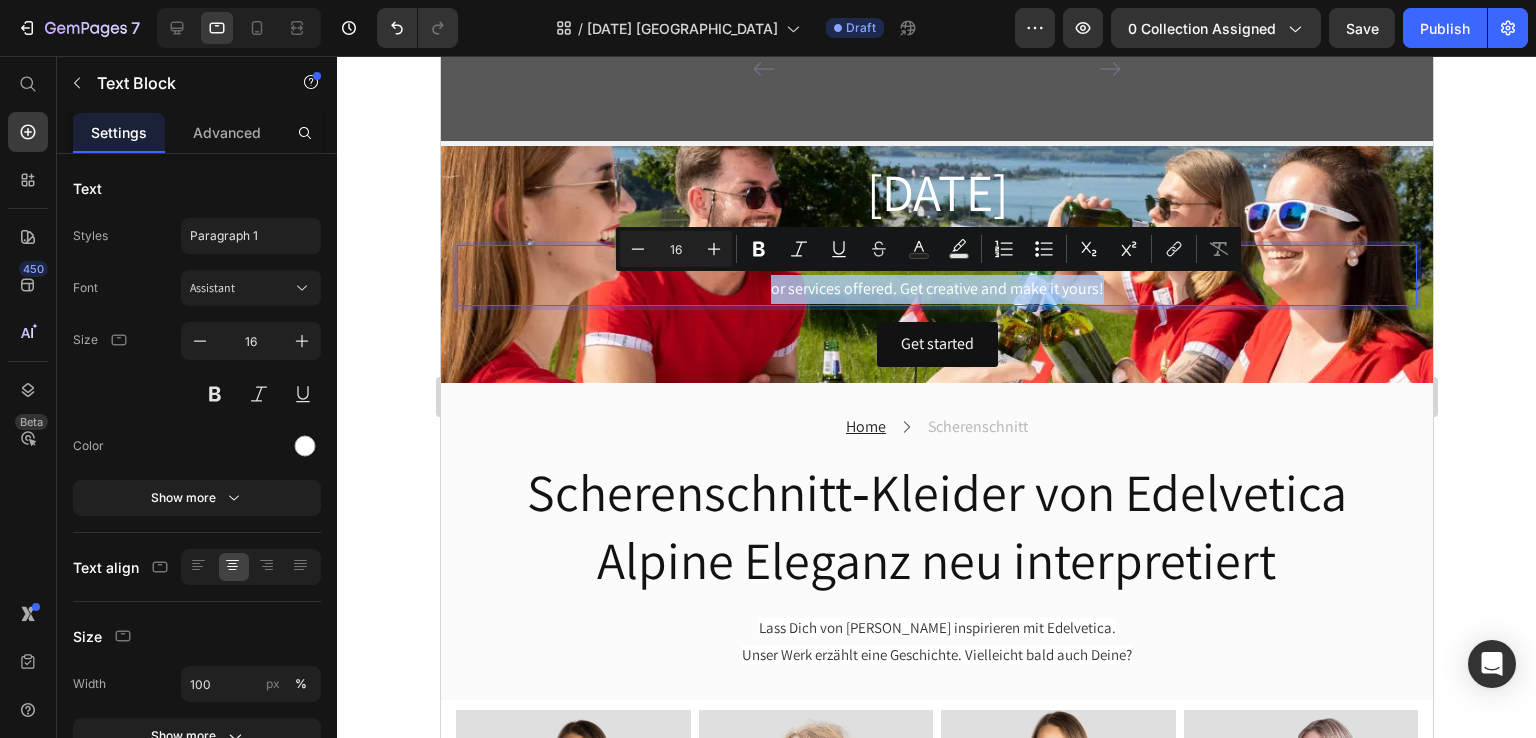 click on "This is your text block. Click to edit and make it your own. Share your product's story or services offered. Get creative and make it yours!" at bounding box center (936, 276) 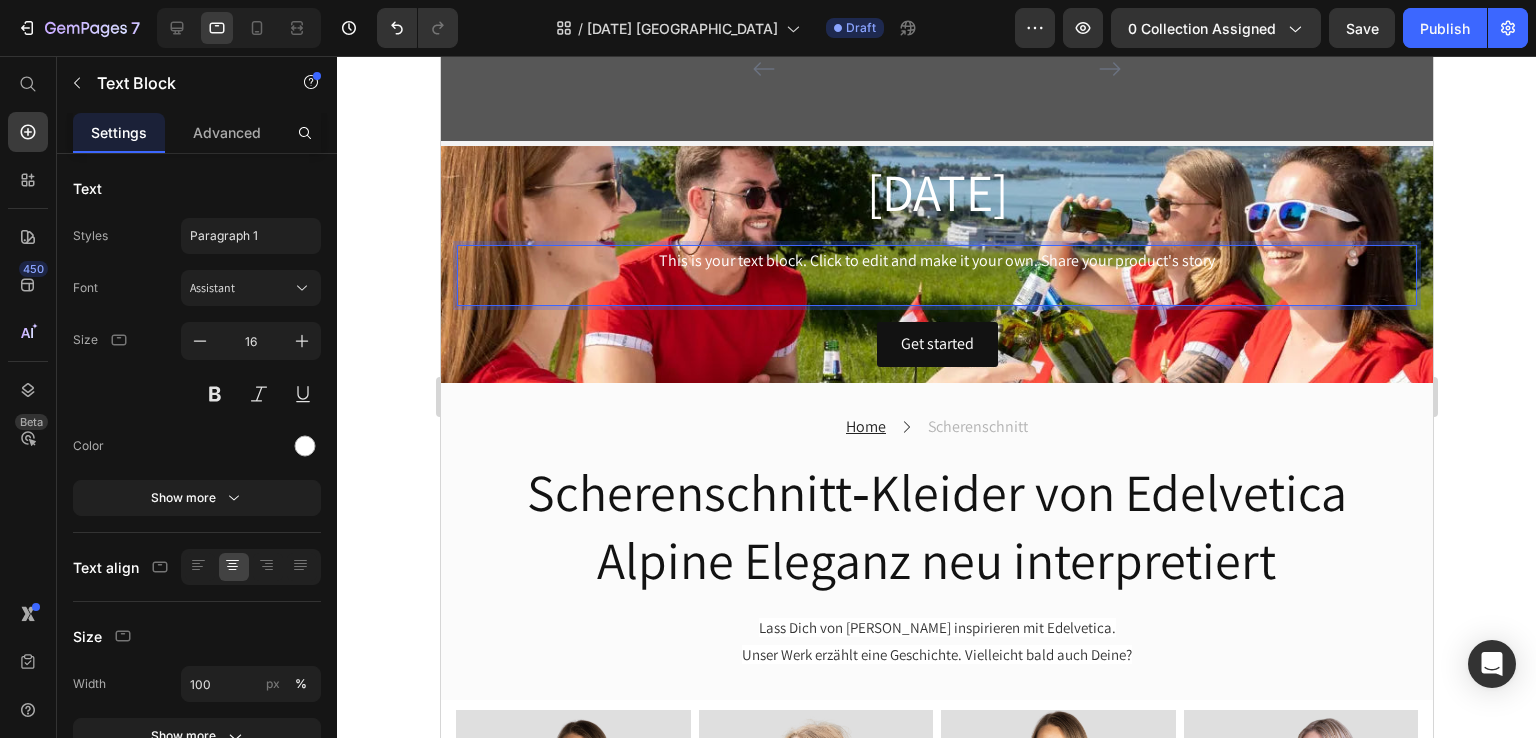 click on "This is your text block. Click to edit and make it your own. Share your product's story" at bounding box center [936, 276] 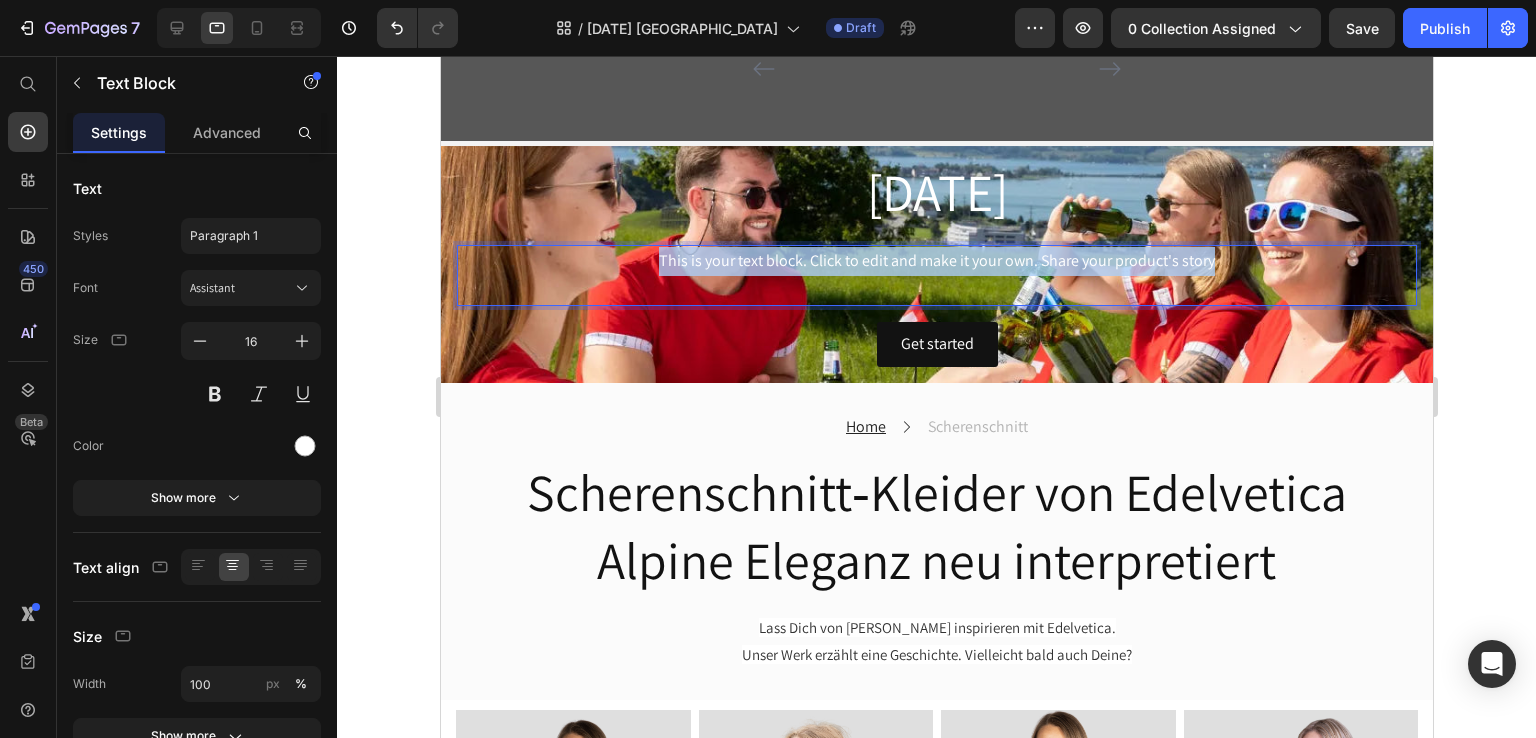drag, startPoint x: 1217, startPoint y: 261, endPoint x: 649, endPoint y: 259, distance: 568.00354 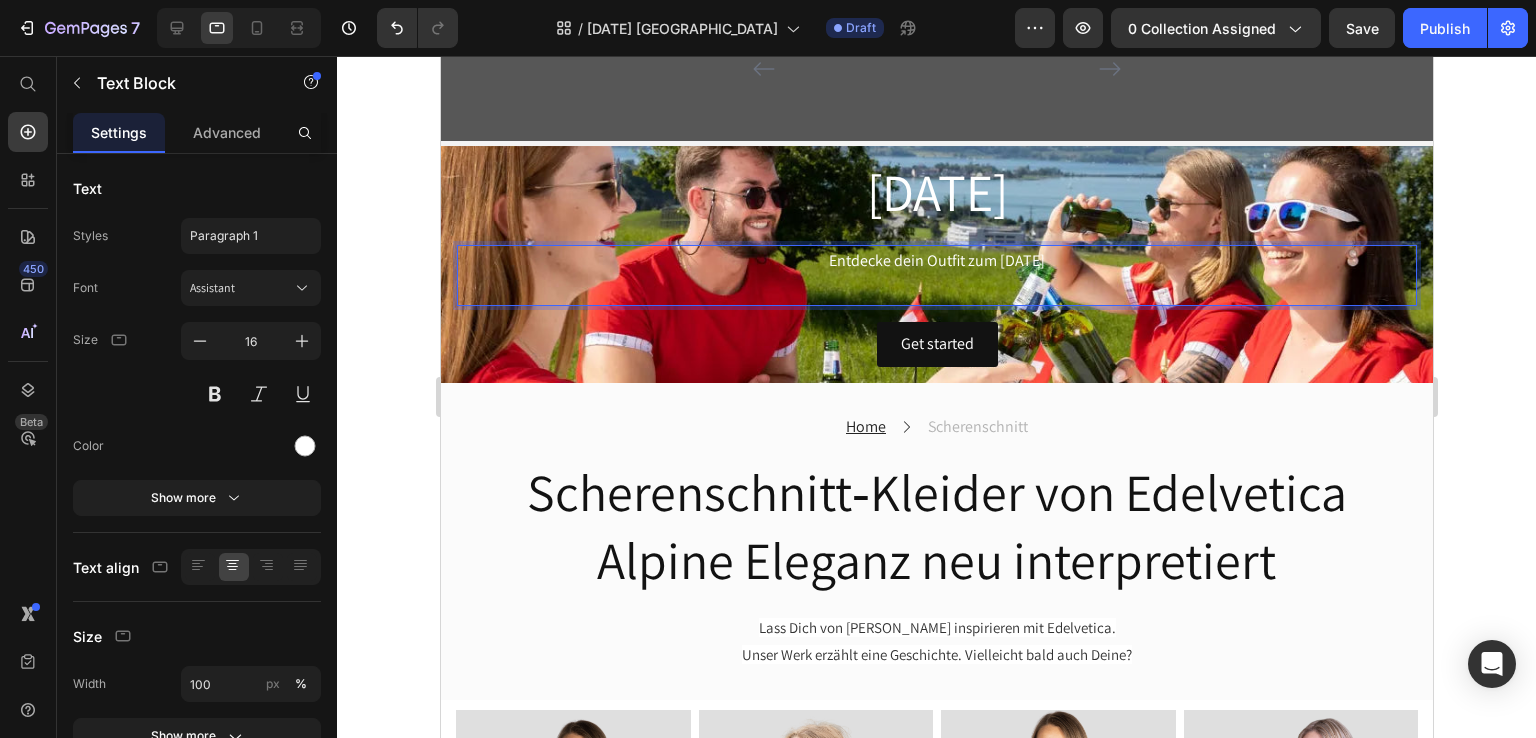 click on "⁠⁠⁠⁠⁠⁠⁠Entdecke dein Outfit zum [DATE]" at bounding box center [936, 276] 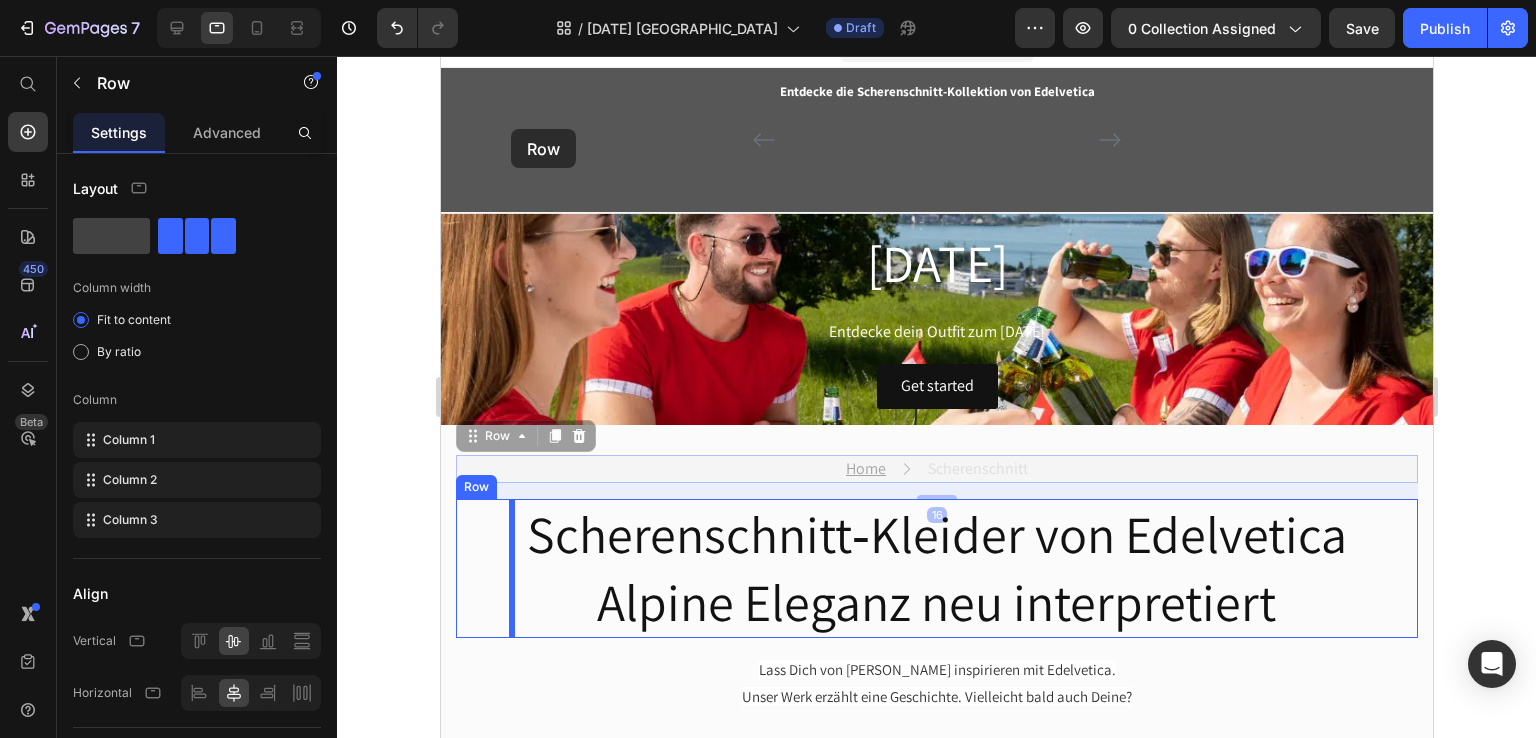 scroll, scrollTop: 26, scrollLeft: 0, axis: vertical 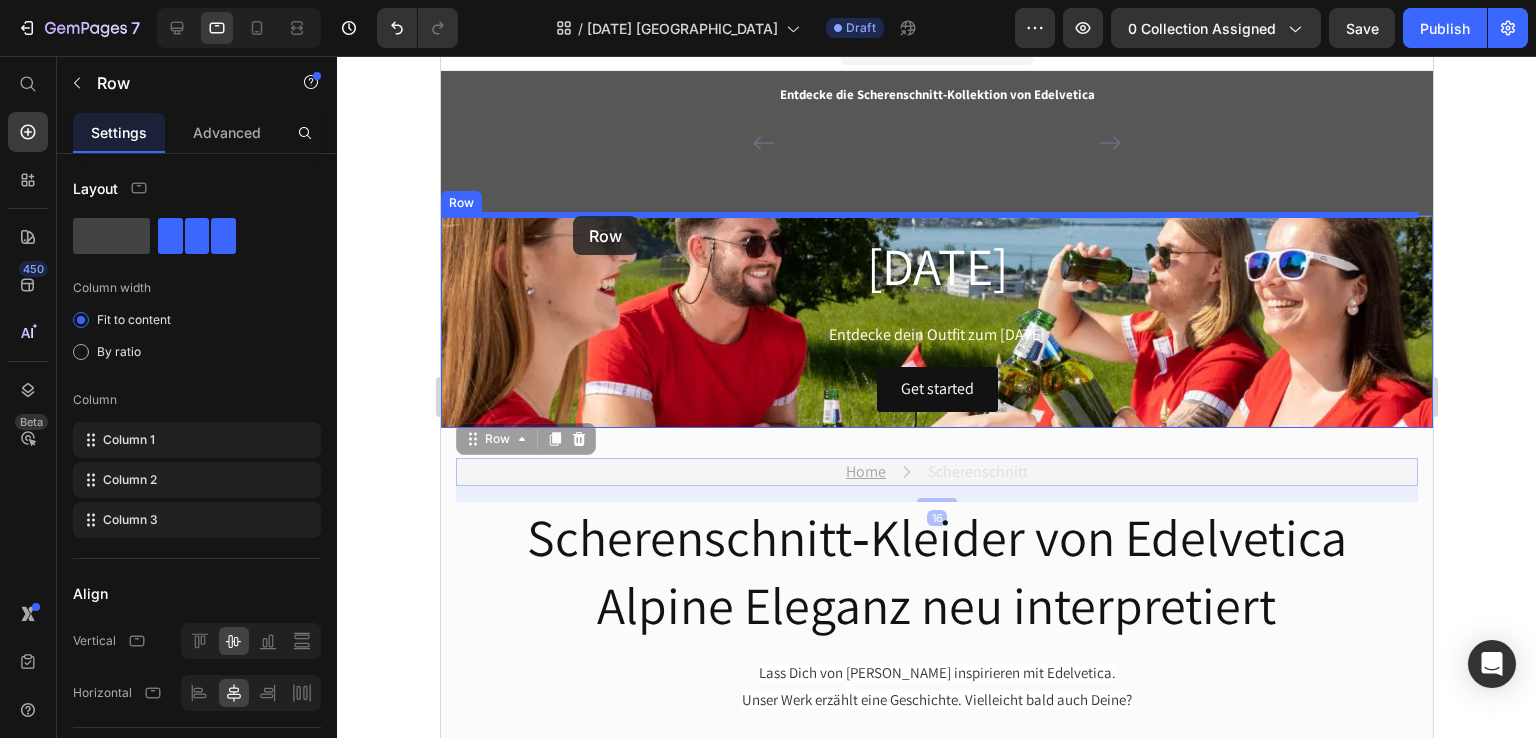 drag, startPoint x: 476, startPoint y: 375, endPoint x: 572, endPoint y: 216, distance: 185.73367 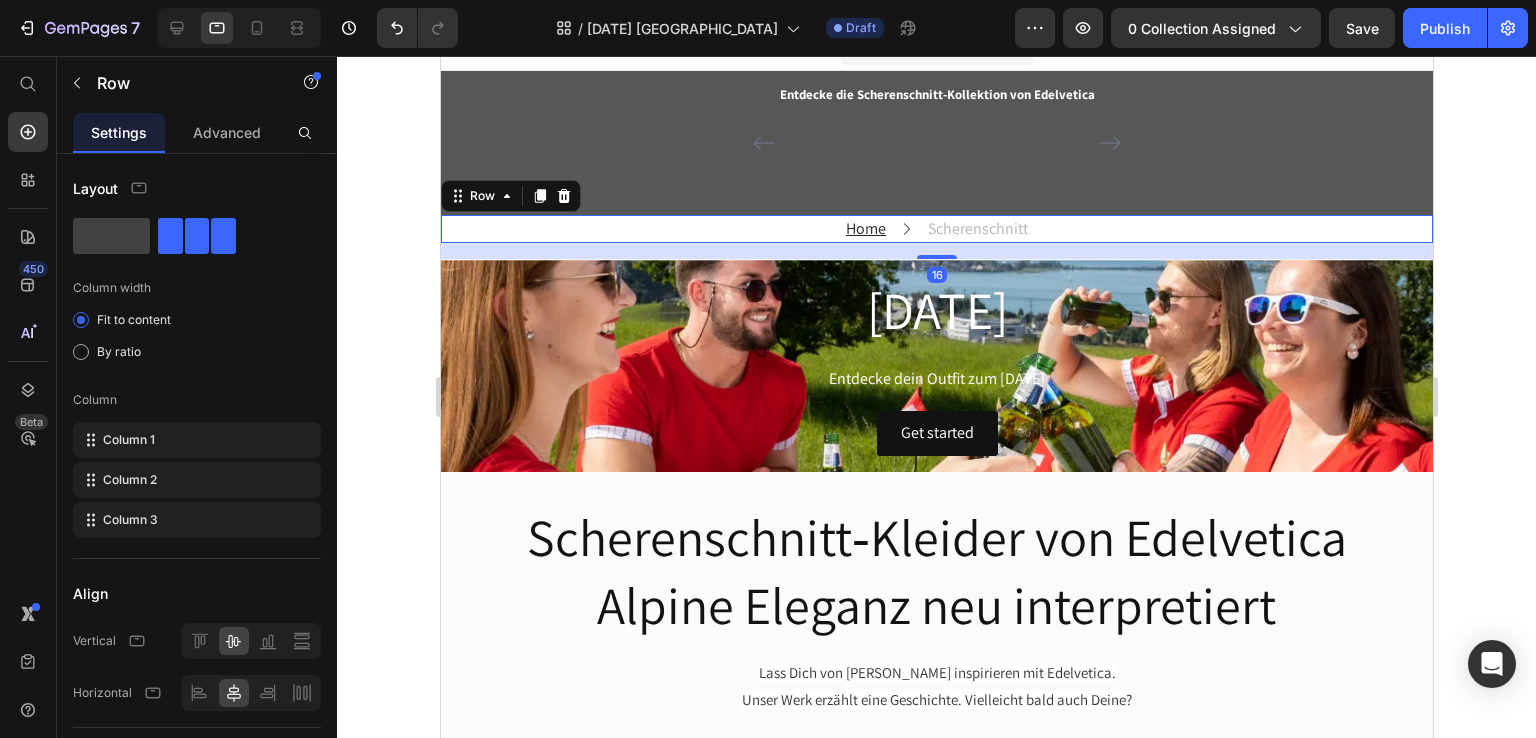 scroll, scrollTop: 0, scrollLeft: 0, axis: both 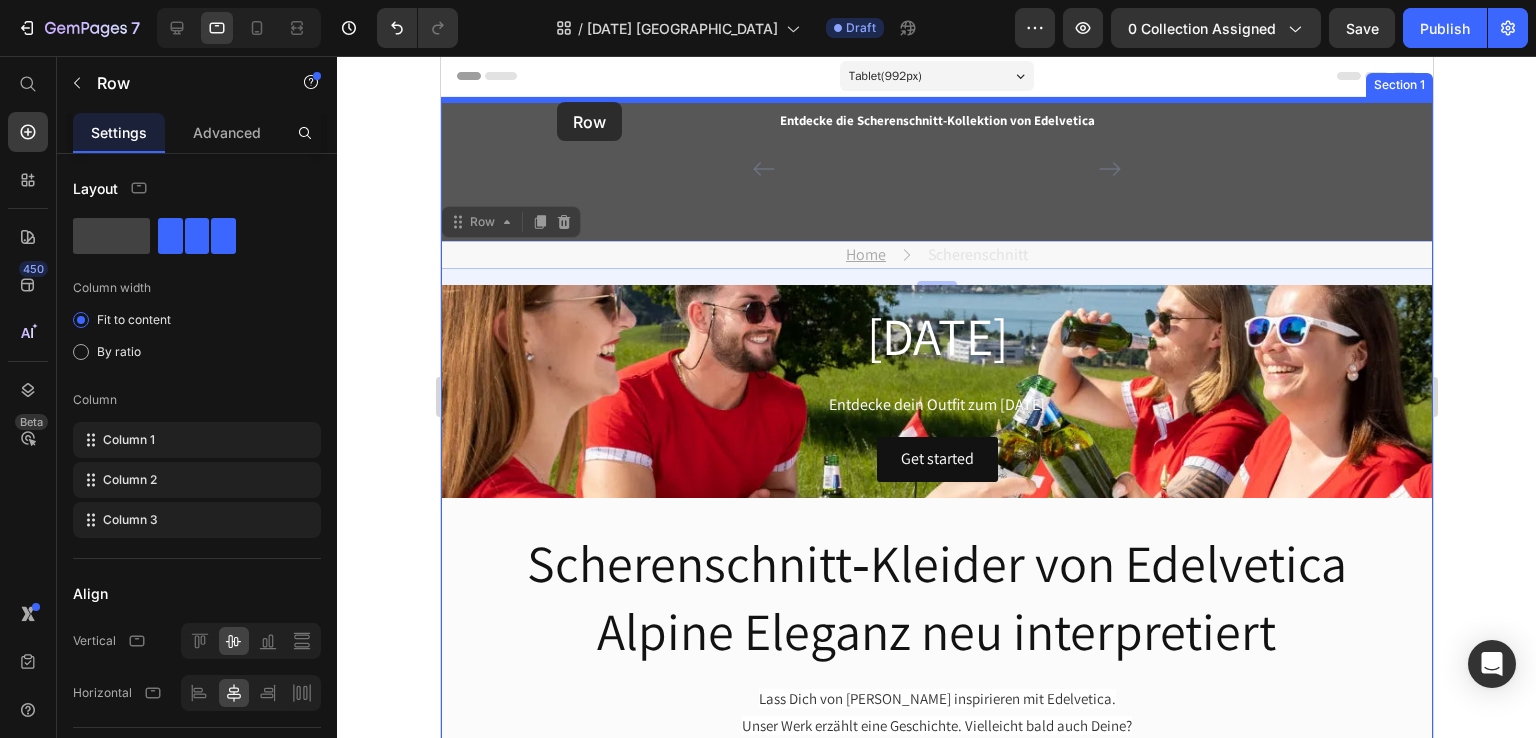 drag, startPoint x: 482, startPoint y: 222, endPoint x: 556, endPoint y: 102, distance: 140.98227 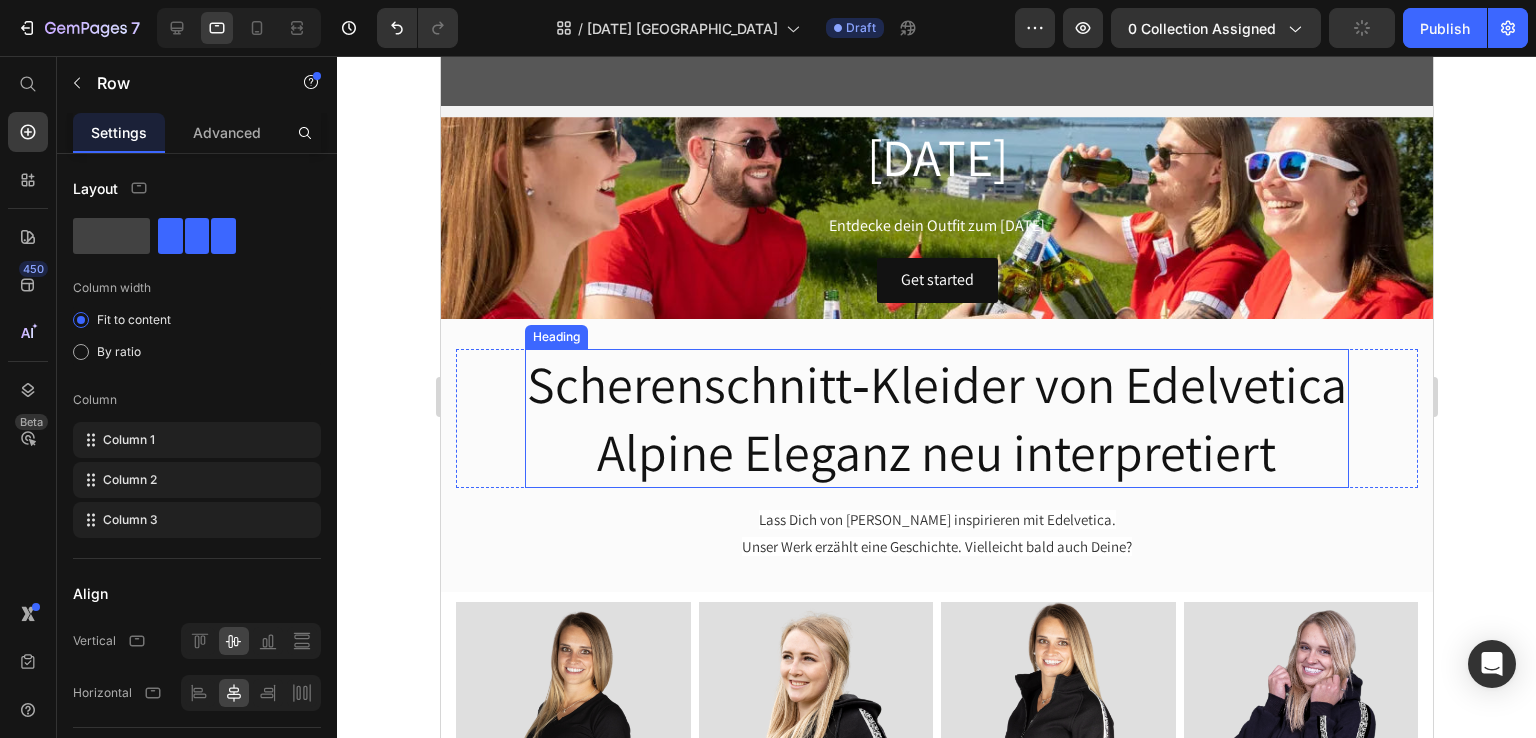 scroll, scrollTop: 300, scrollLeft: 0, axis: vertical 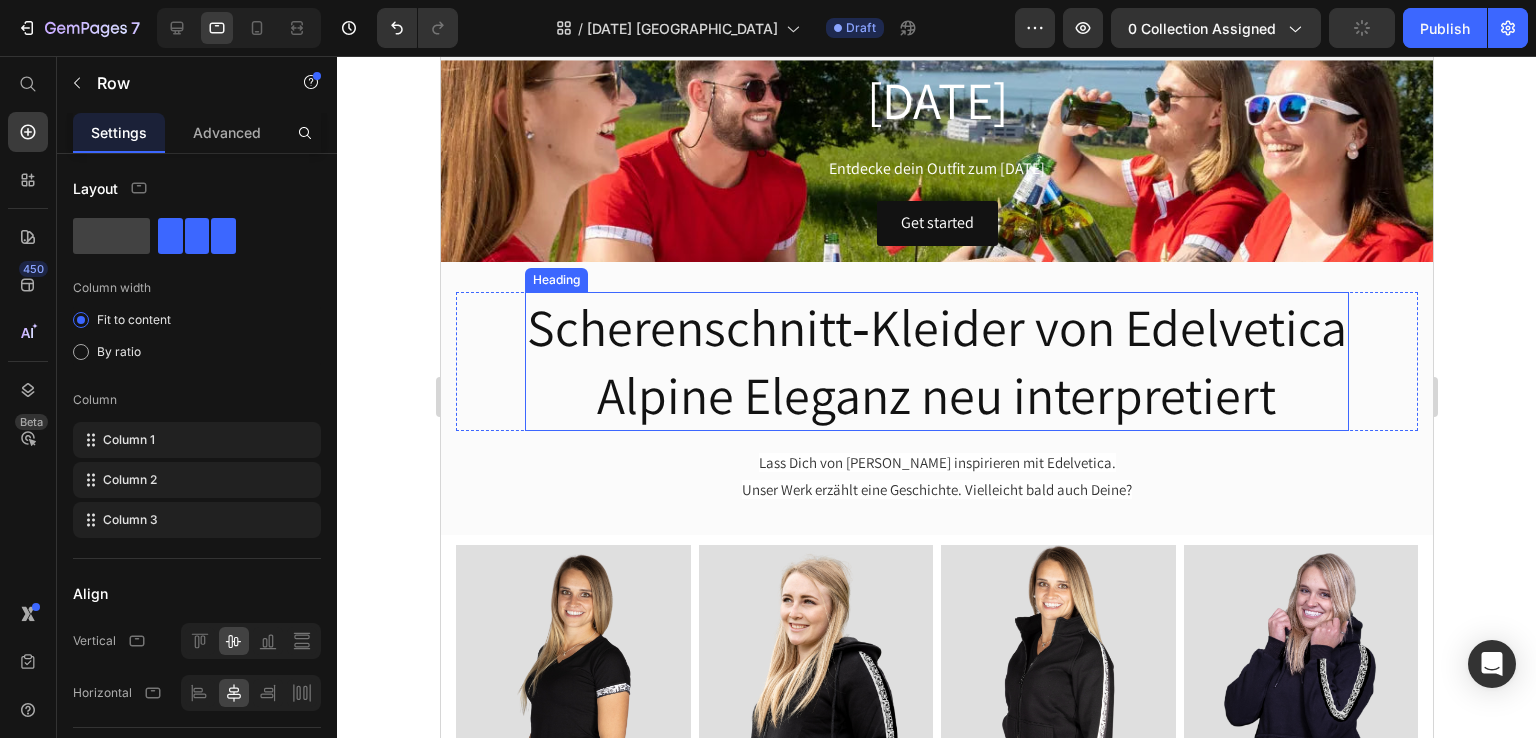 click on "Scherenschnitt‑Kleider von Edelvetica   Alpine Eleganz neu interpretiert" at bounding box center [935, 361] 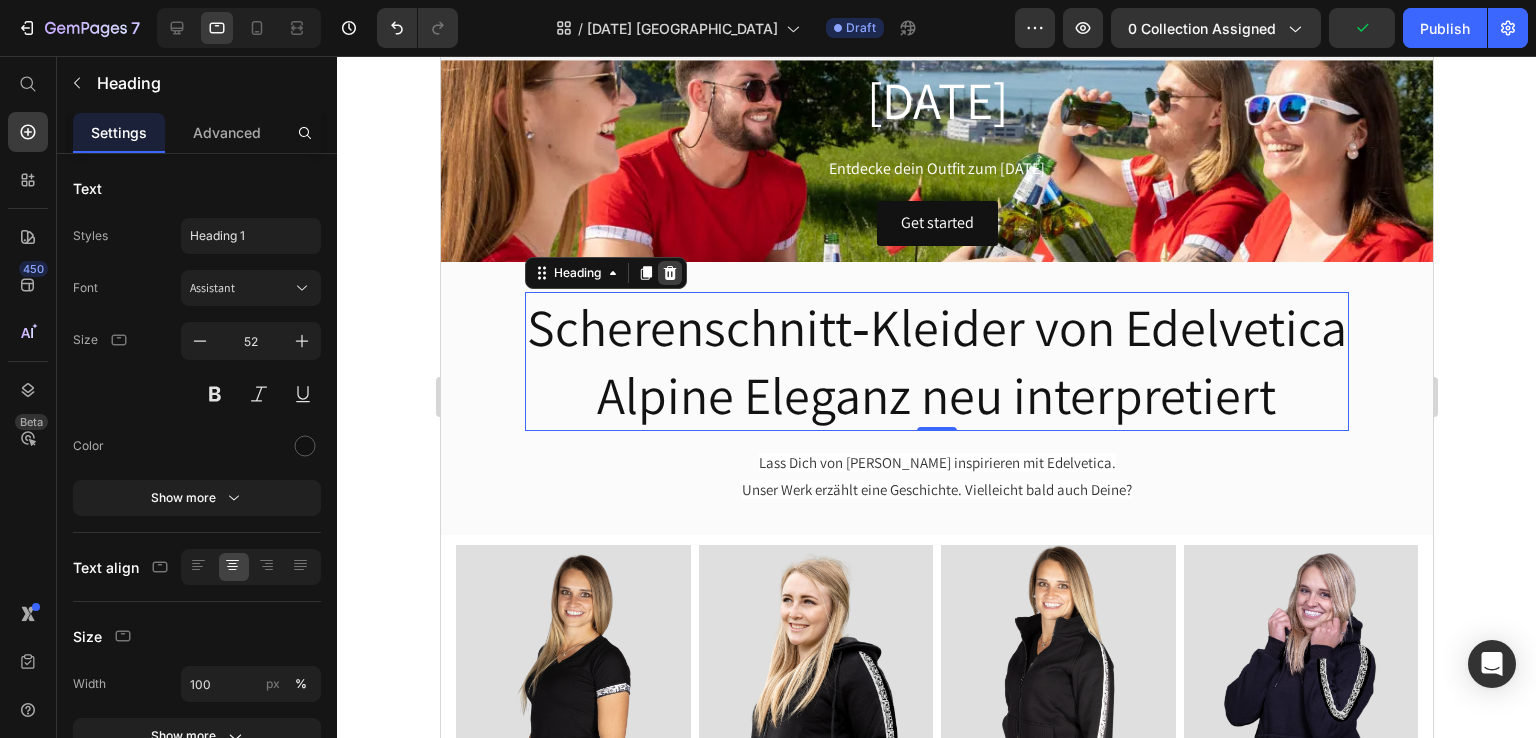 click 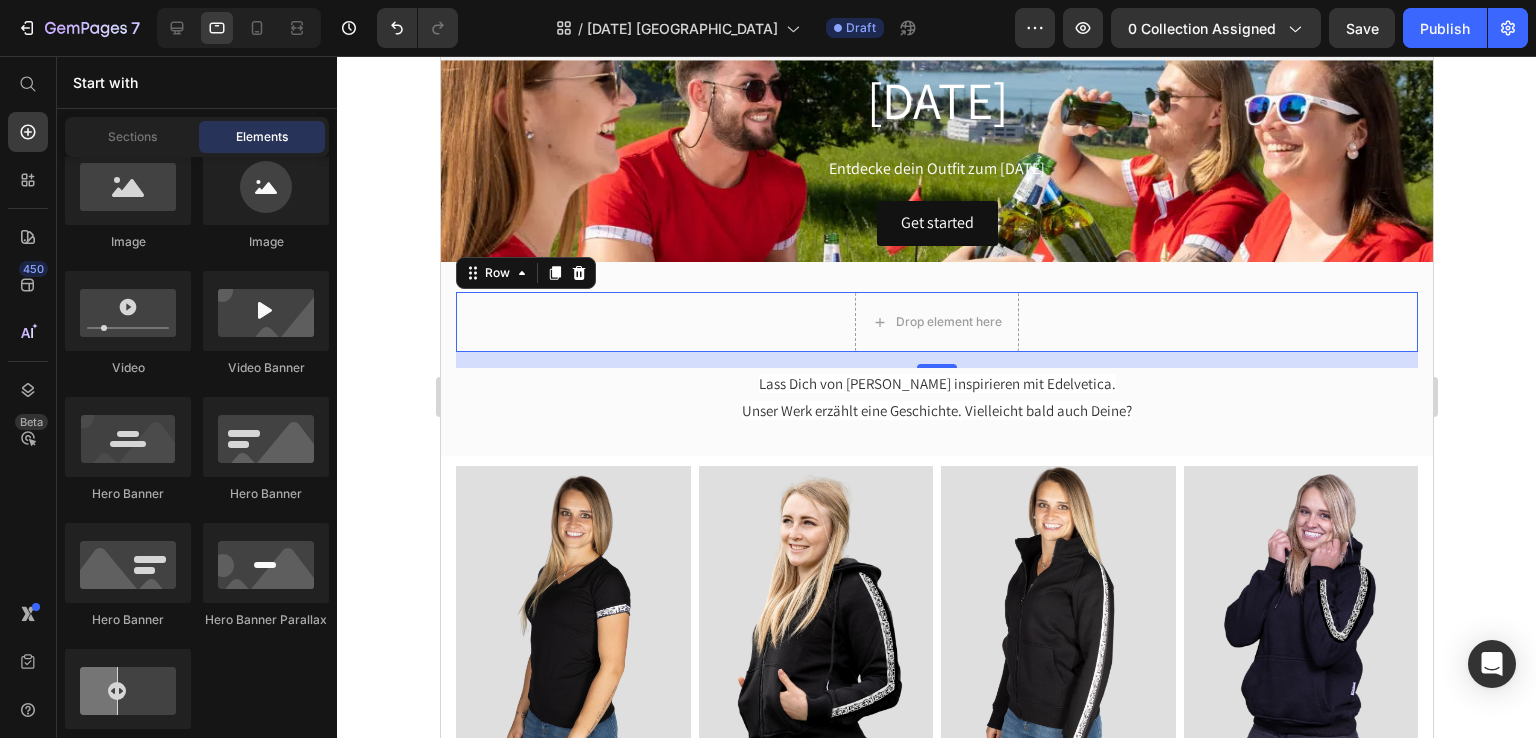 click on "Row" at bounding box center [525, 273] 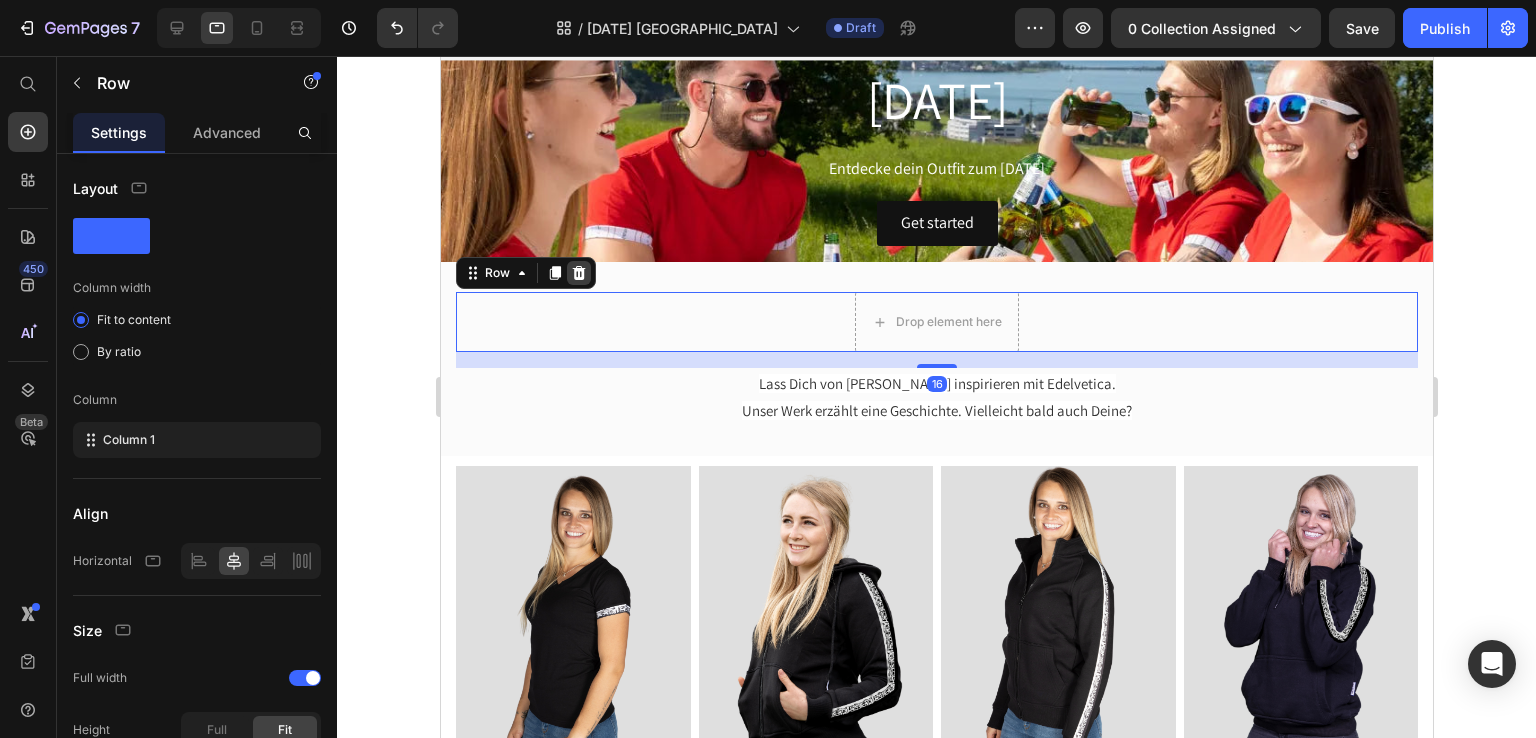 click at bounding box center [578, 273] 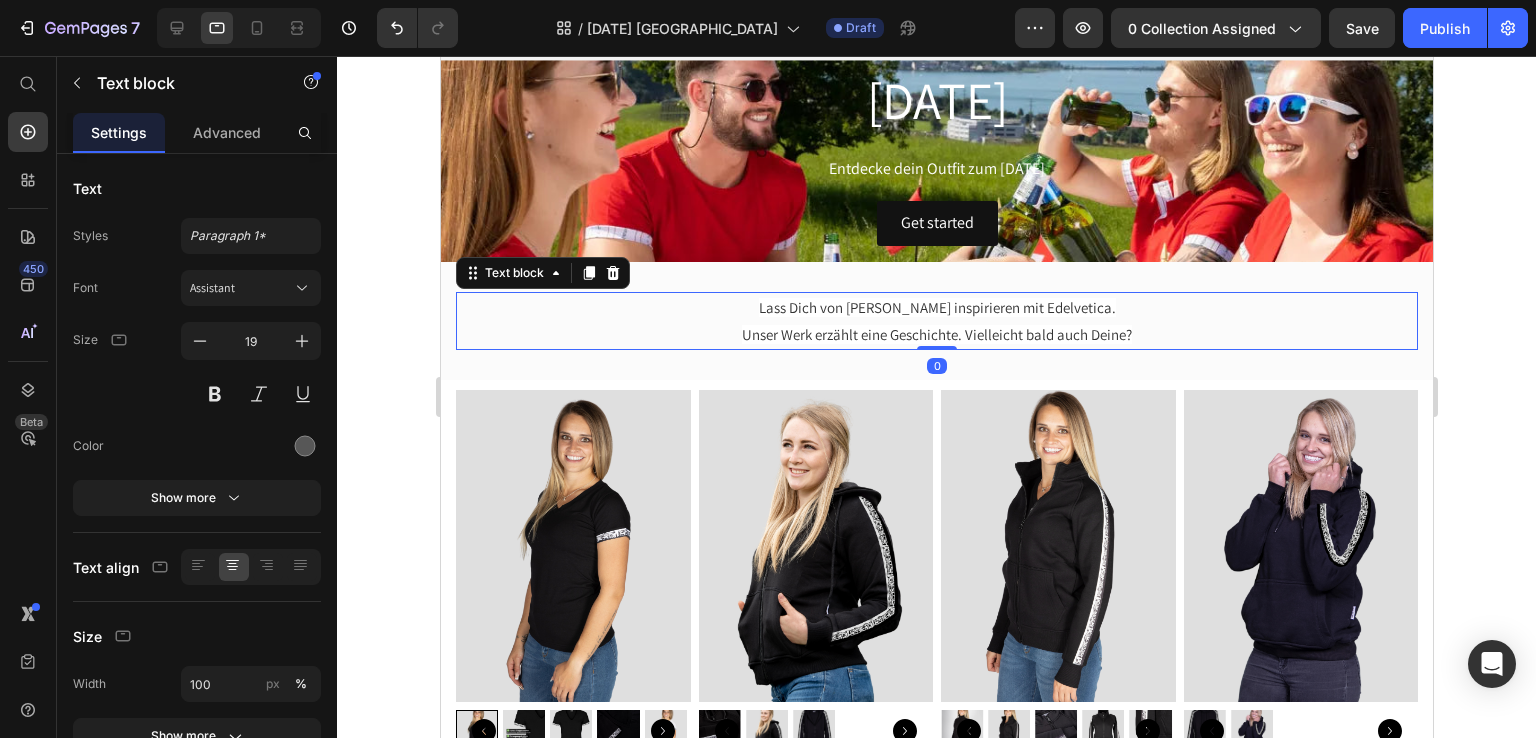 click on "Unser Werk erzählt eine Geschichte. Vielleicht bald auch Deine?" at bounding box center [936, 334] 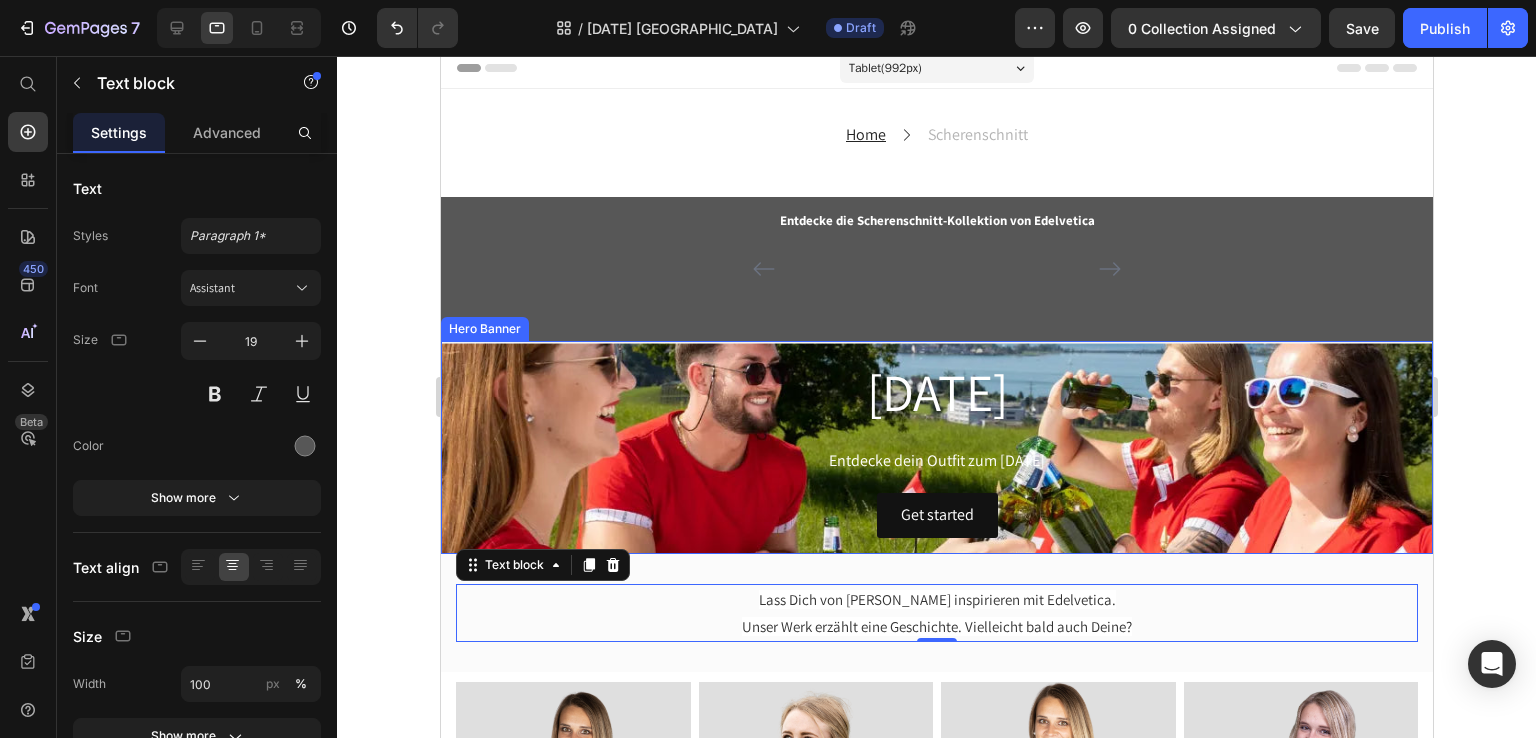 scroll, scrollTop: 0, scrollLeft: 0, axis: both 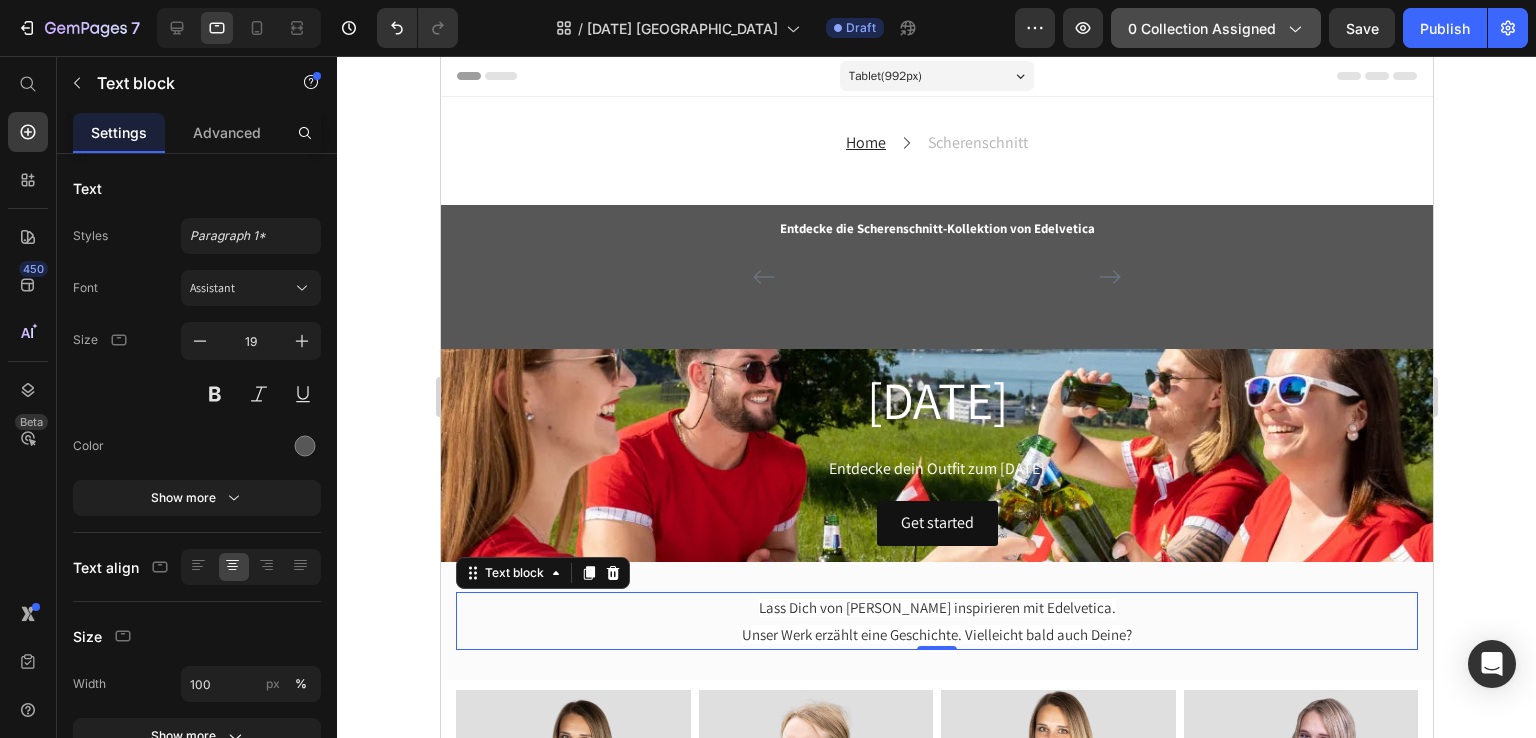 click on "0 collection assigned" at bounding box center (1216, 28) 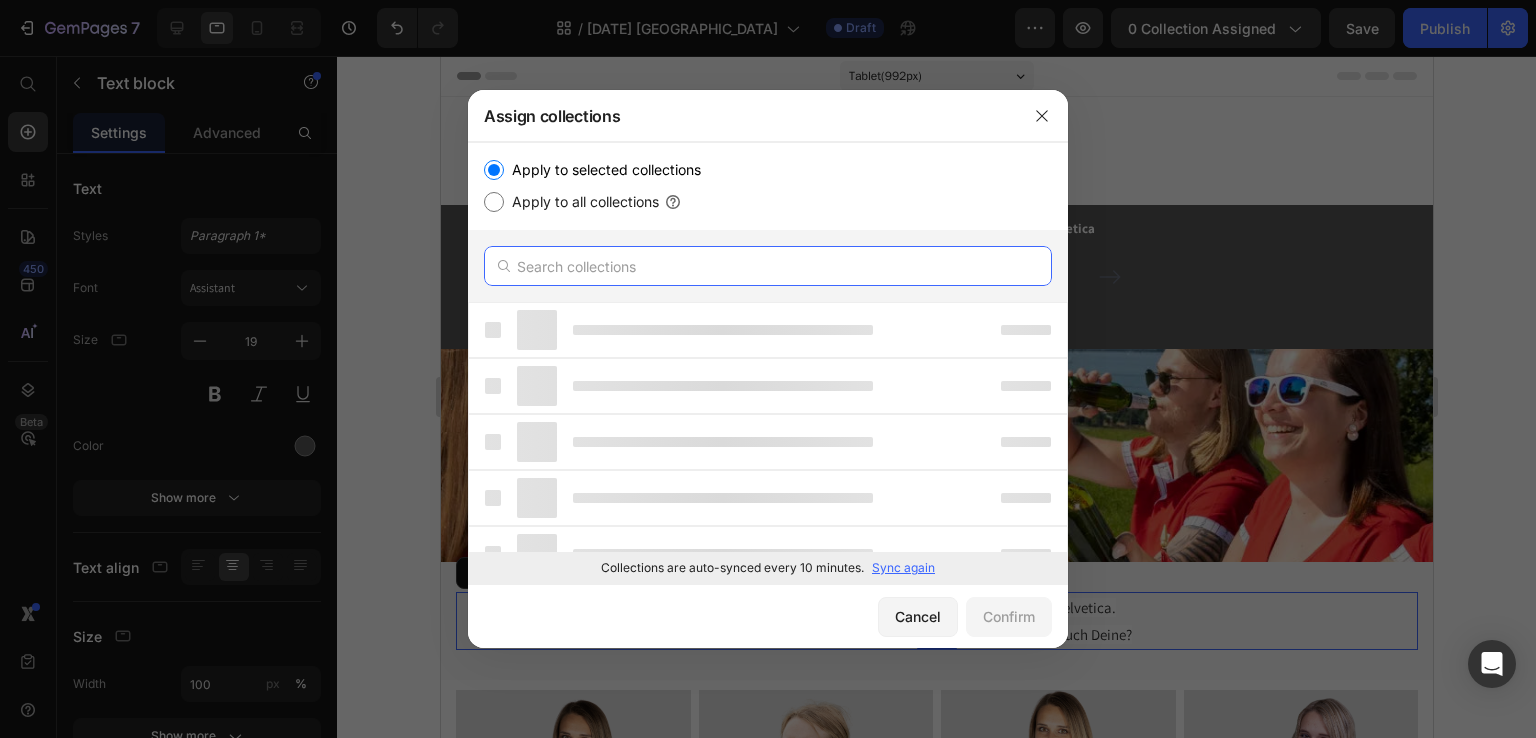 click at bounding box center [768, 266] 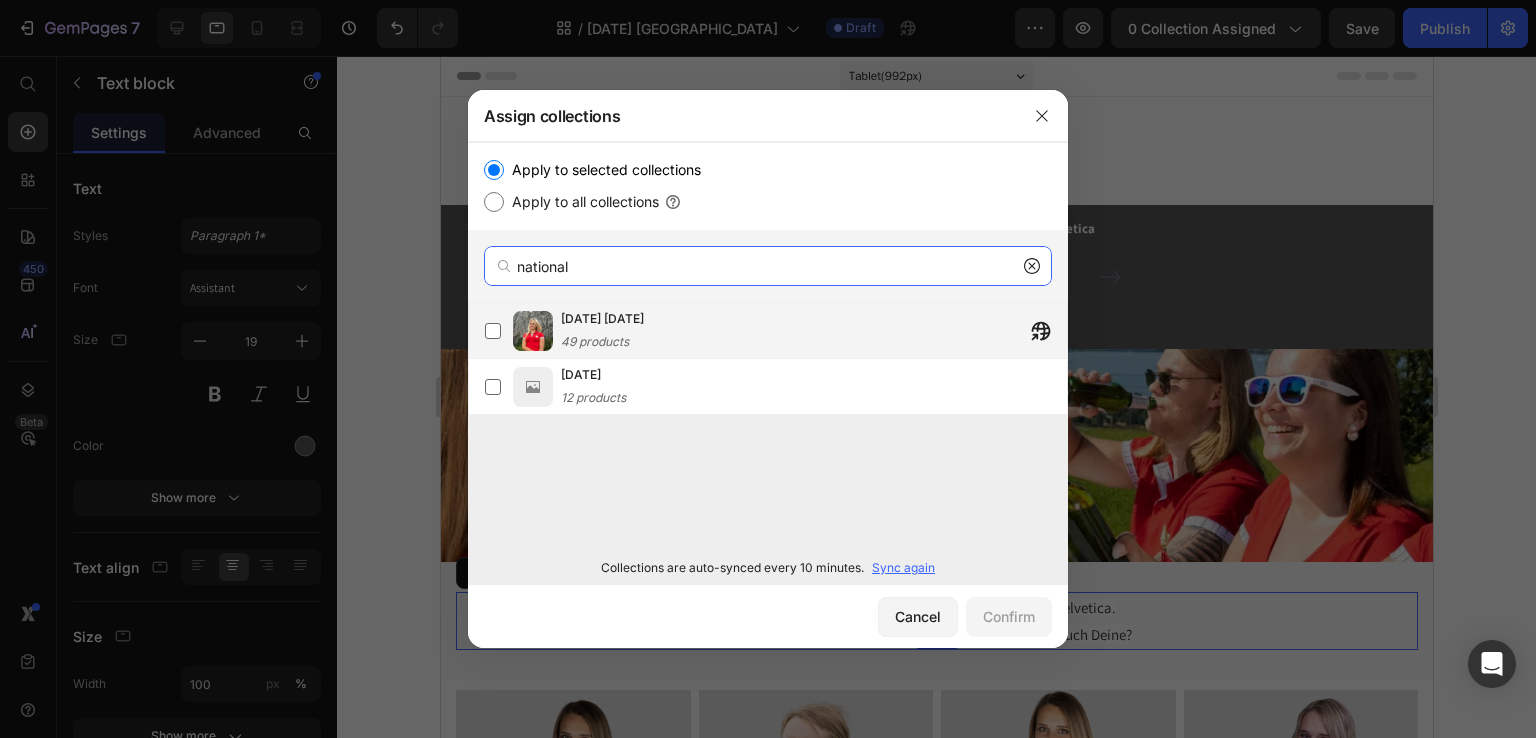type on "national" 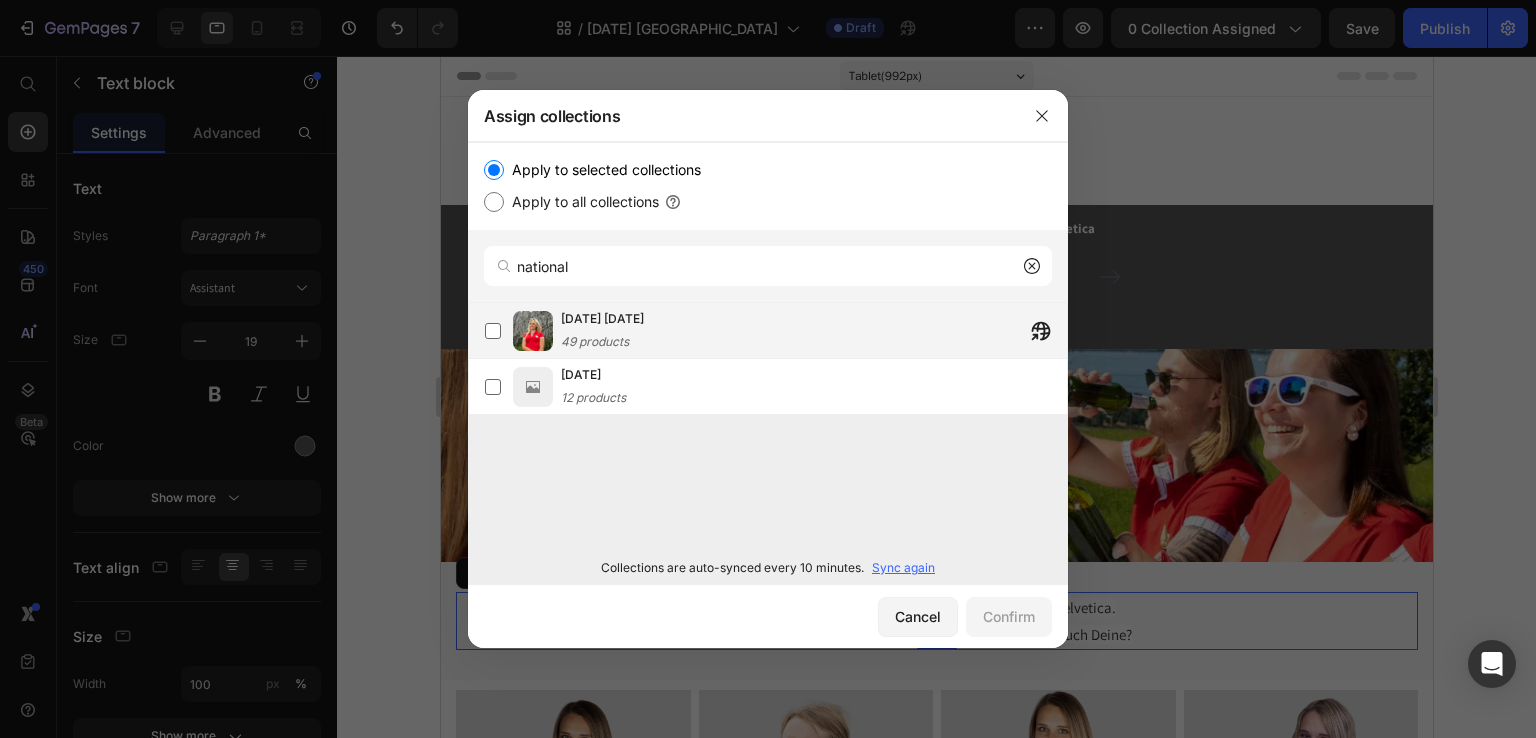 click on "[DATE]  [DATE] 49 products" at bounding box center [602, 331] 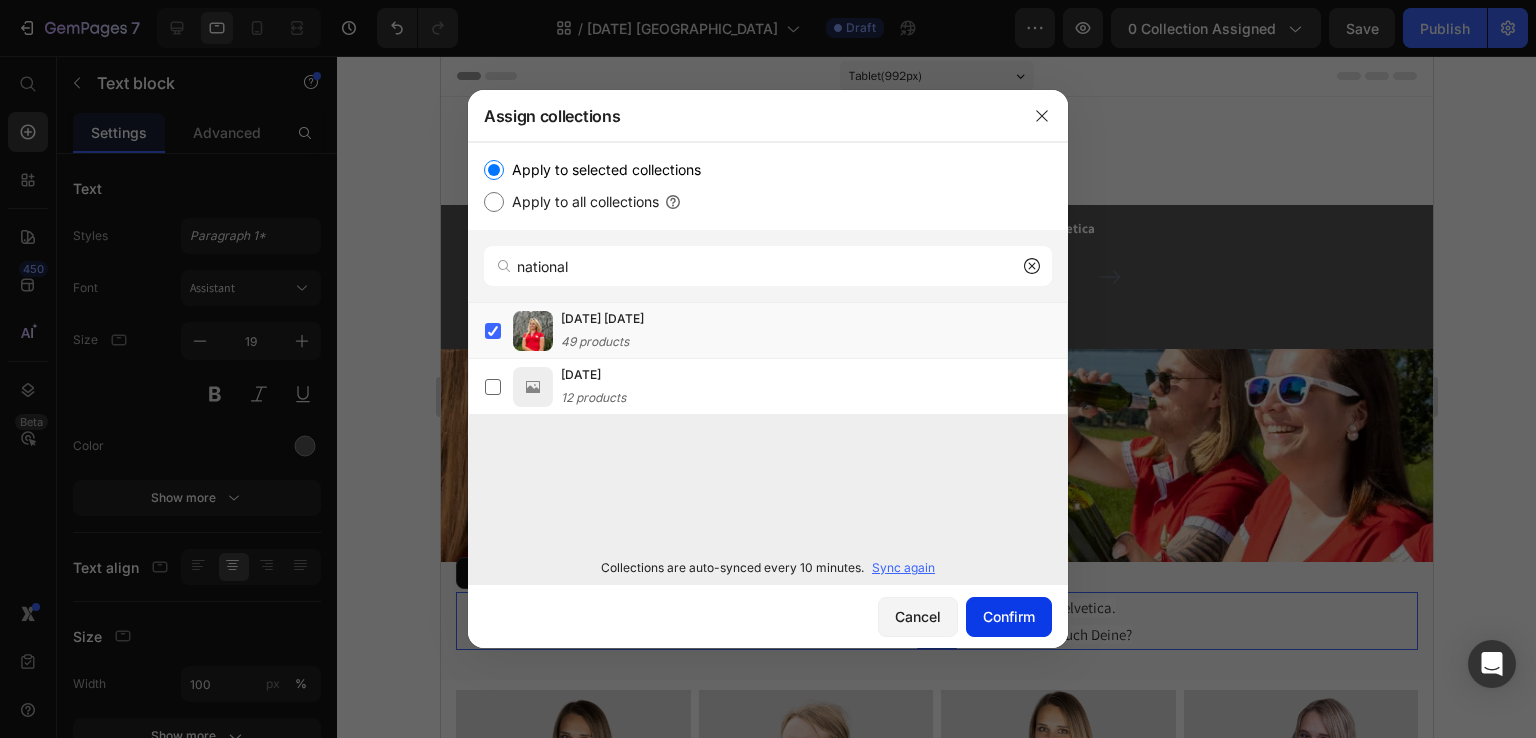 click on "Confirm" at bounding box center (1009, 616) 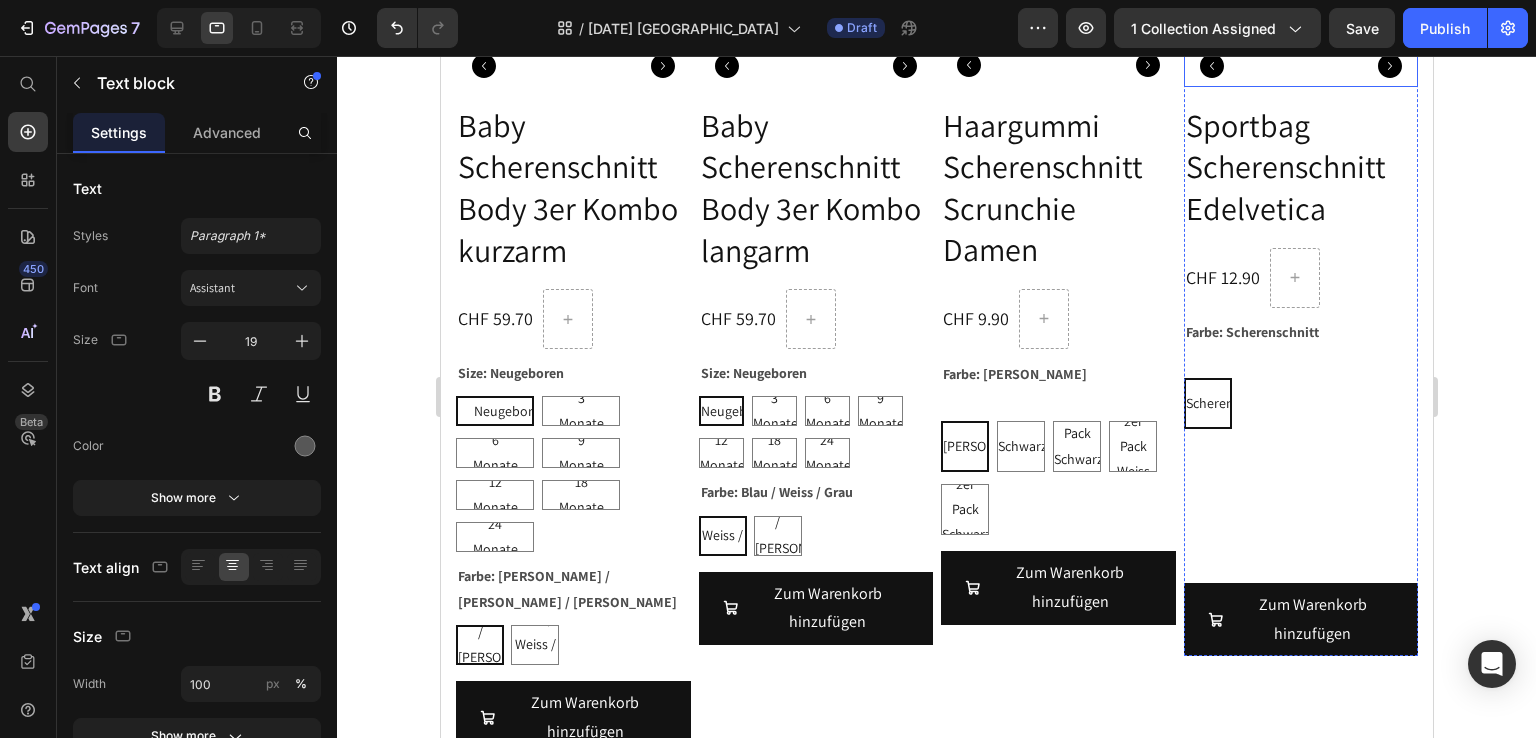 scroll, scrollTop: 5900, scrollLeft: 0, axis: vertical 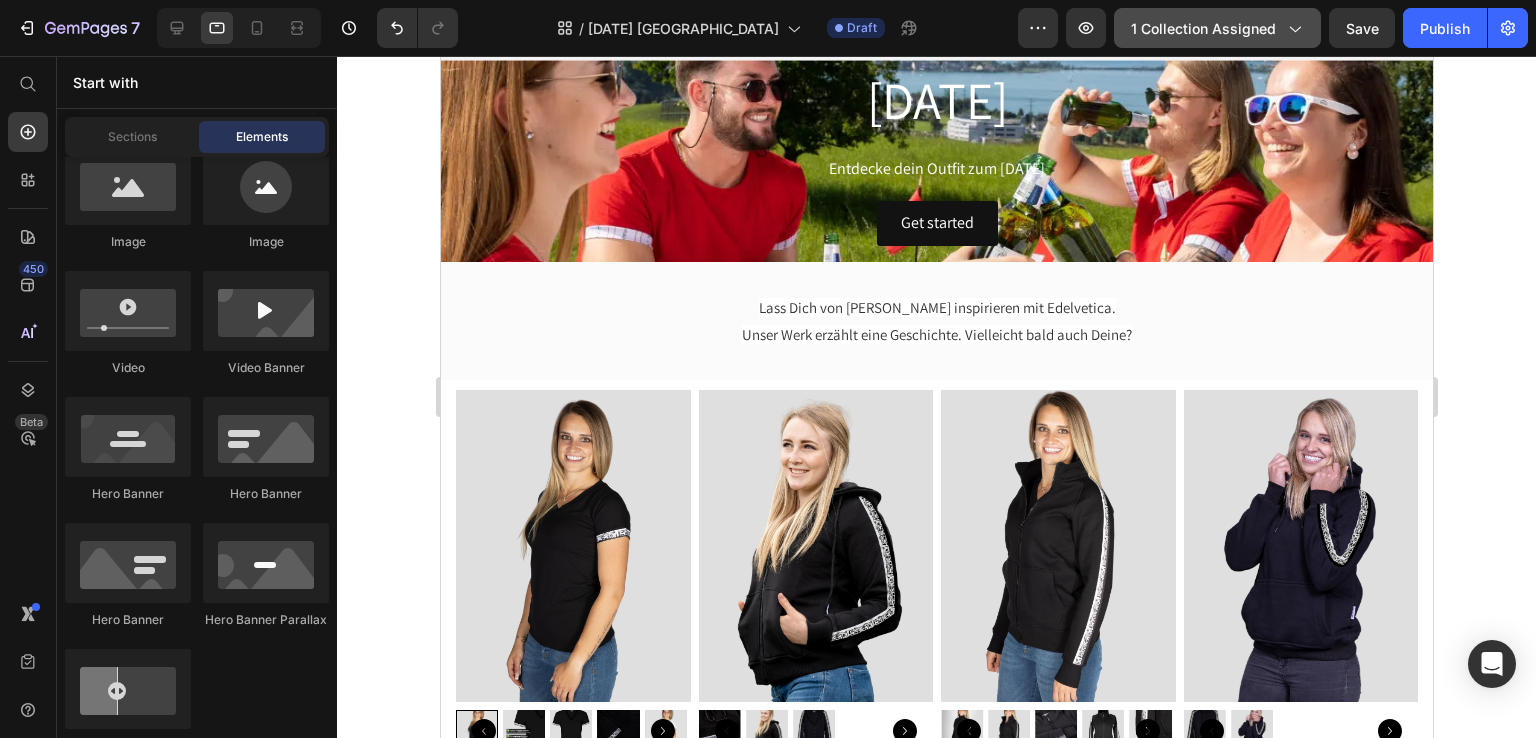 click 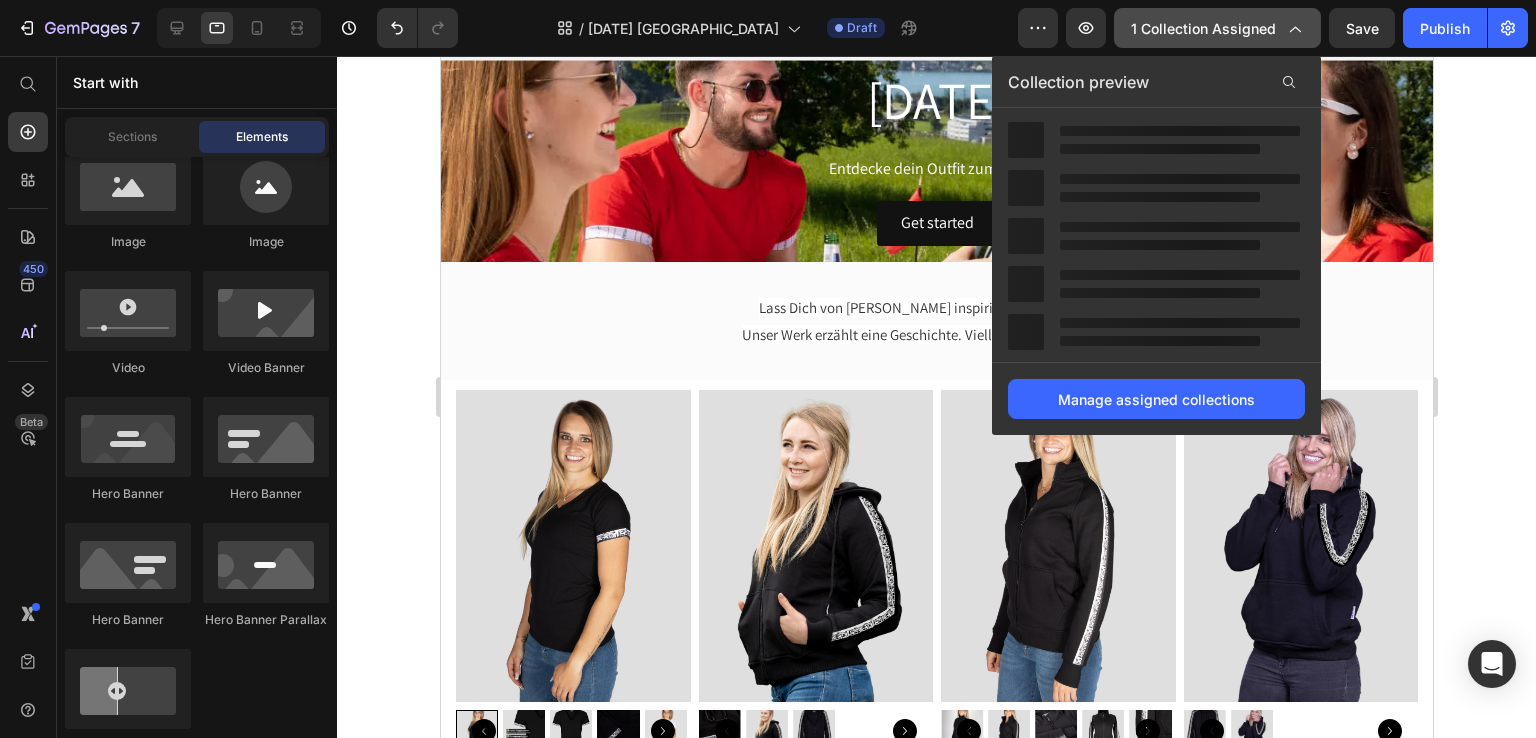 click 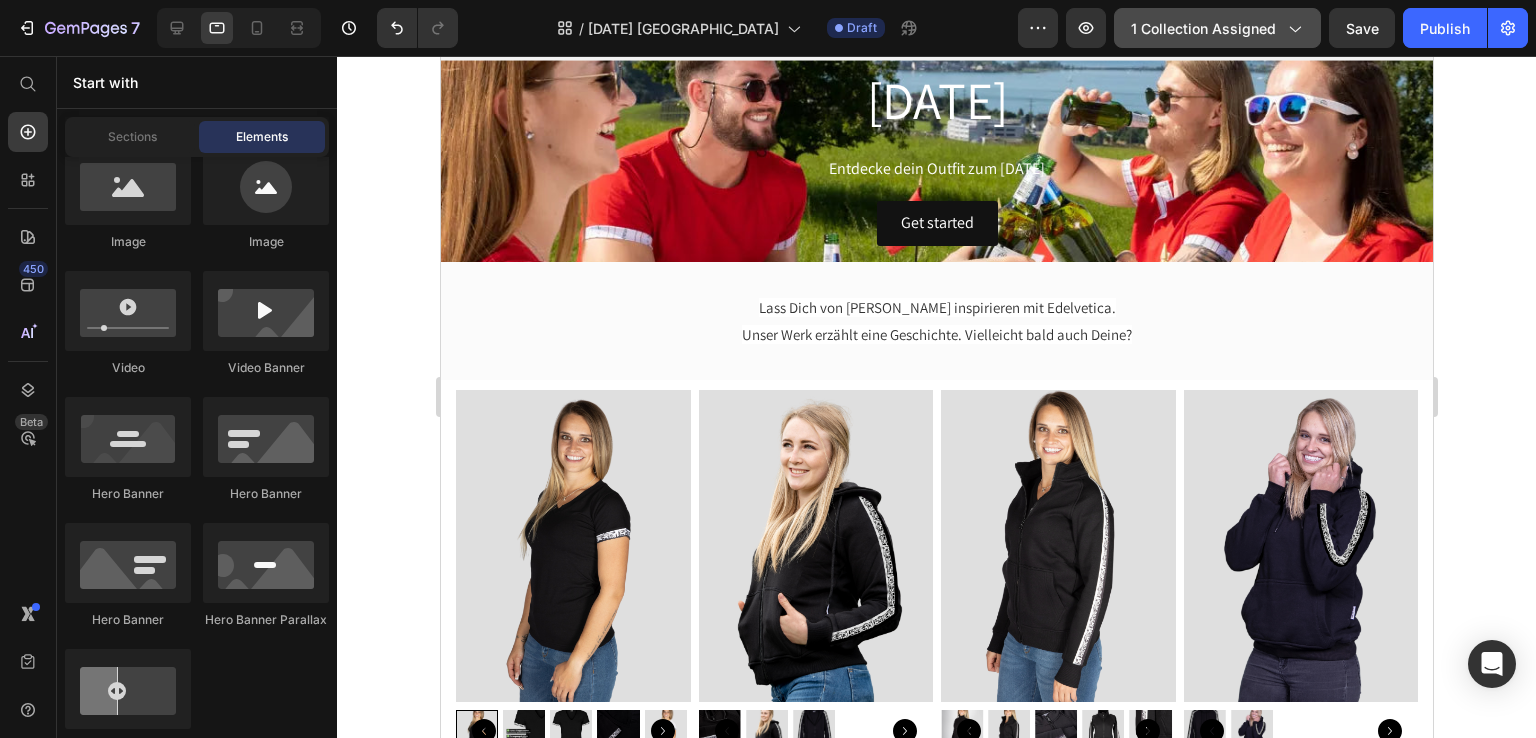 click 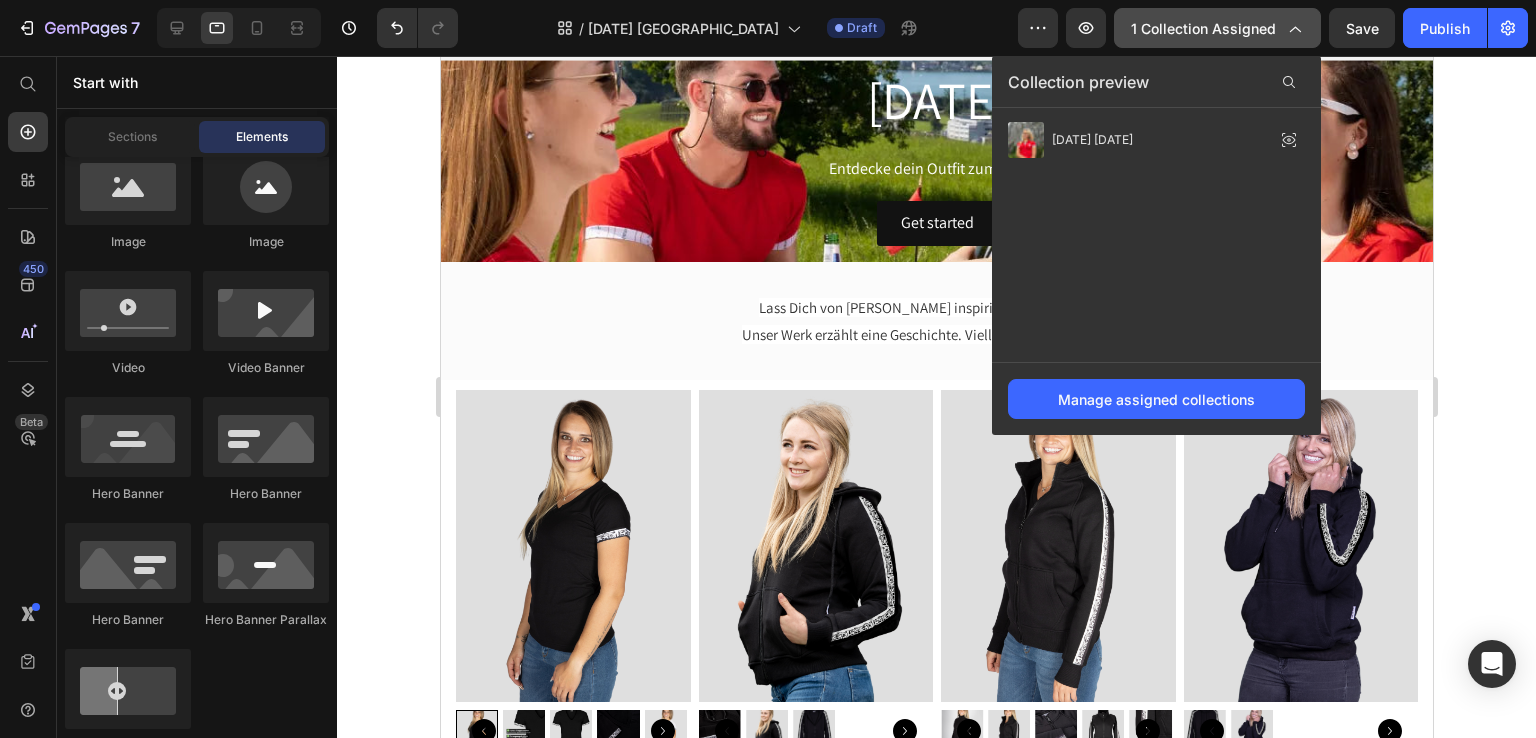 click 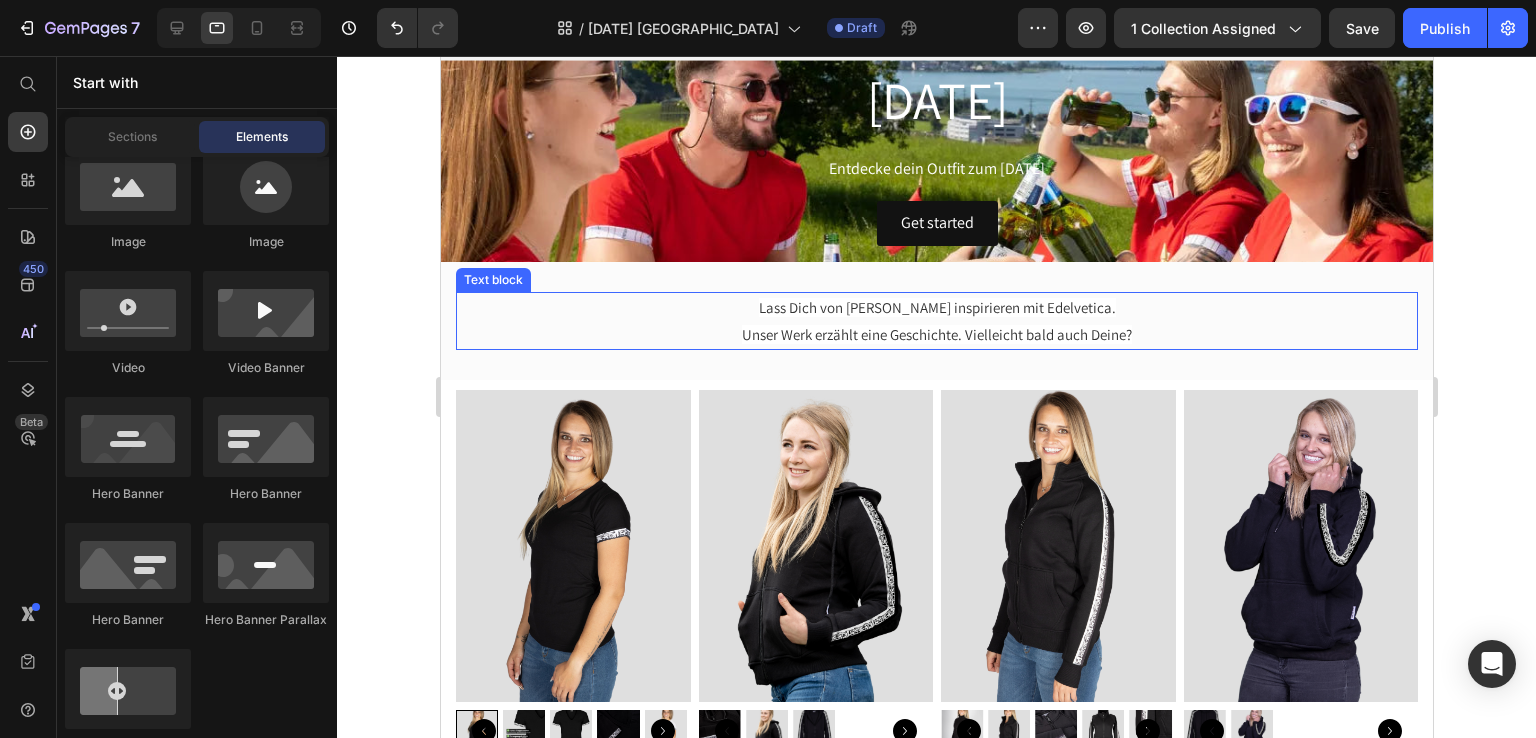 click on "Unser Werk erzählt eine Geschichte. Vielleicht bald auch Deine?" at bounding box center (936, 334) 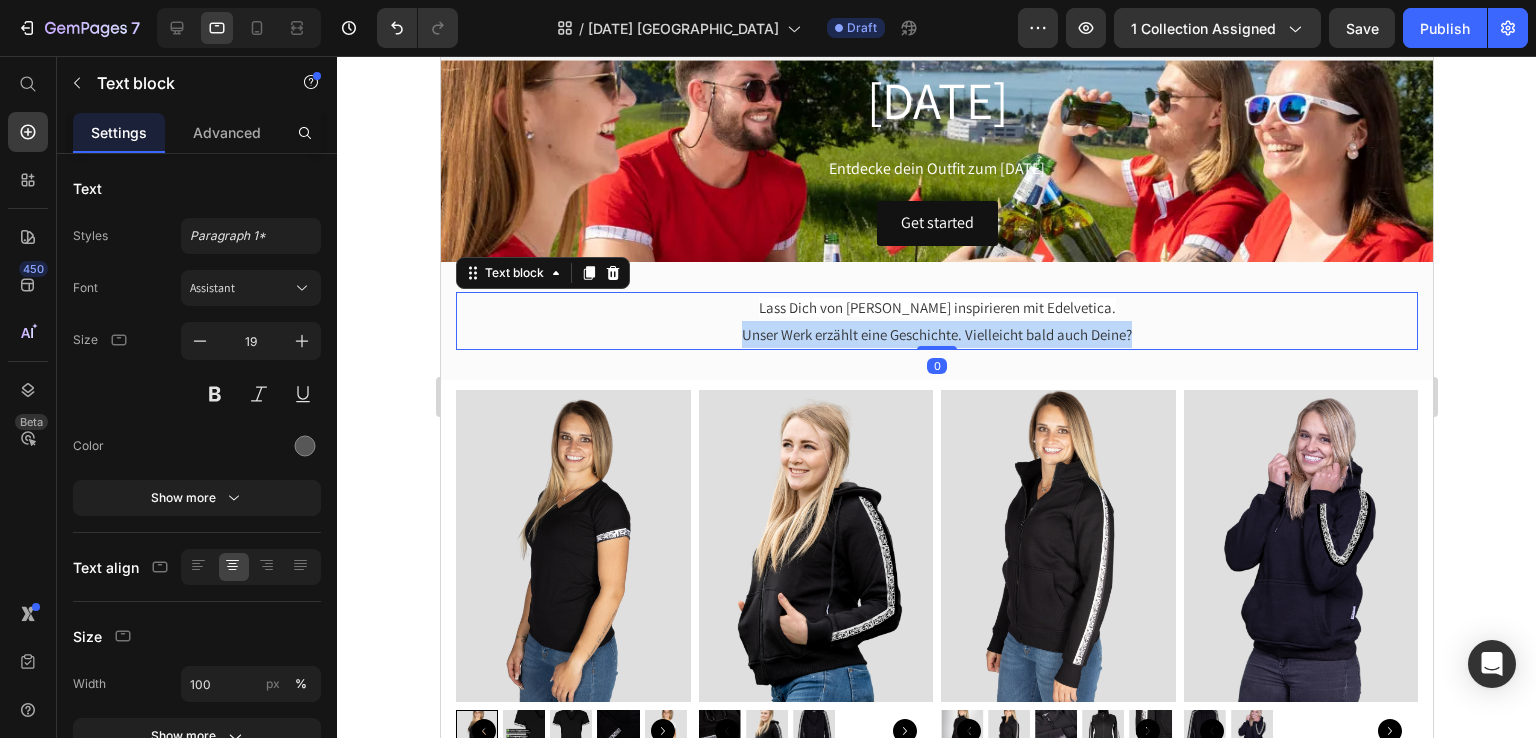 click on "Unser Werk erzählt eine Geschichte. Vielleicht bald auch Deine?" at bounding box center [936, 334] 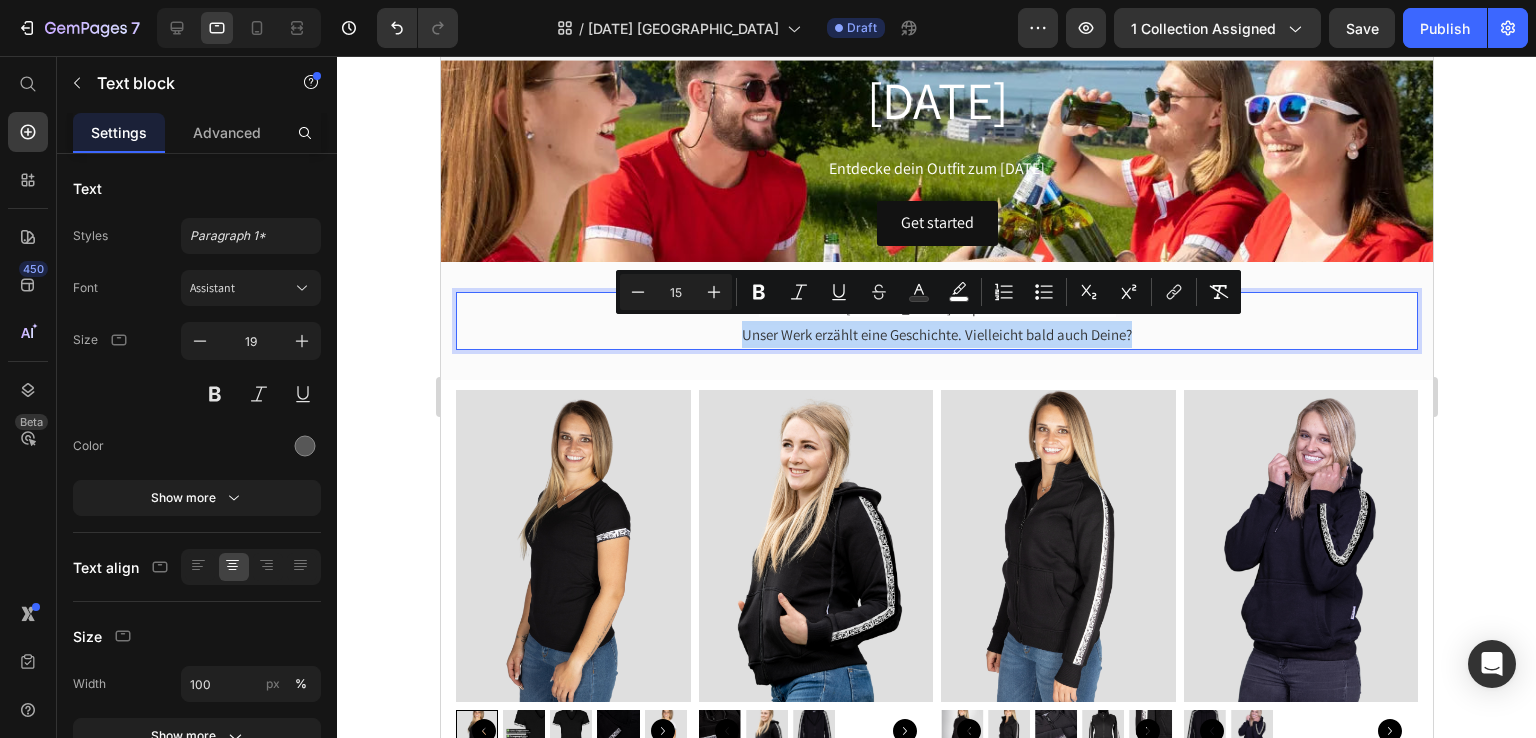 click on "Unser Werk erzählt eine Geschichte. Vielleicht bald auch Deine?" at bounding box center (936, 334) 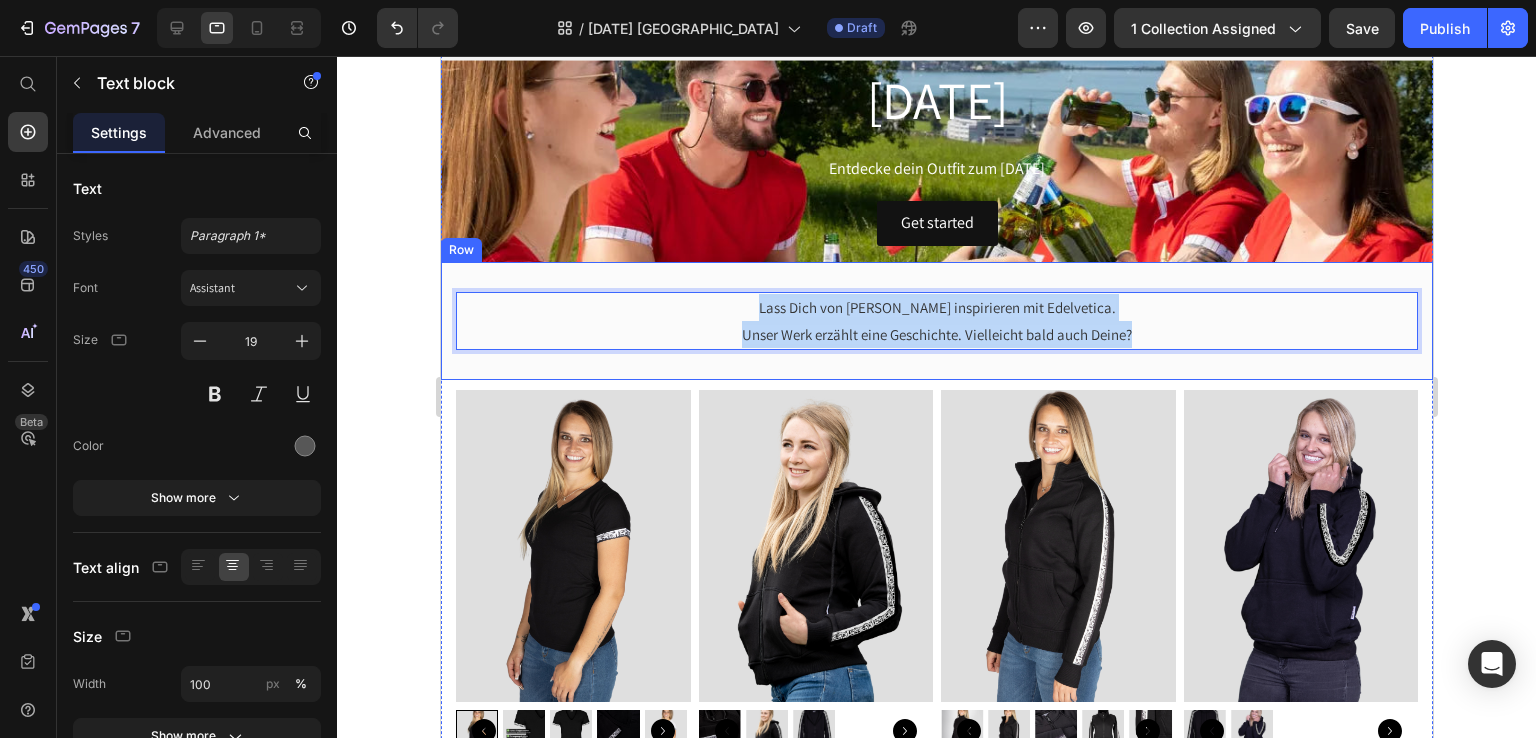 drag, startPoint x: 1131, startPoint y: 336, endPoint x: 679, endPoint y: 284, distance: 454.98132 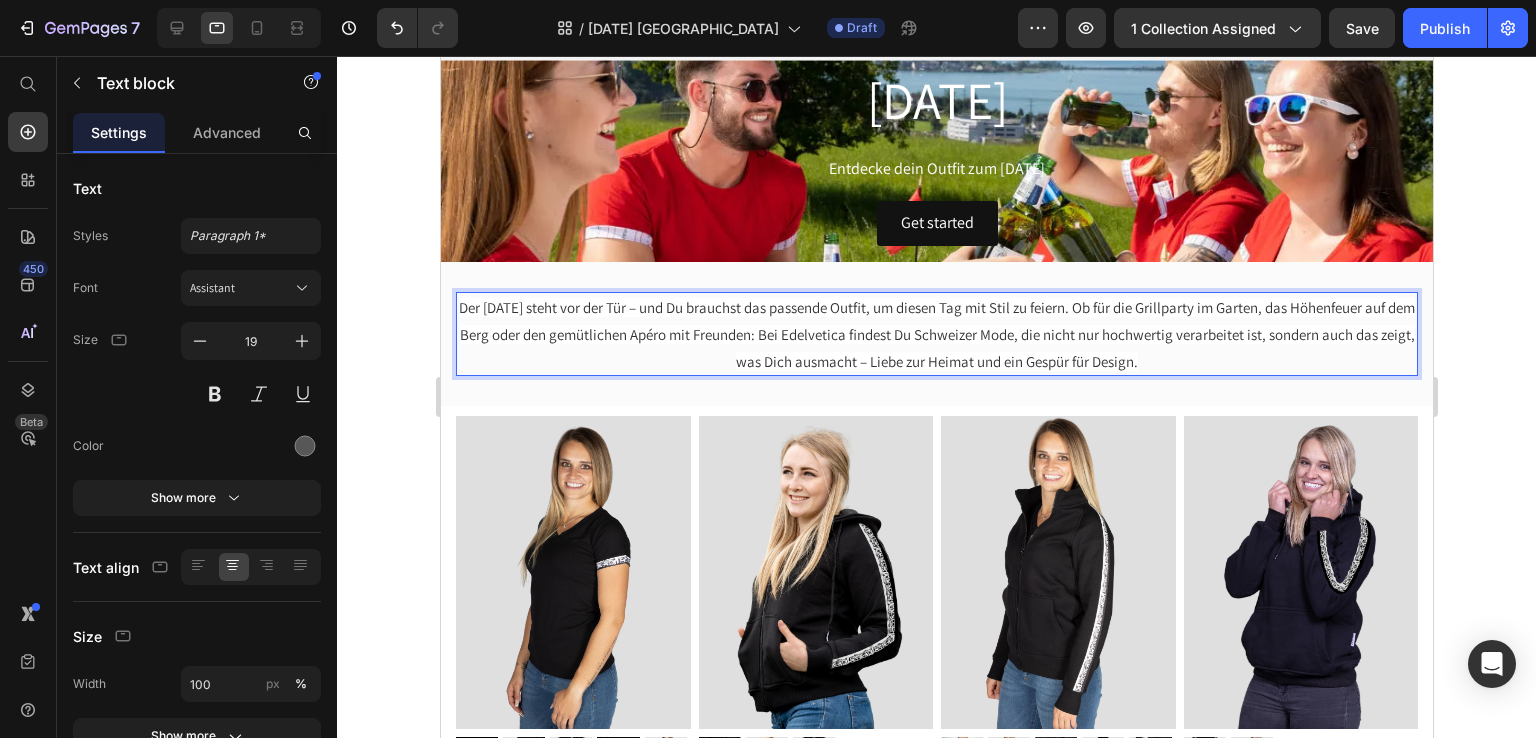 click on "Der [DATE] steht vor der Tür – und Du brauchst das passende Outfit, um diesen Tag mit Stil zu feiern. Ob für die Grillparty im Garten, das Höhenfeuer auf dem Berg oder den gemütlichen Apéro mit Freunden: Bei Edelvetica findest Du Schweizer Mode, die nicht nur hochwertig verarbeitet ist, sondern auch das zeigt, was Dich ausmacht – Liebe zur Heimat und ein Gespür für Design." at bounding box center [936, 334] 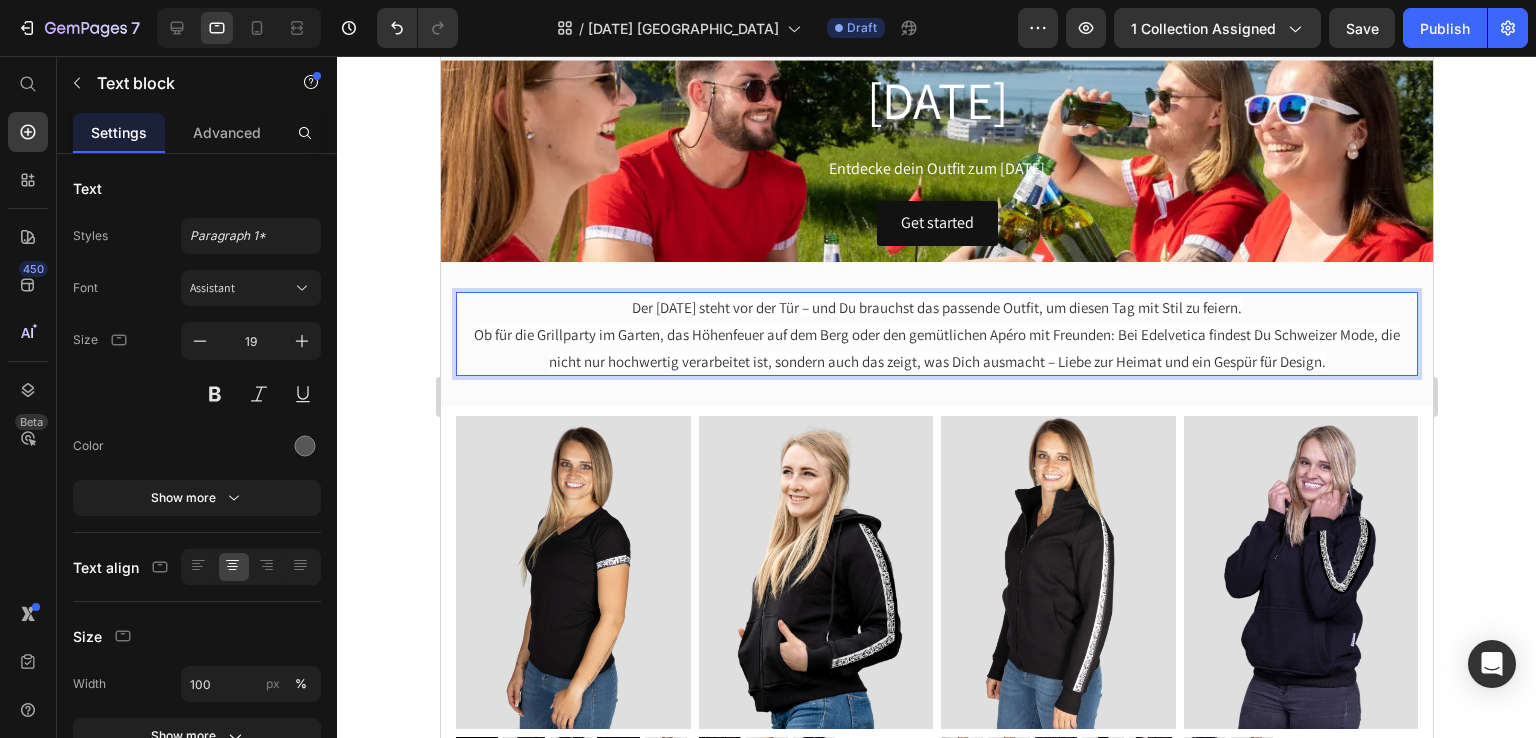 click on "Ob für die Grillparty im Garten, das Höhenfeuer auf dem Berg oder den gemütlichen Apéro mit Freunden: Bei Edelvetica findest Du Schweizer Mode, die nicht nur hochwertig verarbeitet ist, sondern auch das zeigt, was Dich ausmacht – Liebe zur Heimat und ein Gespür für Design." at bounding box center [936, 348] 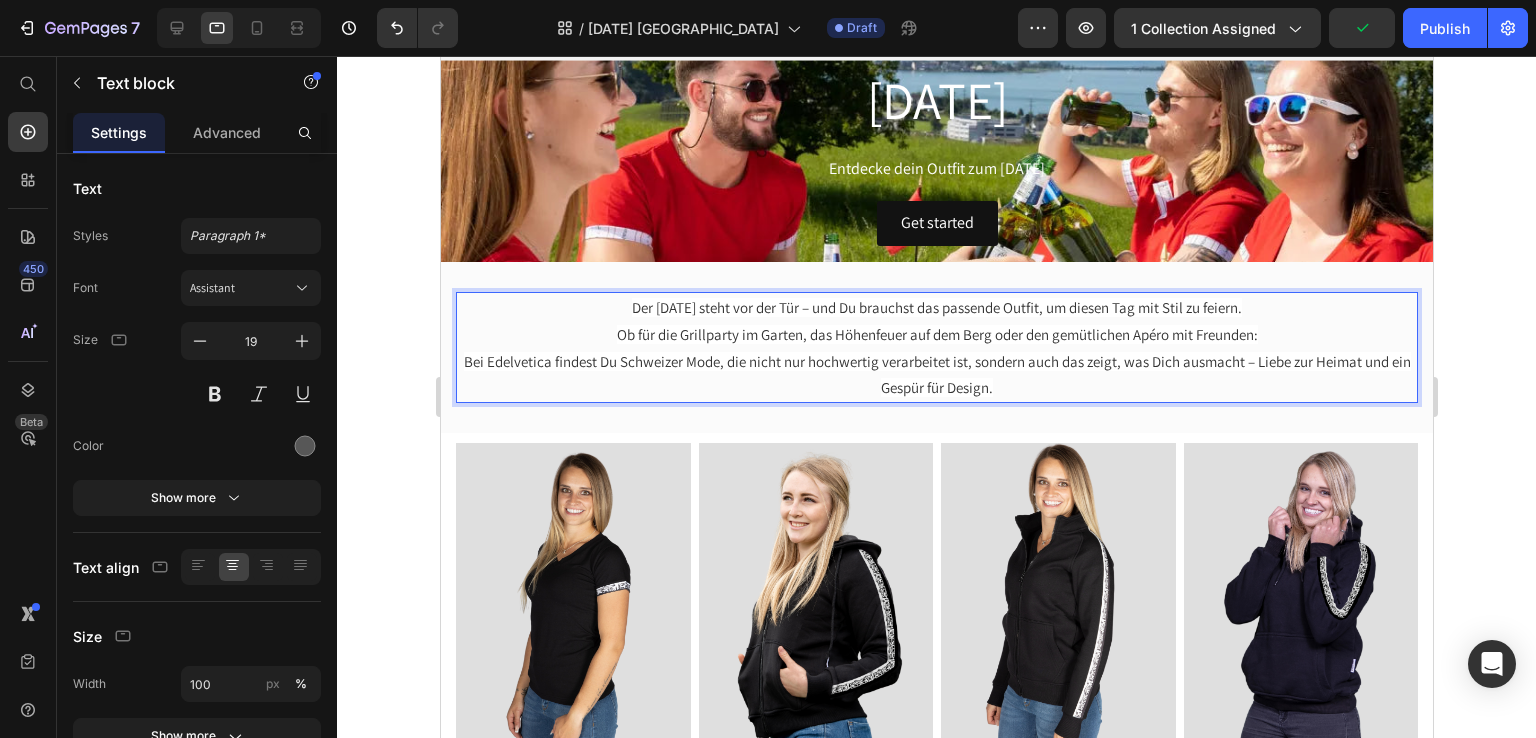 click on "Bei Edelvetica findest Du Schweizer Mode, die nicht nur hochwertig verarbeitet ist, sondern auch das zeigt, was Dich ausmacht – Liebe zur Heimat und ein Gespür für Design." at bounding box center [936, 375] 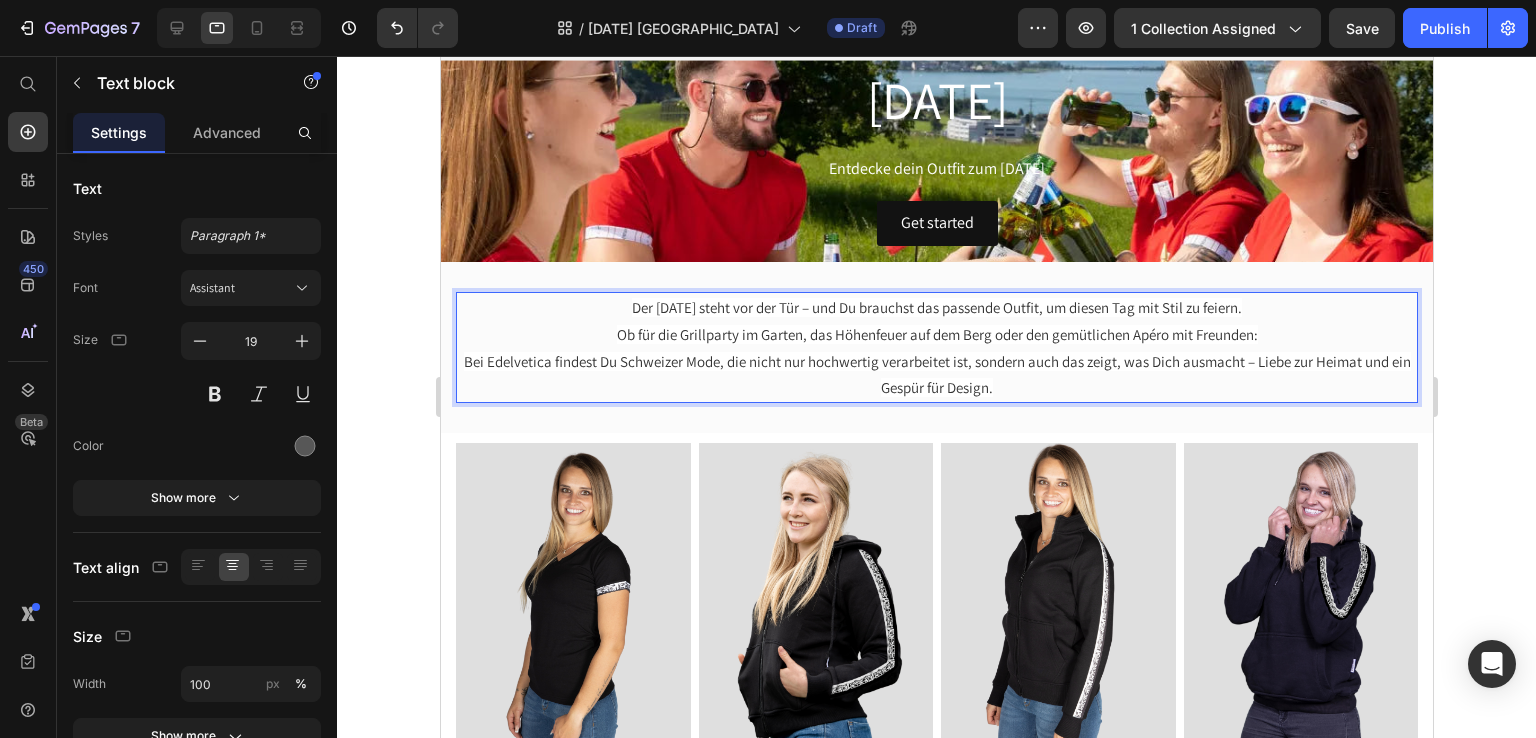 click on "Bei Edelvetica findest Du Schweizer Mode, die nicht nur hochwertig verarbeitet ist, sondern auch das zeigt, was Dich ausmacht – Liebe zur Heimat und ein Gespür für Design." at bounding box center (936, 375) 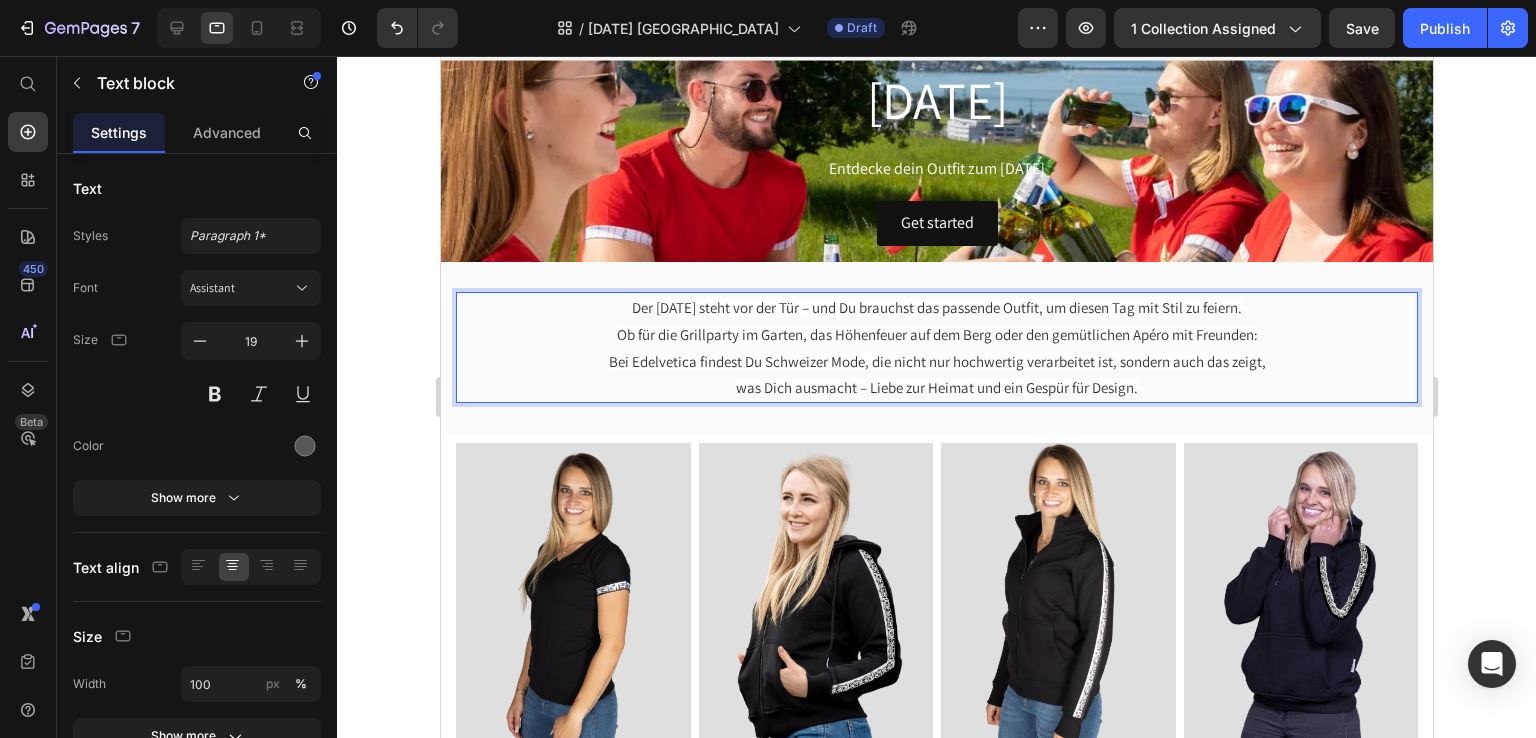 click on "Der [DATE] steht vor der Tür – und Du brauchst das passende Outfit, um diesen Tag mit Stil zu feiern." at bounding box center (936, 307) 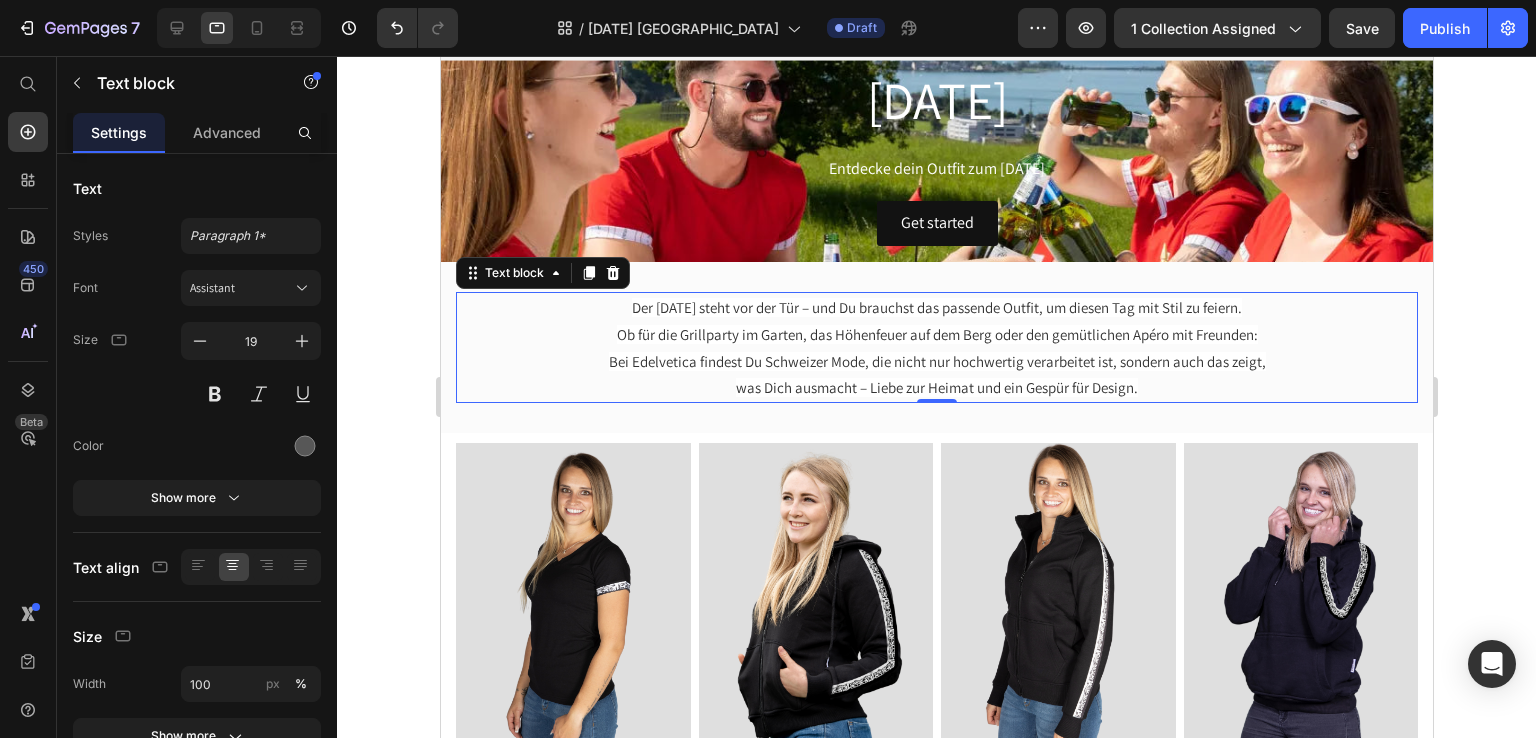 click 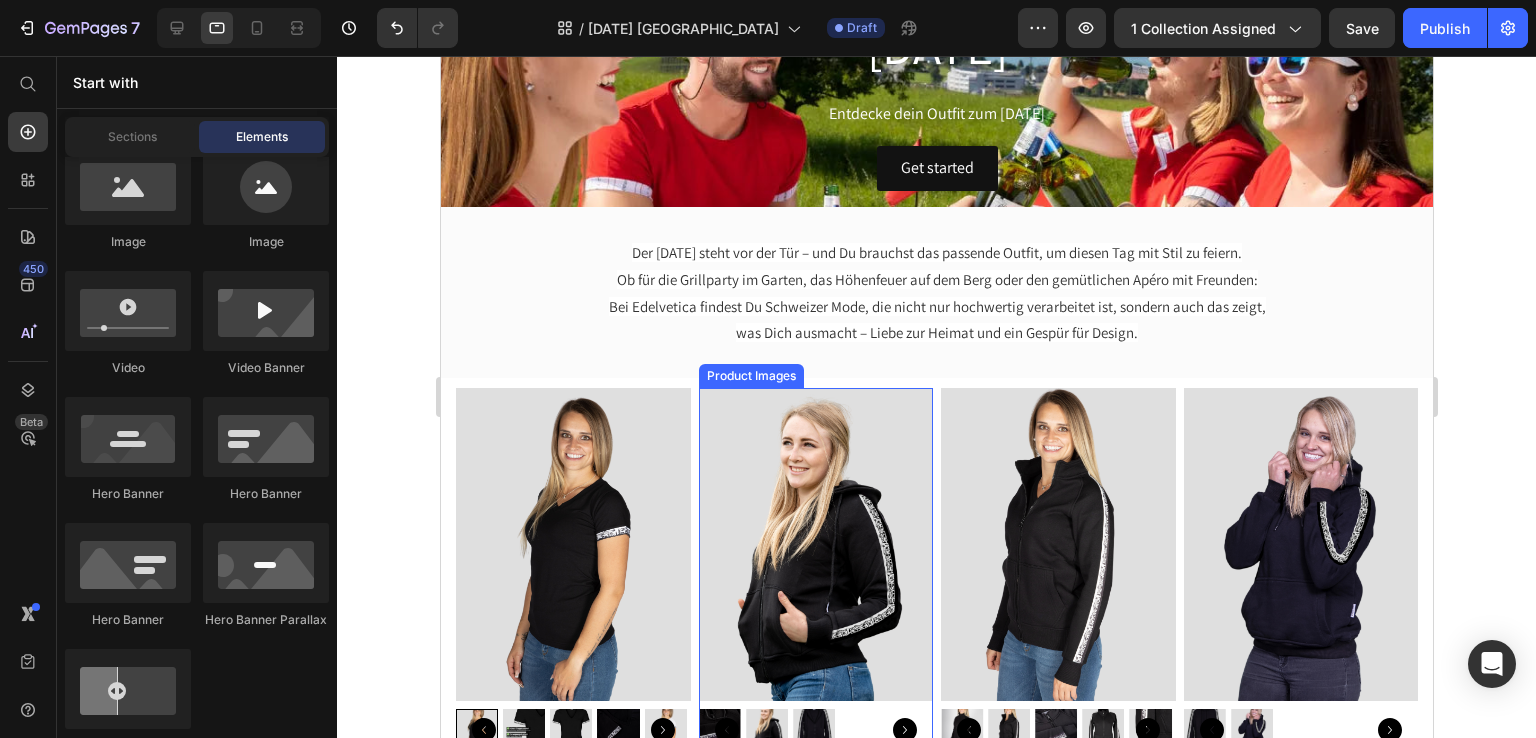 scroll, scrollTop: 700, scrollLeft: 0, axis: vertical 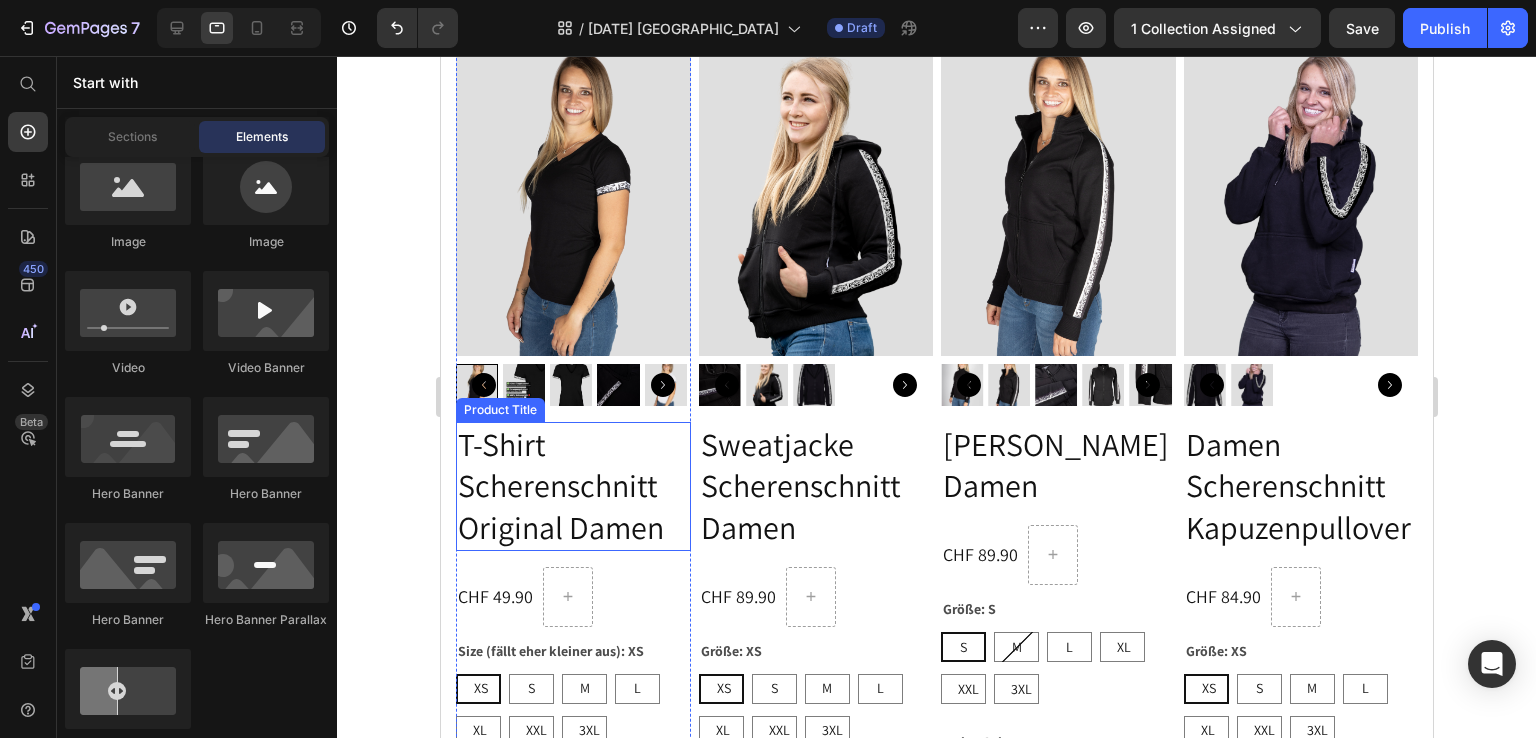 click on "T-Shirt Scherenschnitt Original Damen" at bounding box center [572, 486] 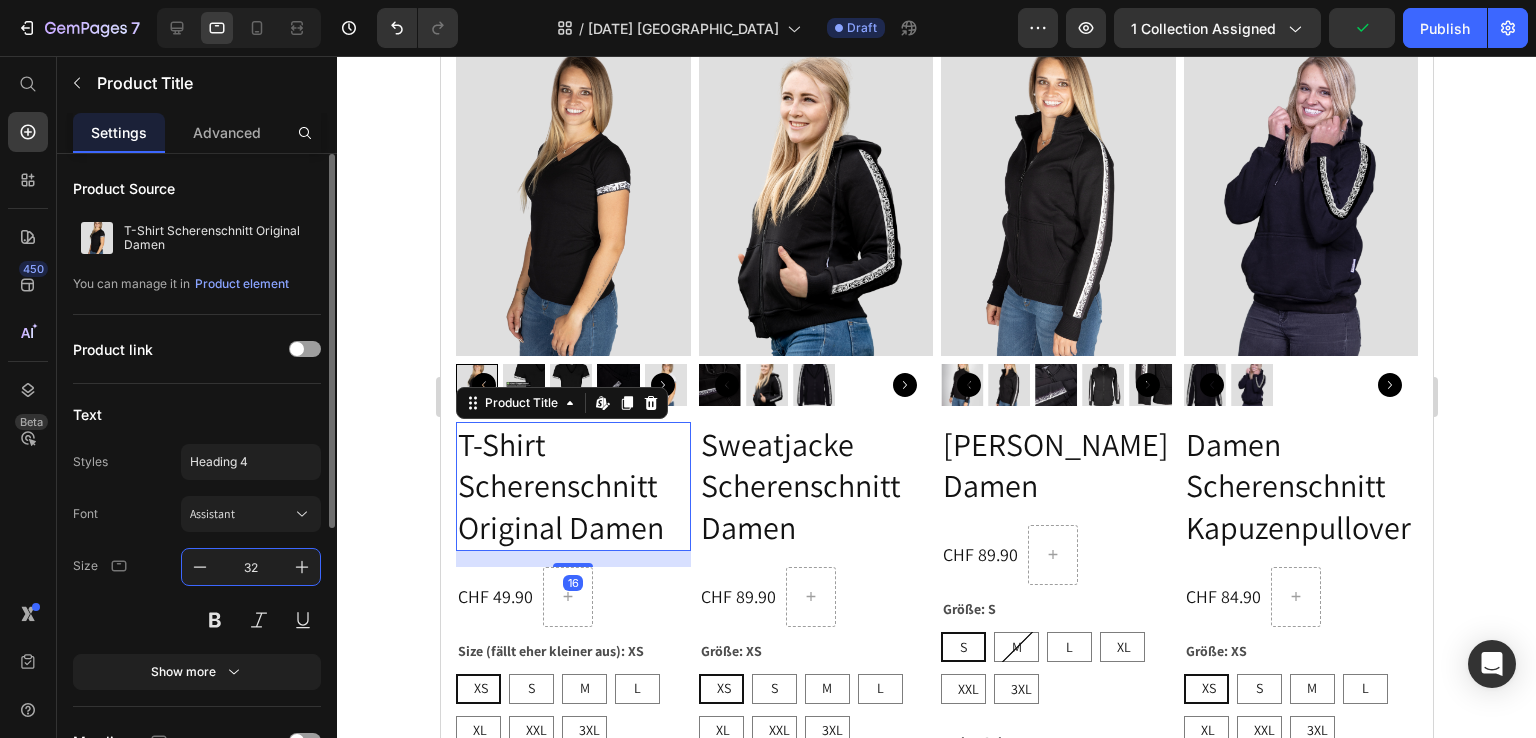 click on "32" at bounding box center (251, 567) 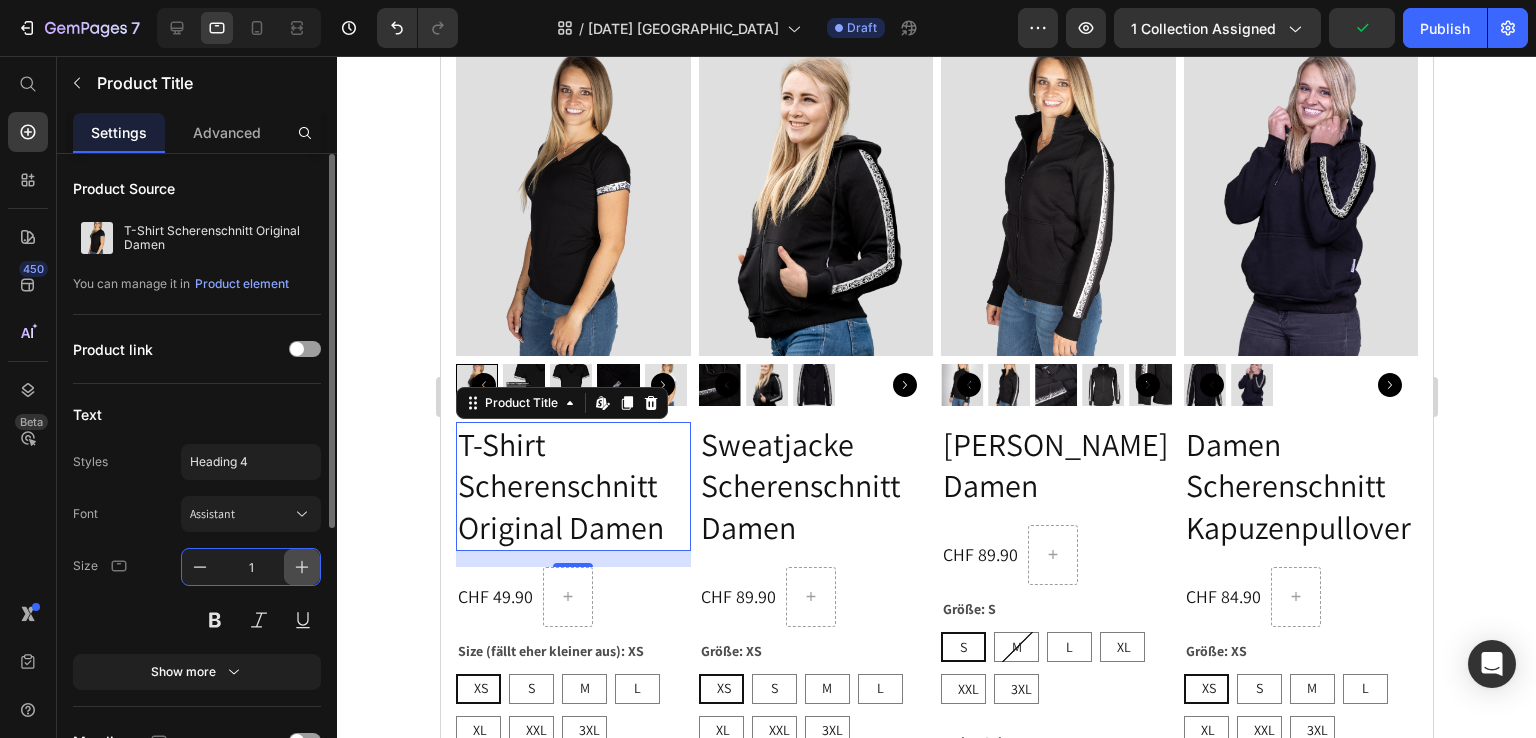 type on "16" 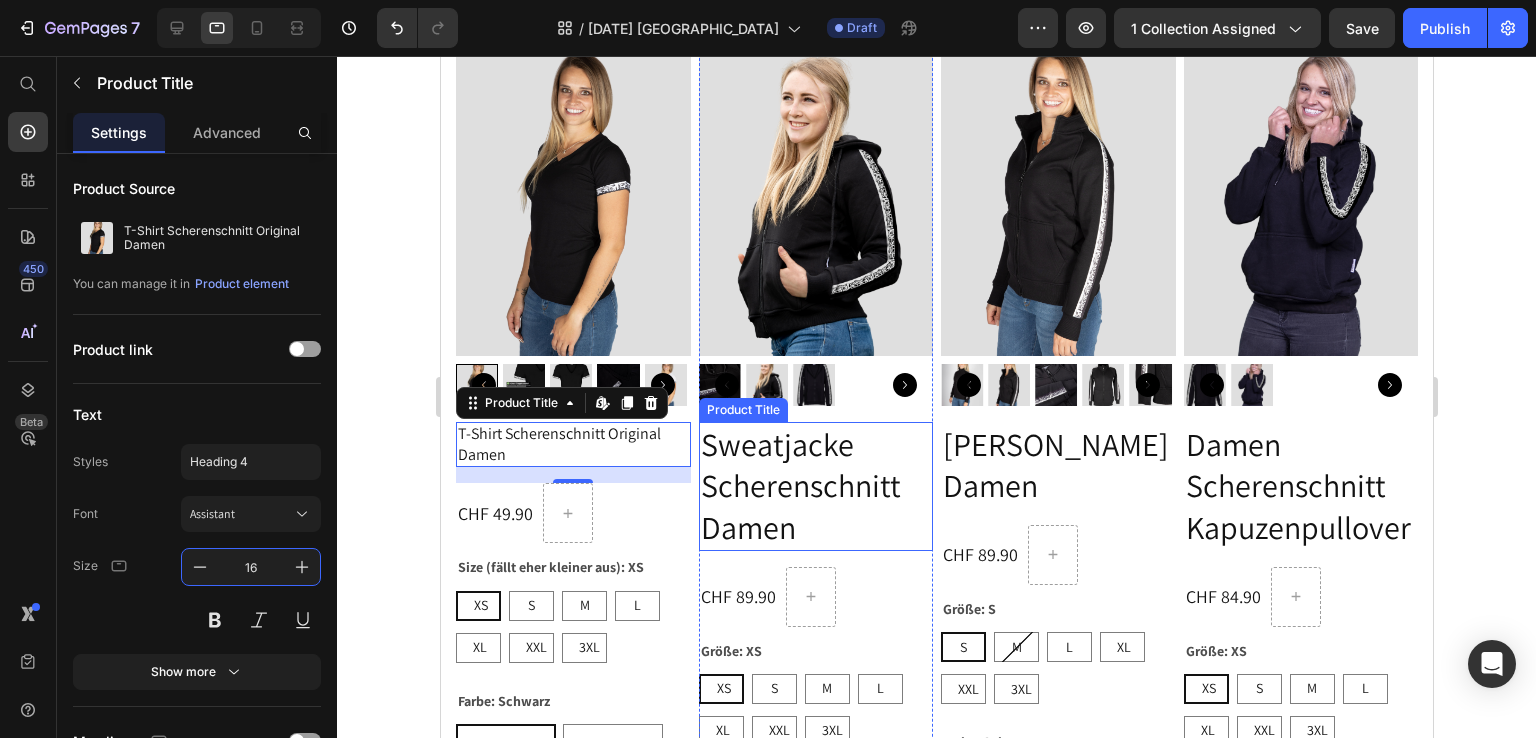 click on "Sweatjacke Scherenschnitt Damen" at bounding box center [815, 486] 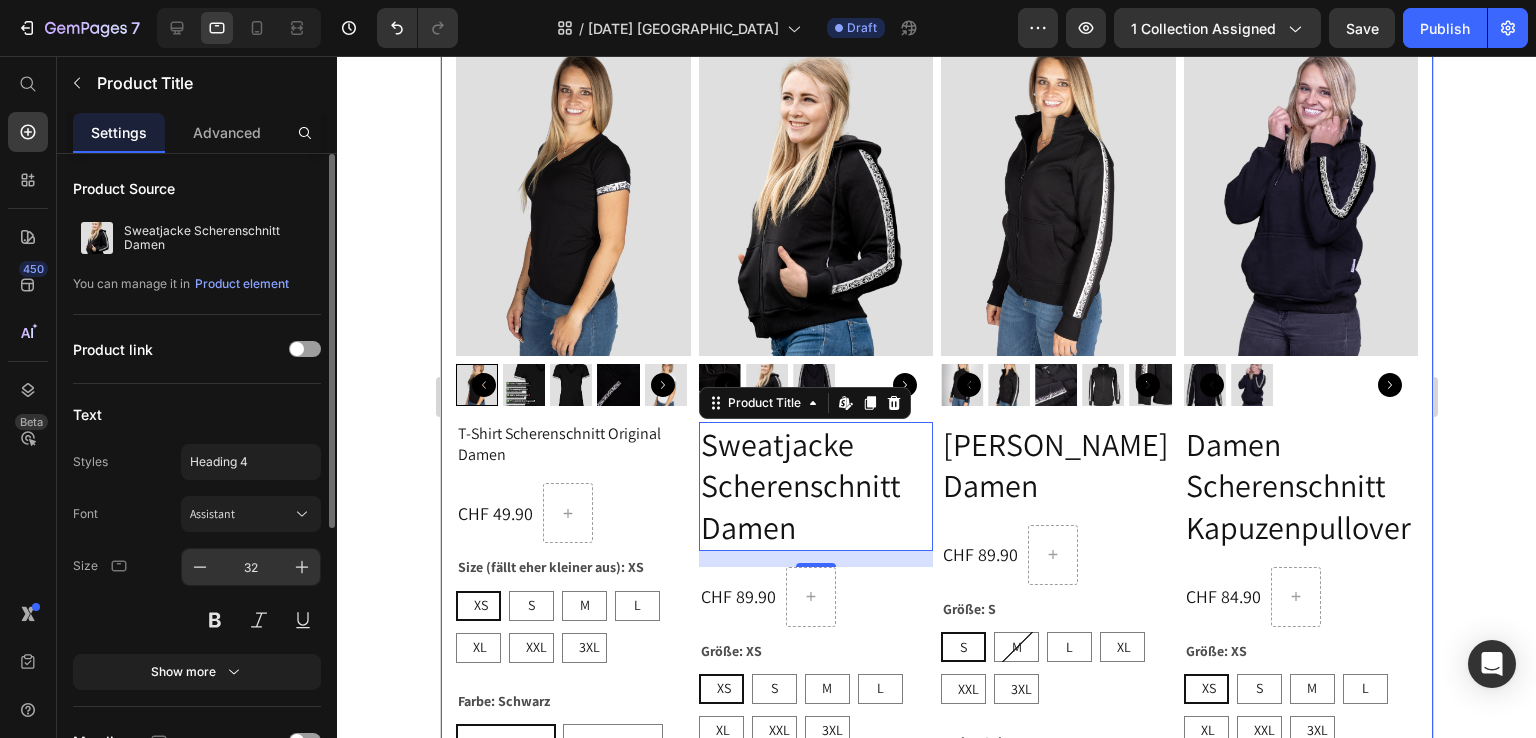 click on "32" at bounding box center [251, 567] 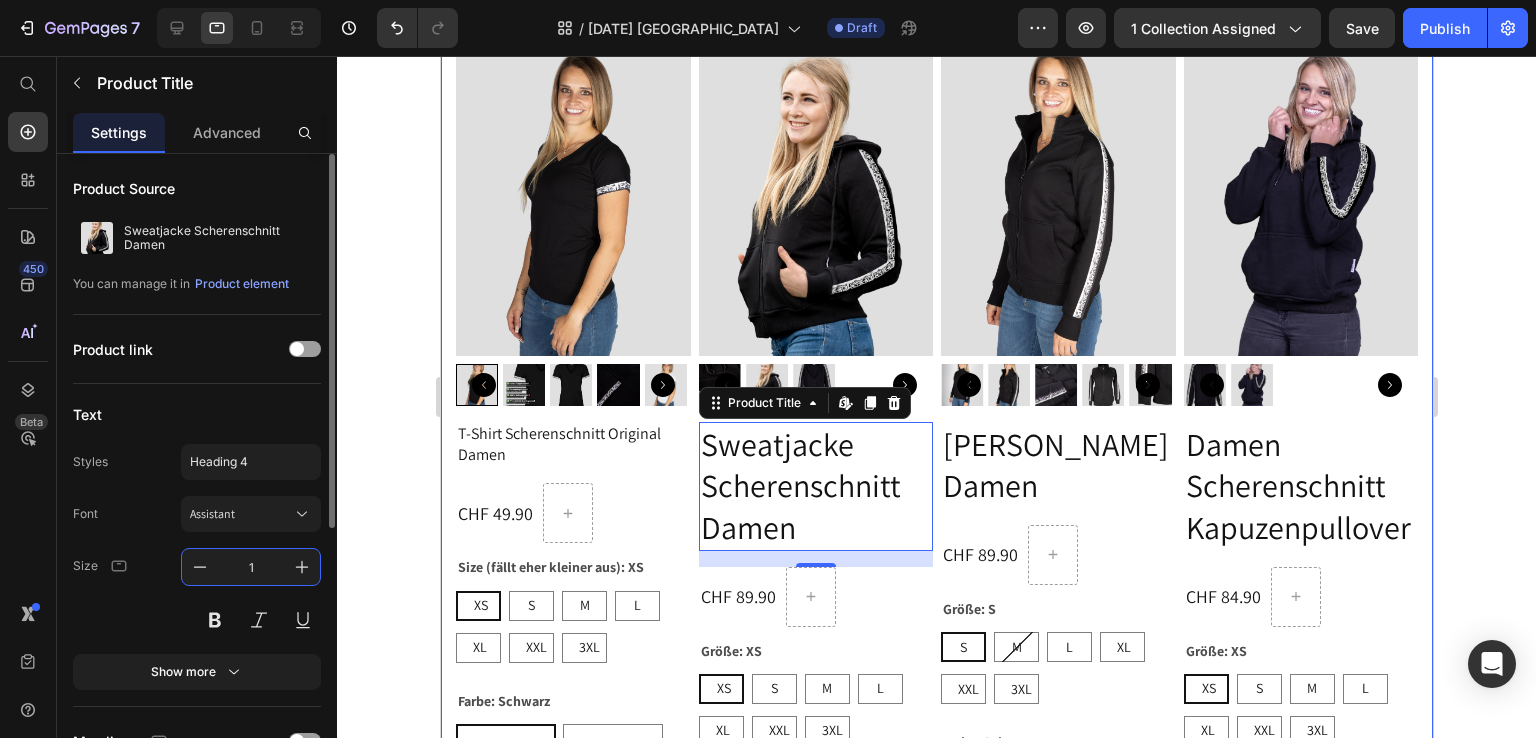 type on "16" 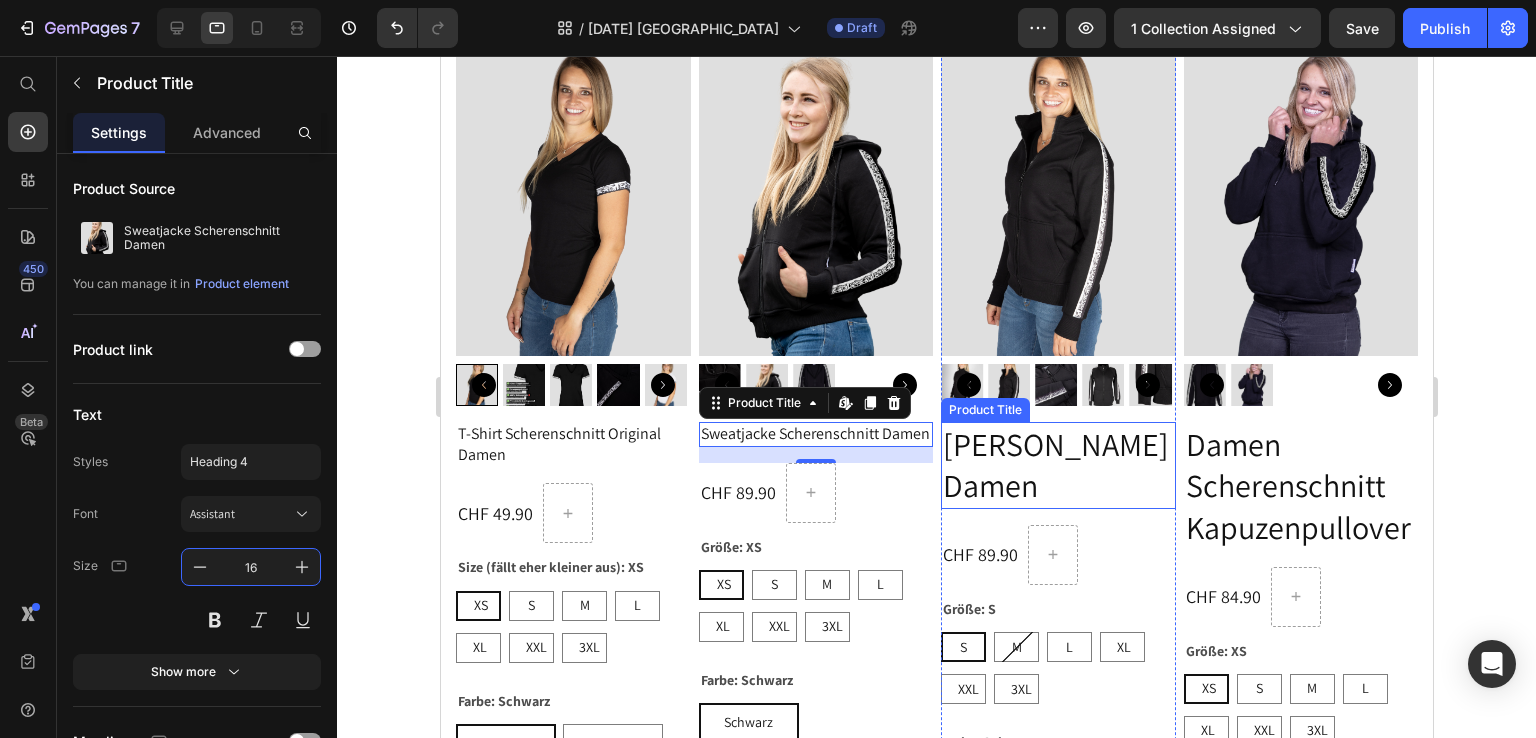 click on "[PERSON_NAME] Damen" at bounding box center [1057, 465] 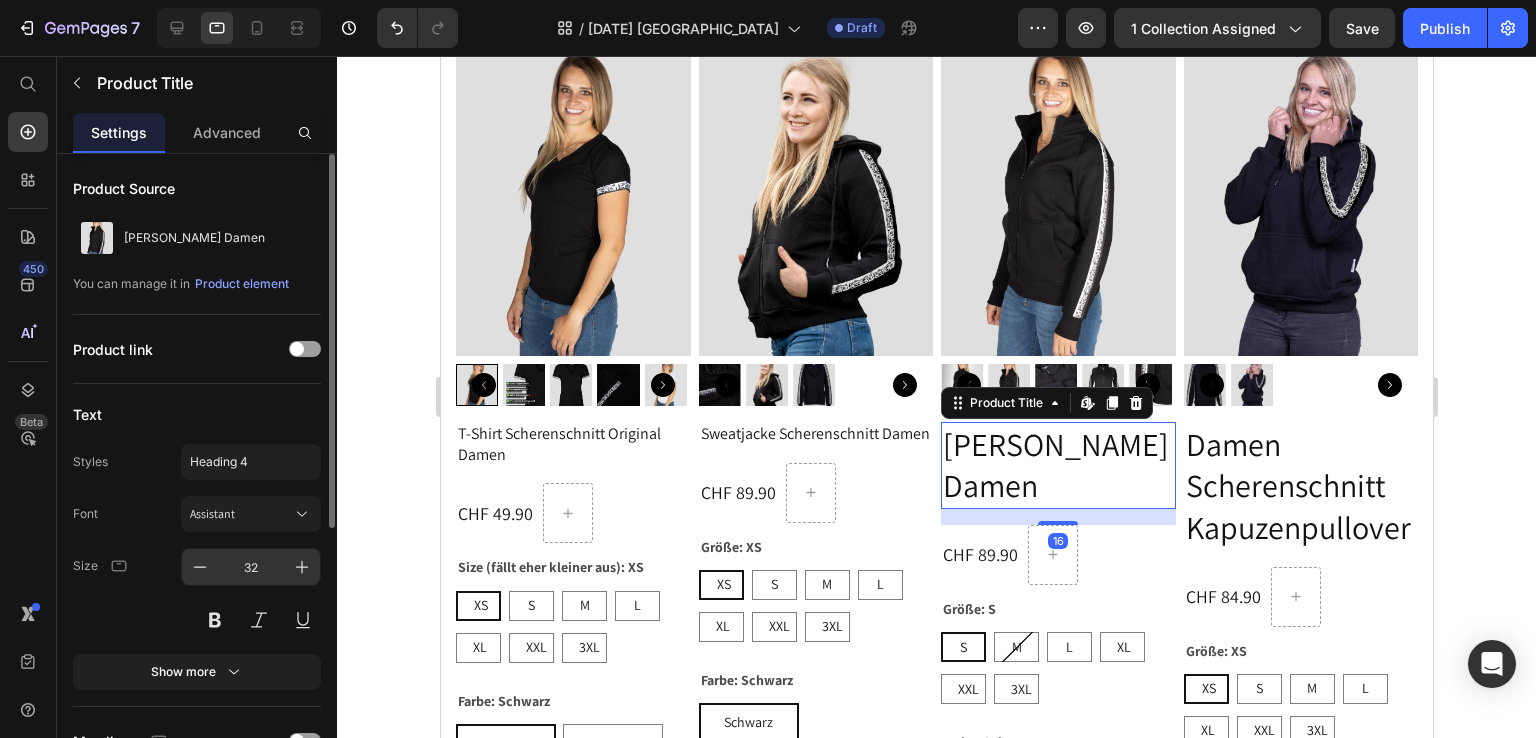 click on "32" at bounding box center (251, 567) 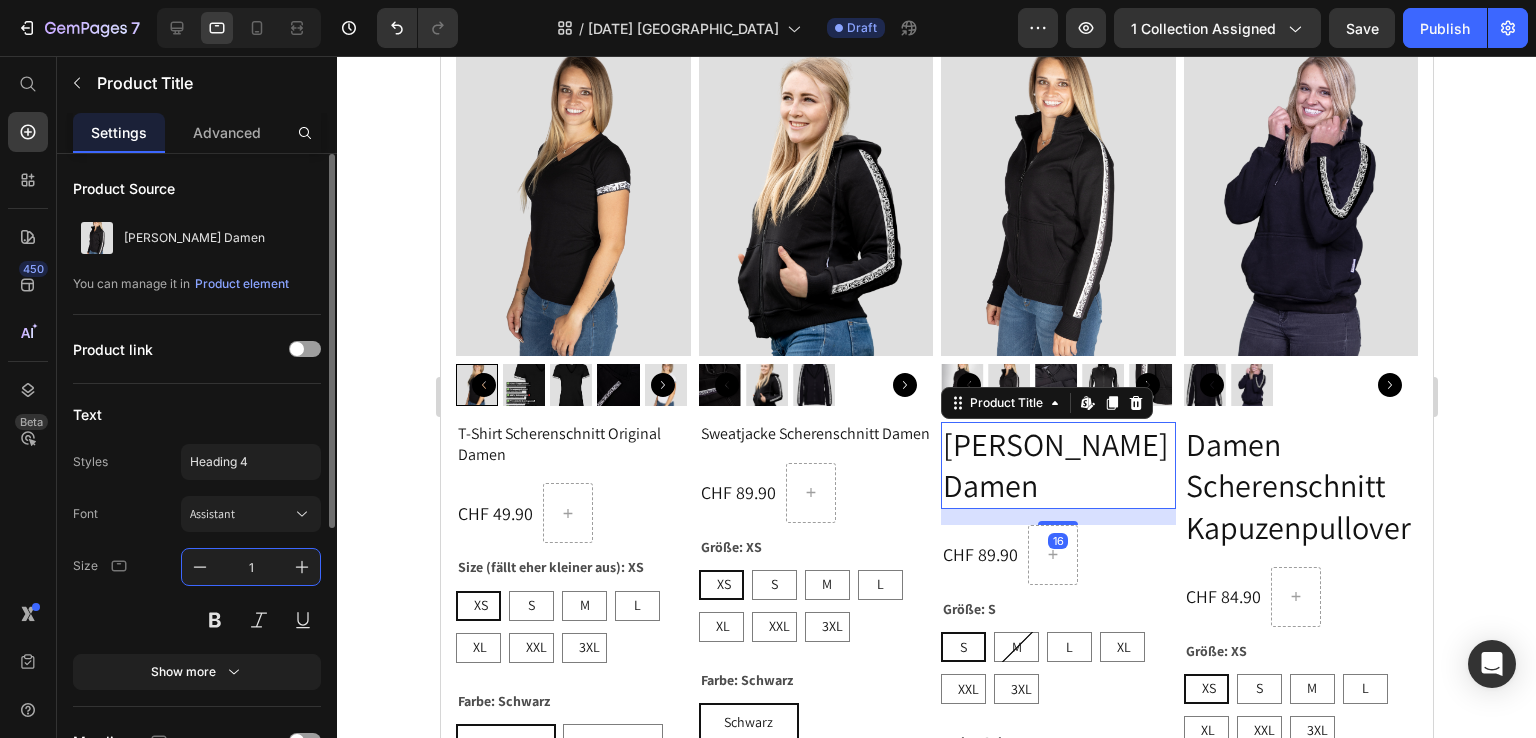 type on "16" 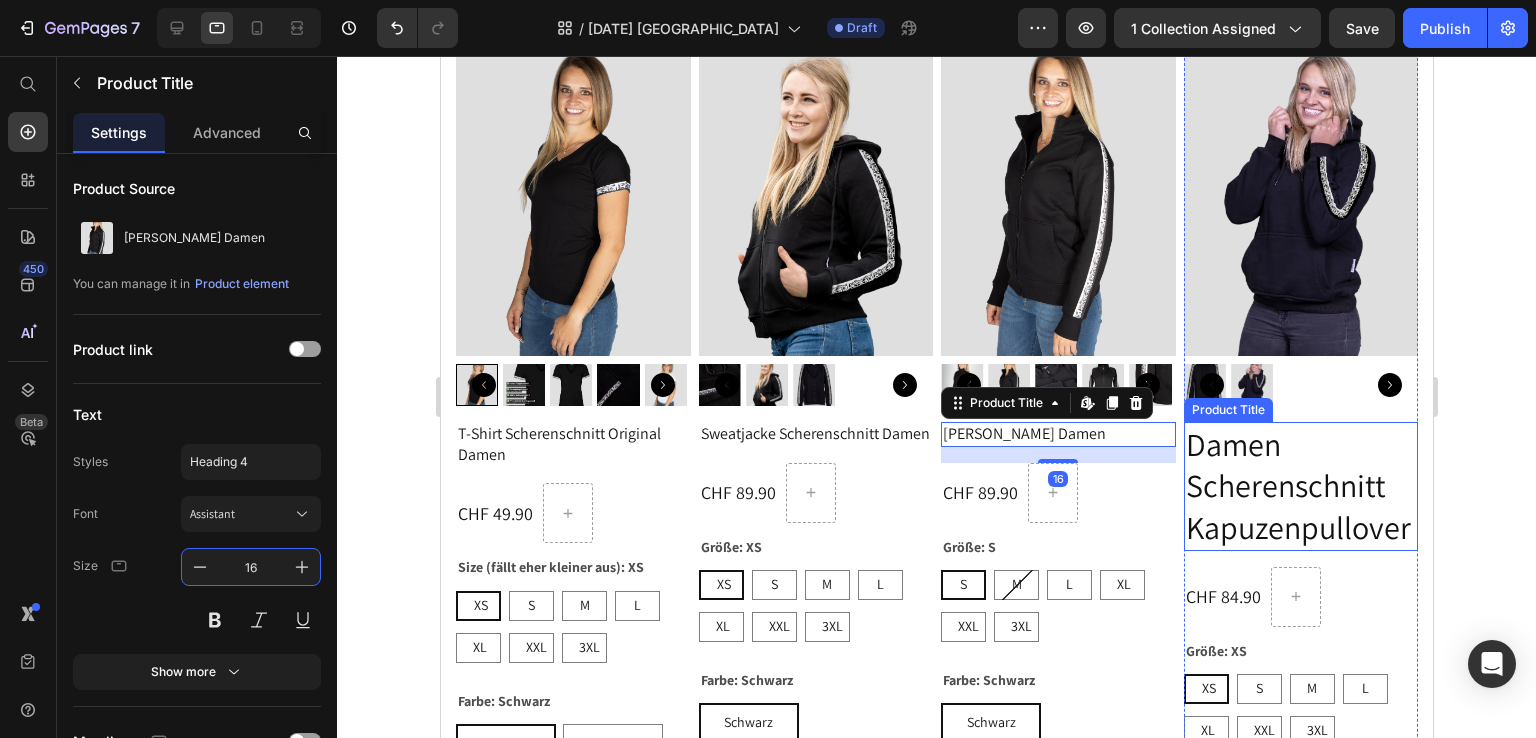 click on "Damen Scherenschnitt Kapuzenpullover" at bounding box center [1300, 486] 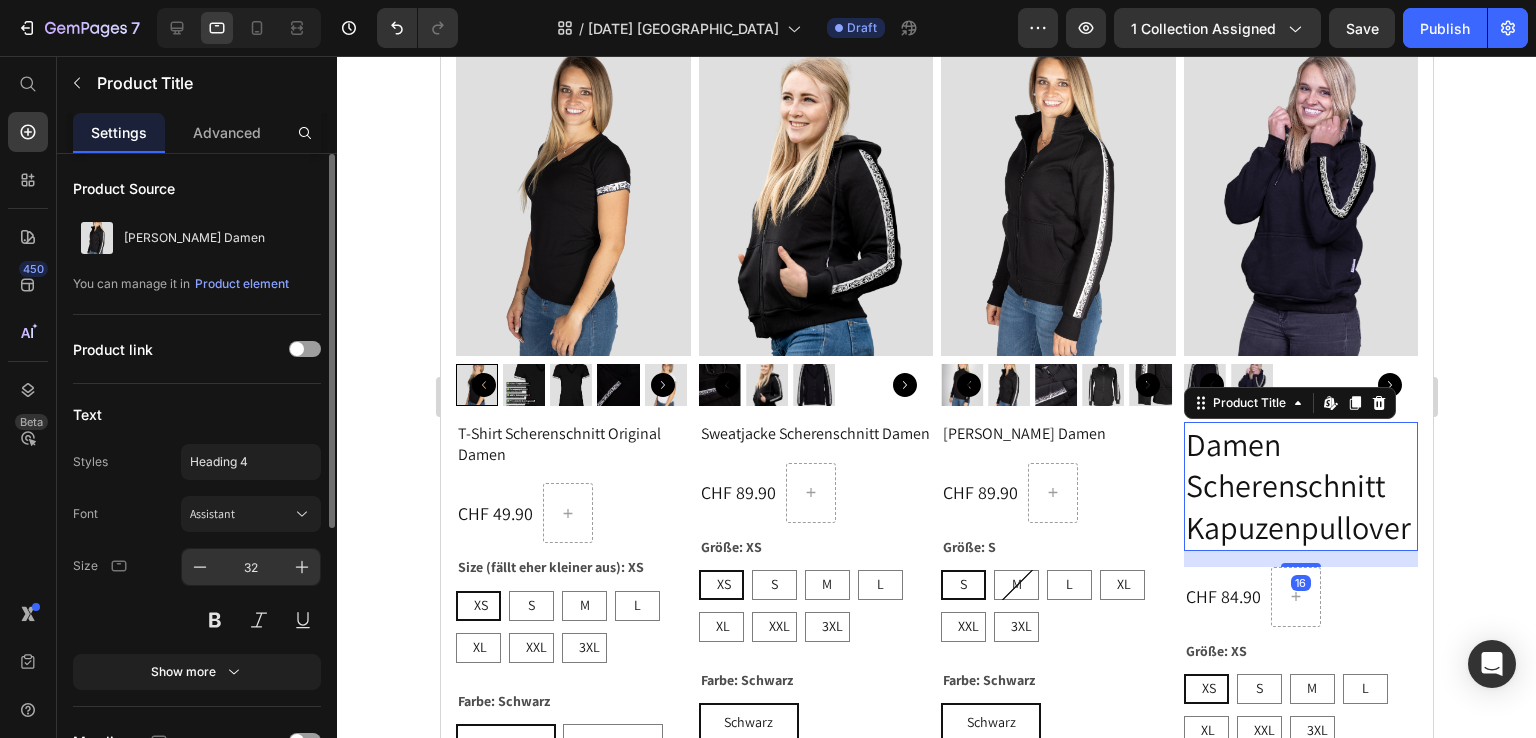 click on "32" at bounding box center (251, 567) 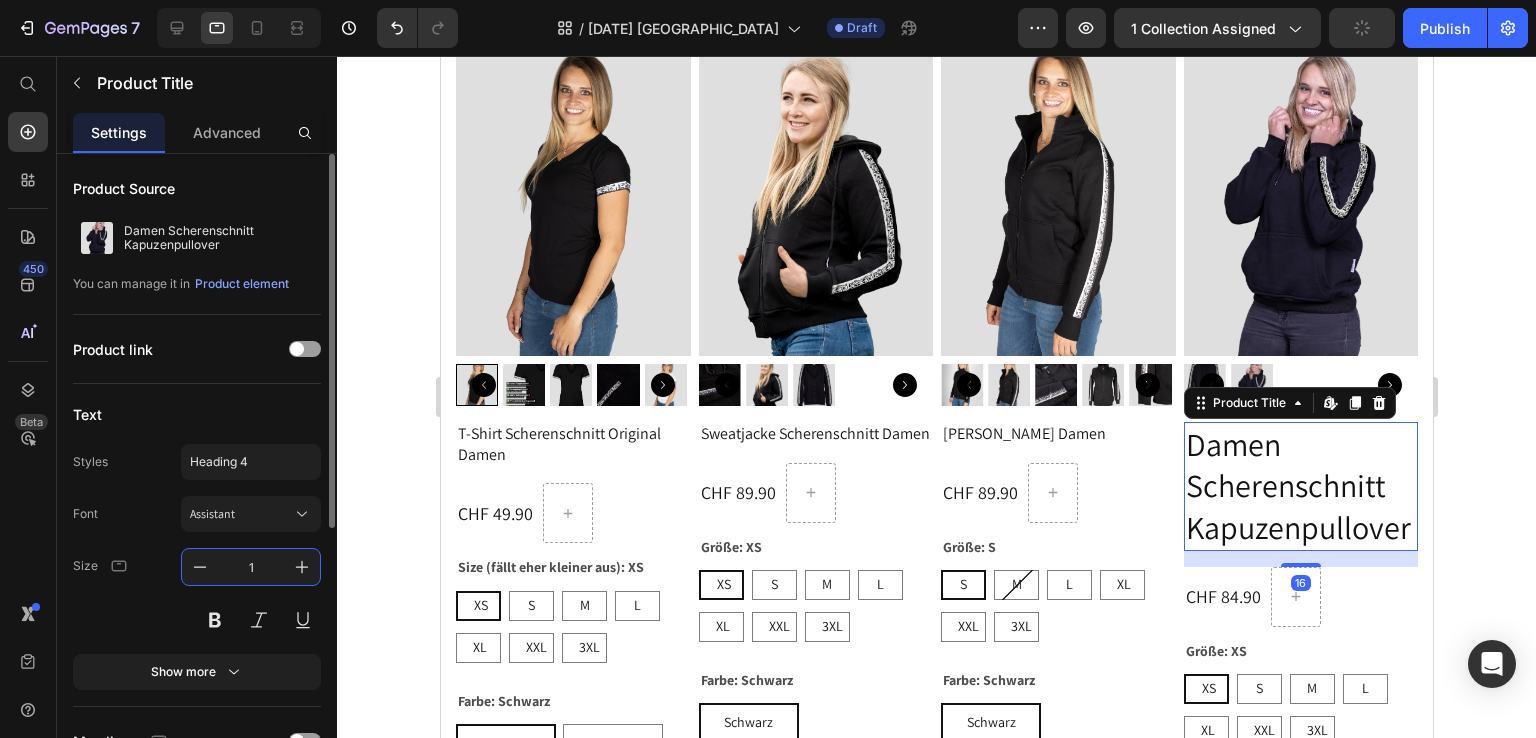 type on "16" 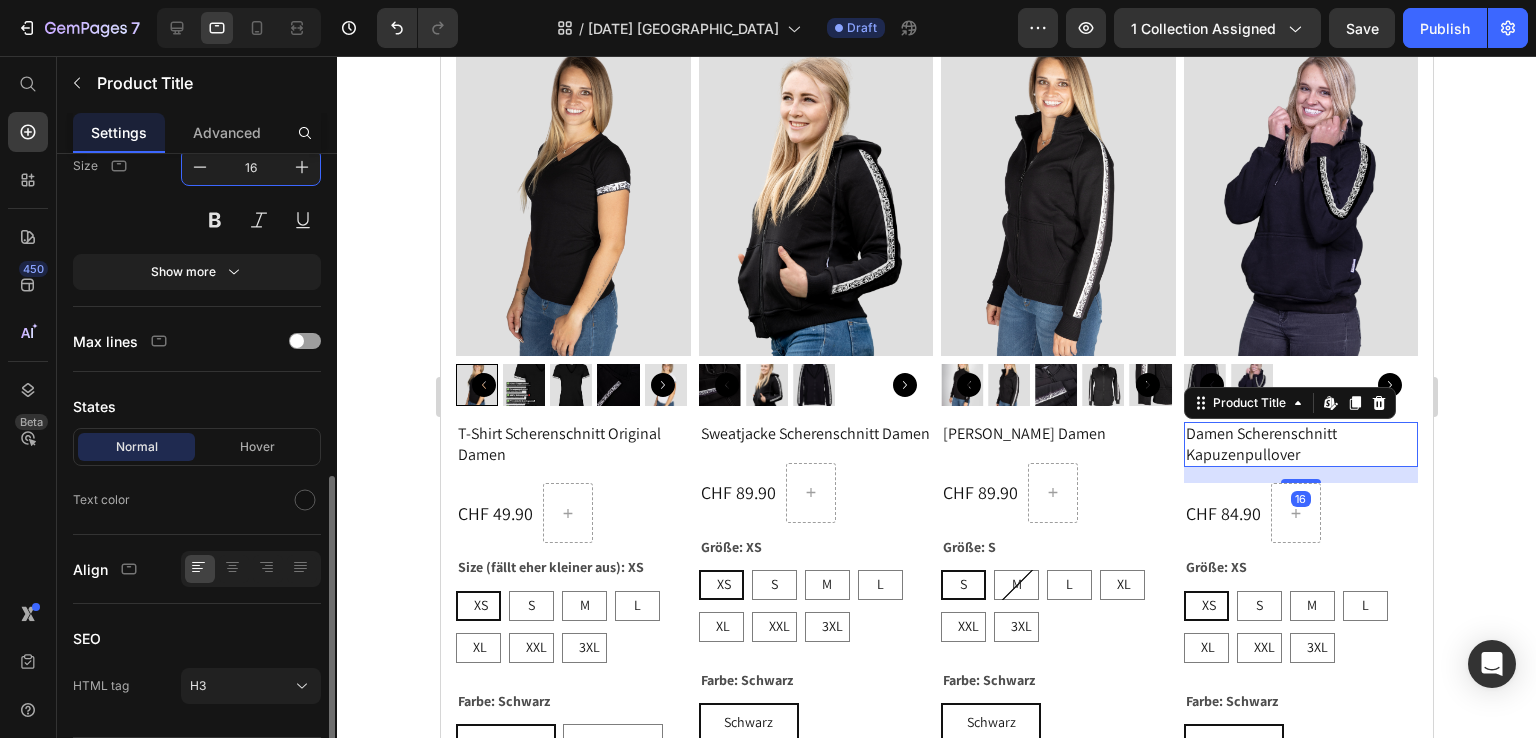 scroll, scrollTop: 455, scrollLeft: 0, axis: vertical 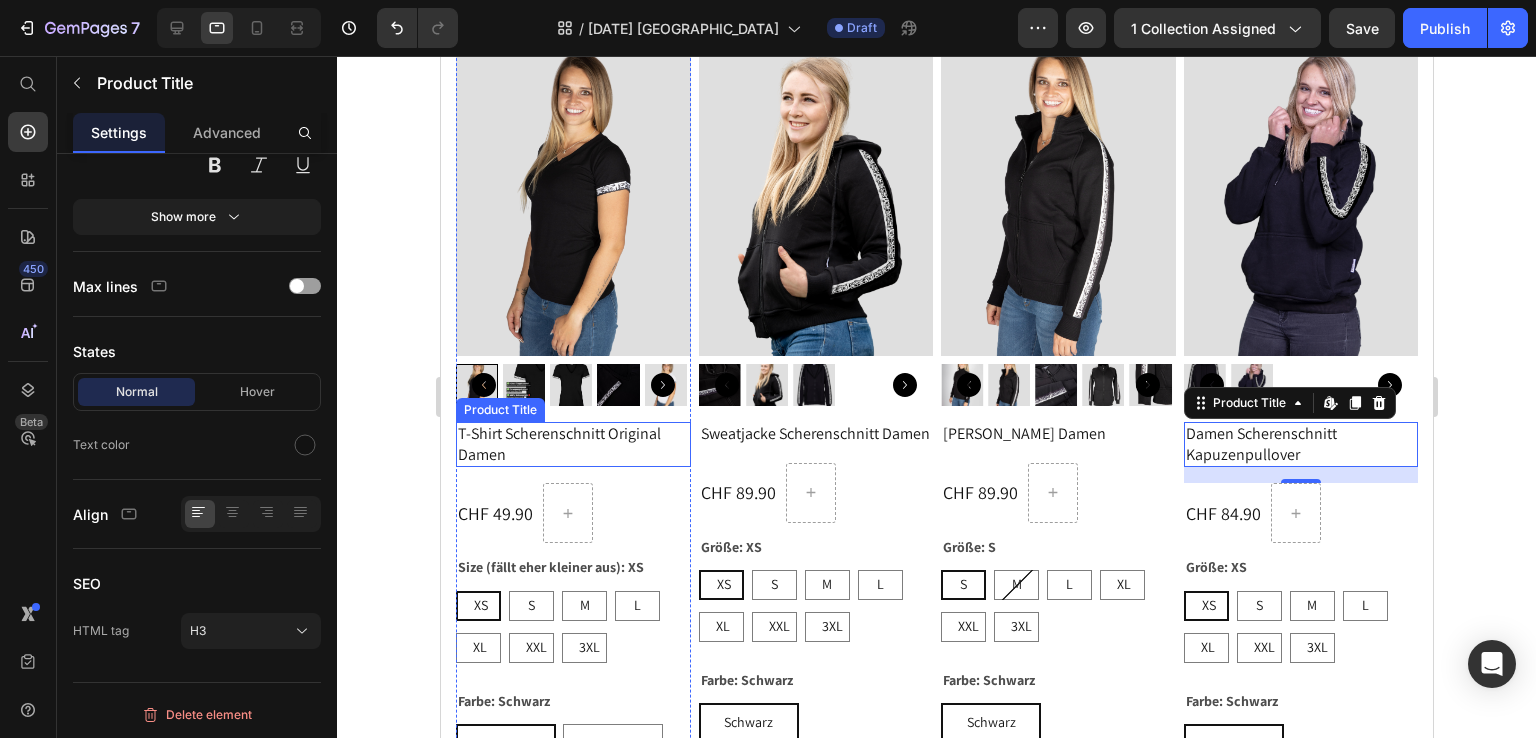 click on "T-Shirt Scherenschnitt Original Damen" at bounding box center (572, 445) 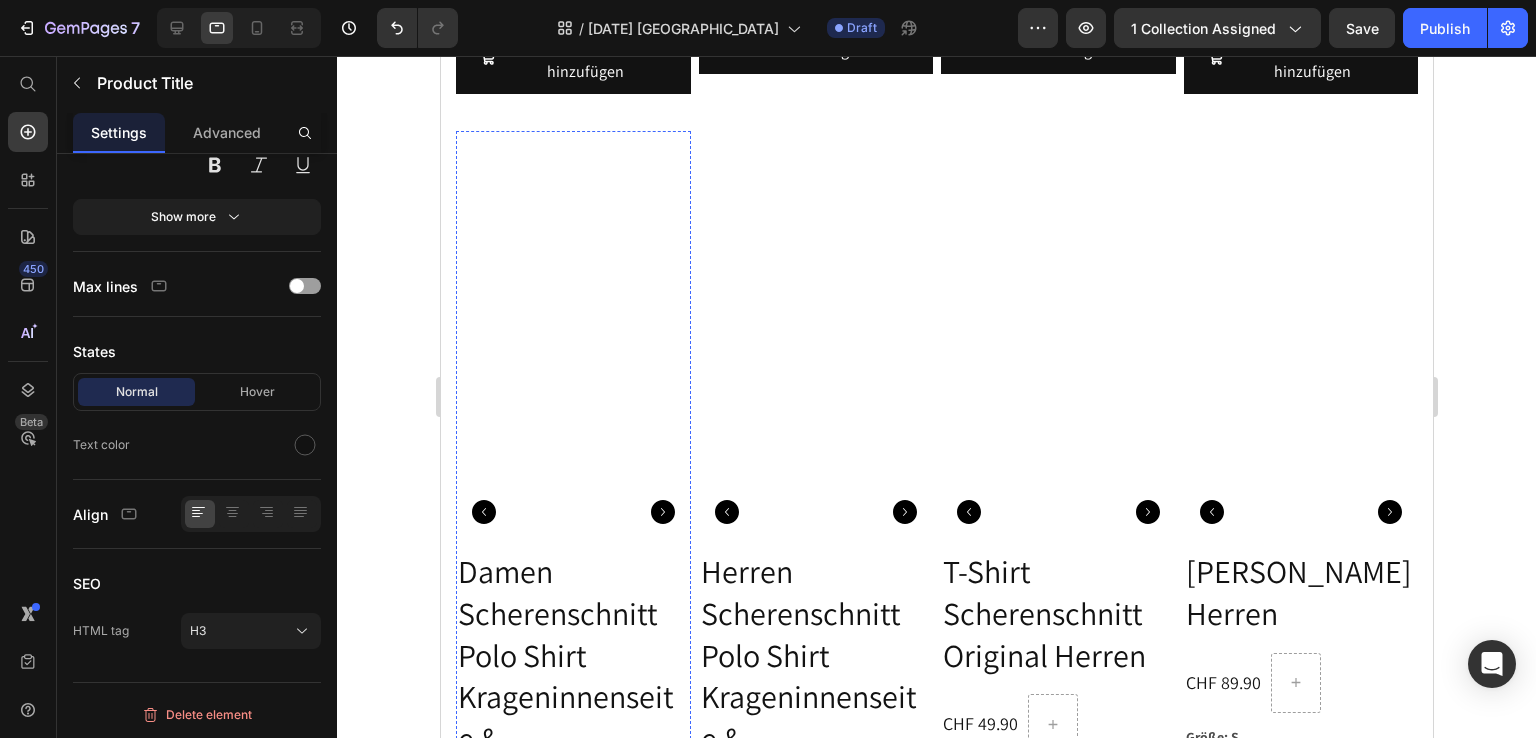 scroll, scrollTop: 1800, scrollLeft: 0, axis: vertical 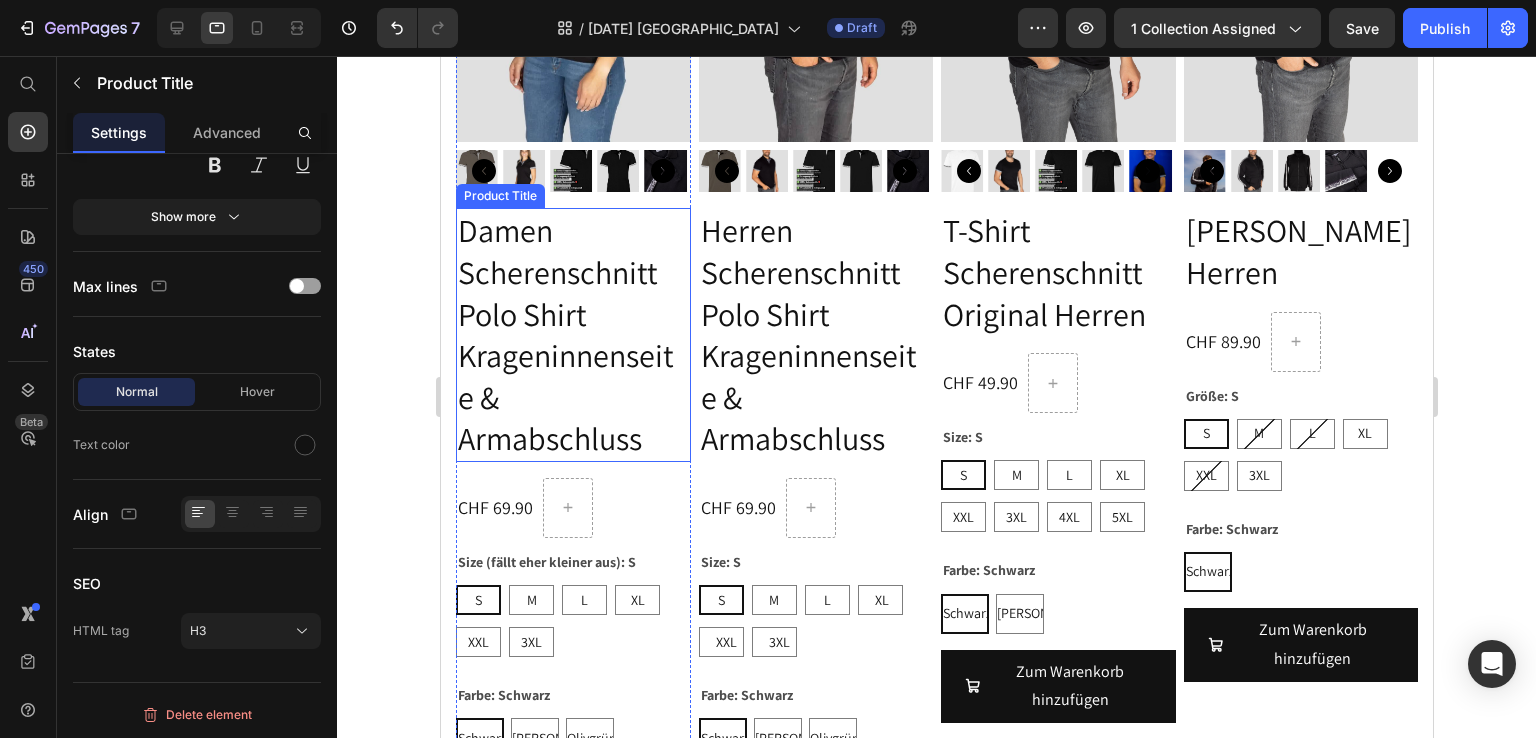 click on "Damen Scherenschnitt Polo Shirt Krageninnenseite & Armabschluss" at bounding box center [572, 335] 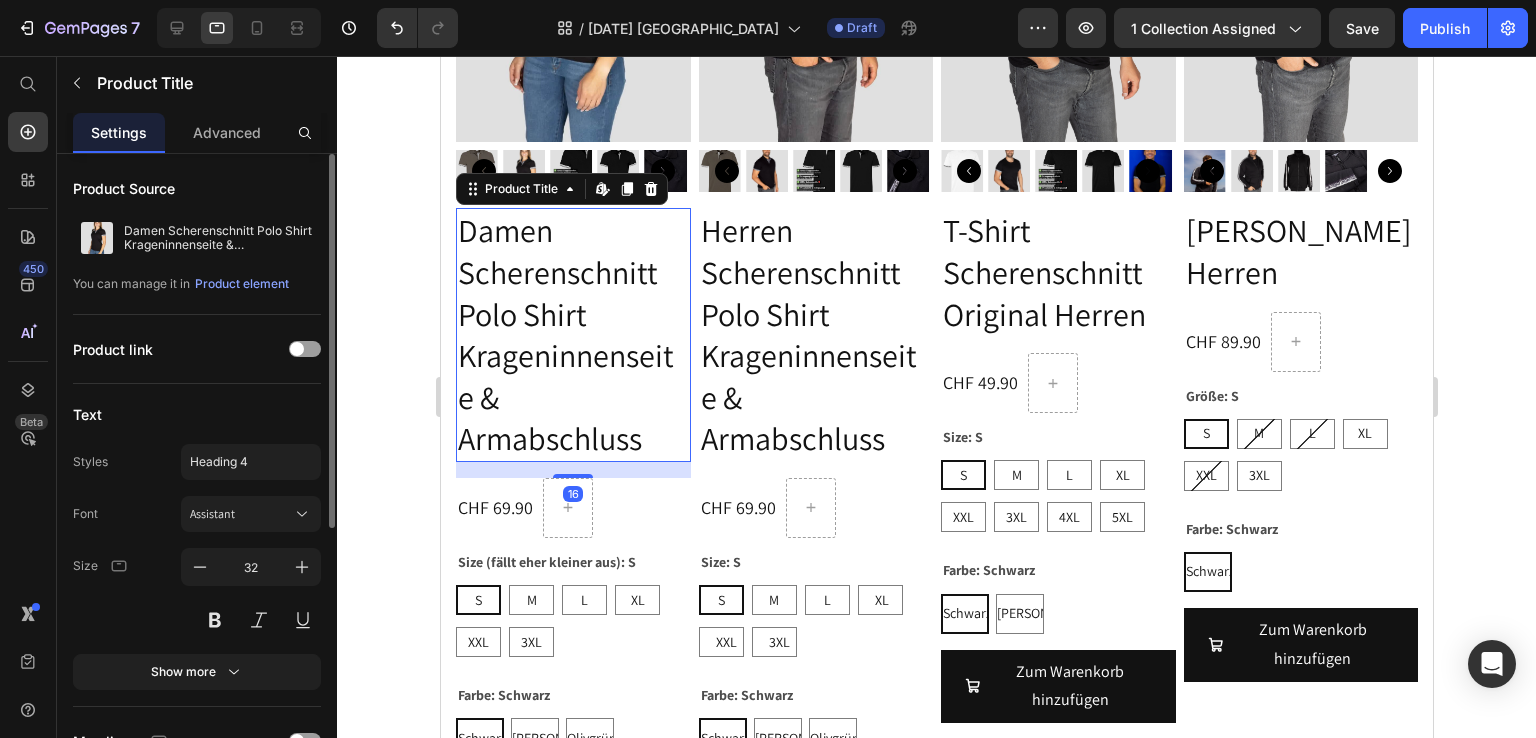 scroll, scrollTop: 200, scrollLeft: 0, axis: vertical 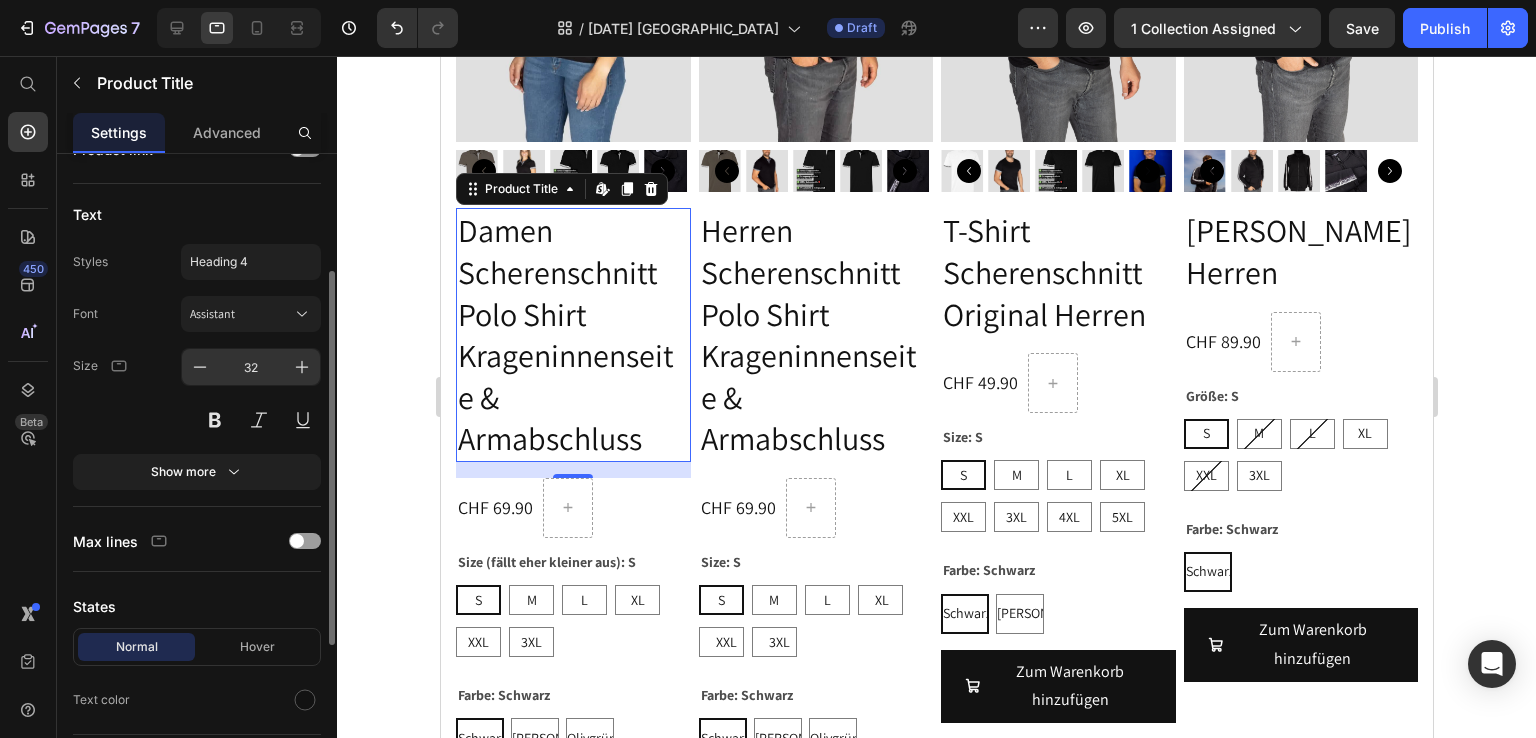 click on "32" at bounding box center (251, 367) 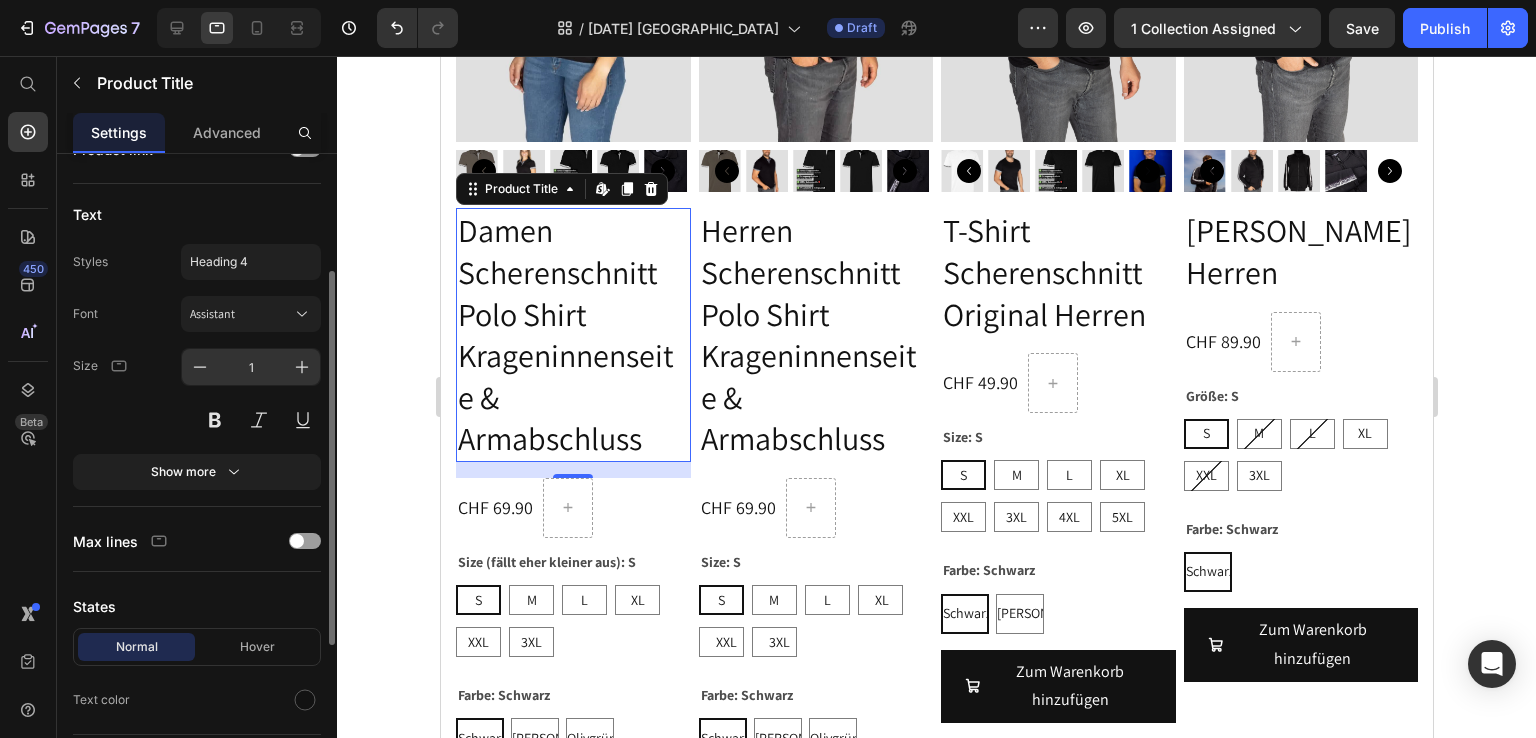 type on "16" 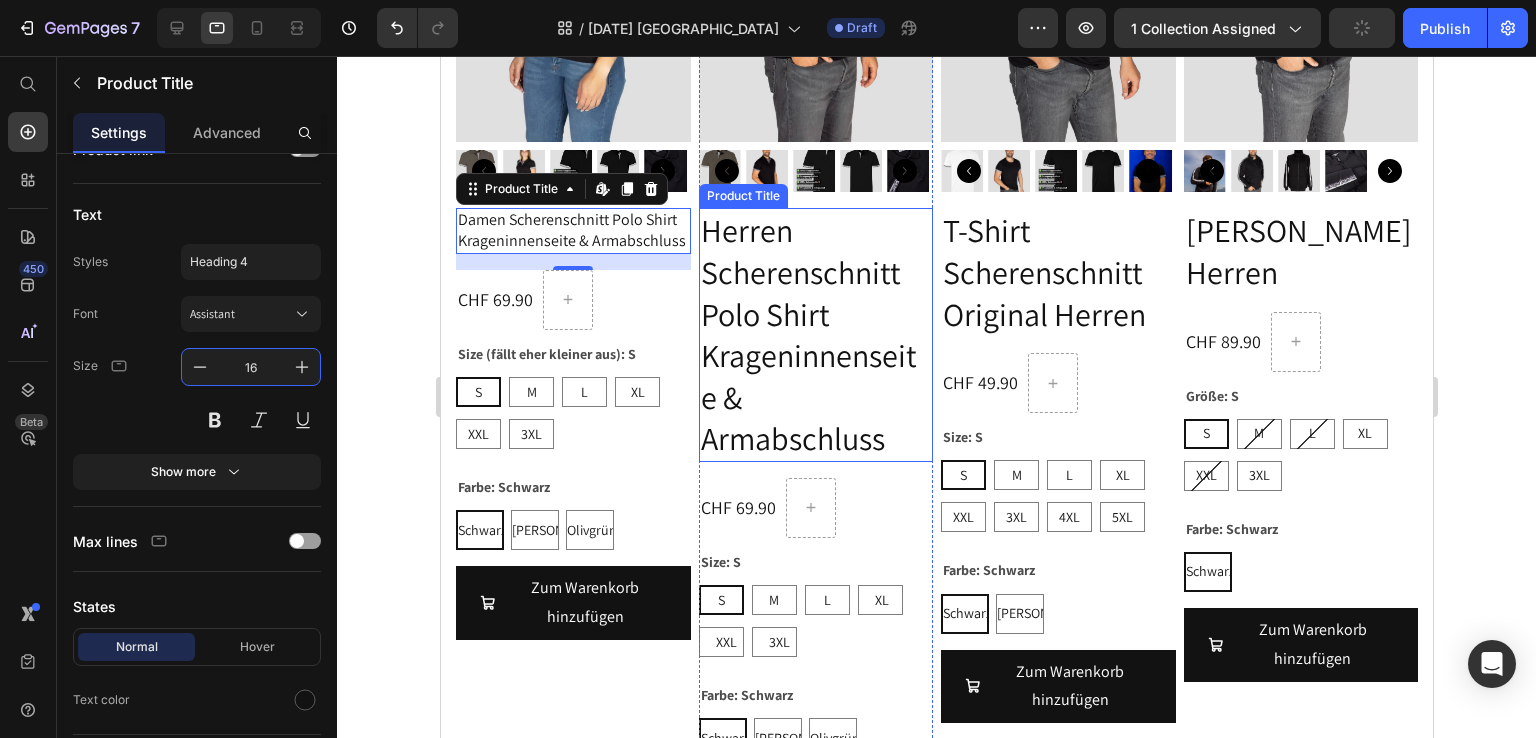 click on "Herren Scherenschnitt Polo Shirt Krageninnenseite & Armabschluss" at bounding box center [815, 335] 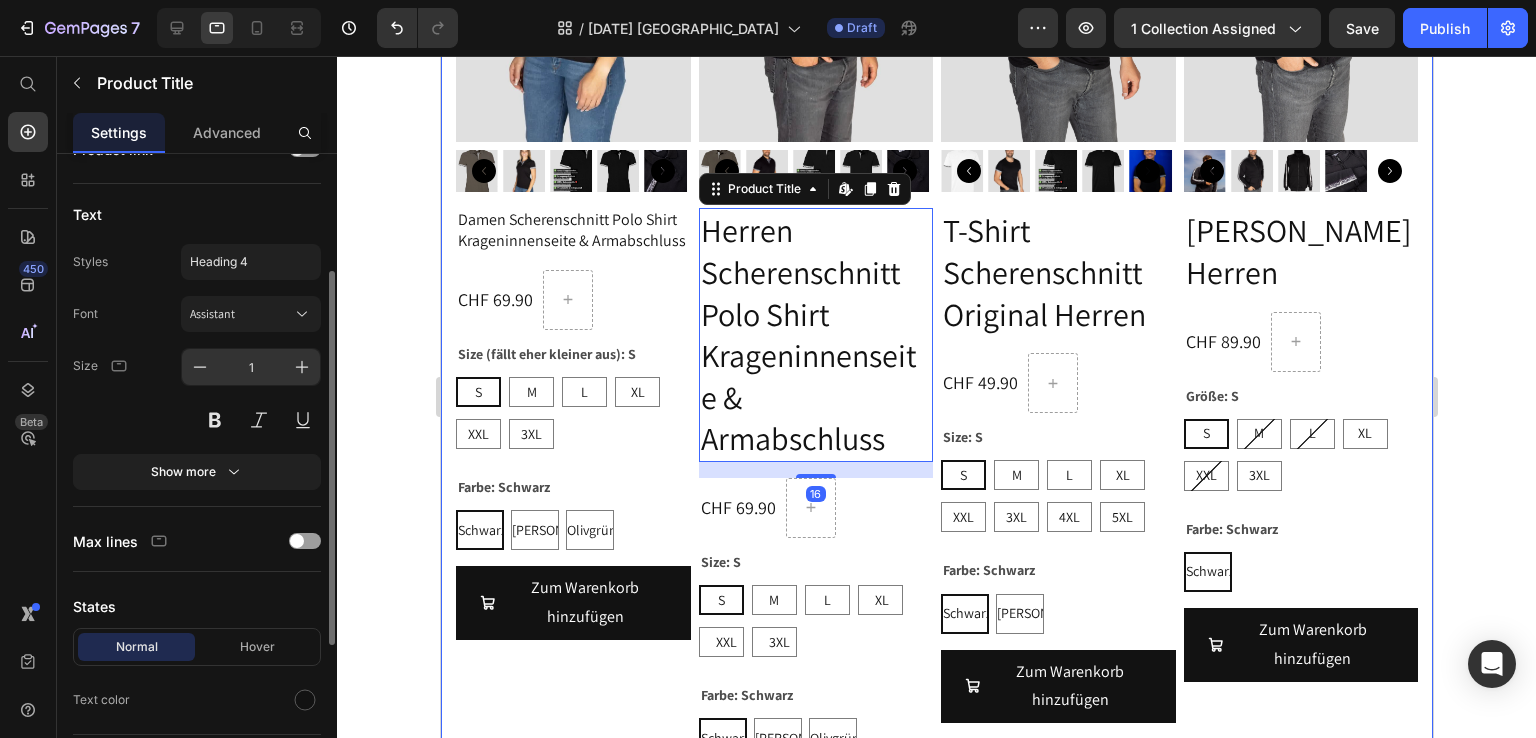 click on "1" at bounding box center [251, 367] 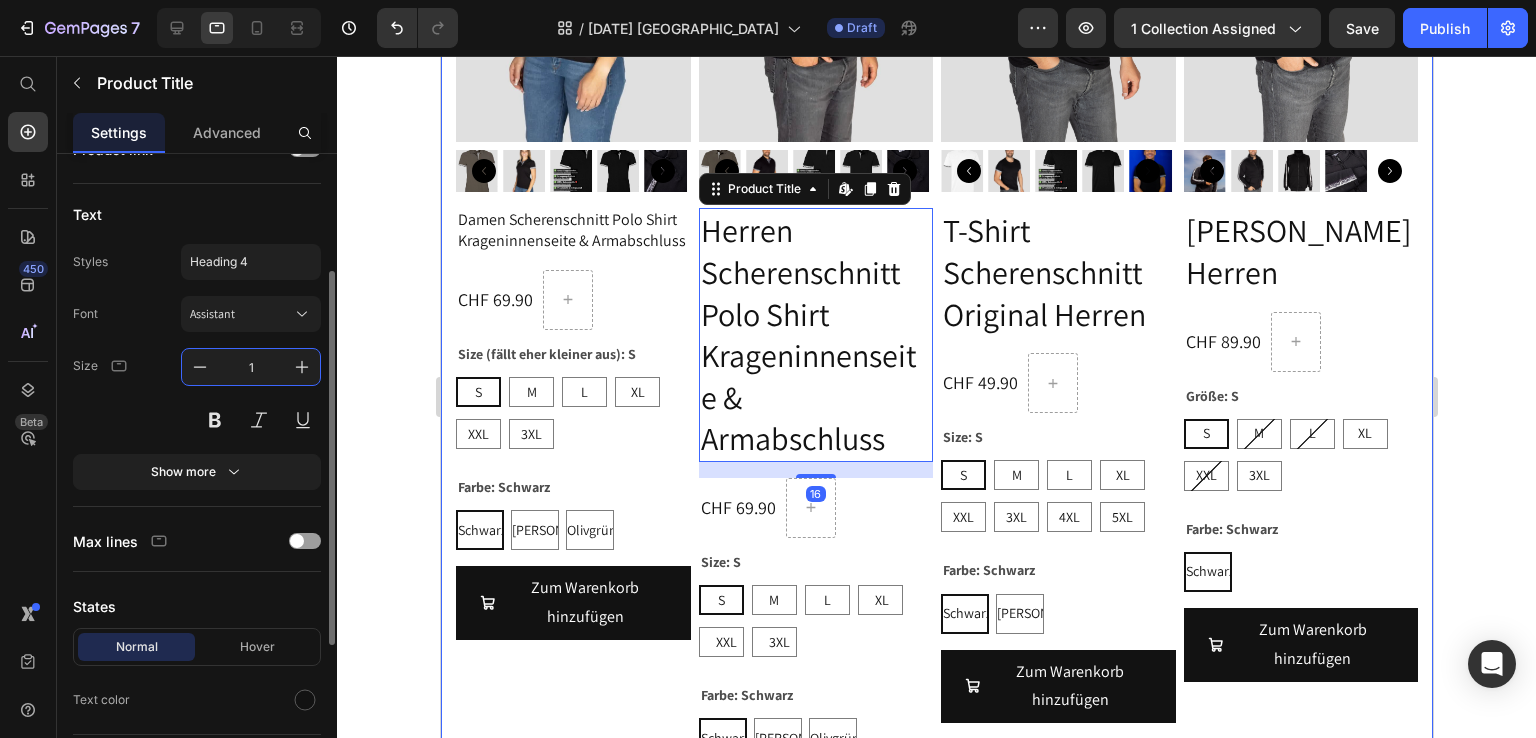 type on "16" 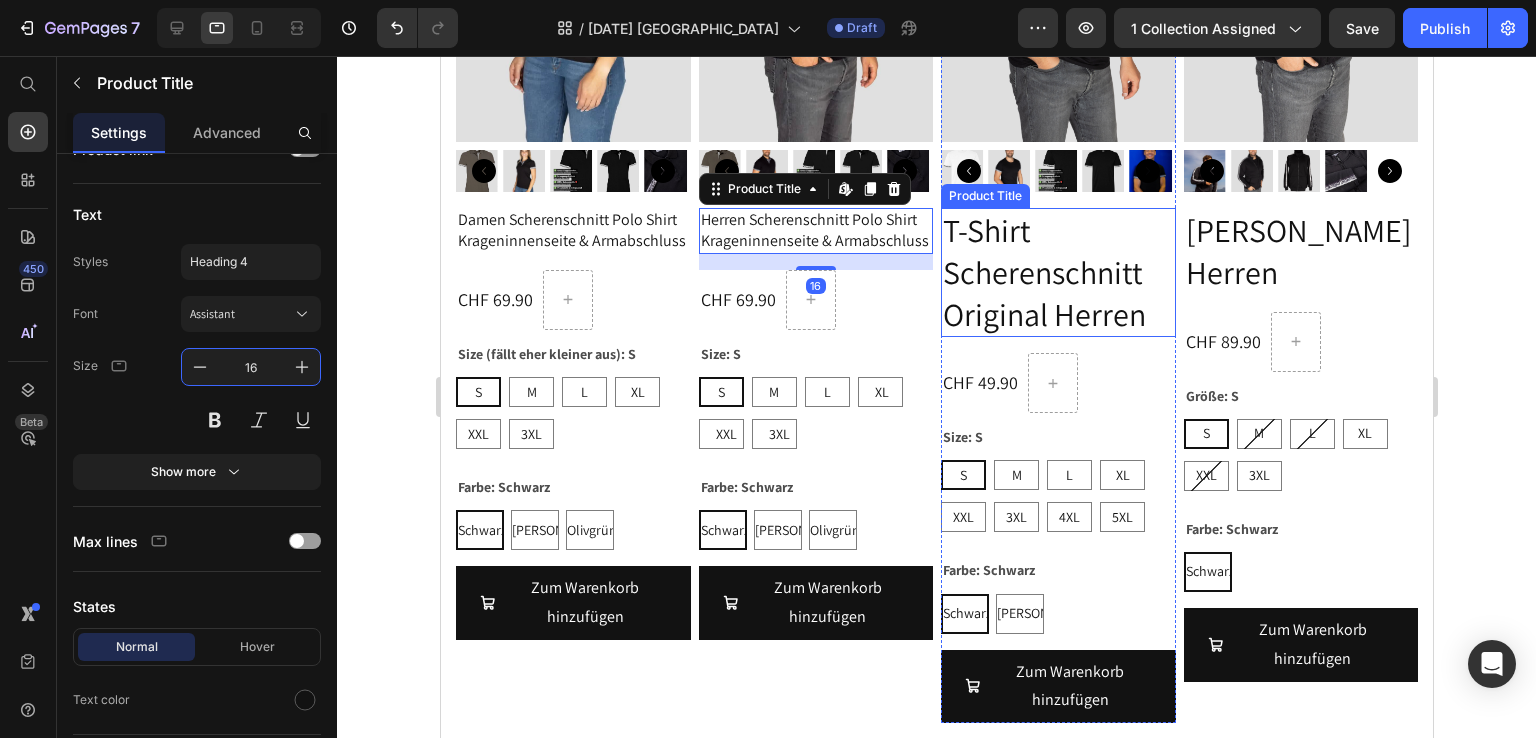 click on "T-Shirt Scherenschnitt Original Herren" at bounding box center (1057, 272) 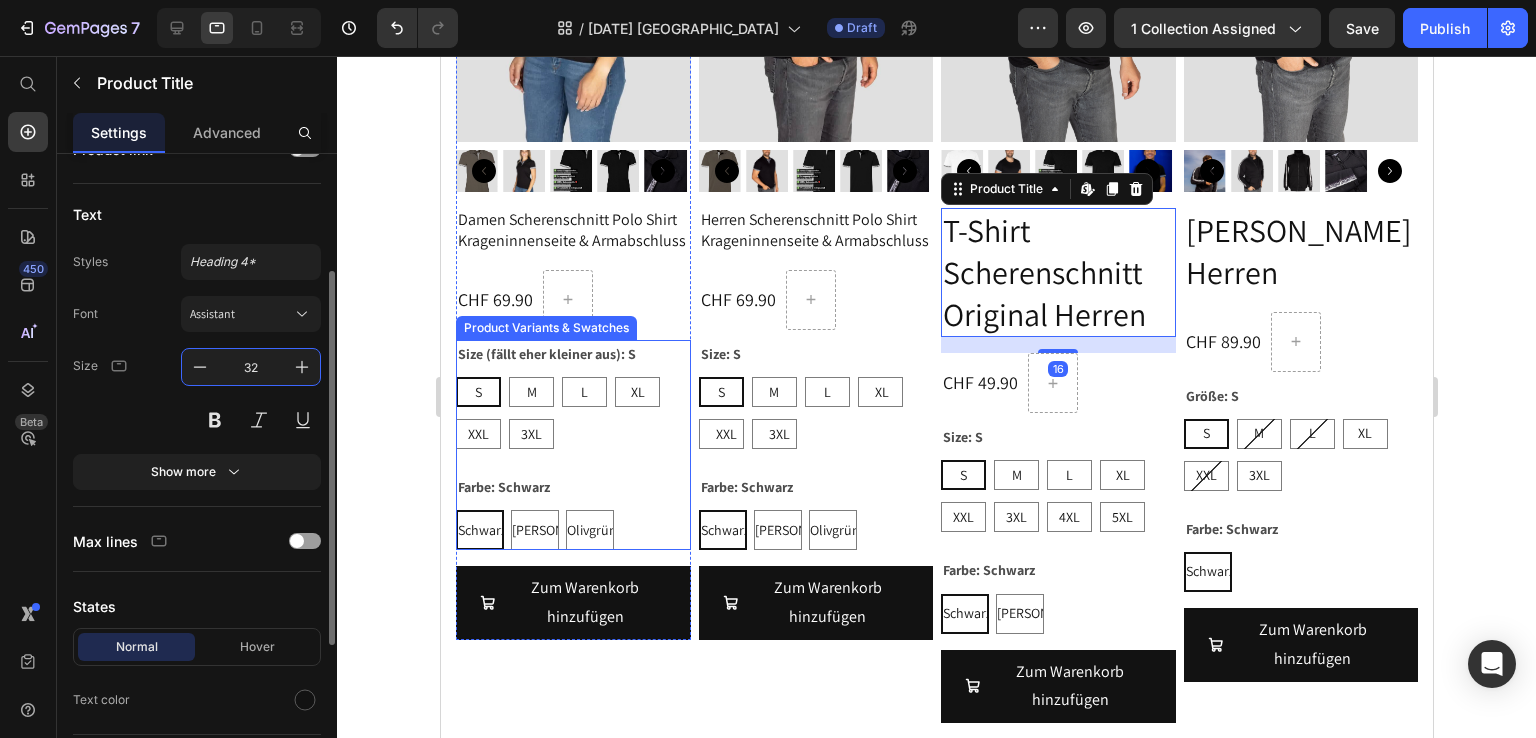 click on "32" at bounding box center (251, 367) 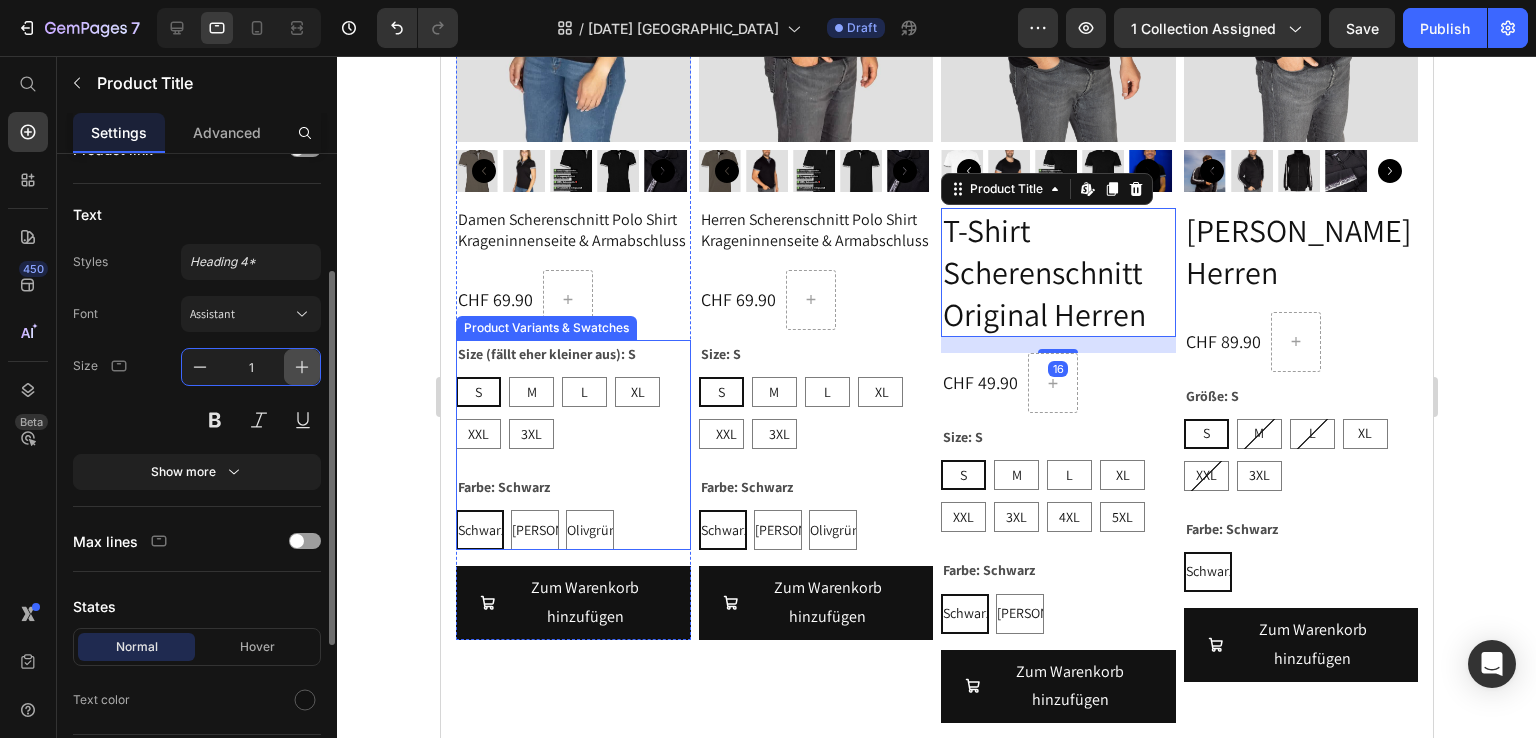 type on "16" 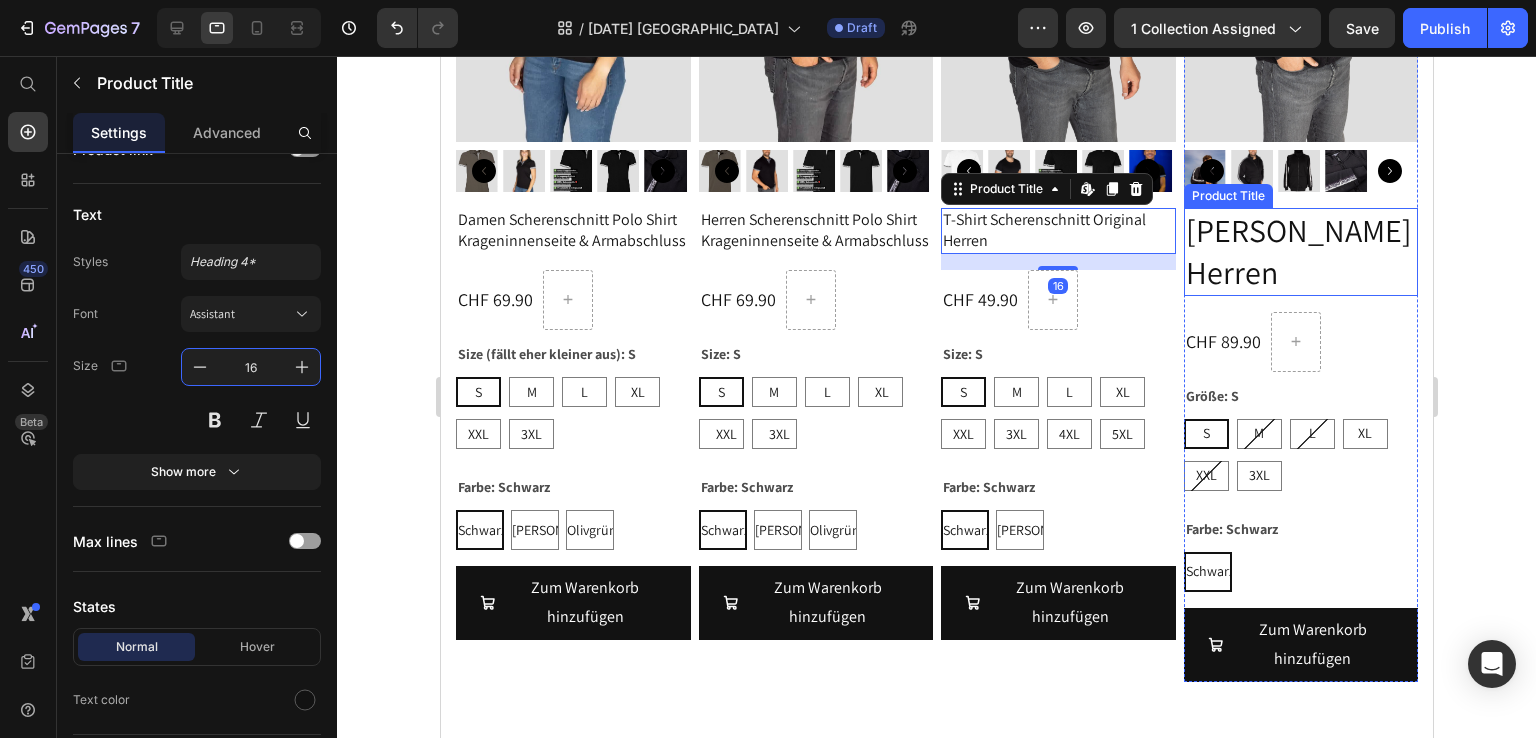 click on "[PERSON_NAME] Herren" at bounding box center (1300, 251) 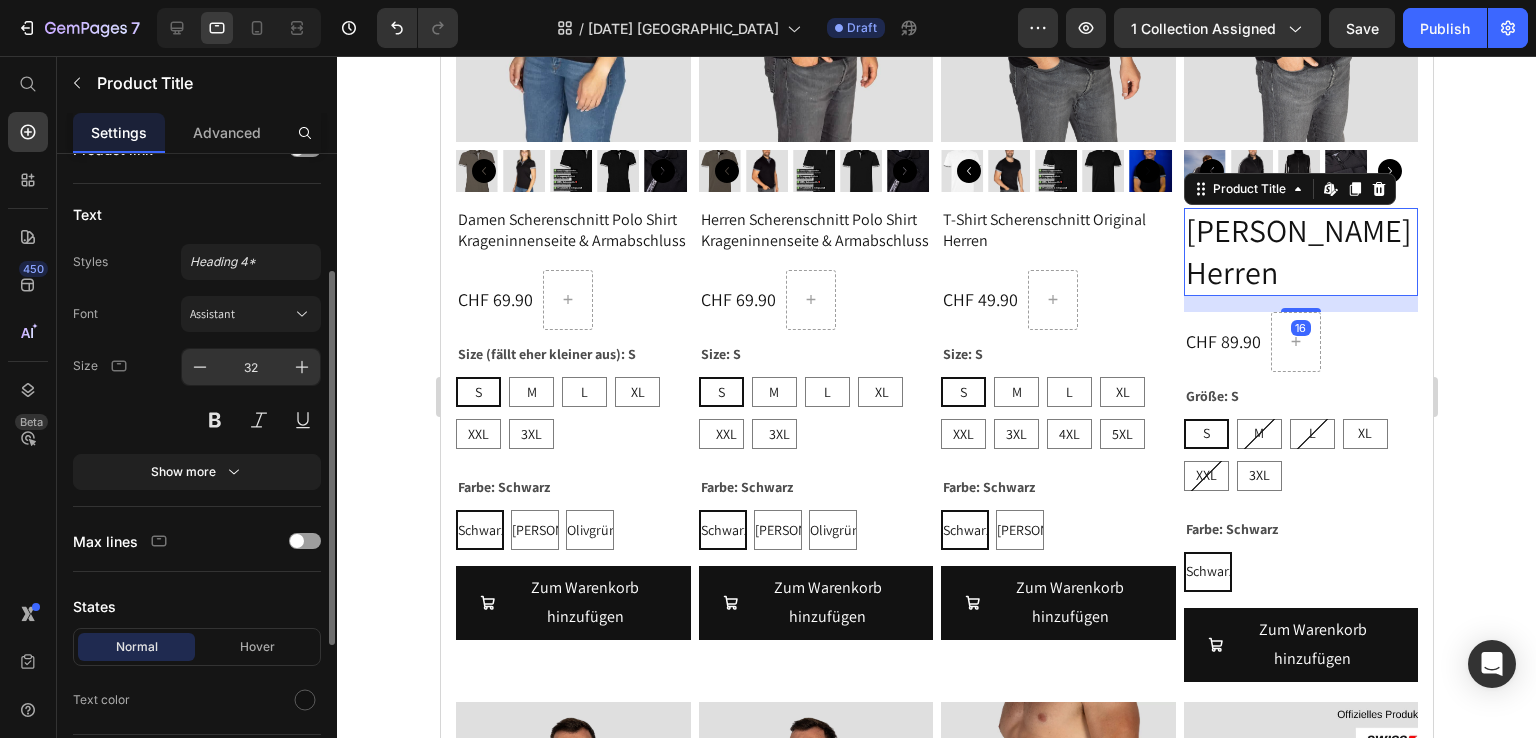 click on "32" at bounding box center (251, 367) 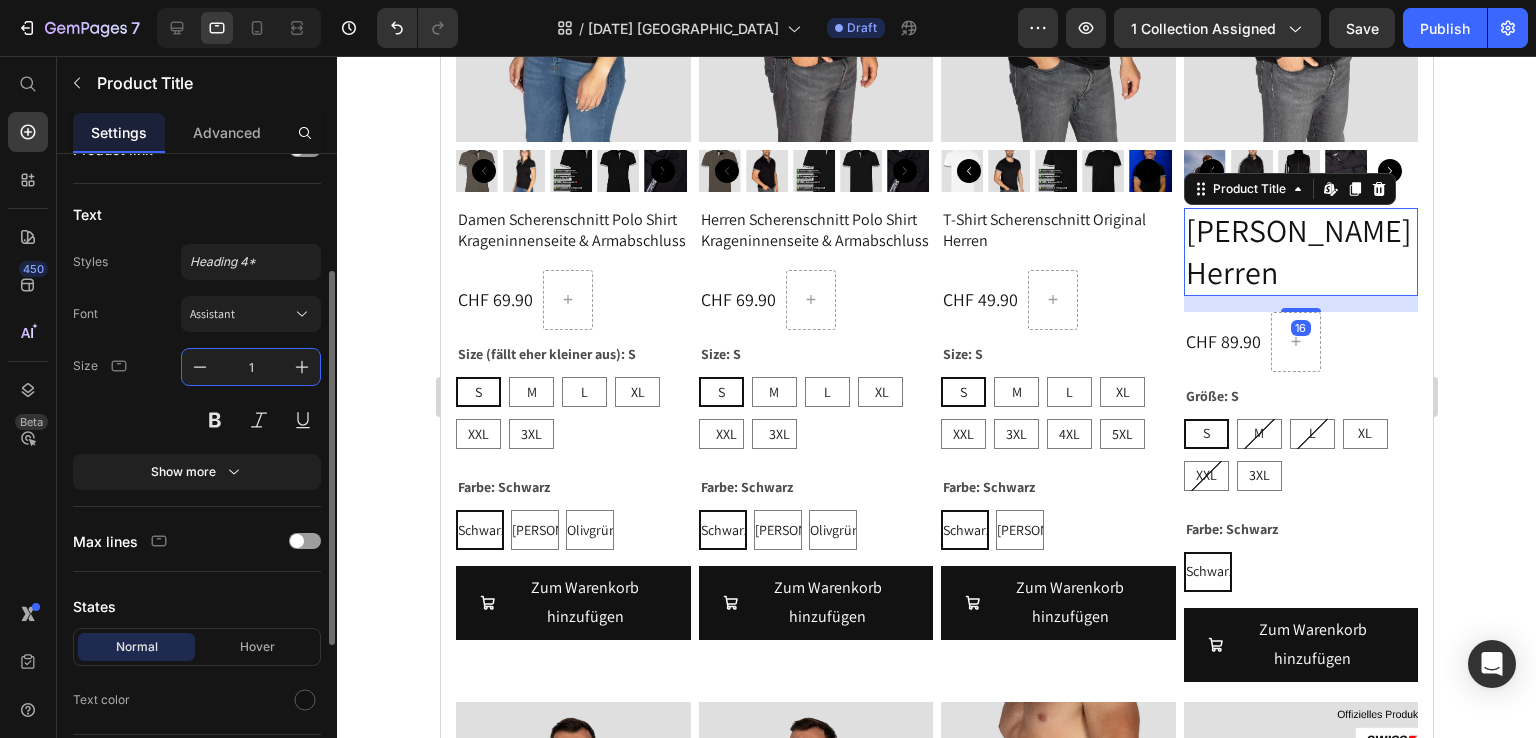 type on "16" 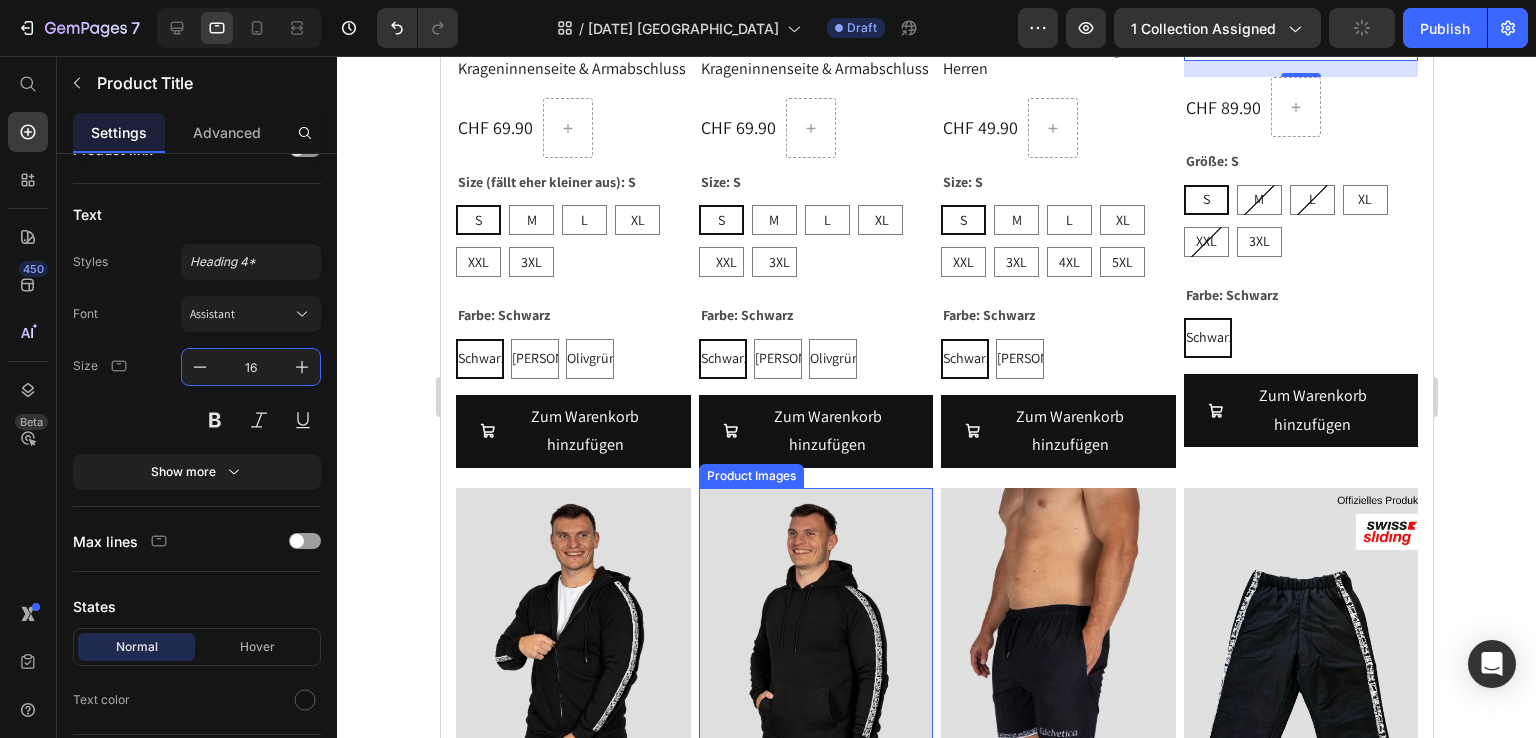 scroll, scrollTop: 2200, scrollLeft: 0, axis: vertical 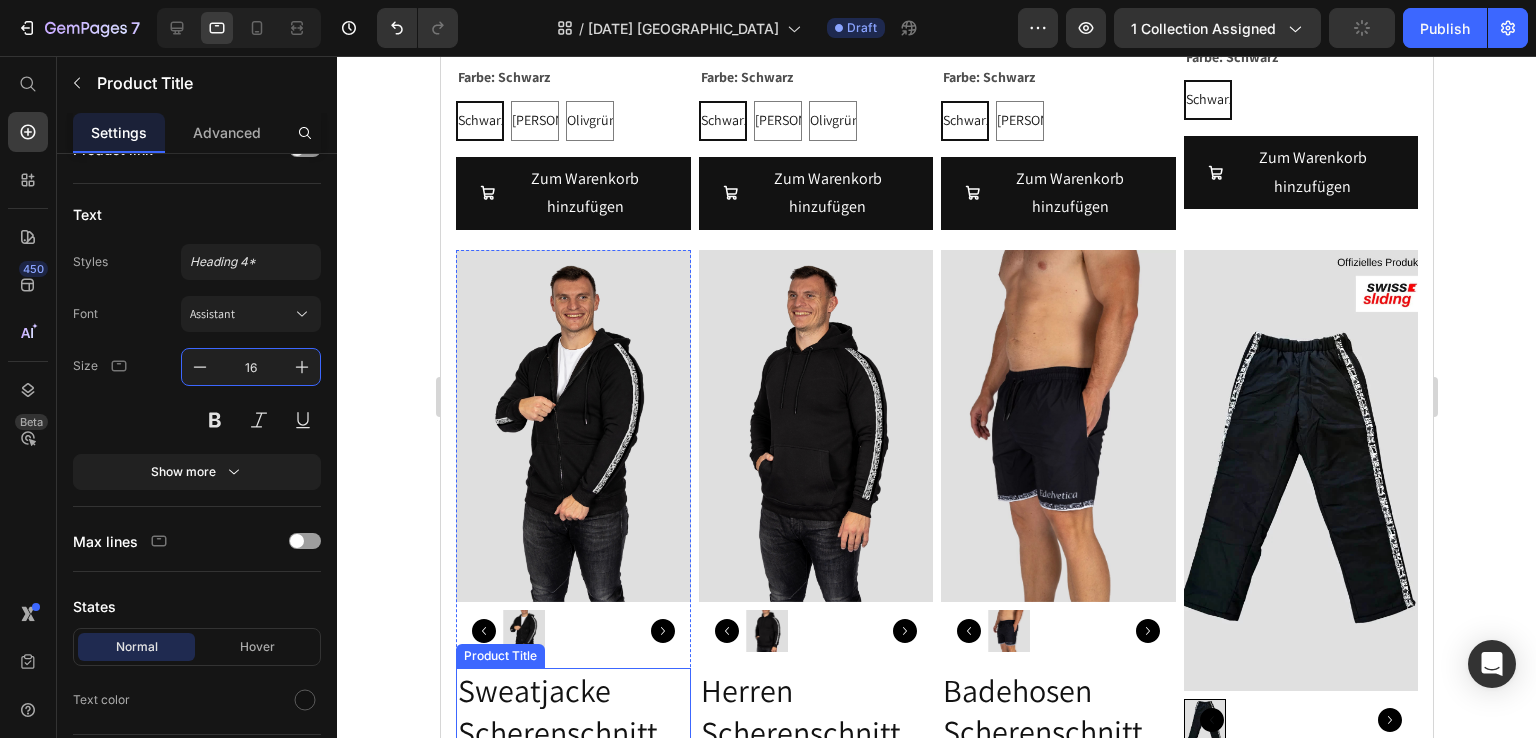 click on "Sweatjacke Scherenschnitt Herren" at bounding box center [572, 732] 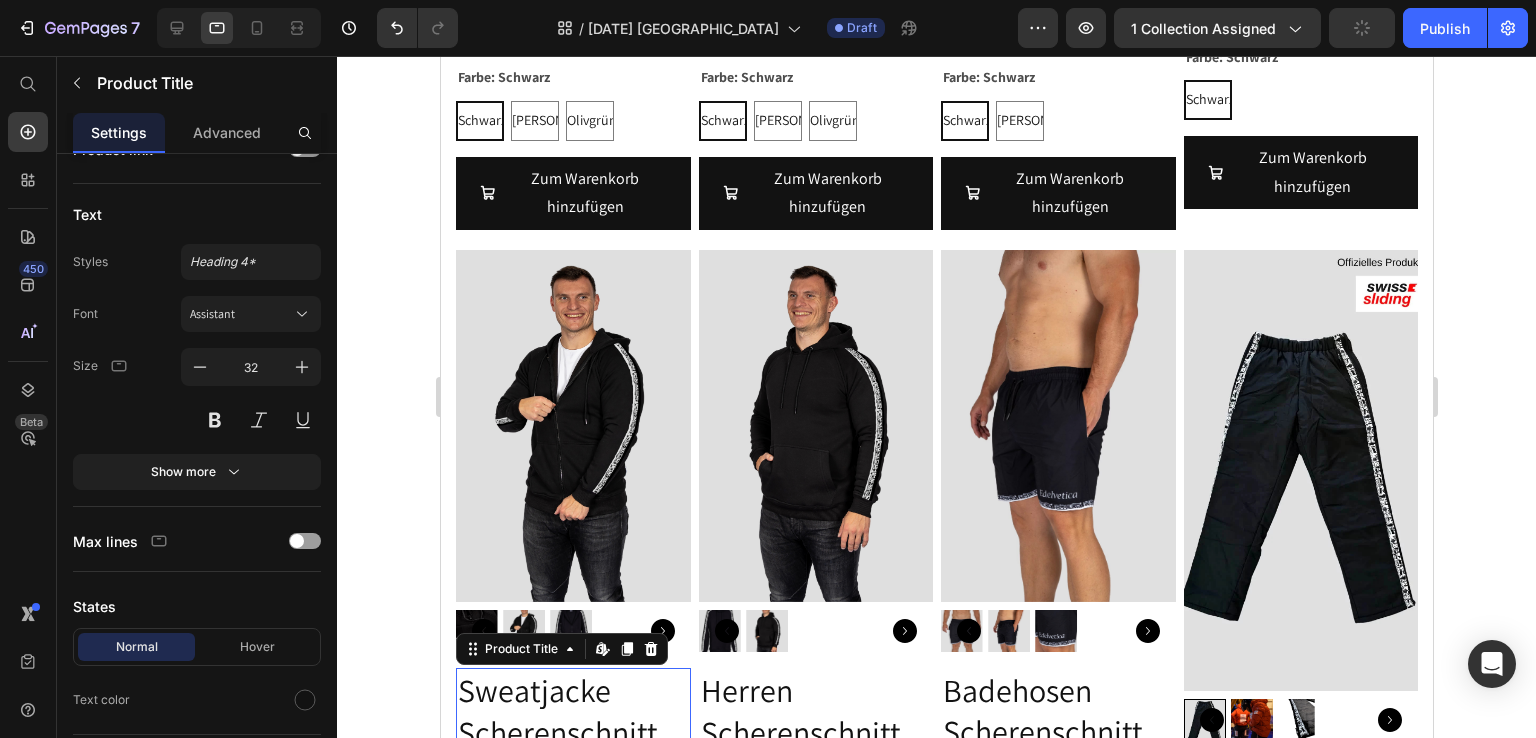 scroll, scrollTop: 2600, scrollLeft: 0, axis: vertical 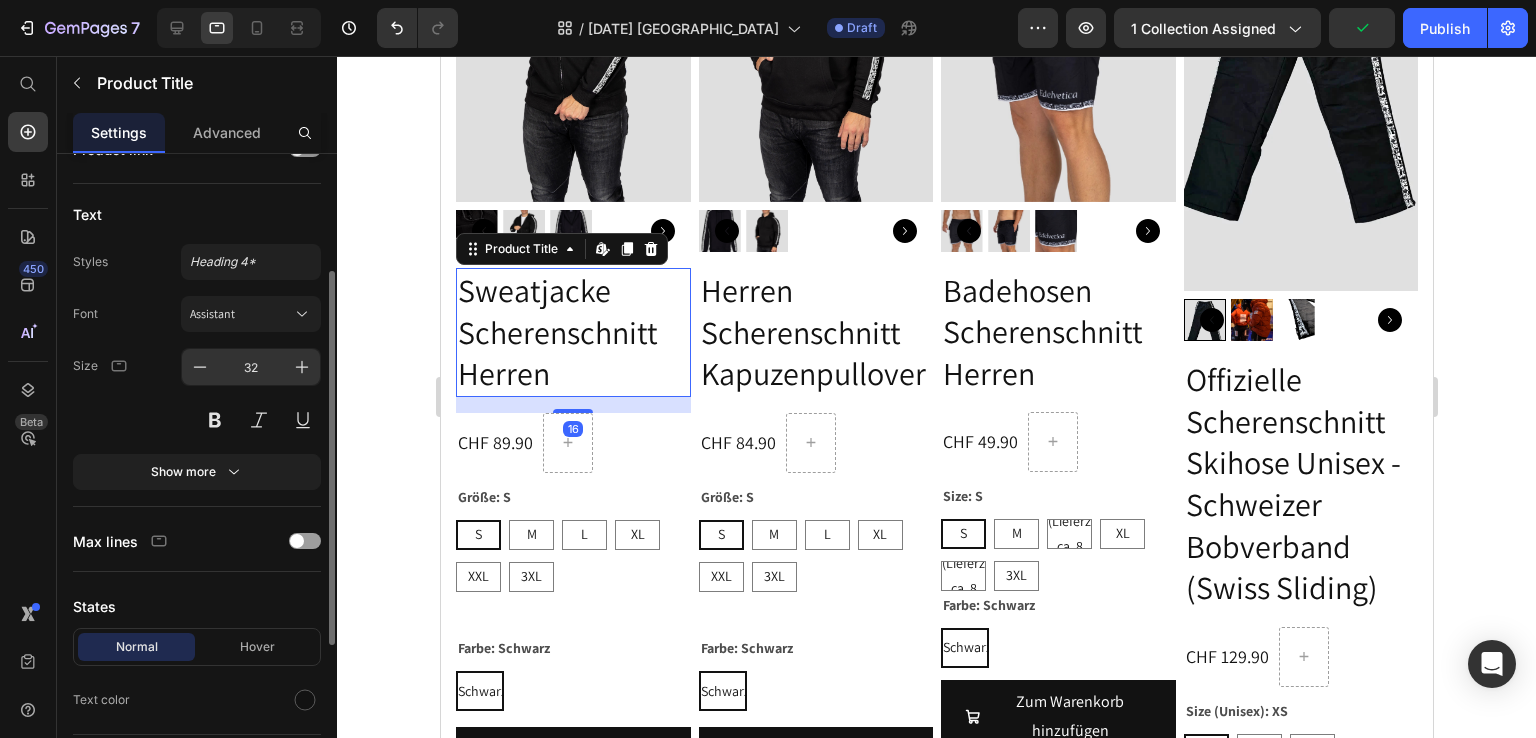 click on "32" at bounding box center [251, 367] 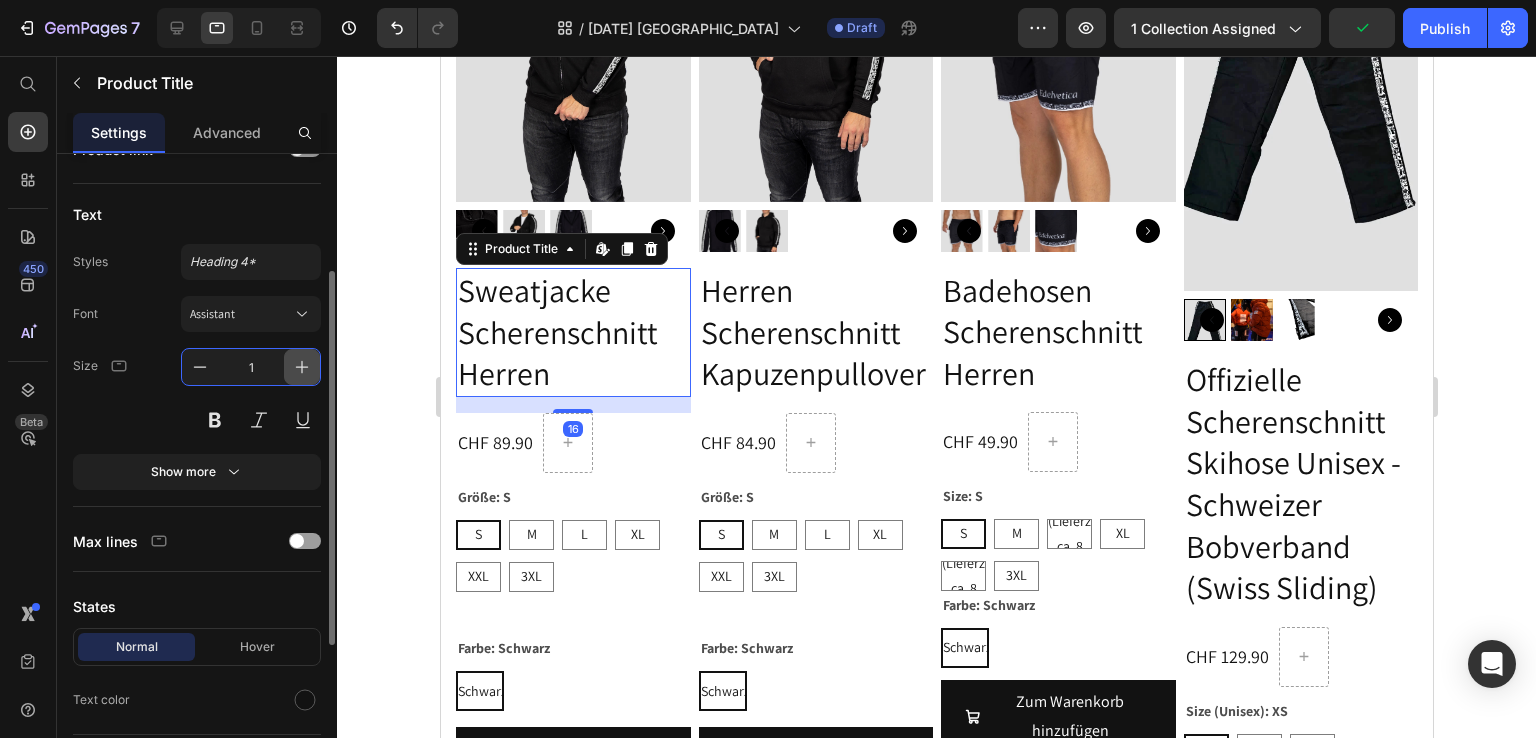 type on "16" 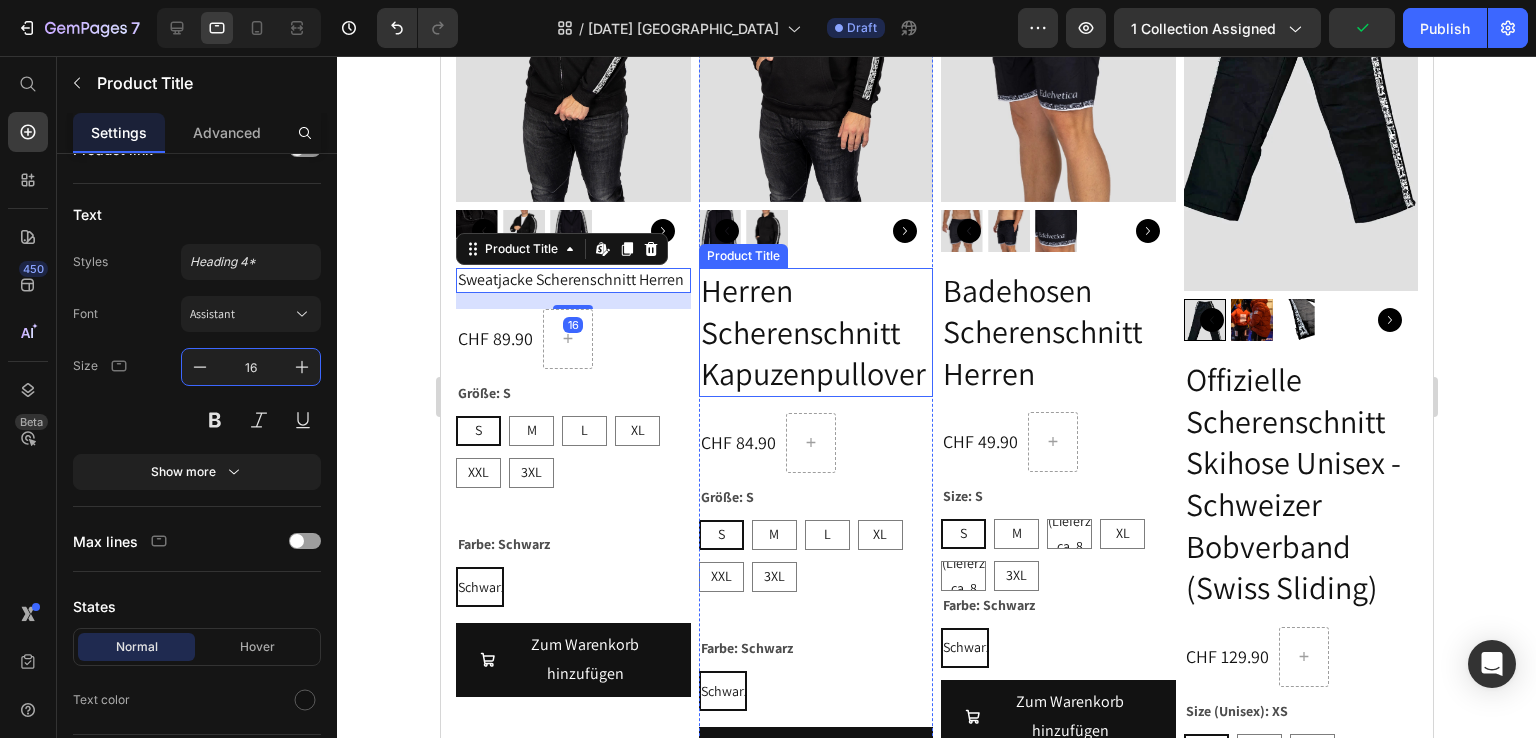 click on "Herren Scherenschnitt Kapuzenpullover" at bounding box center [815, 332] 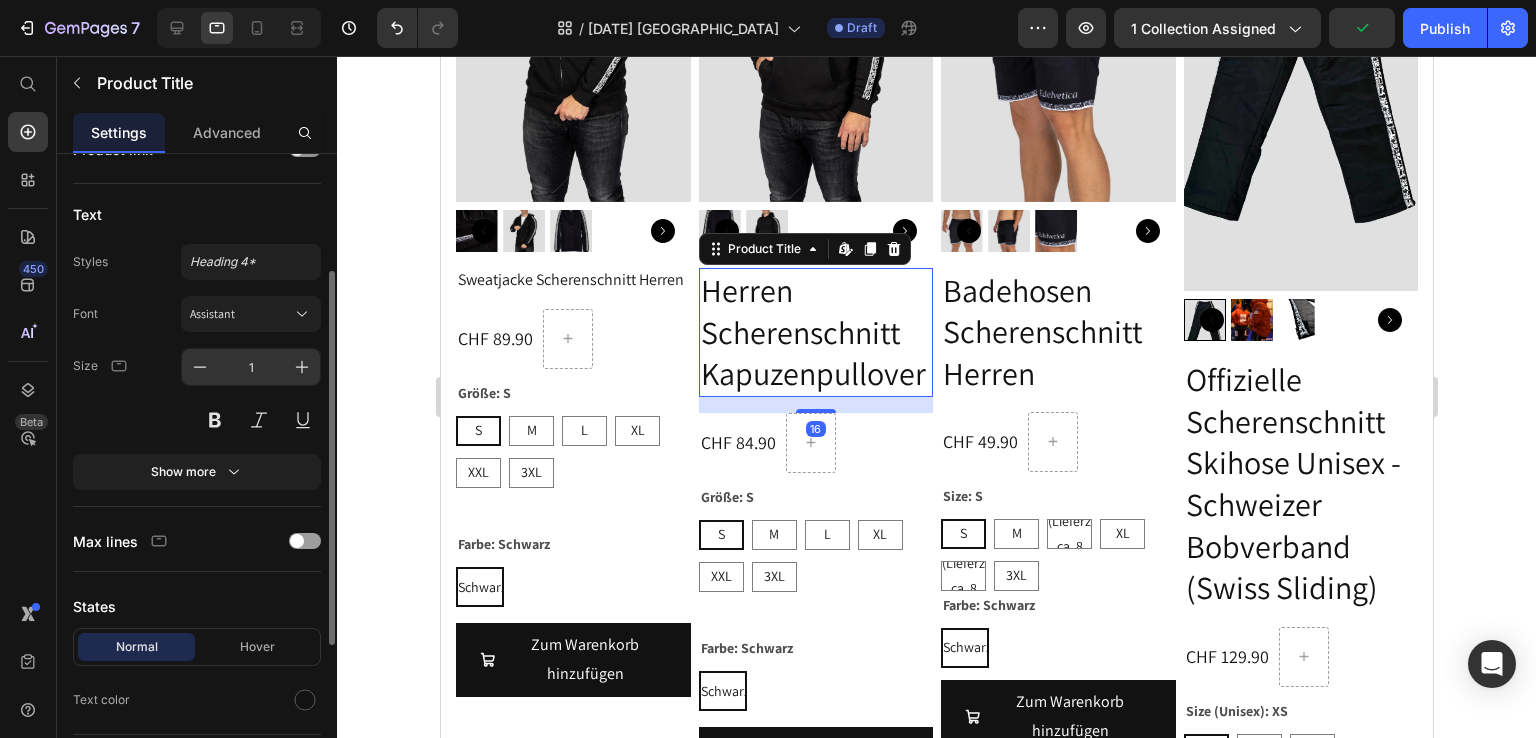 click on "1" at bounding box center [251, 367] 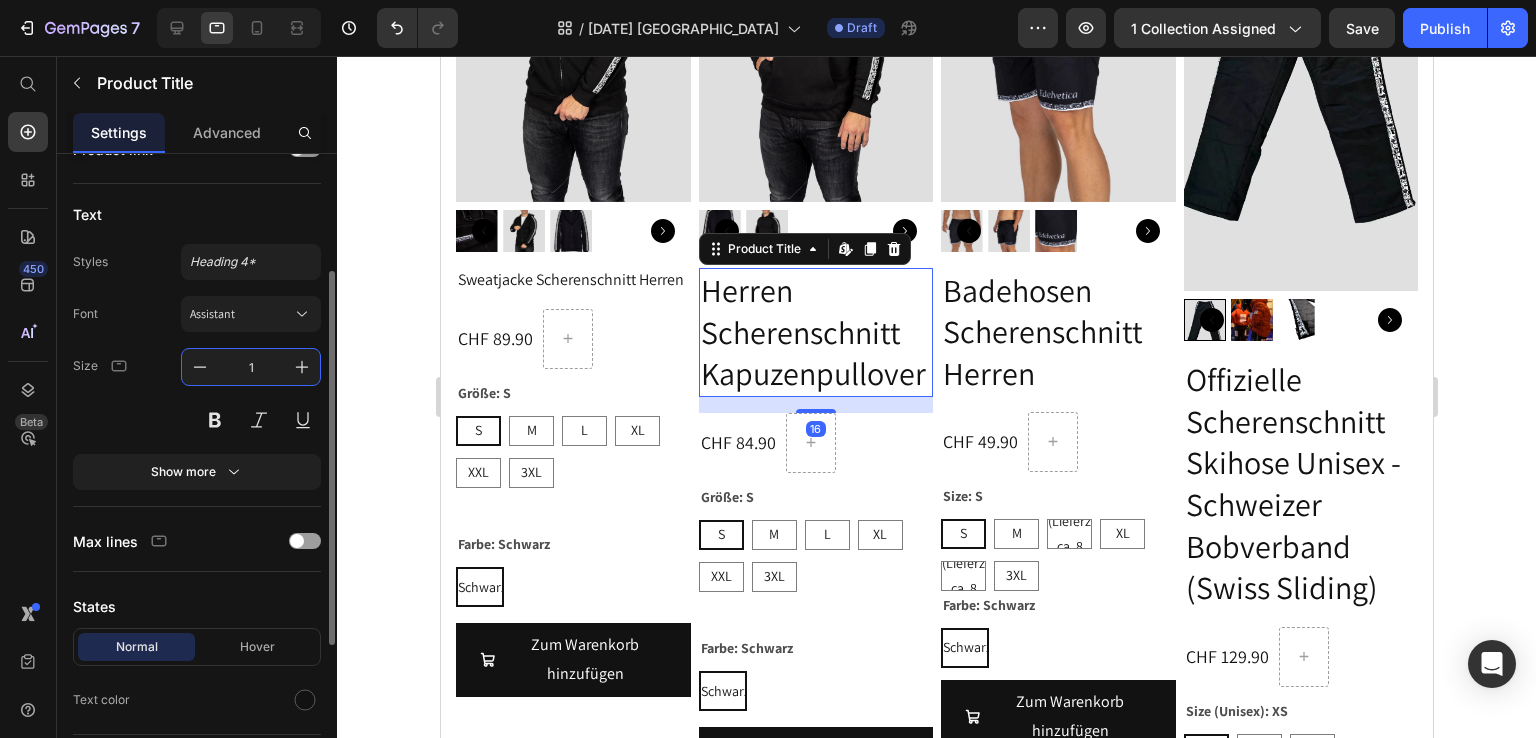type on "16" 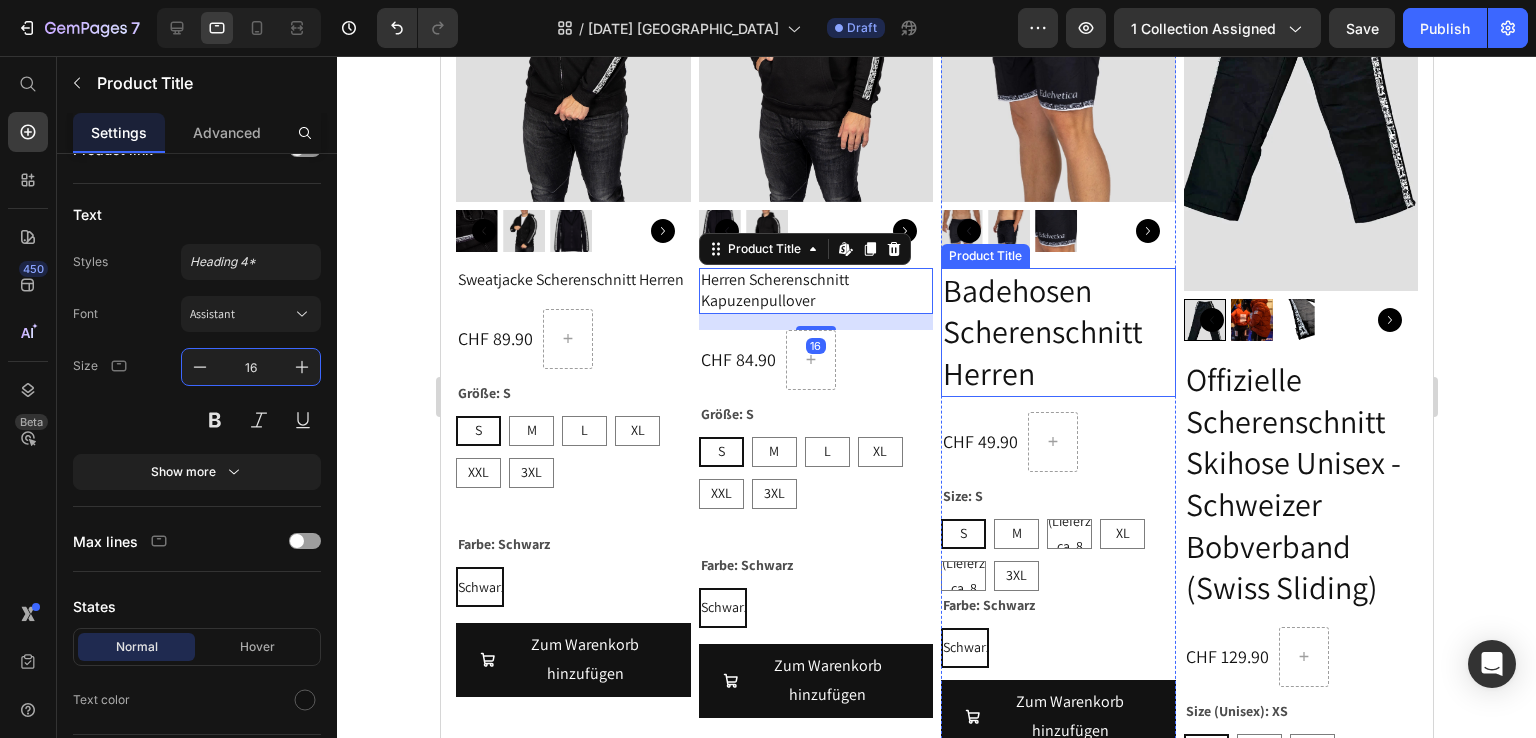 click on "Badehosen Scherenschnitt Herren" at bounding box center (1057, 332) 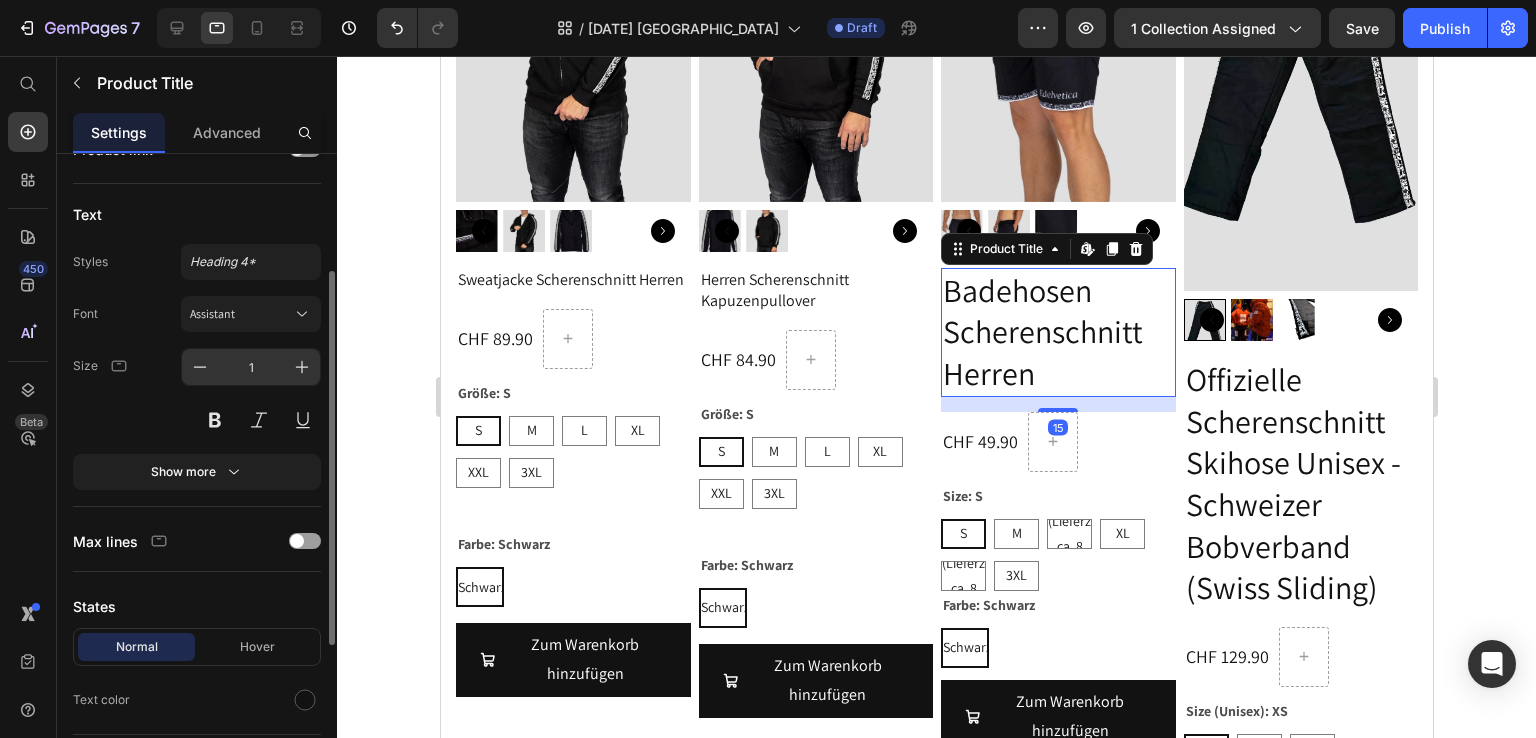 click on "1" at bounding box center (251, 367) 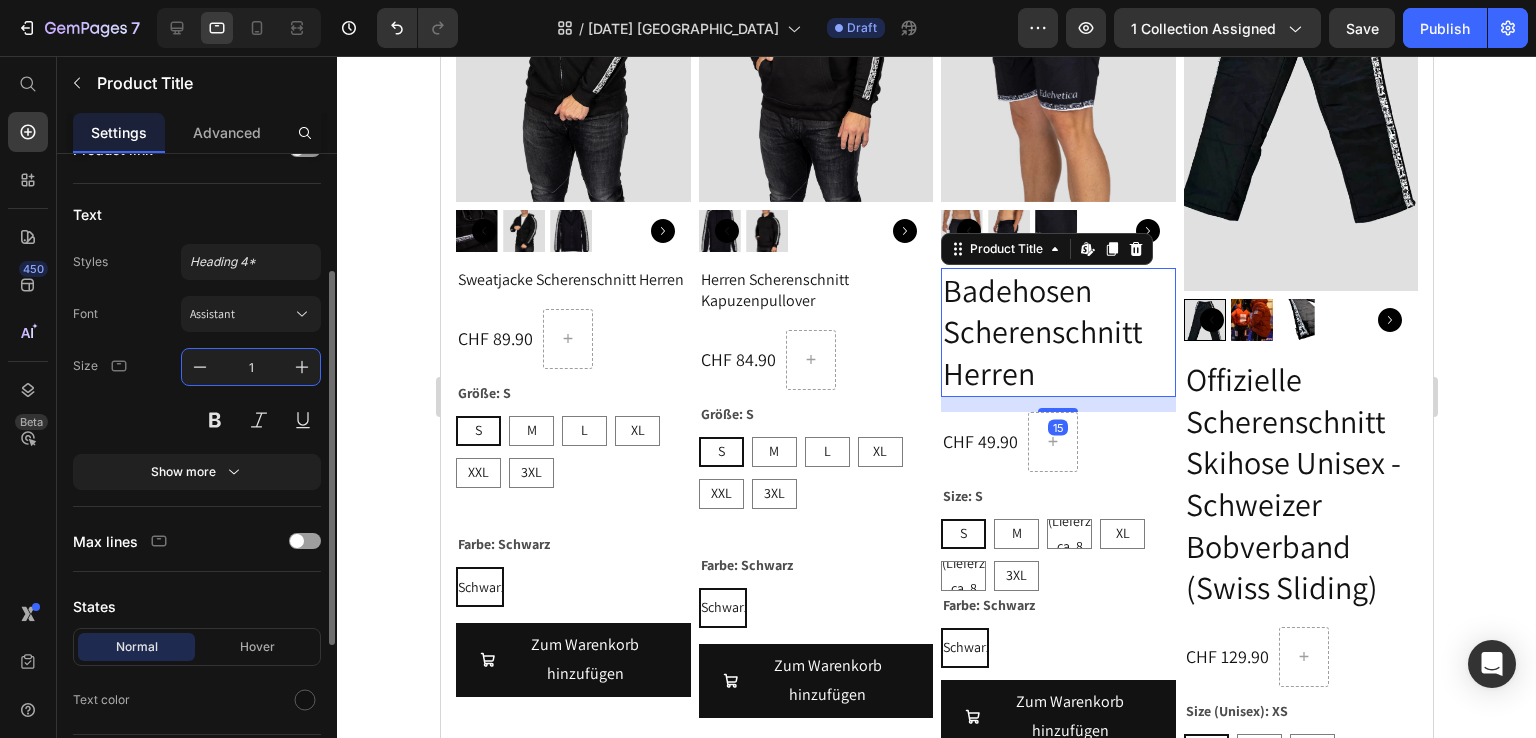 type on "16" 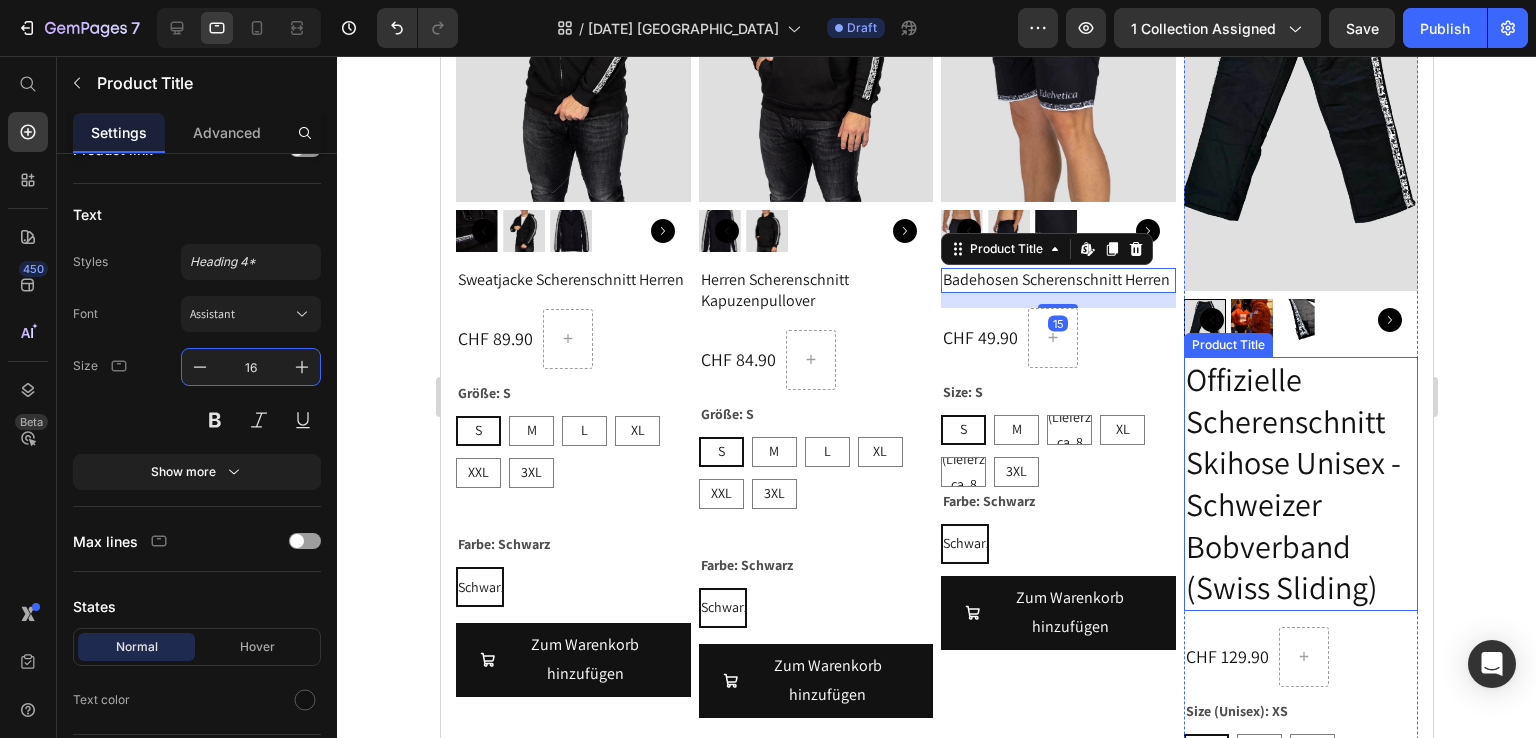 click on "Offizielle Scherenschnitt Skihose Unisex - Schweizer Bobverband (Swiss Sliding)" at bounding box center (1300, 484) 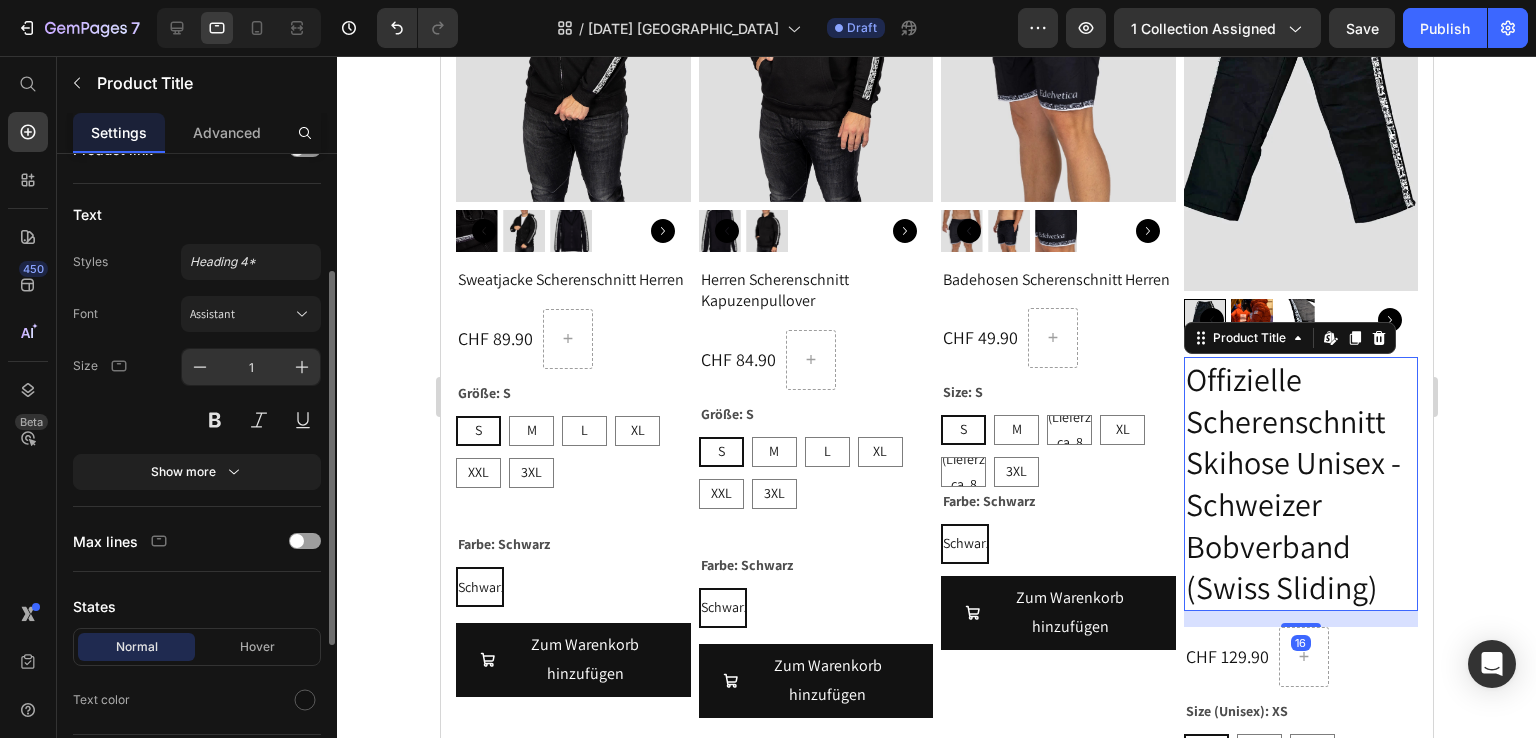 click on "1" at bounding box center [251, 367] 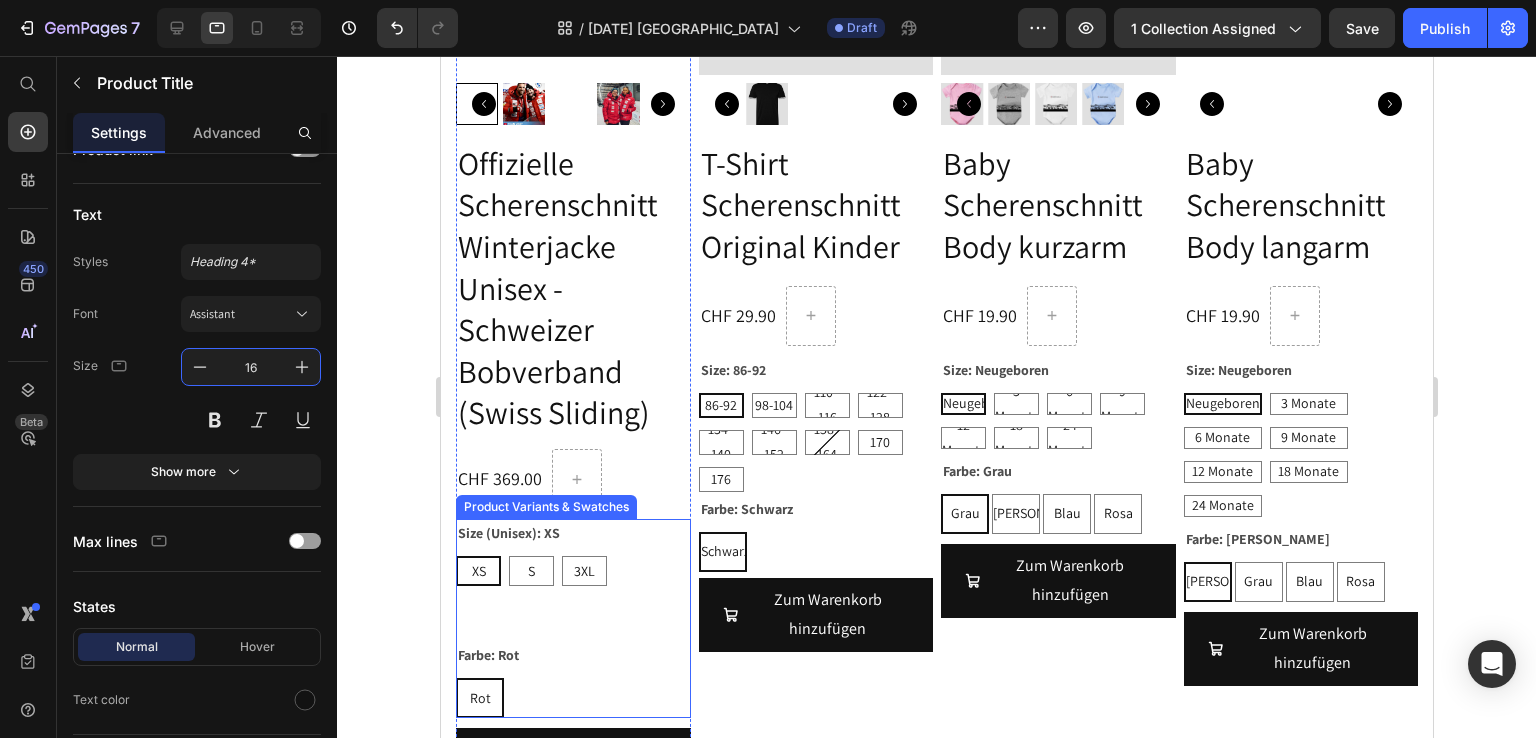 scroll, scrollTop: 3700, scrollLeft: 0, axis: vertical 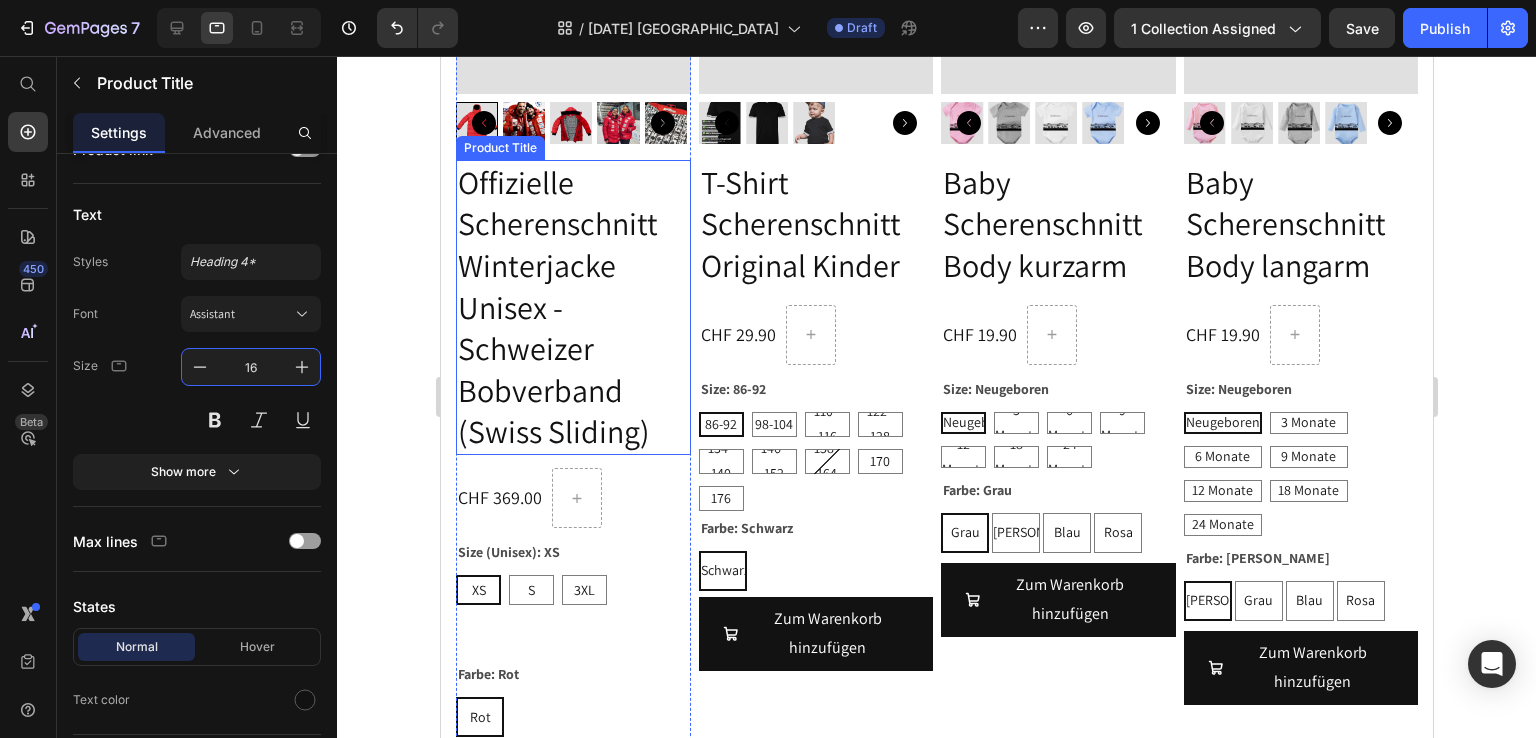 click on "Offizielle Scherenschnitt Winterjacke Unisex - Schweizer Bobverband (Swiss Sliding)" at bounding box center (572, 307) 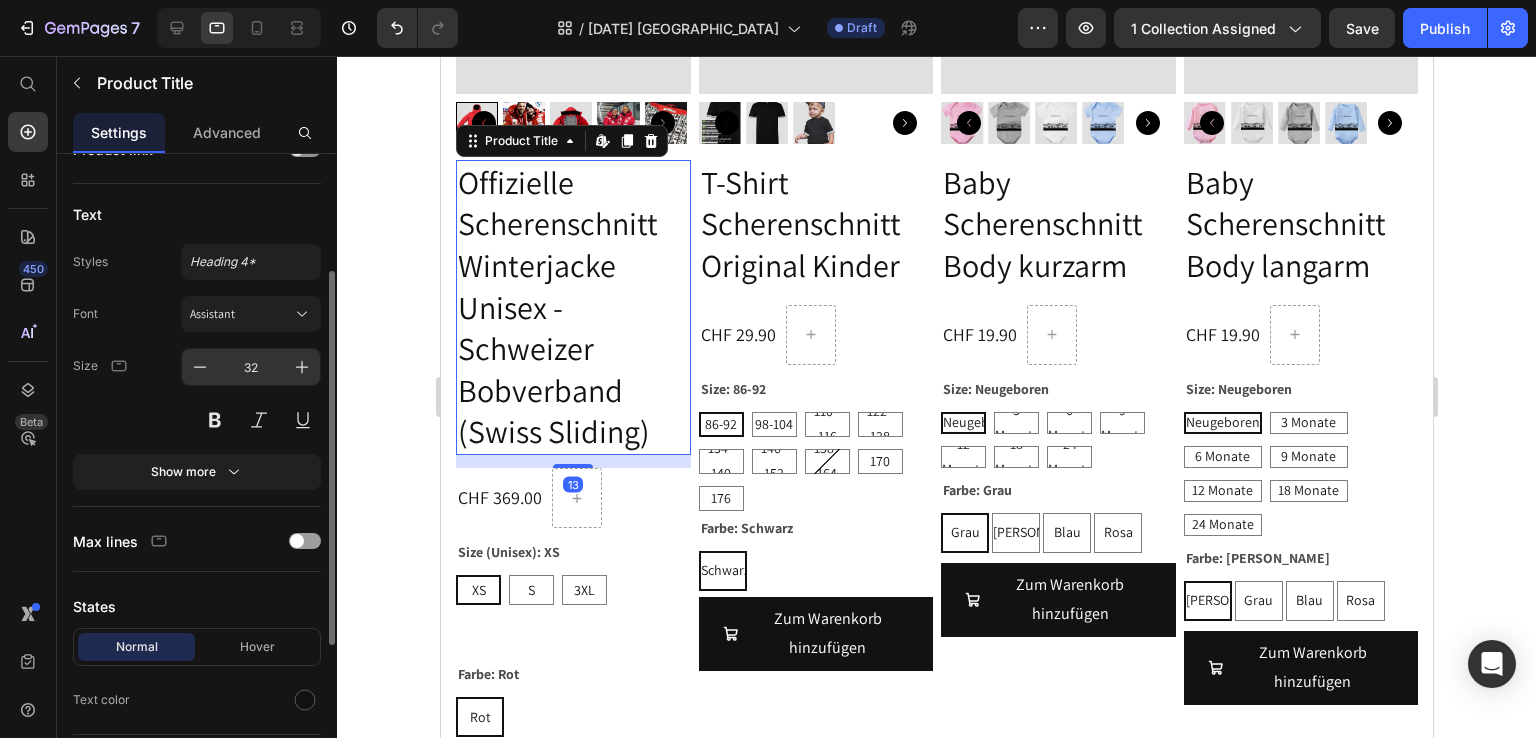 click on "32" at bounding box center (251, 367) 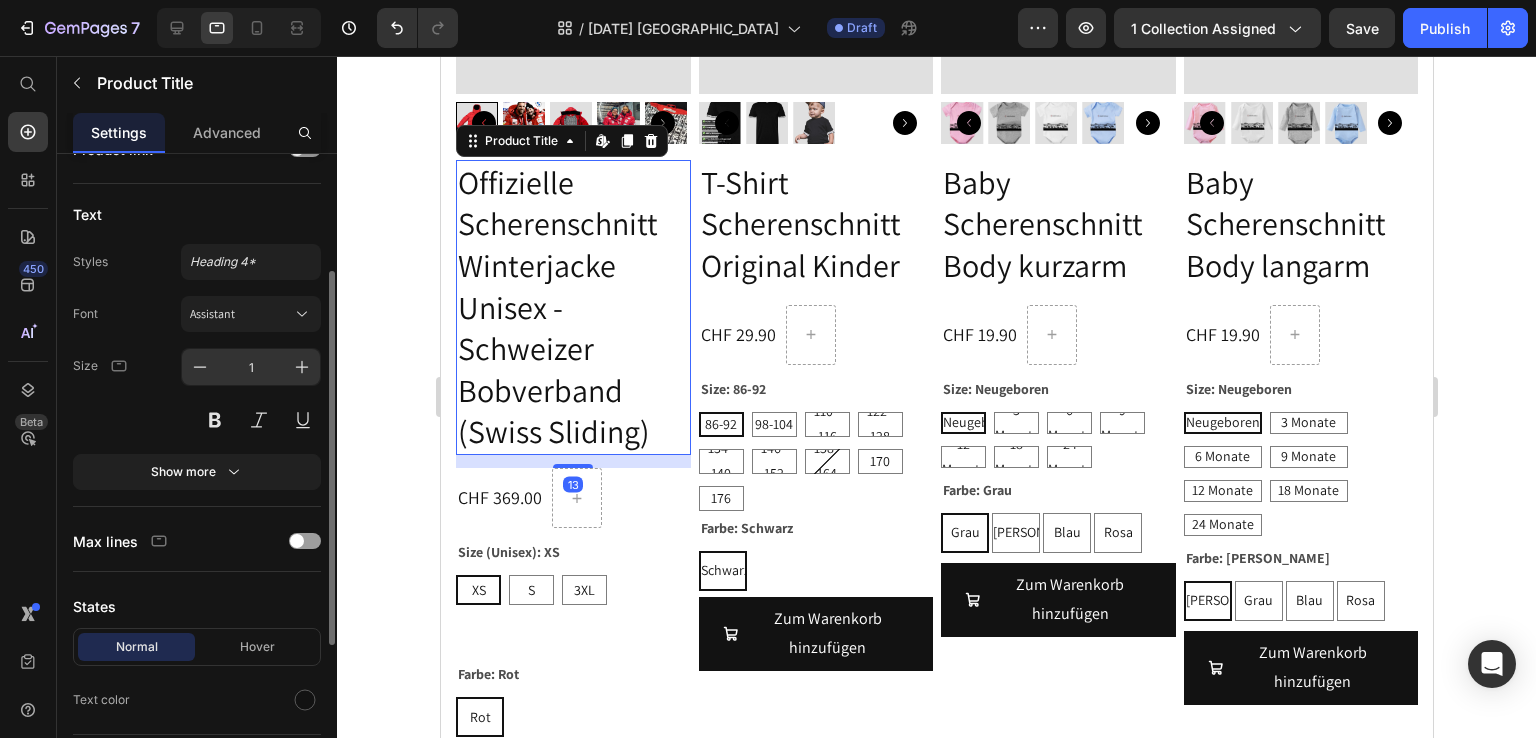 type on "16" 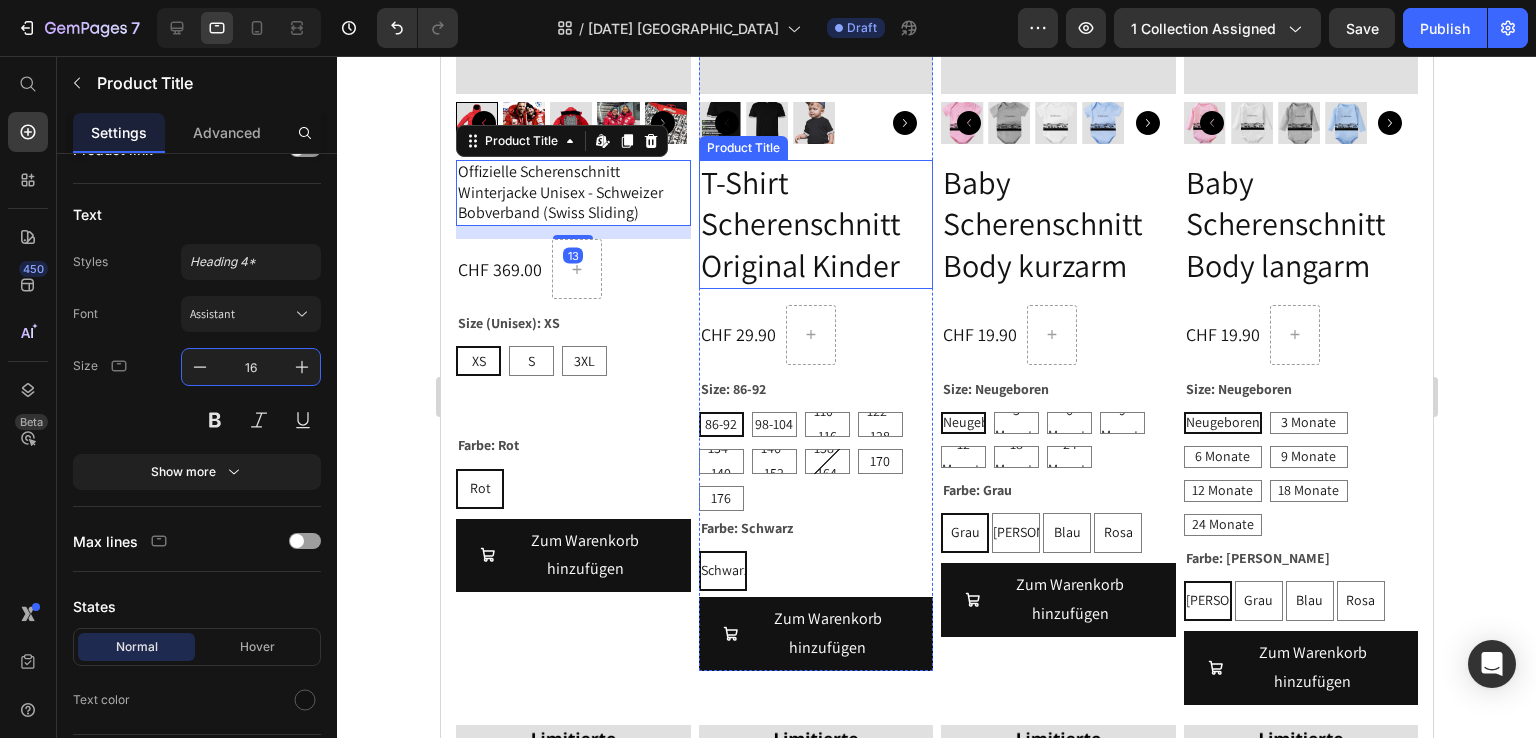 click on "T-Shirt Scherenschnitt Original Kinder" at bounding box center [815, 224] 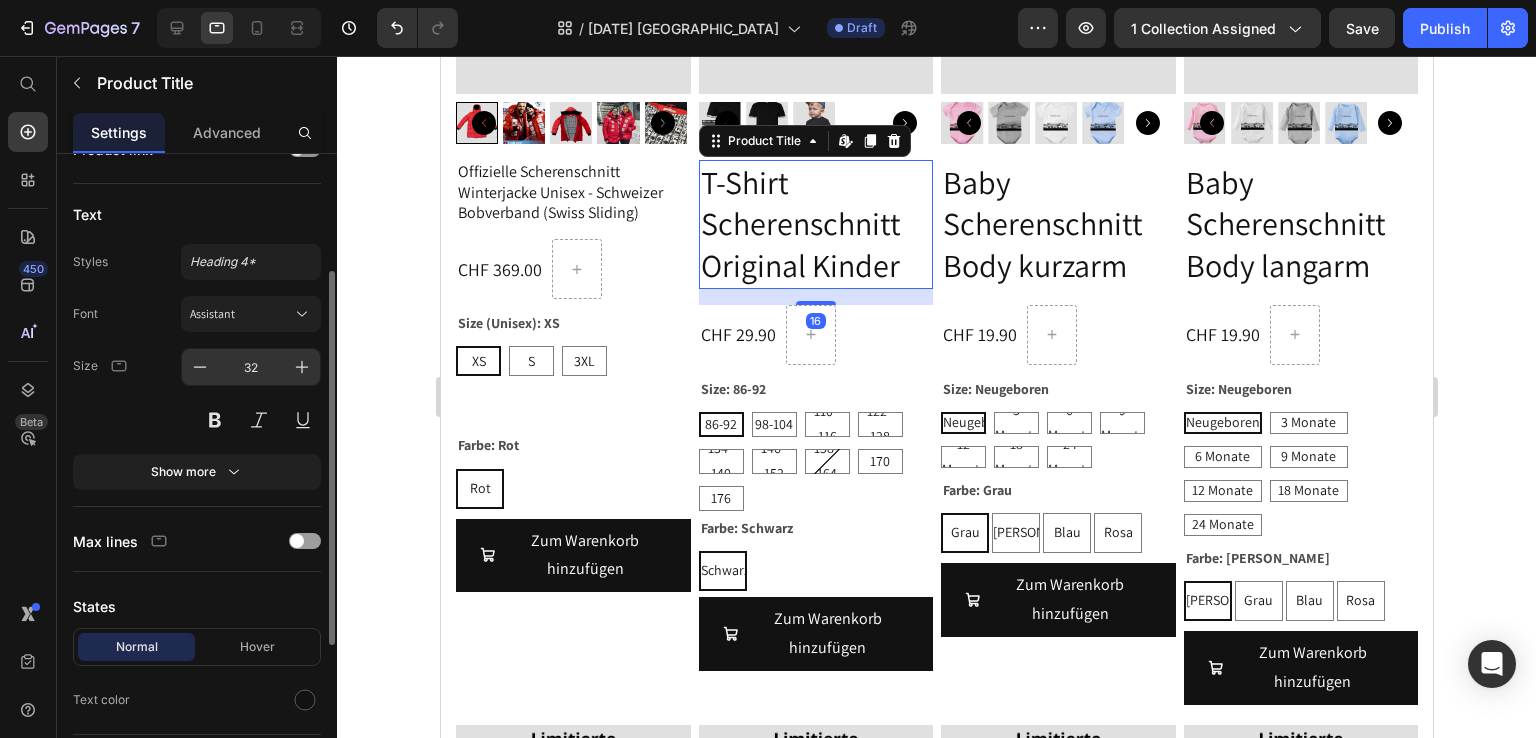 click on "32" at bounding box center (251, 367) 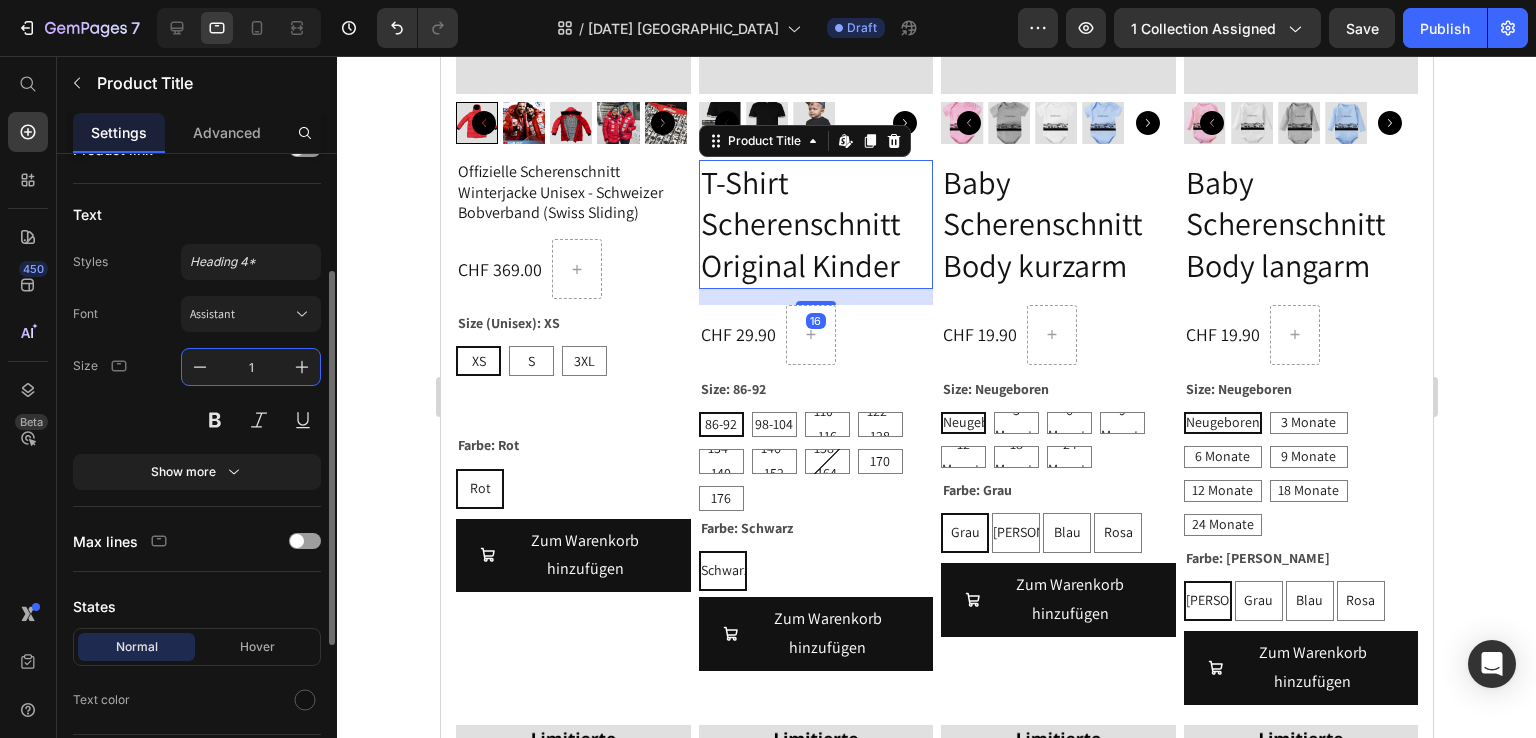 type on "16" 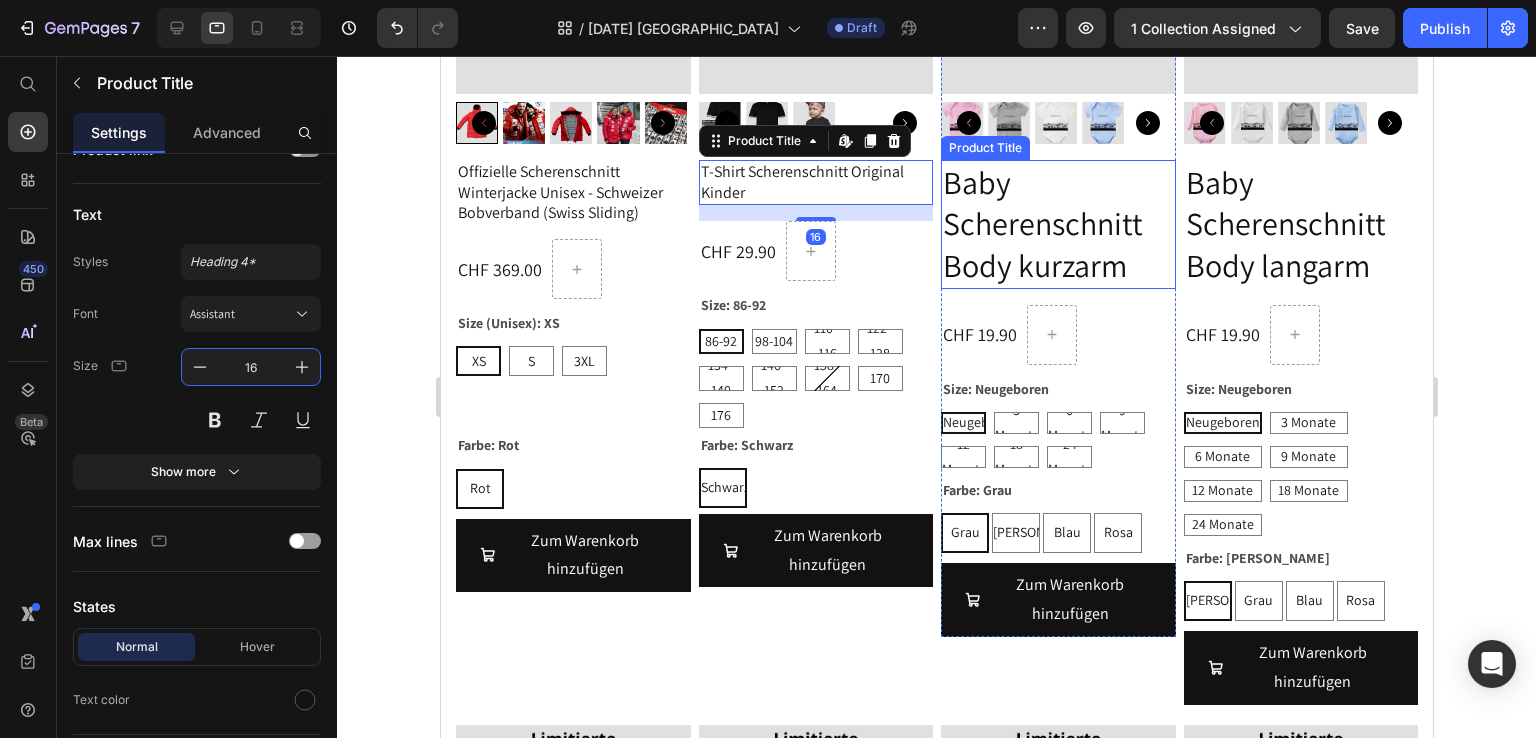 click on "Baby Scherenschnitt Body kurzarm" at bounding box center (1057, 224) 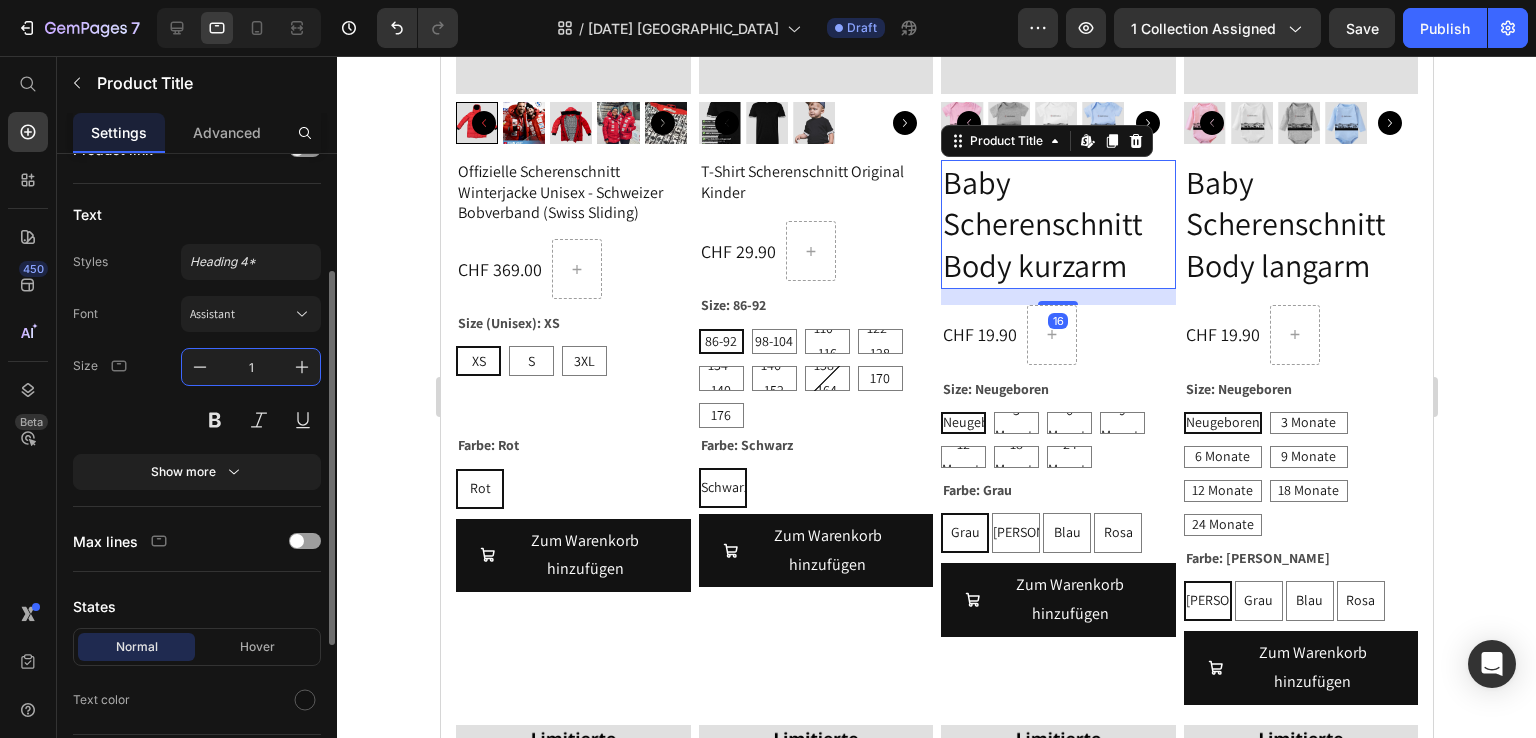 click on "1" at bounding box center [251, 367] 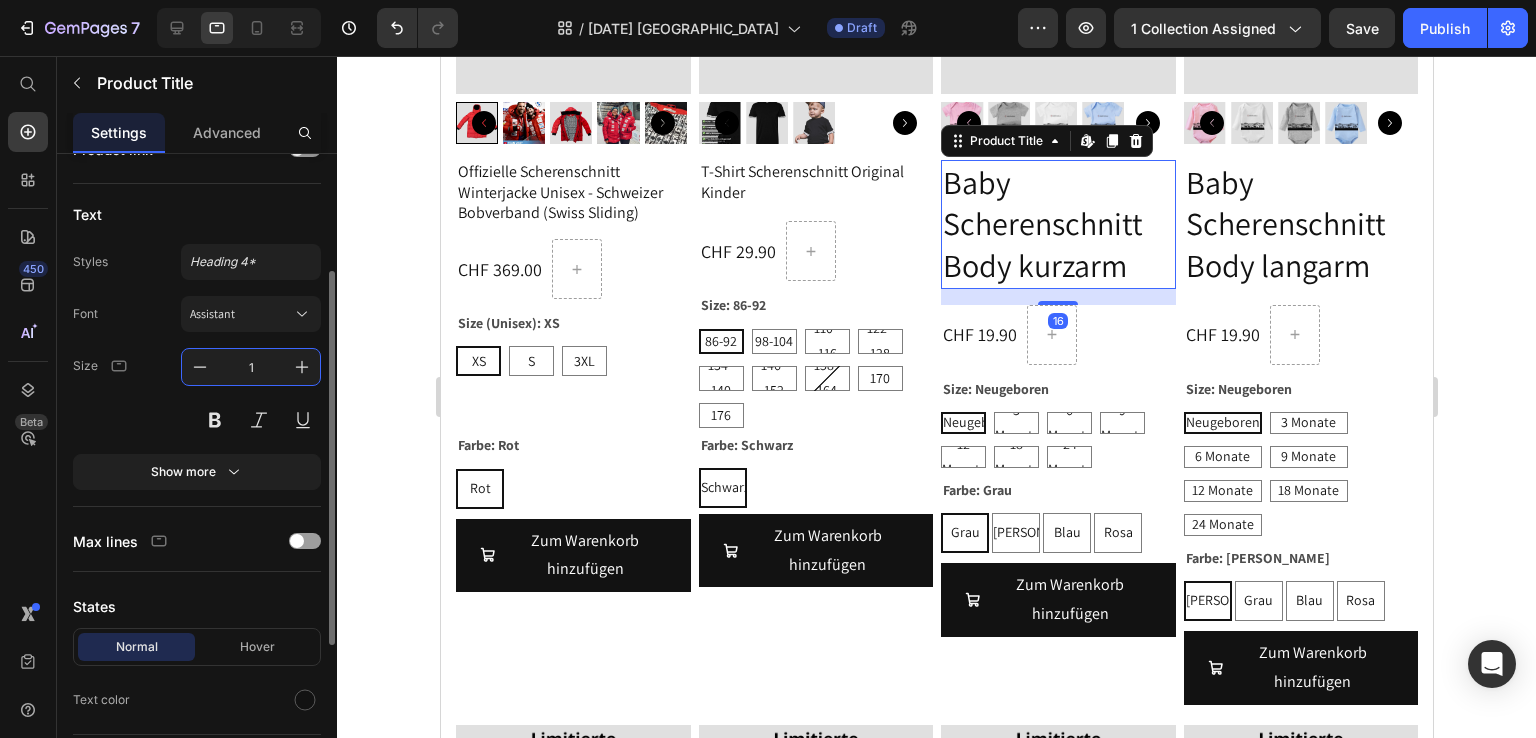 type on "16" 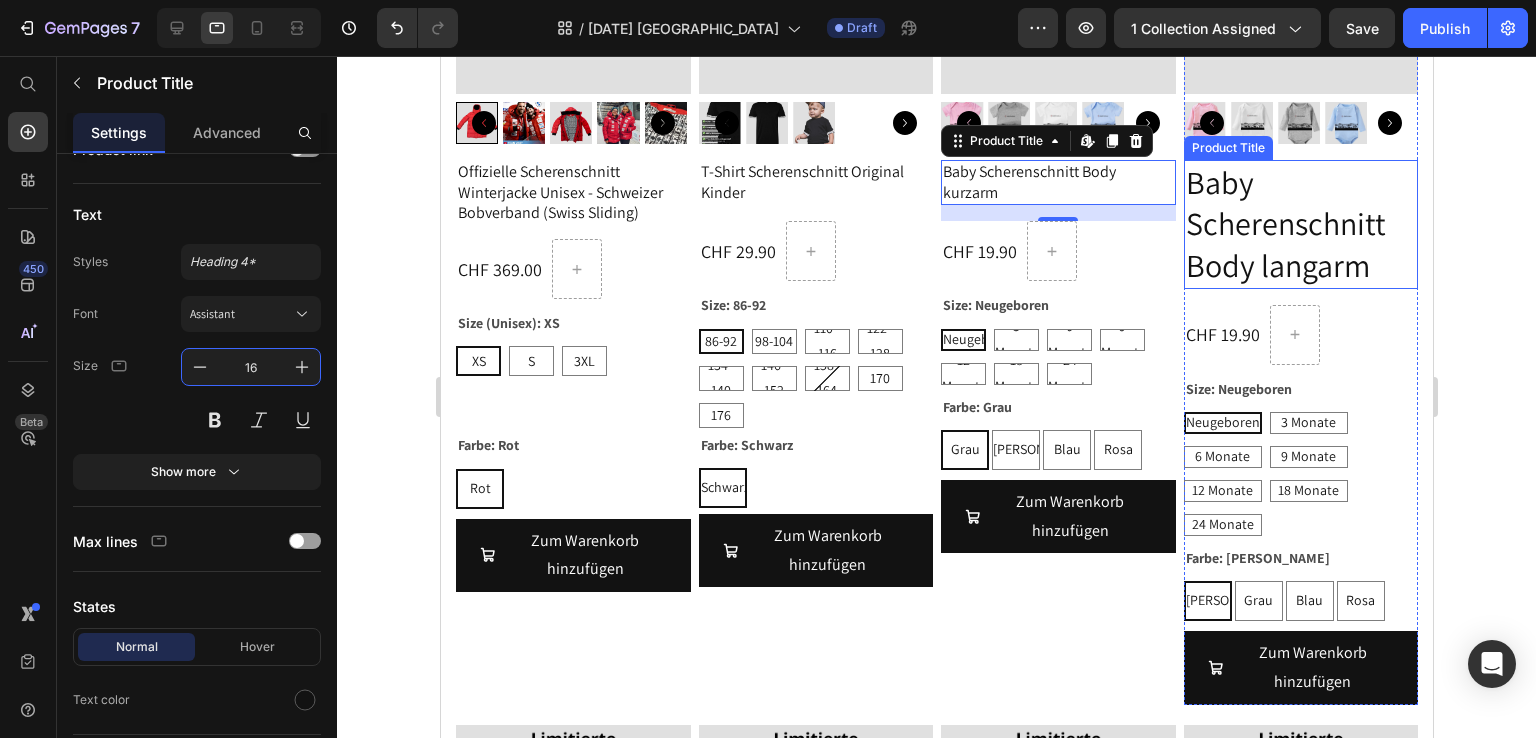 click on "Baby Scherenschnitt Body langarm" at bounding box center (1300, 224) 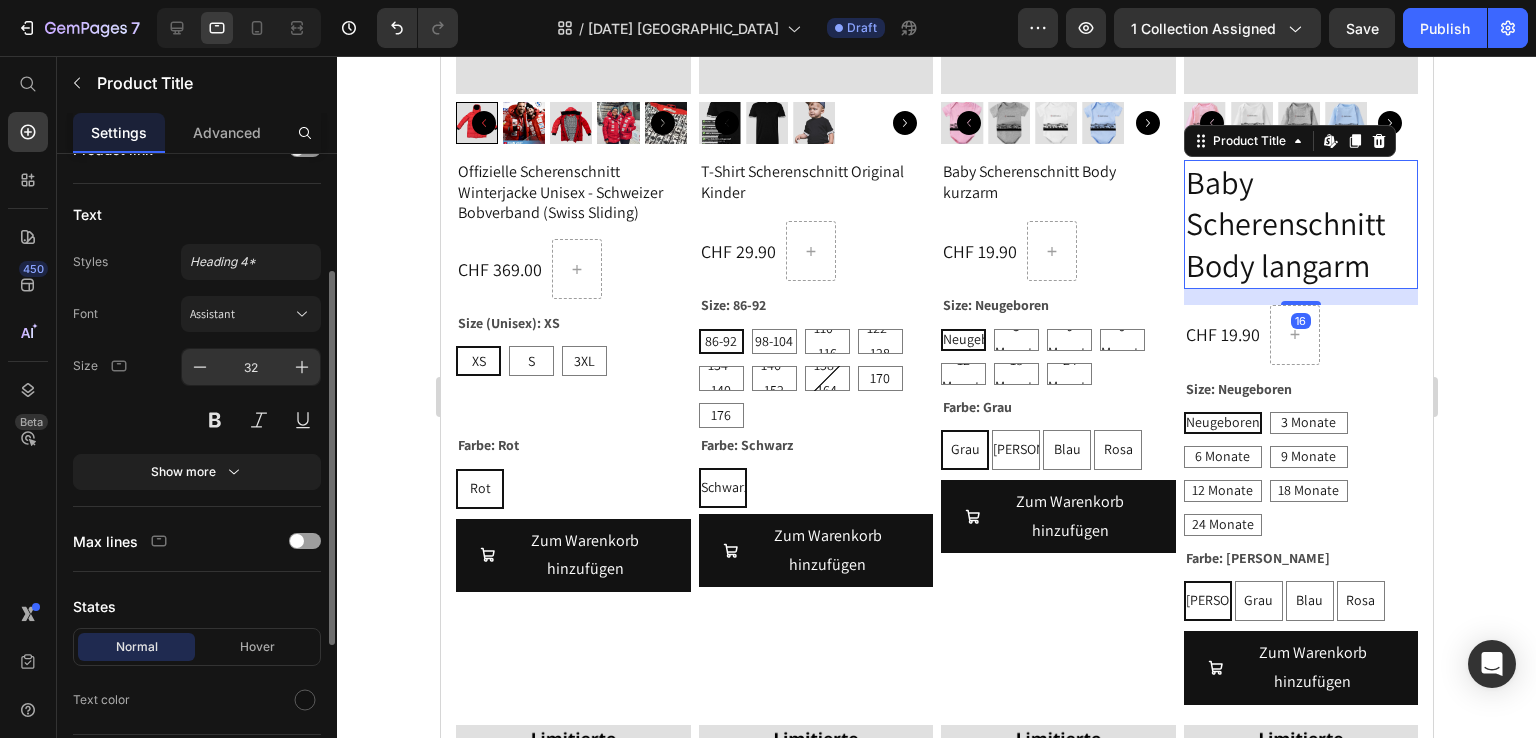 click on "32" at bounding box center (251, 367) 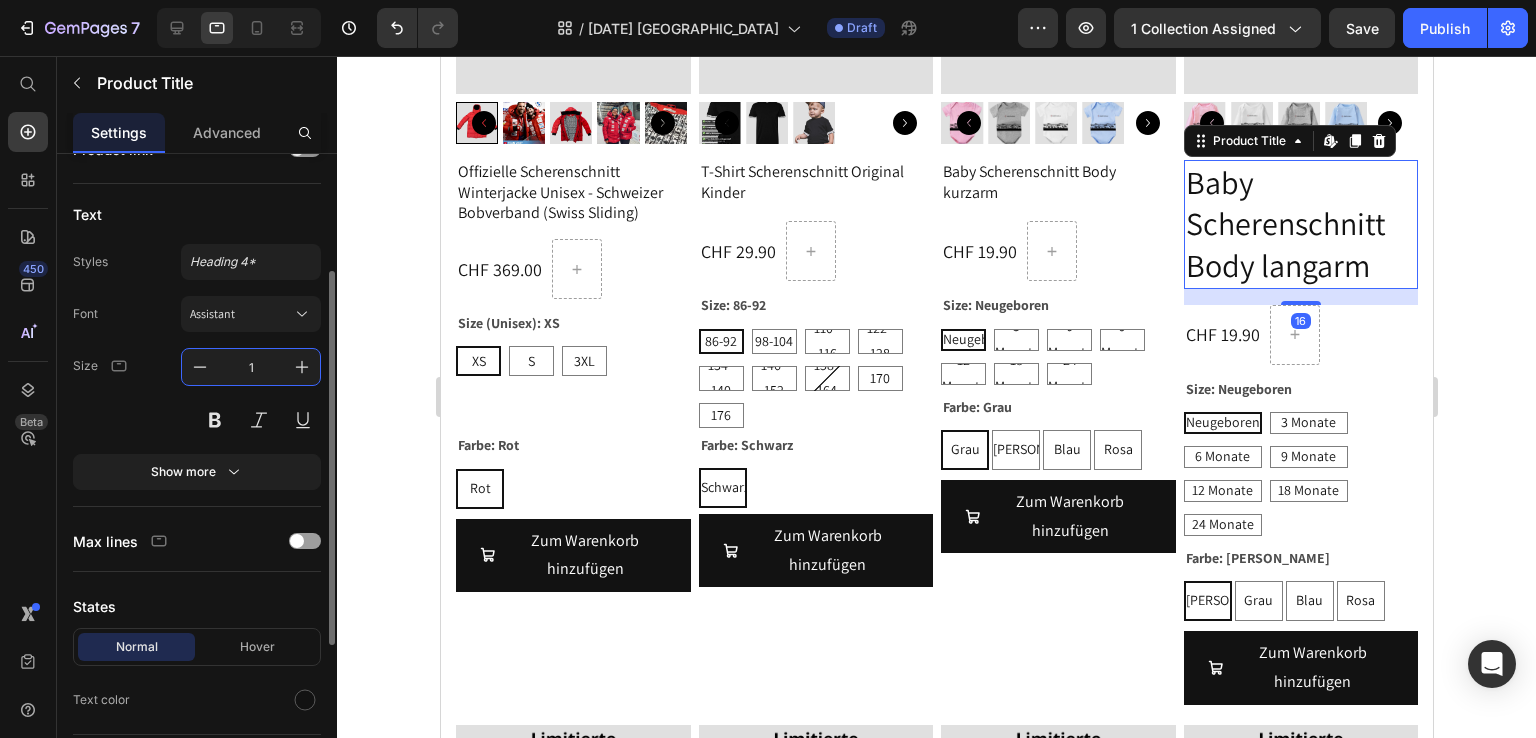 type on "16" 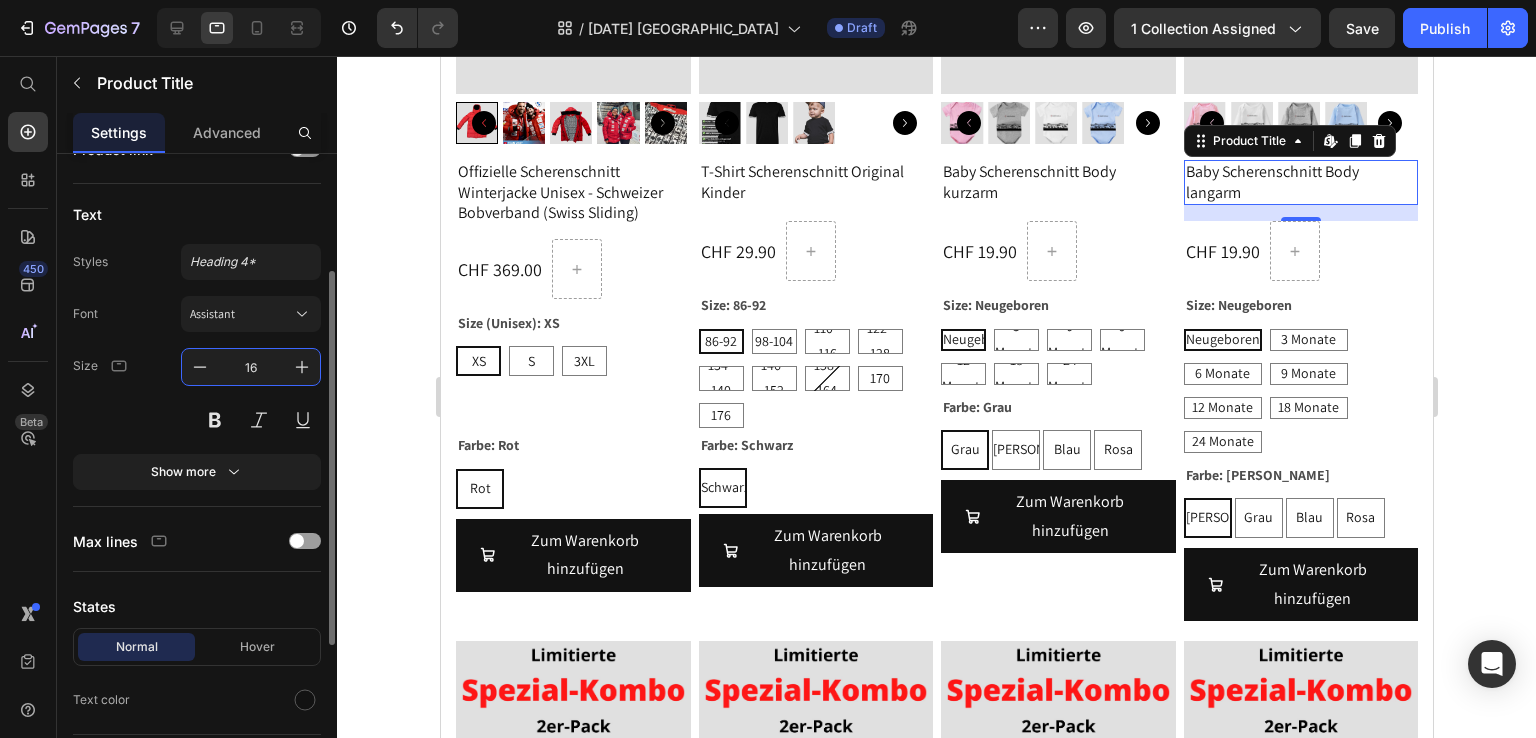 scroll, scrollTop: 455, scrollLeft: 0, axis: vertical 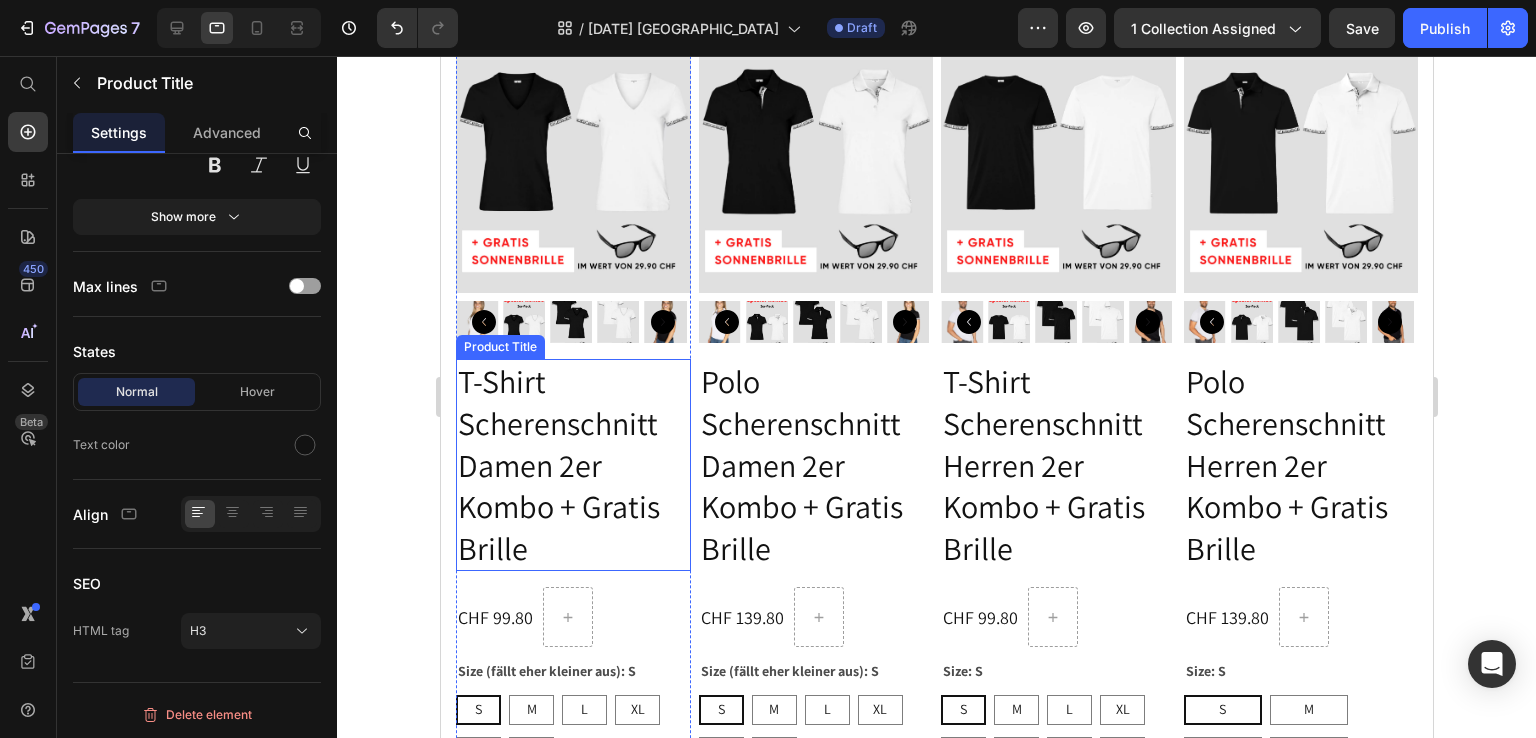click on "T-Shirt Scherenschnitt Damen 2er Kombo + Gratis Brille" at bounding box center [572, 465] 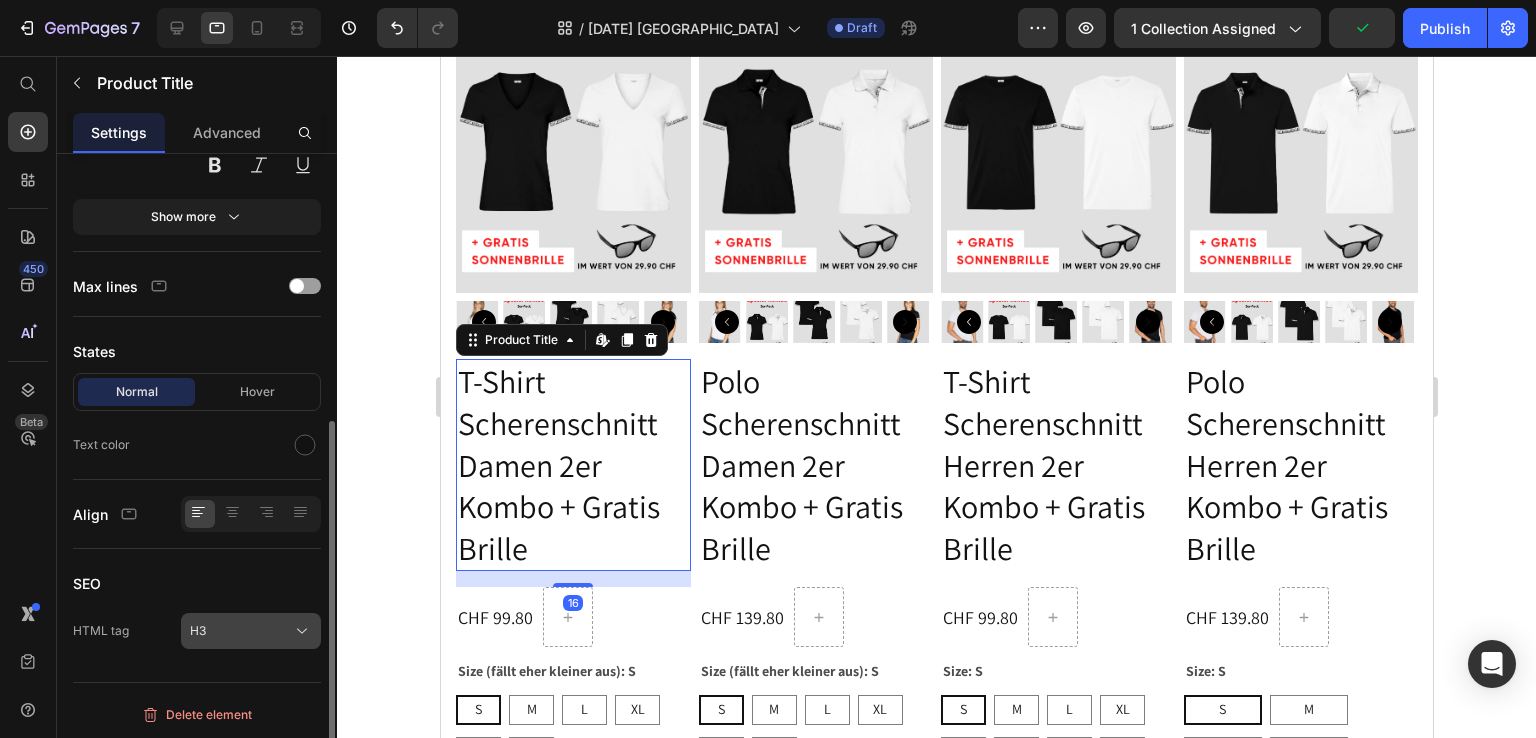 click on "H3" 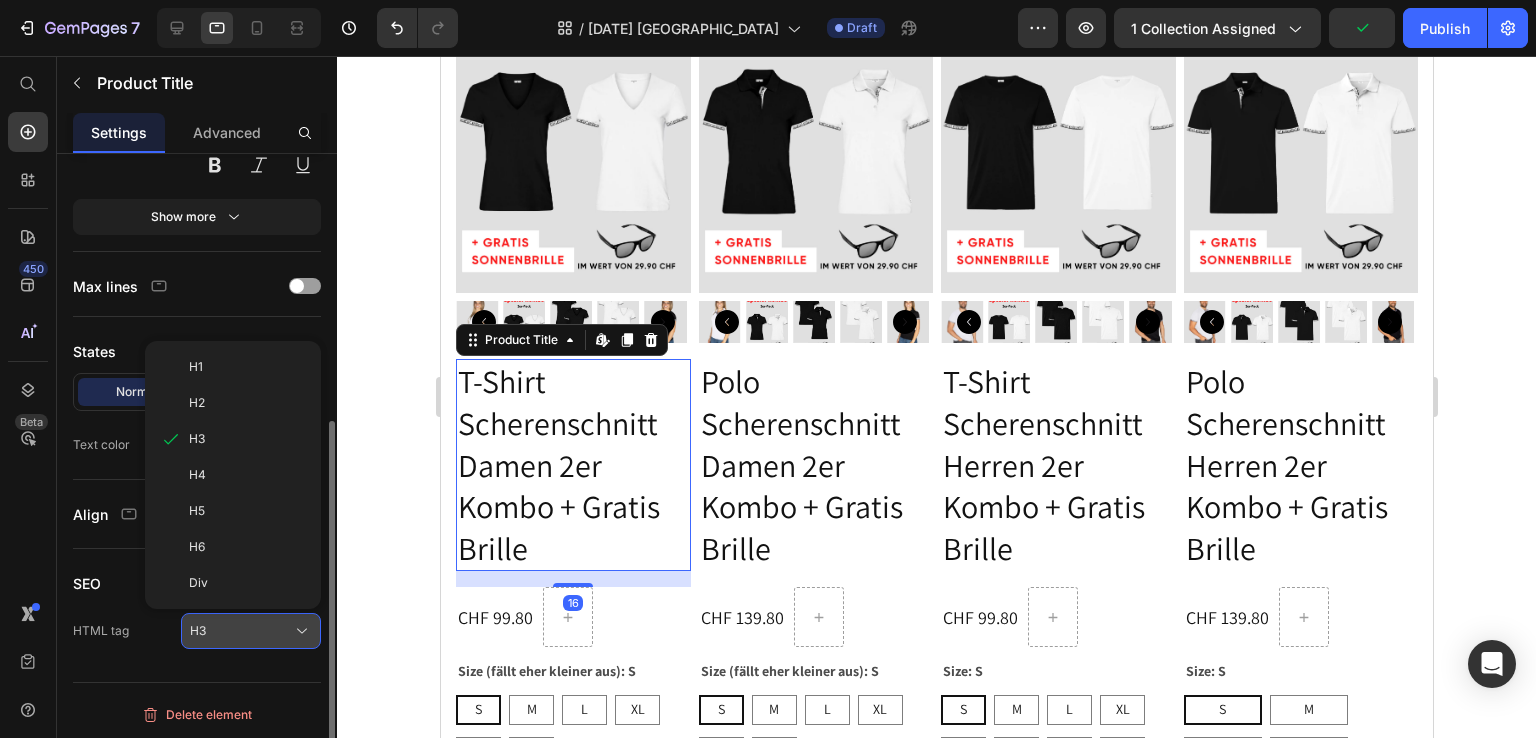 click on "H3" 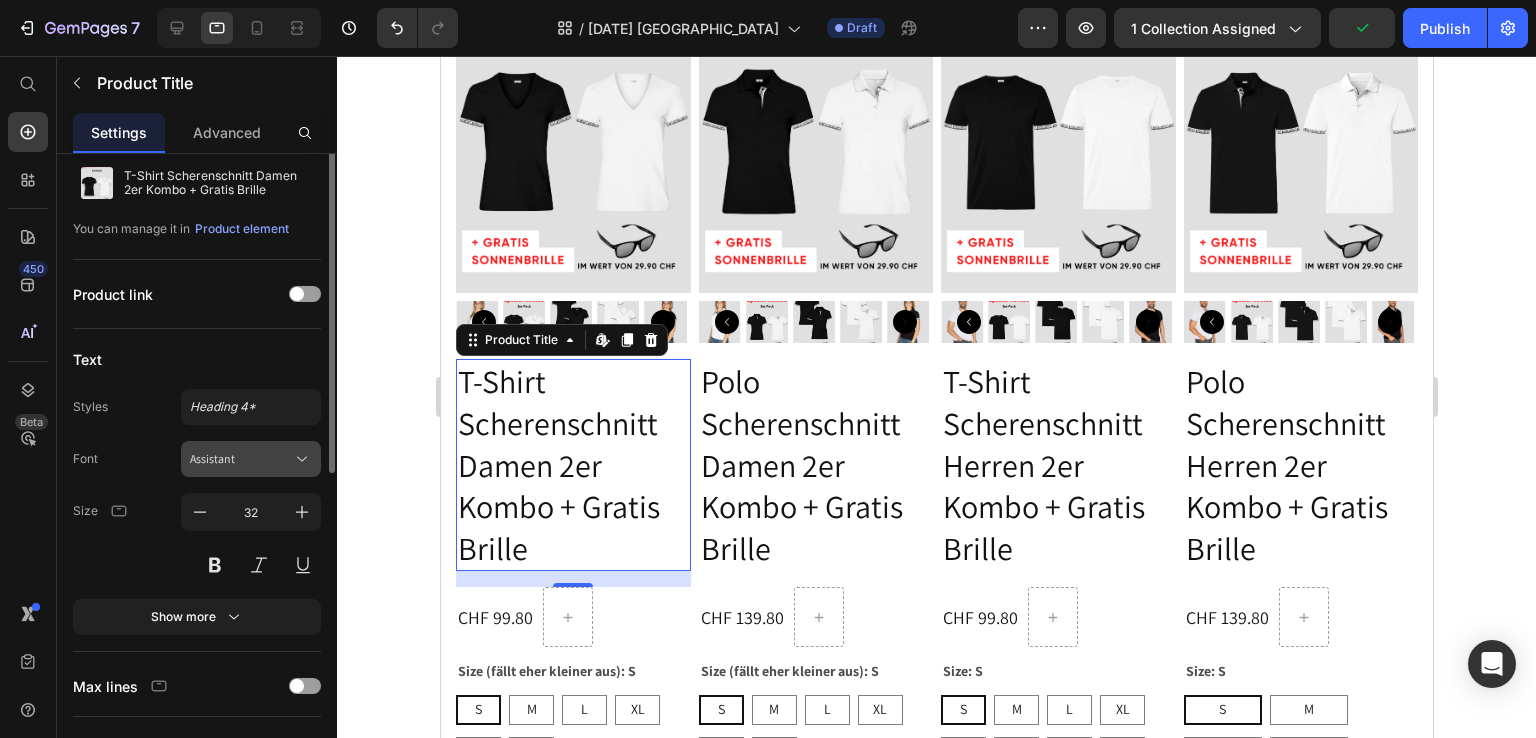 scroll, scrollTop: 0, scrollLeft: 0, axis: both 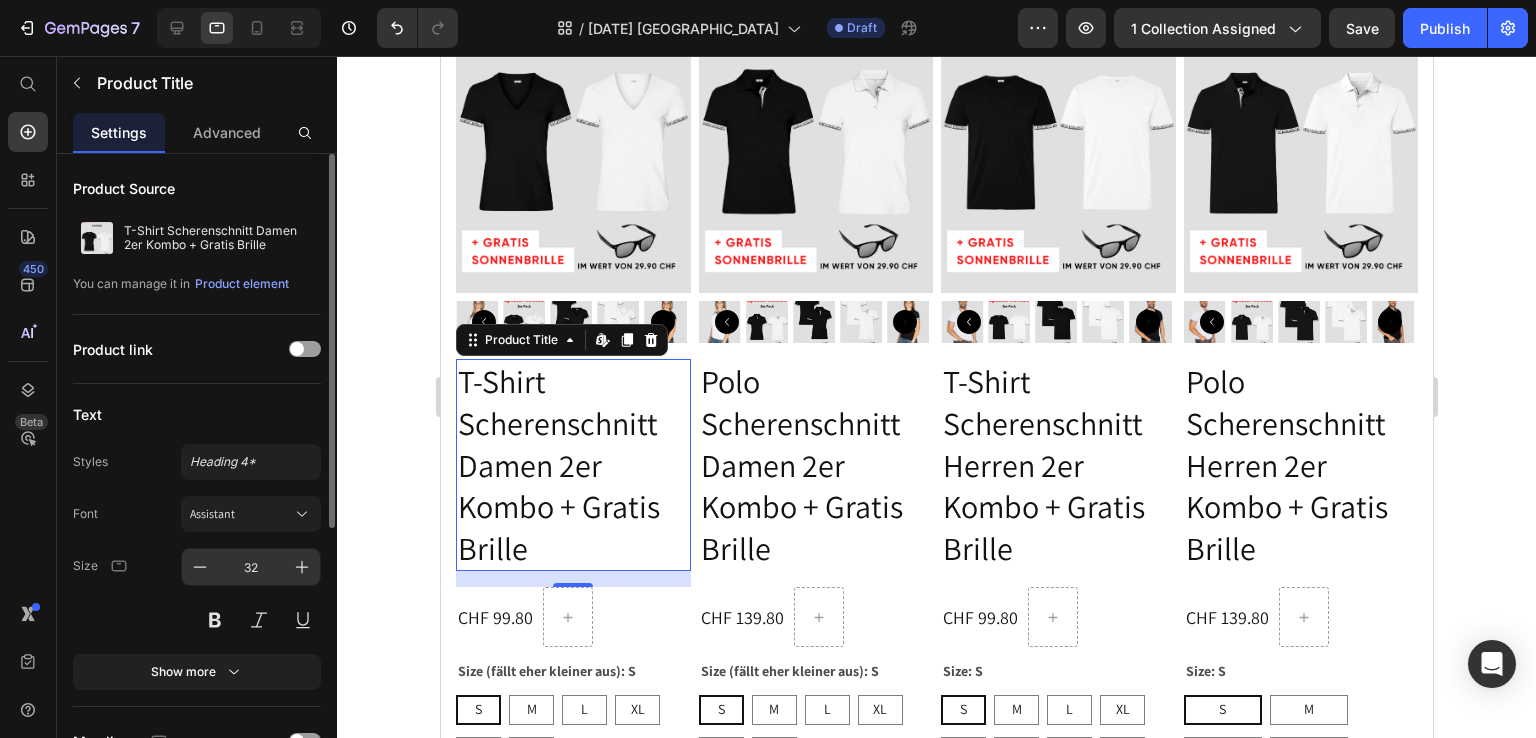click on "32" at bounding box center [251, 567] 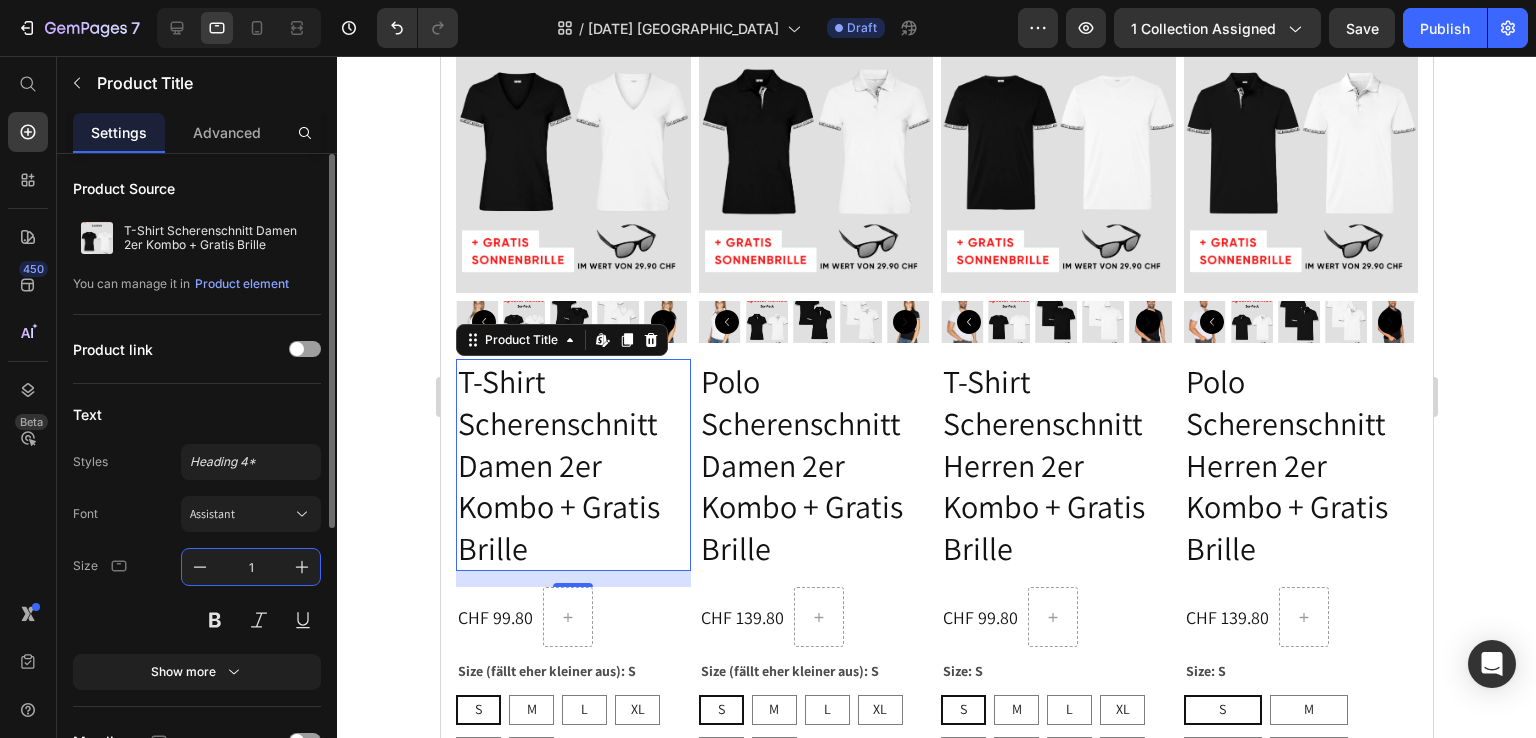type on "16" 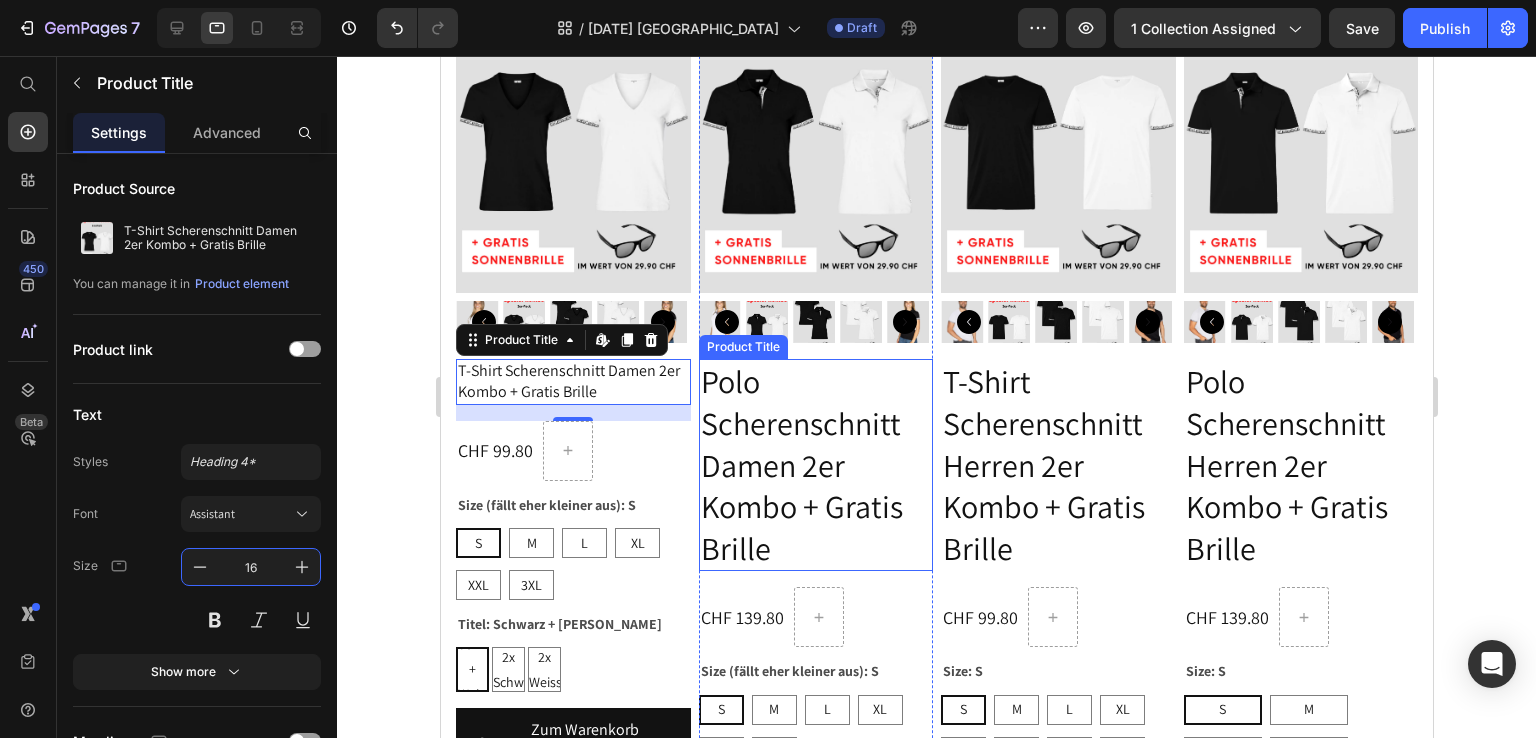 click on "Polo Scherenschnitt Damen 2er Kombo + Gratis Brille" at bounding box center (815, 465) 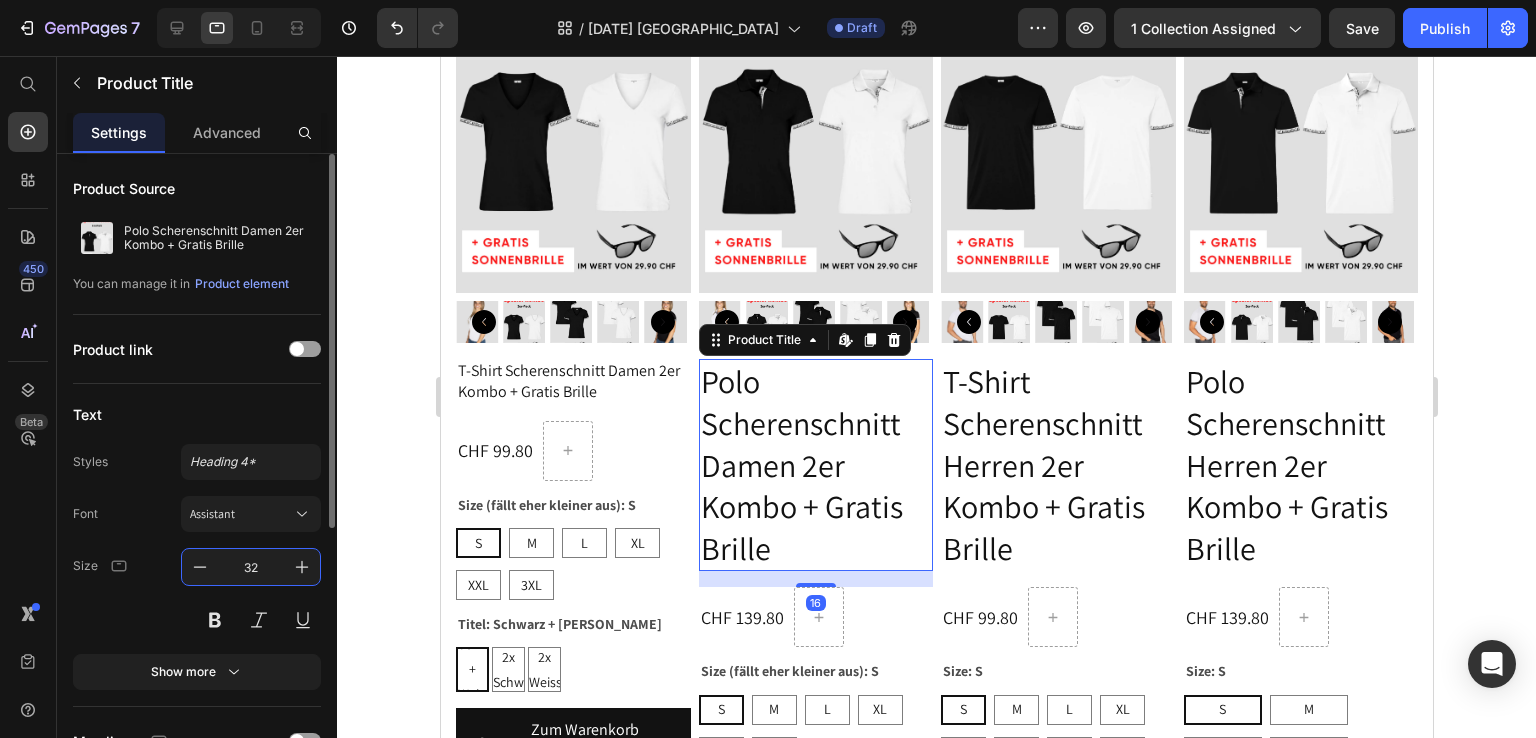 click on "32" at bounding box center [251, 567] 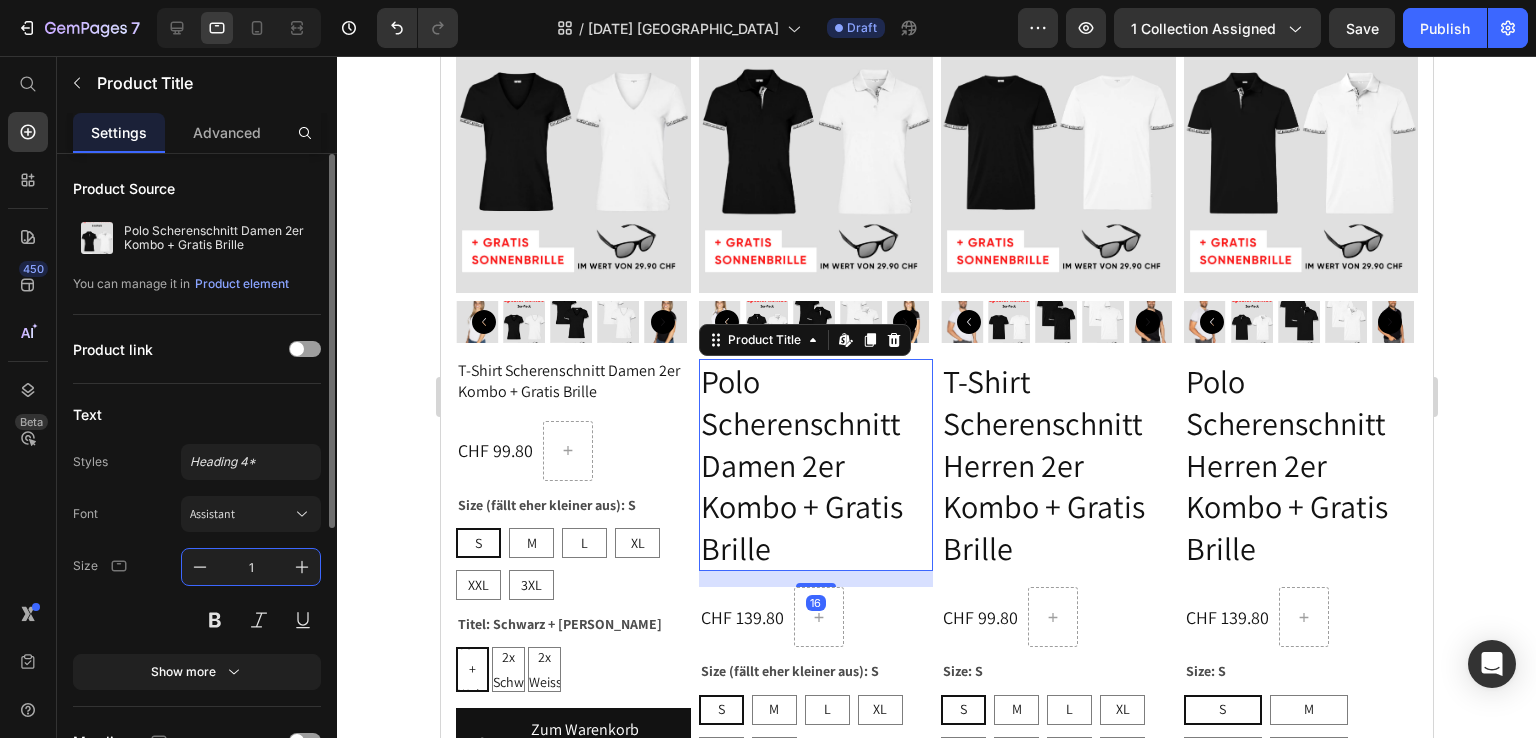 type on "16" 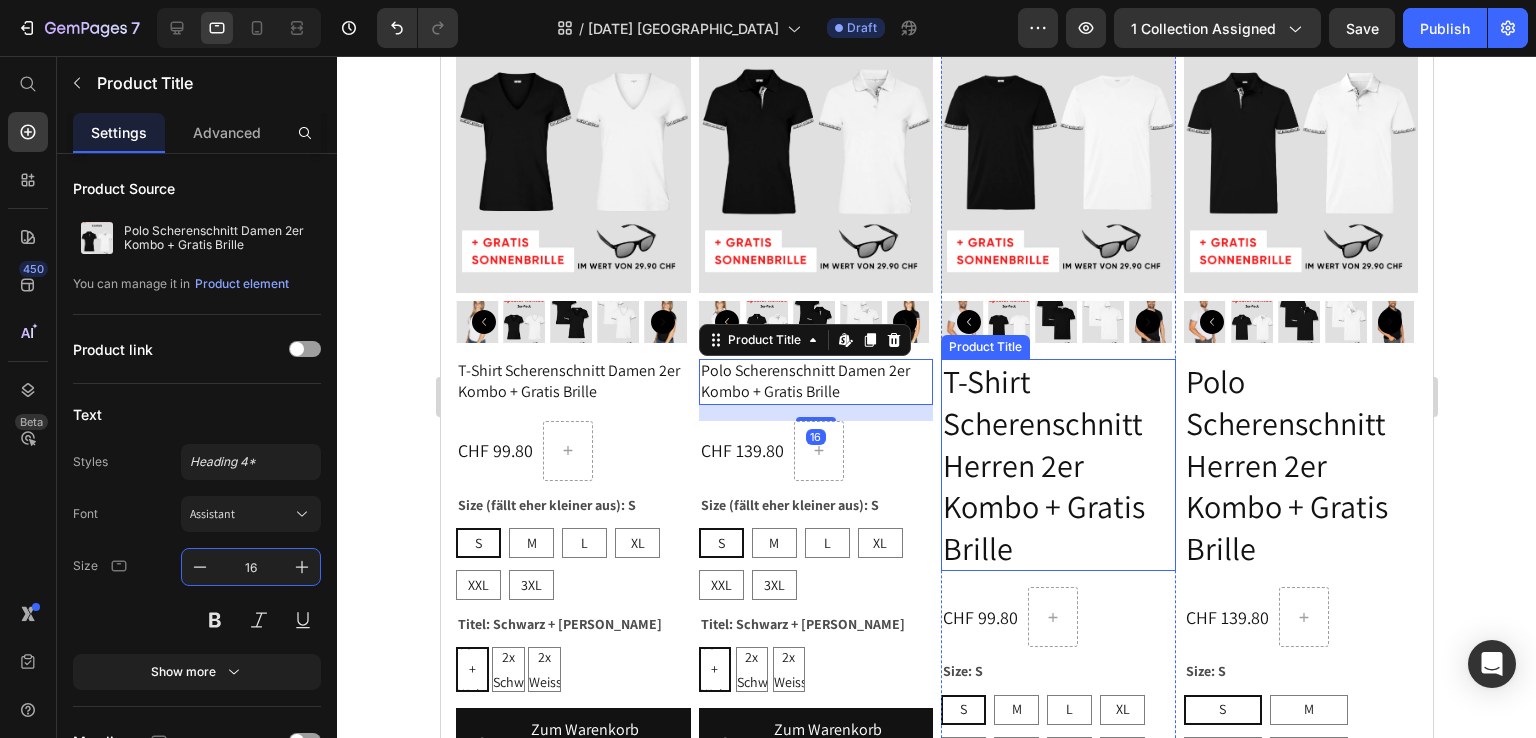 click on "T-Shirt Scherenschnitt Herren 2er Kombo + Gratis Brille" at bounding box center (1057, 465) 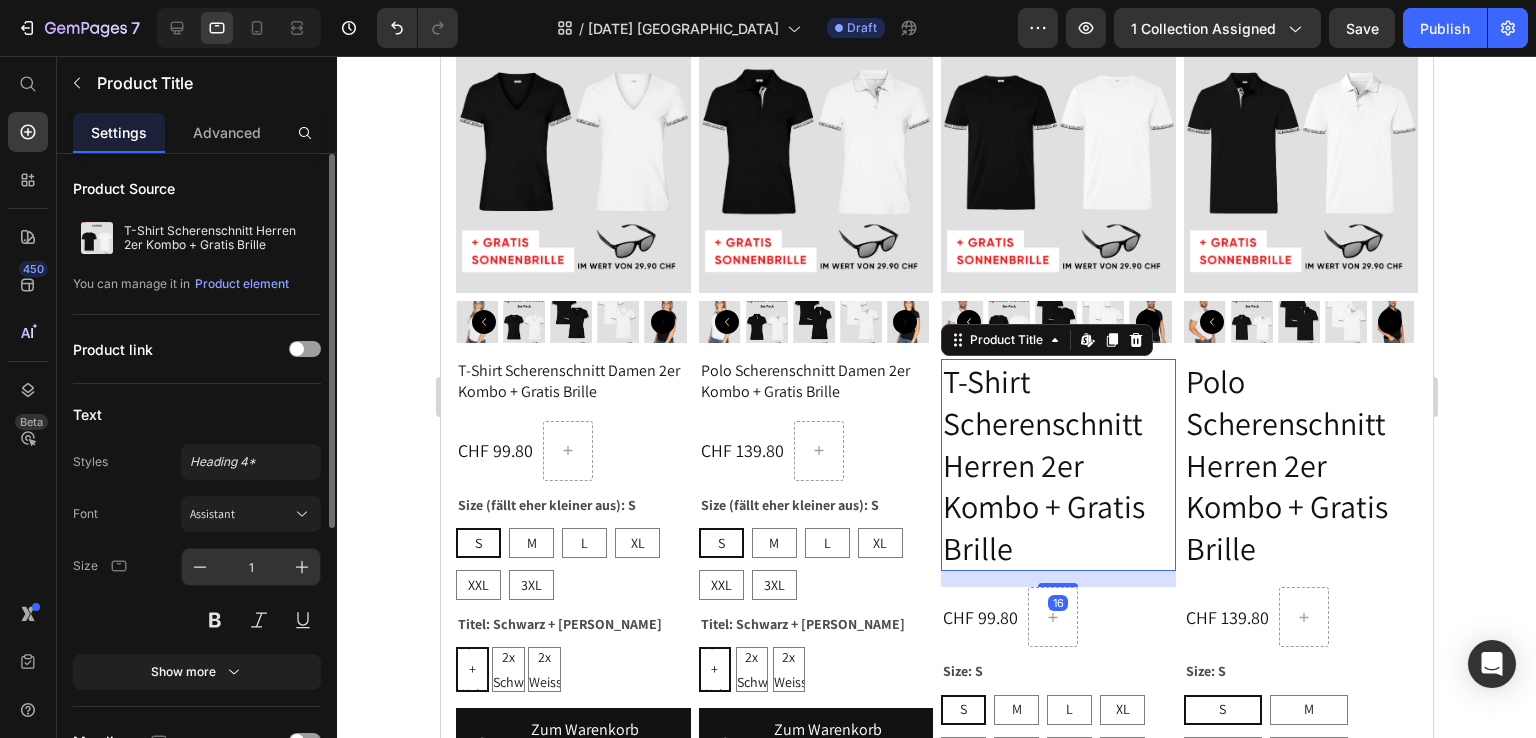 click on "1" at bounding box center [251, 567] 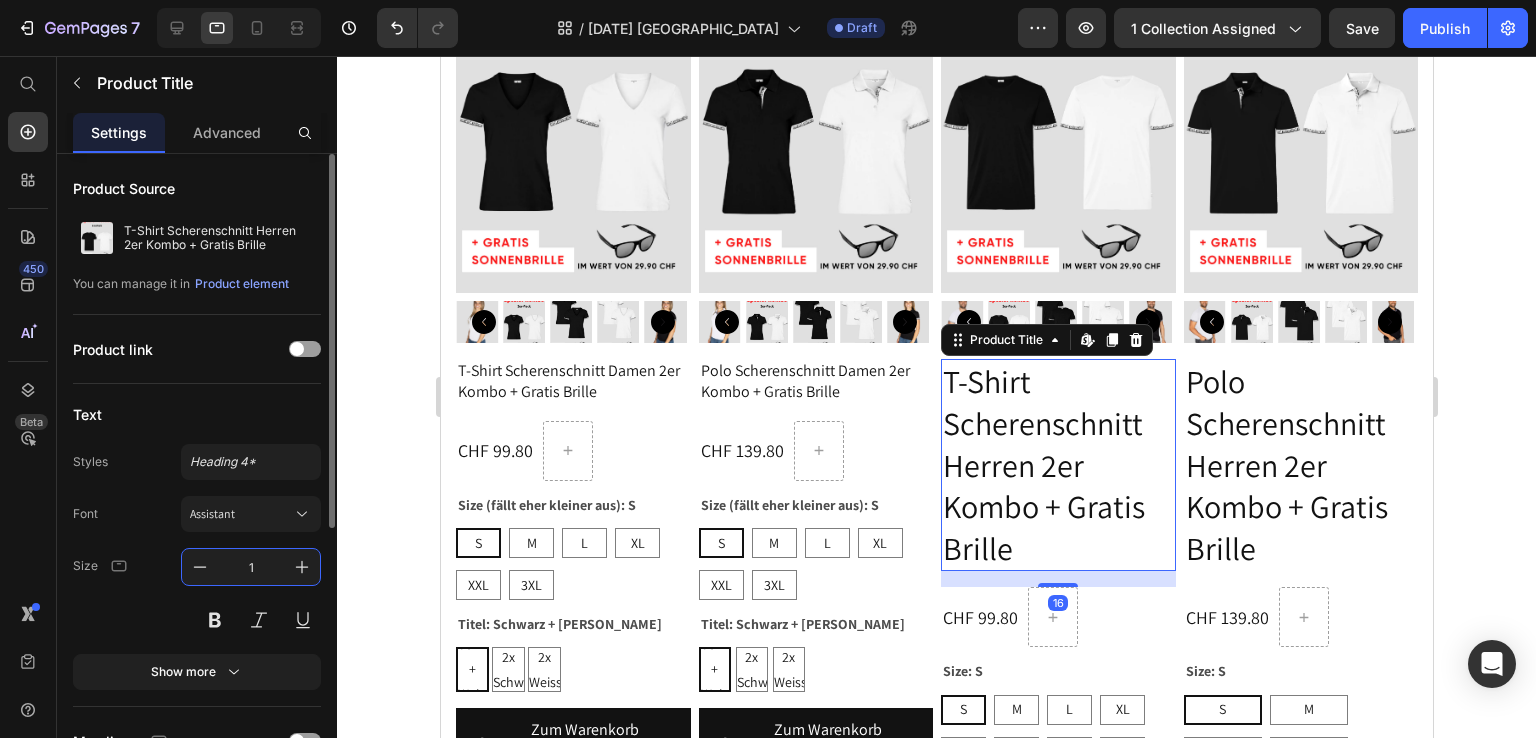 type on "16" 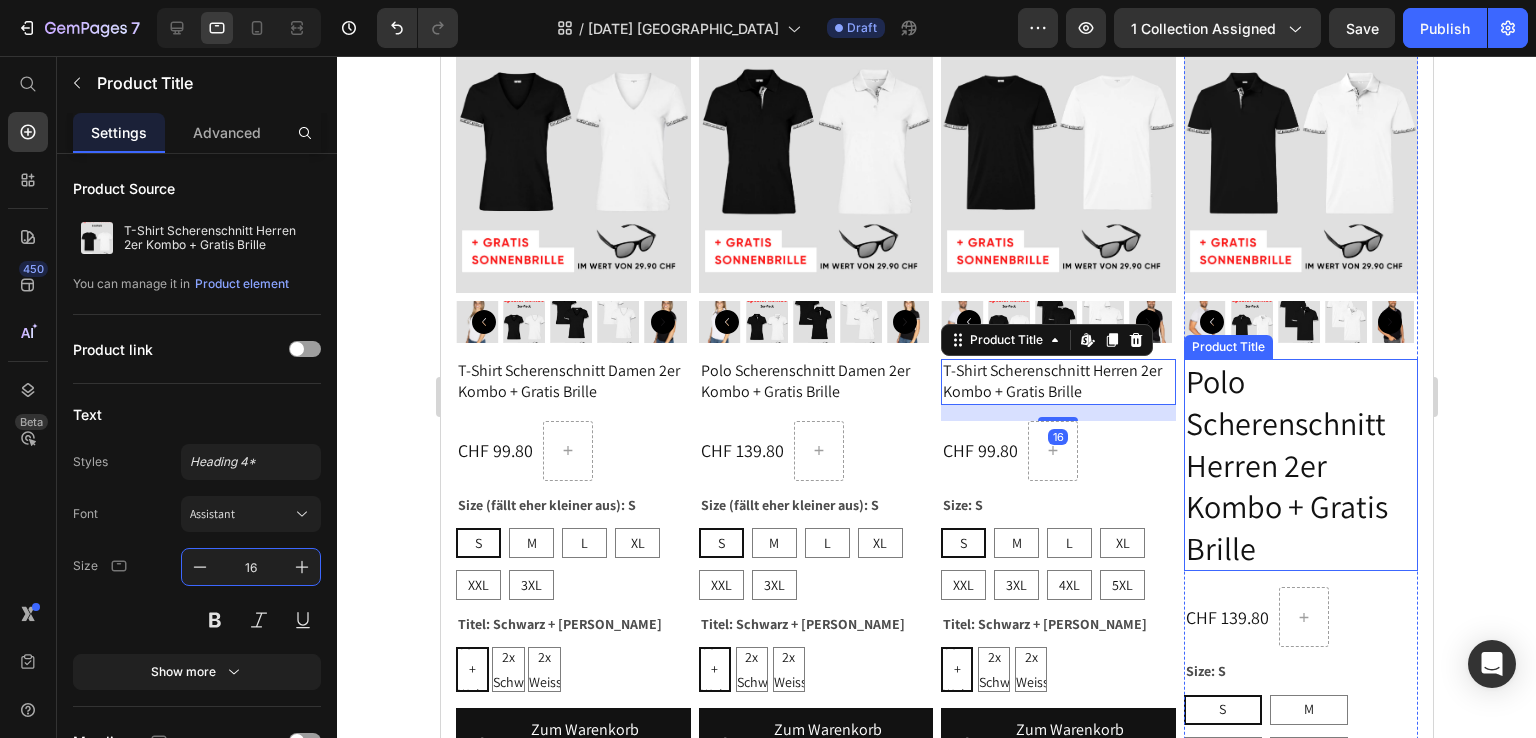 click on "Polo Scherenschnitt Herren 2er Kombo + Gratis Brille" at bounding box center [1300, 465] 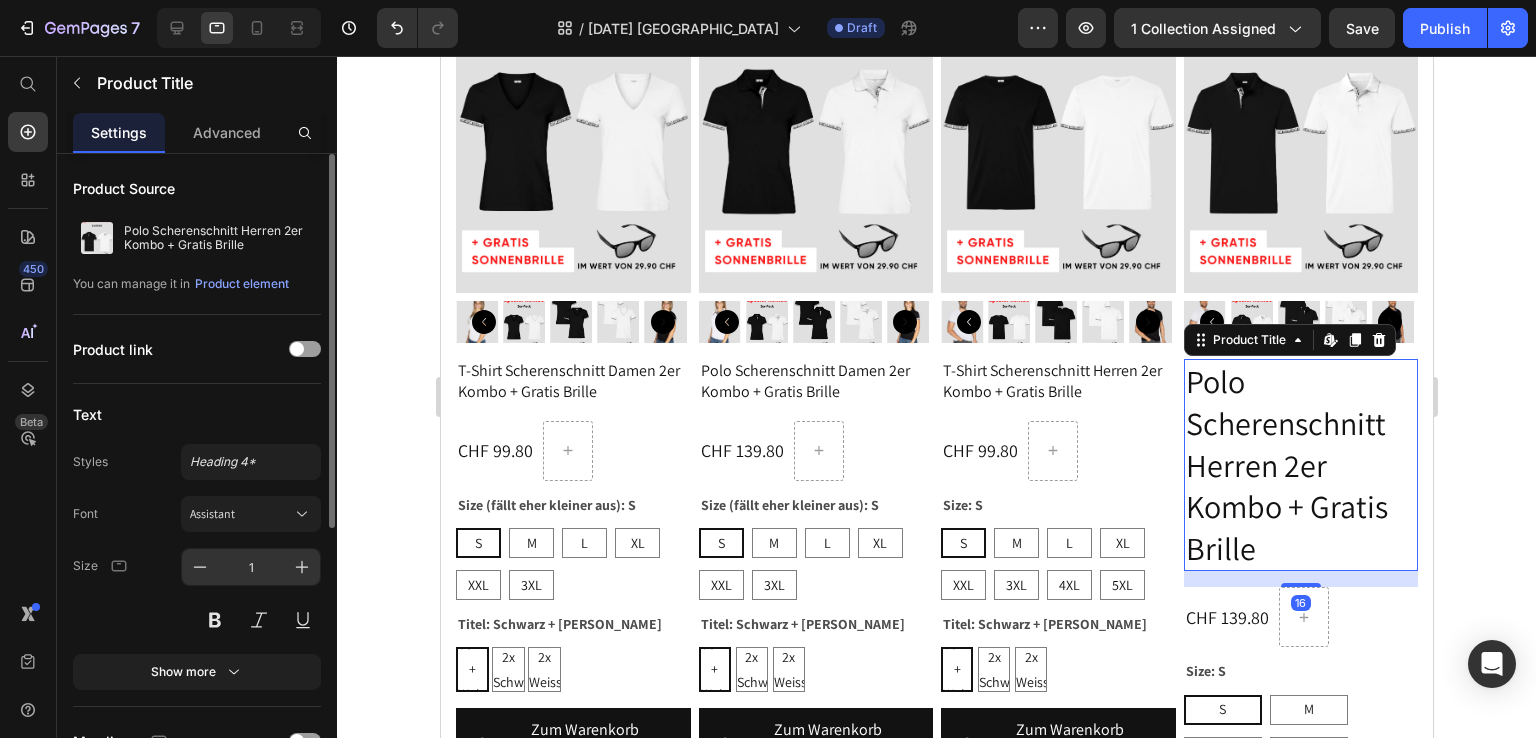 click on "1" at bounding box center [251, 567] 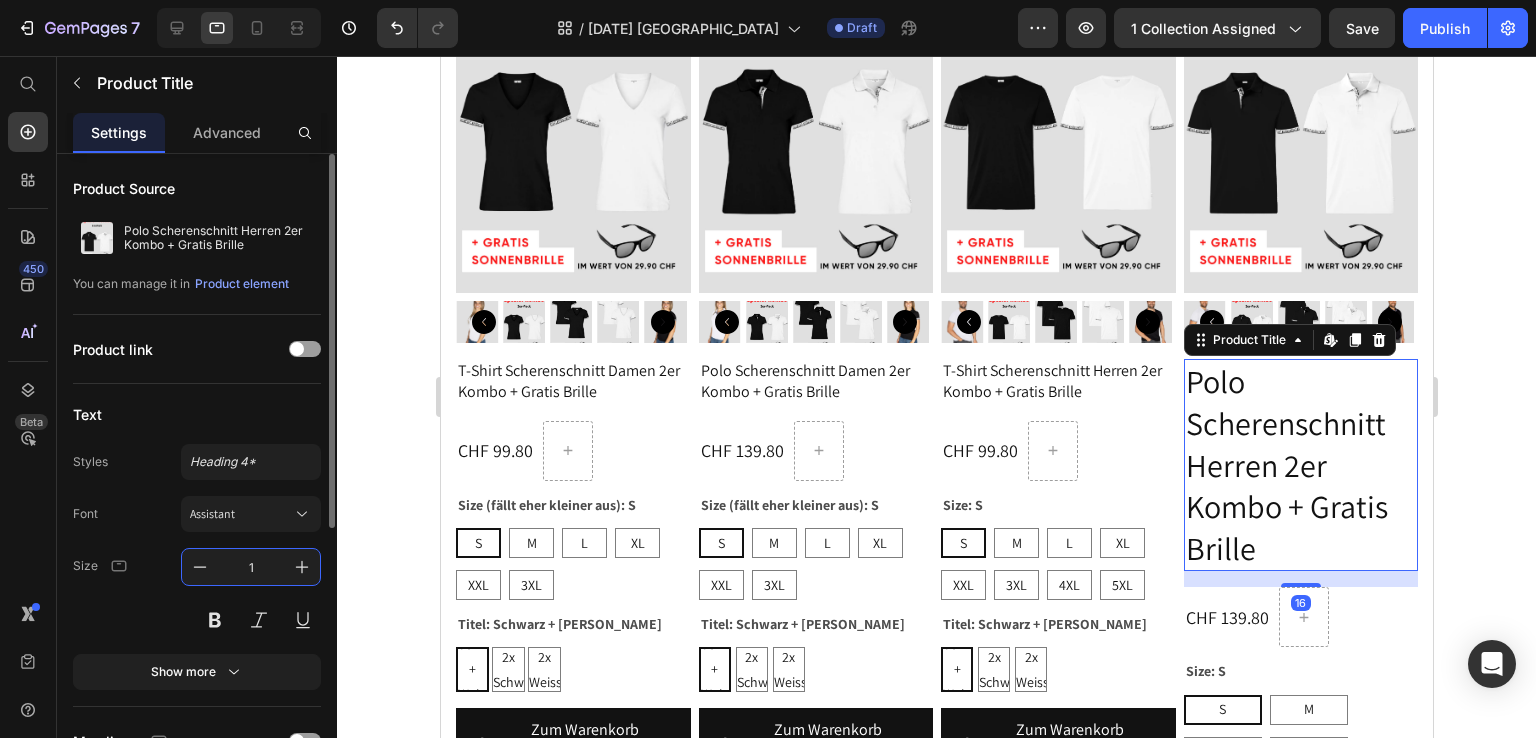 type on "16" 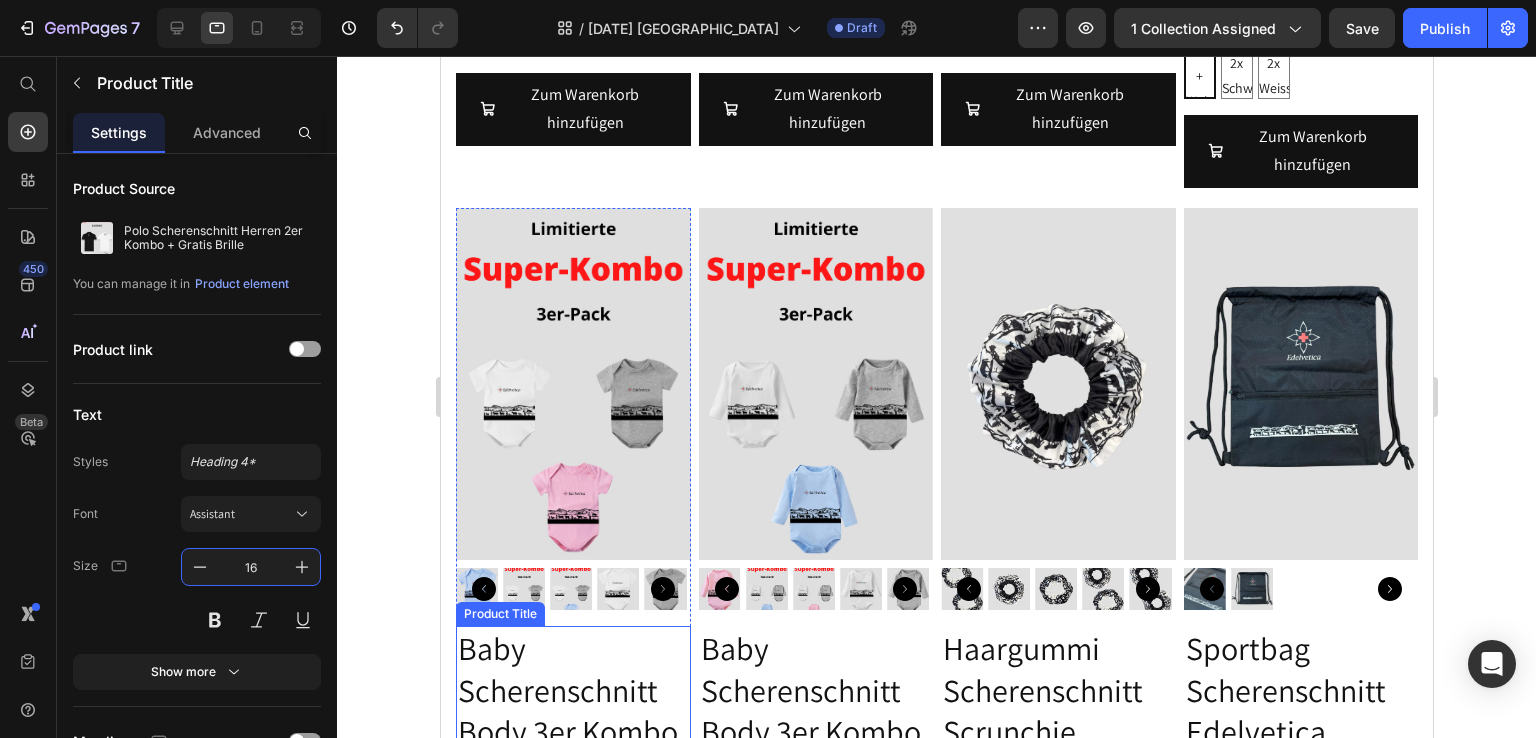 scroll, scrollTop: 5200, scrollLeft: 0, axis: vertical 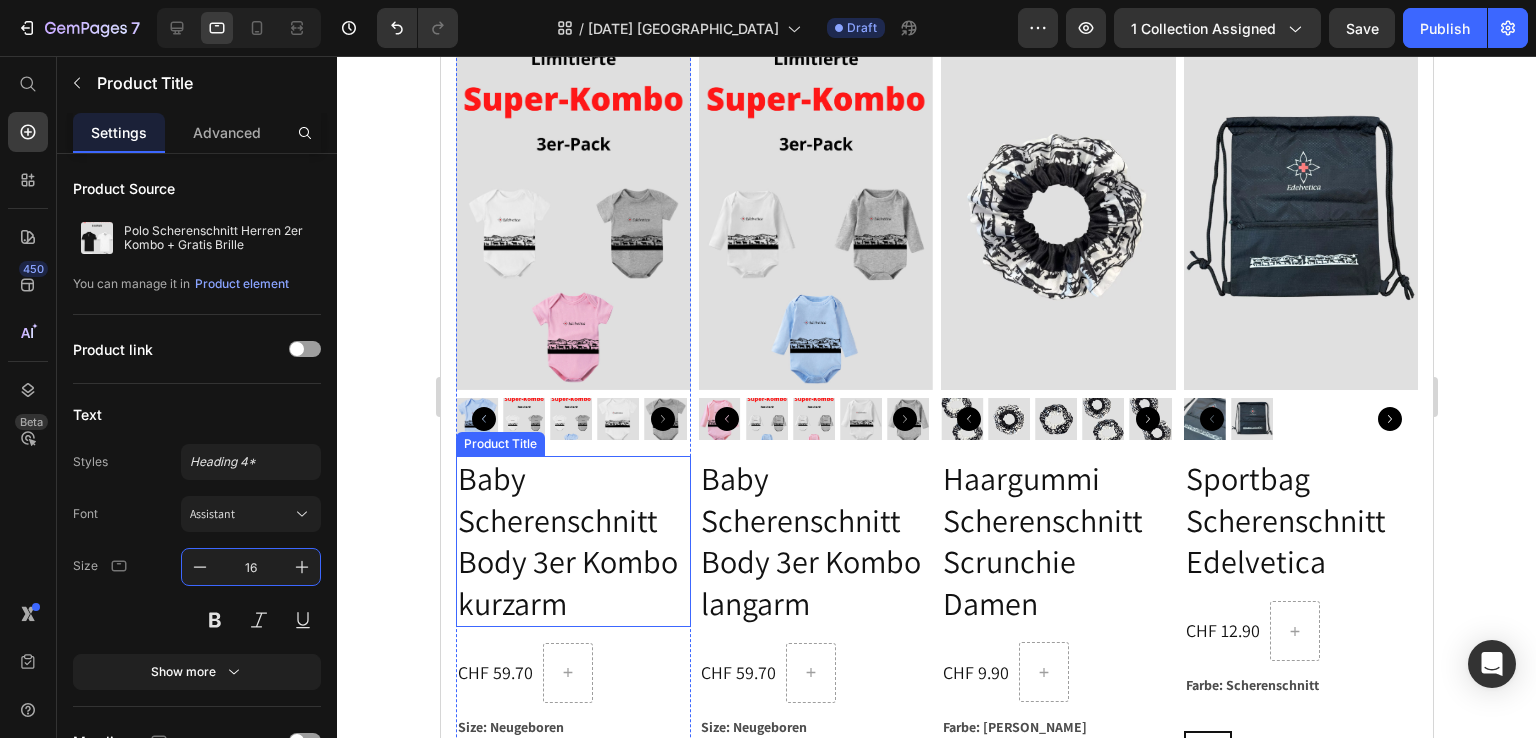 click on "Baby Scherenschnitt Body 3er Kombo kurzarm" at bounding box center (572, 541) 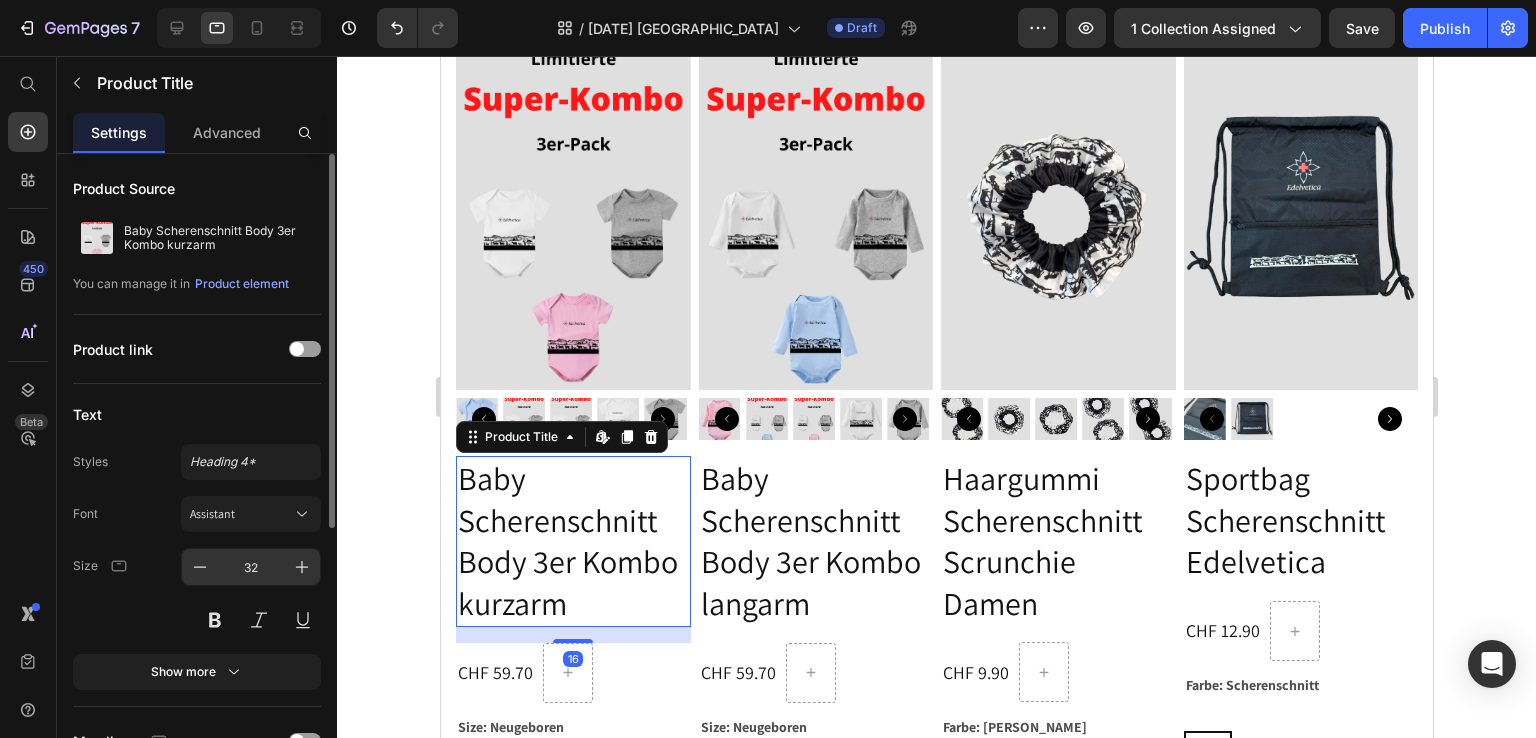 click on "32" at bounding box center (251, 567) 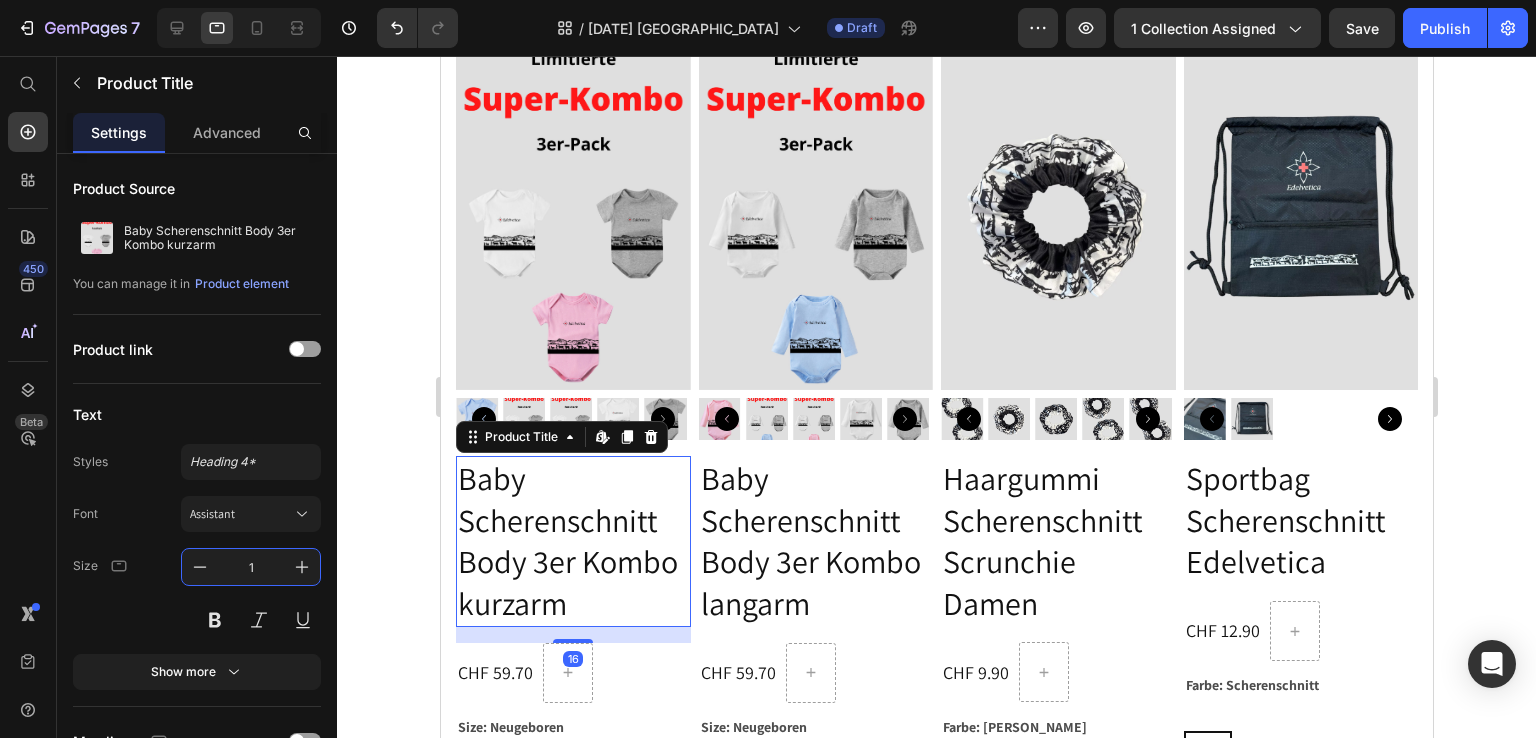 type on "16" 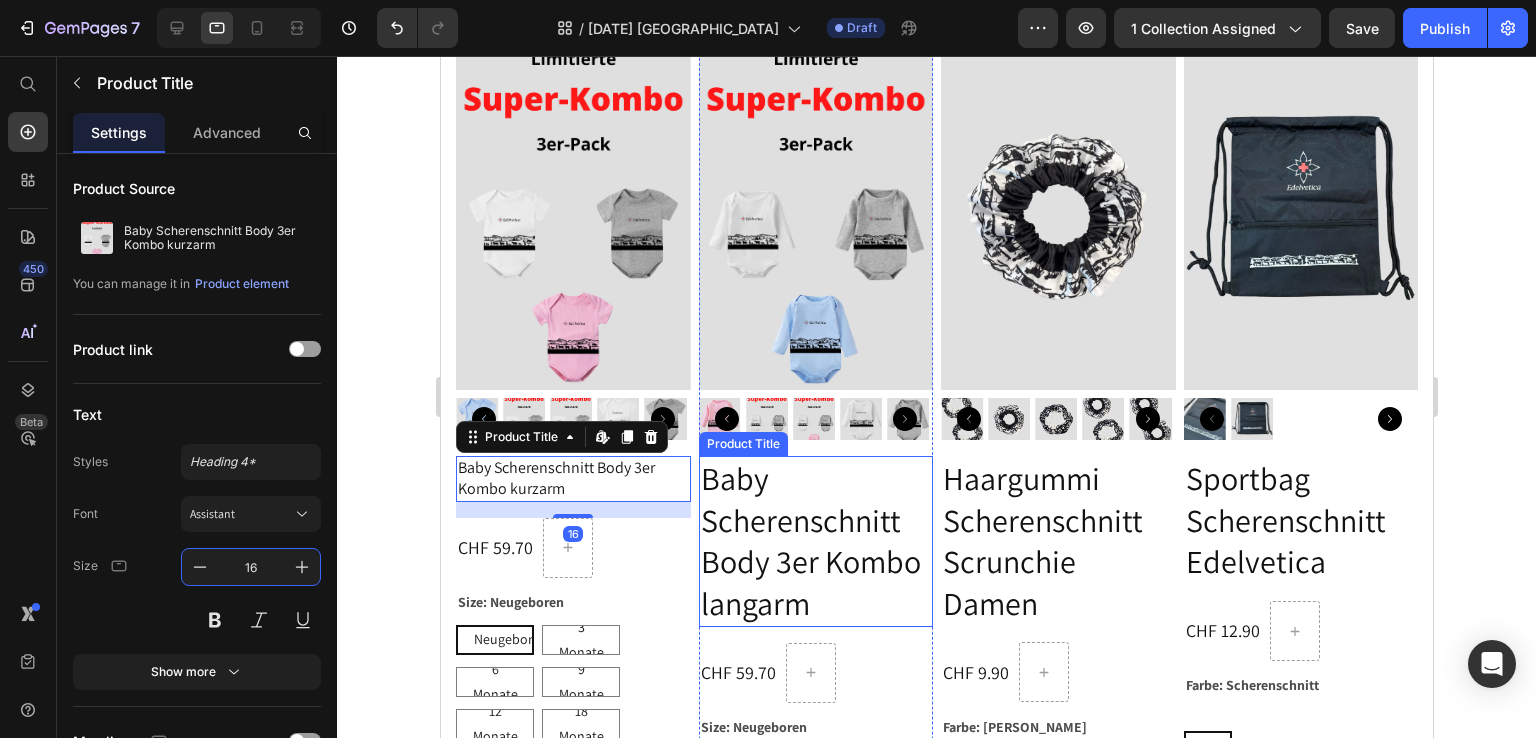 click on "Baby Scherenschnitt Body 3er Kombo langarm" at bounding box center (815, 541) 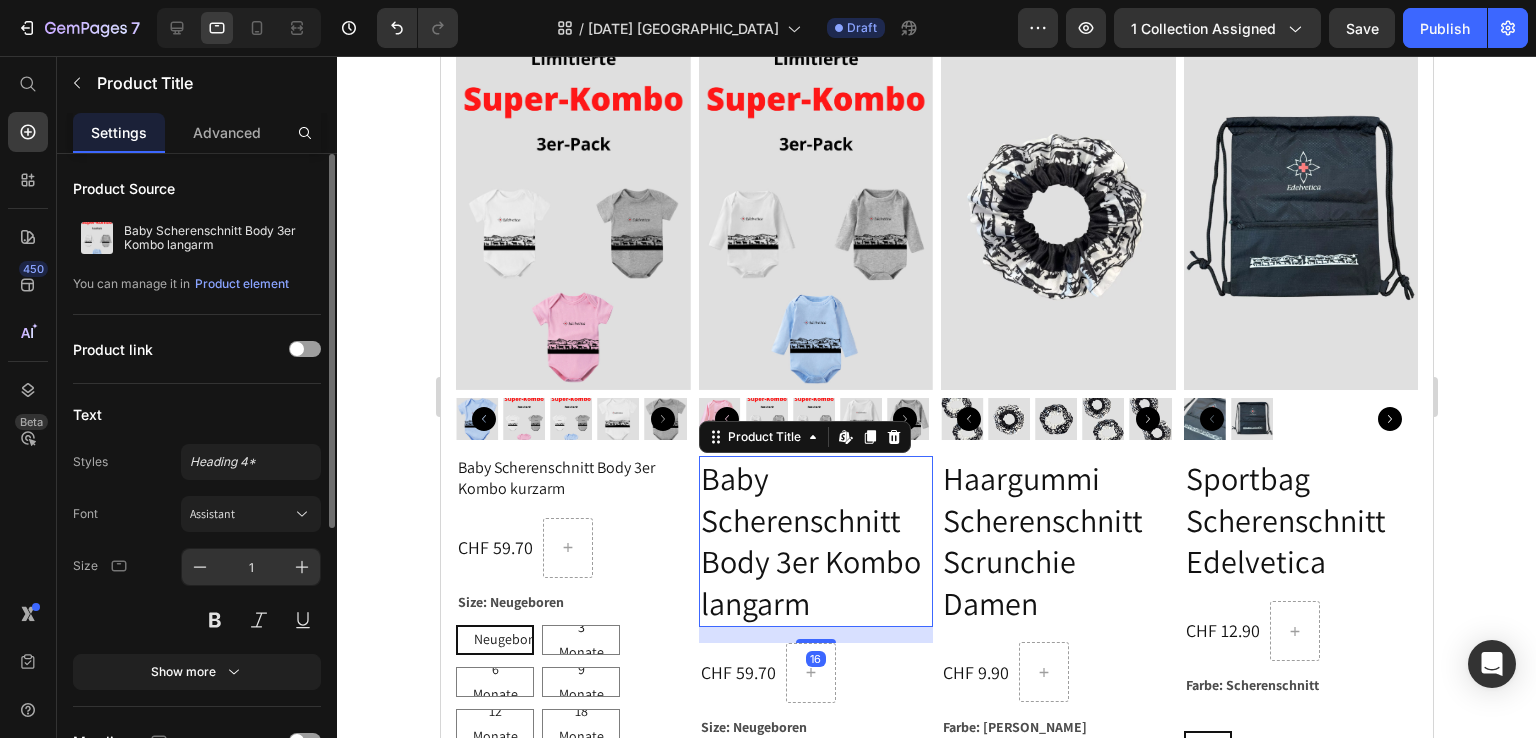 click on "1" at bounding box center [251, 567] 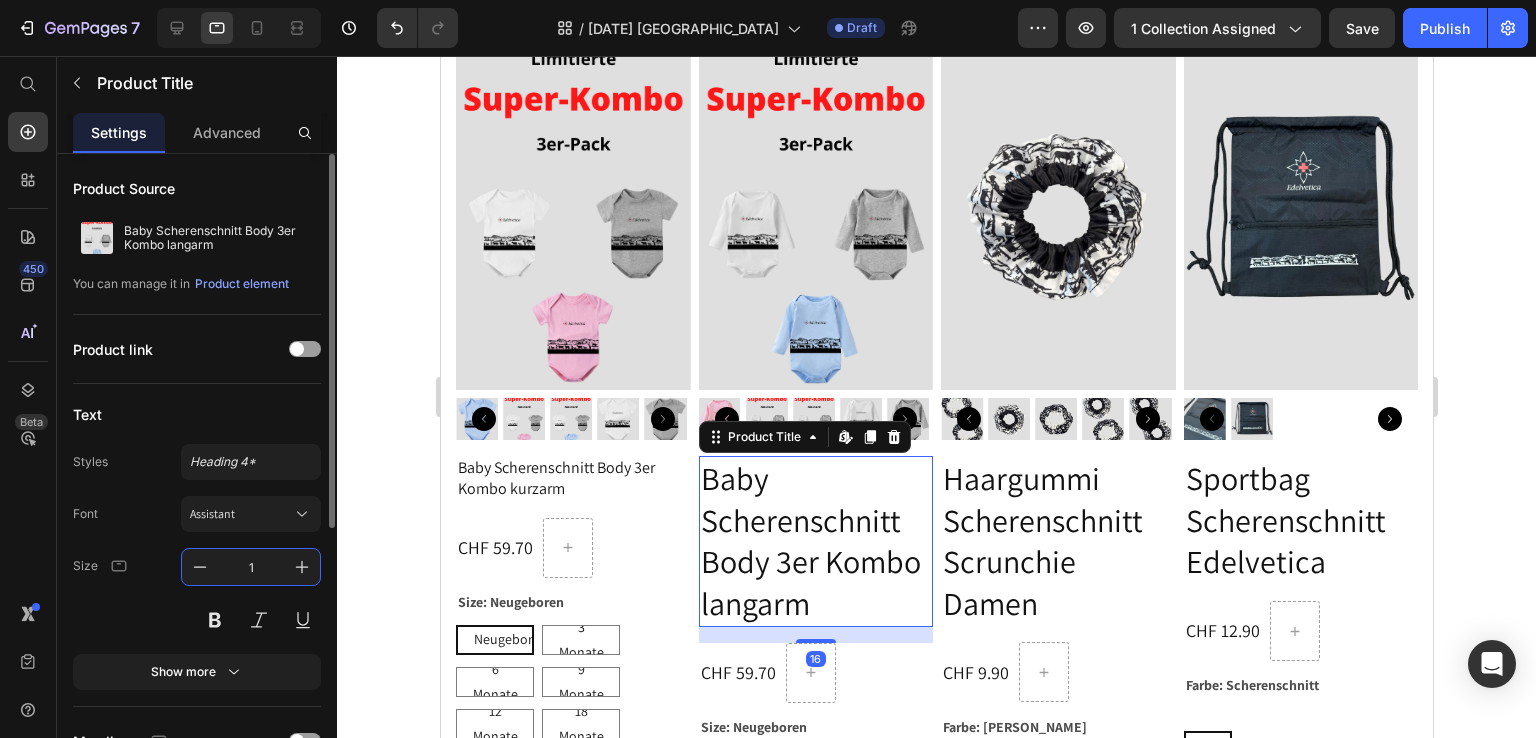 type on "16" 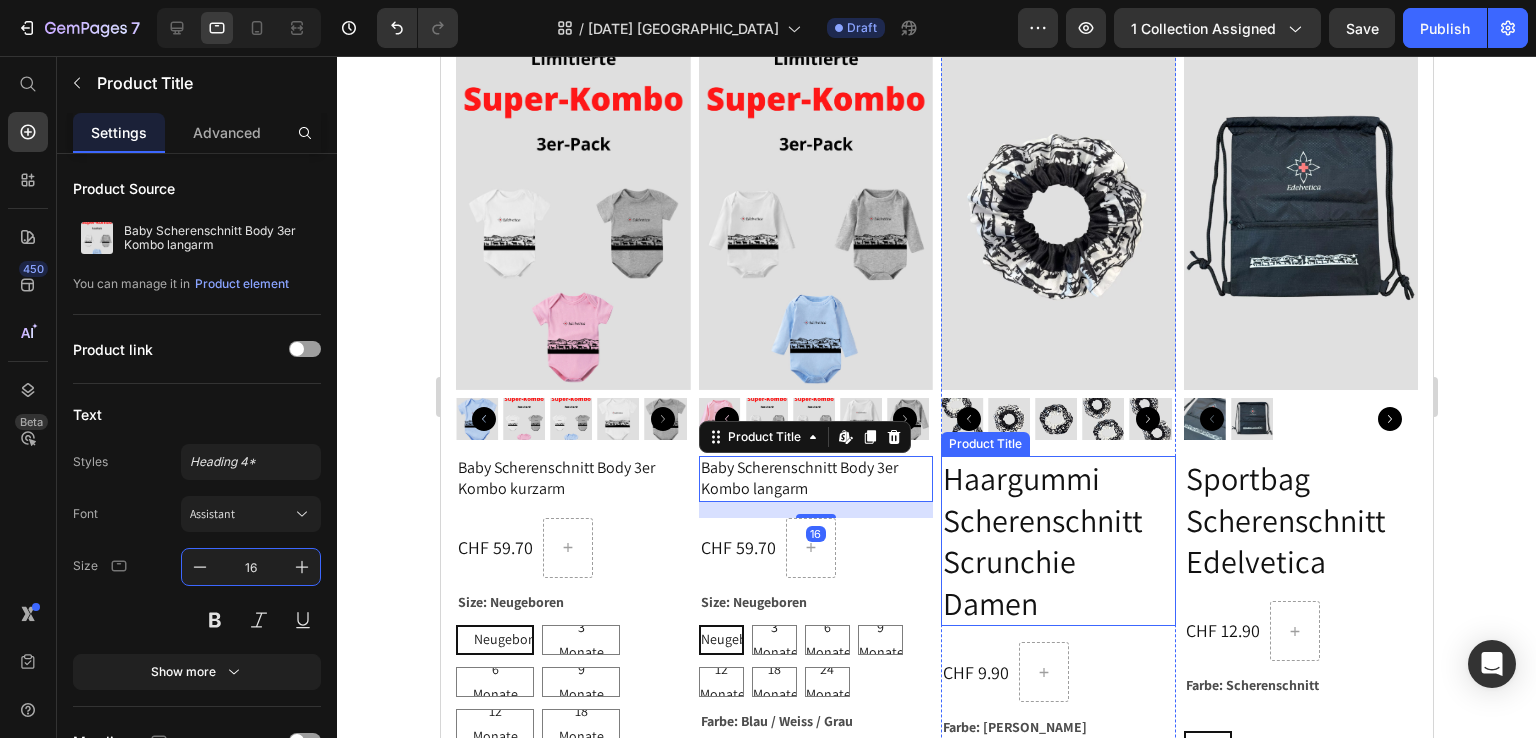 click on "Haargummi Scherenschnitt Scrunchie Damen" at bounding box center [1057, 541] 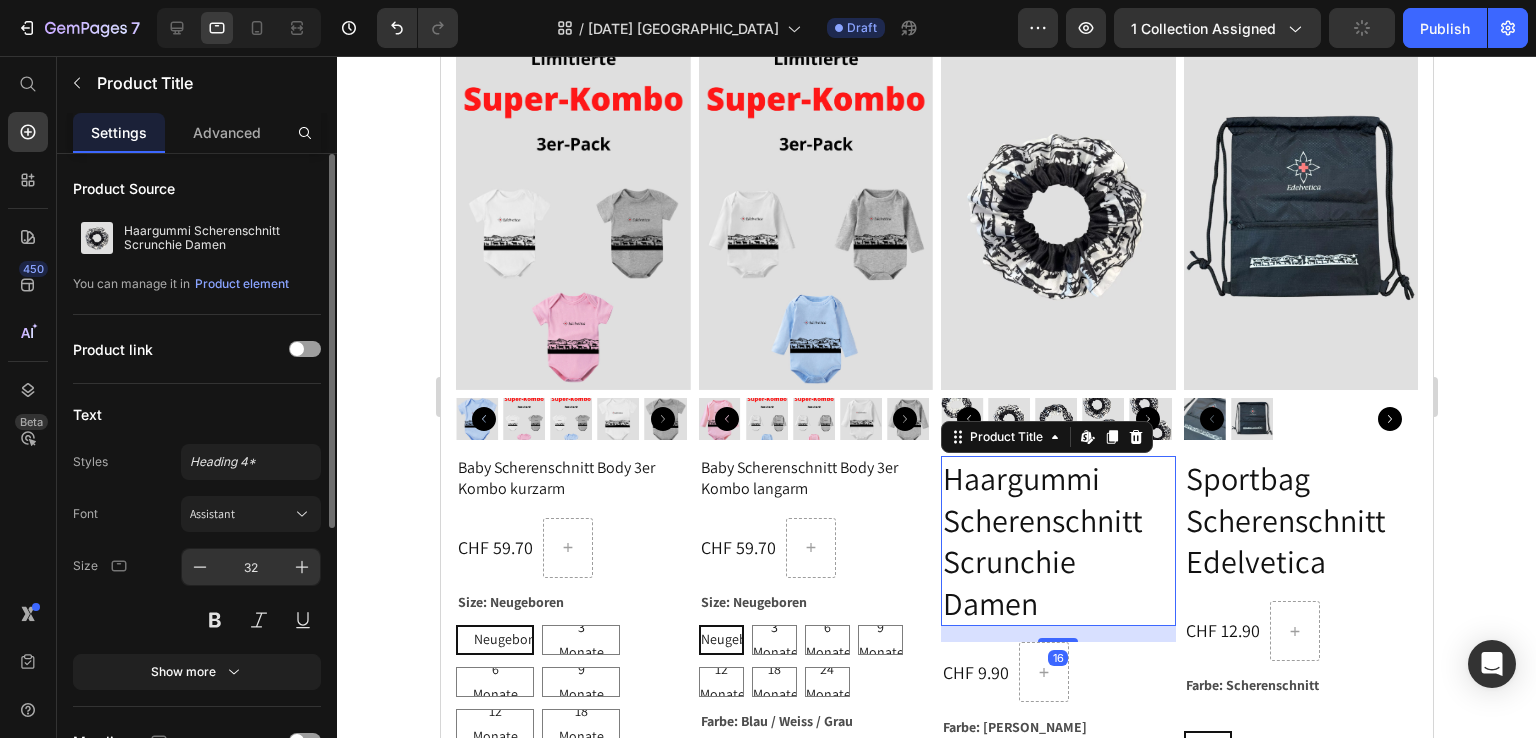 click on "32" at bounding box center [251, 567] 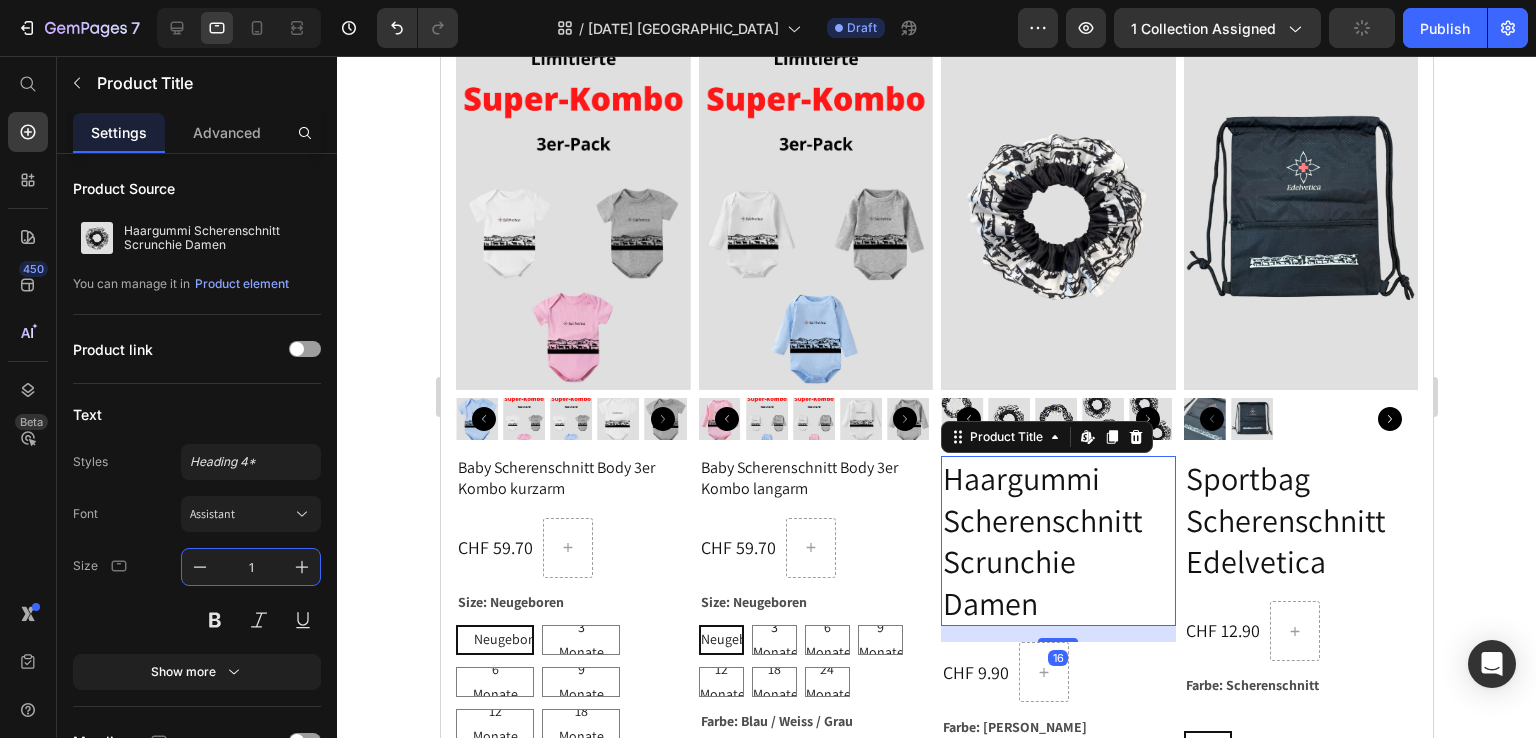type on "16" 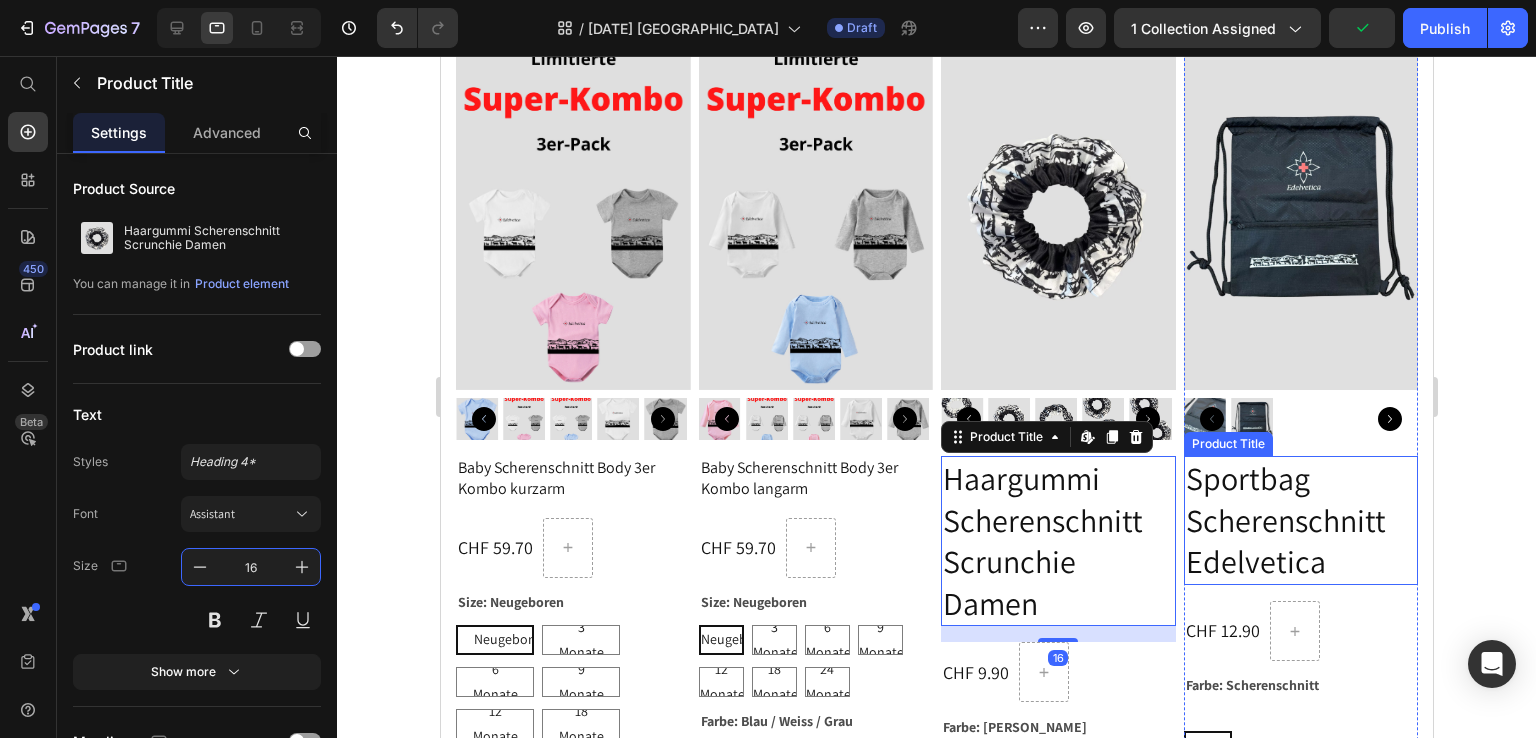 click on "Sportbag Scherenschnitt Edelvetica" at bounding box center [1300, 520] 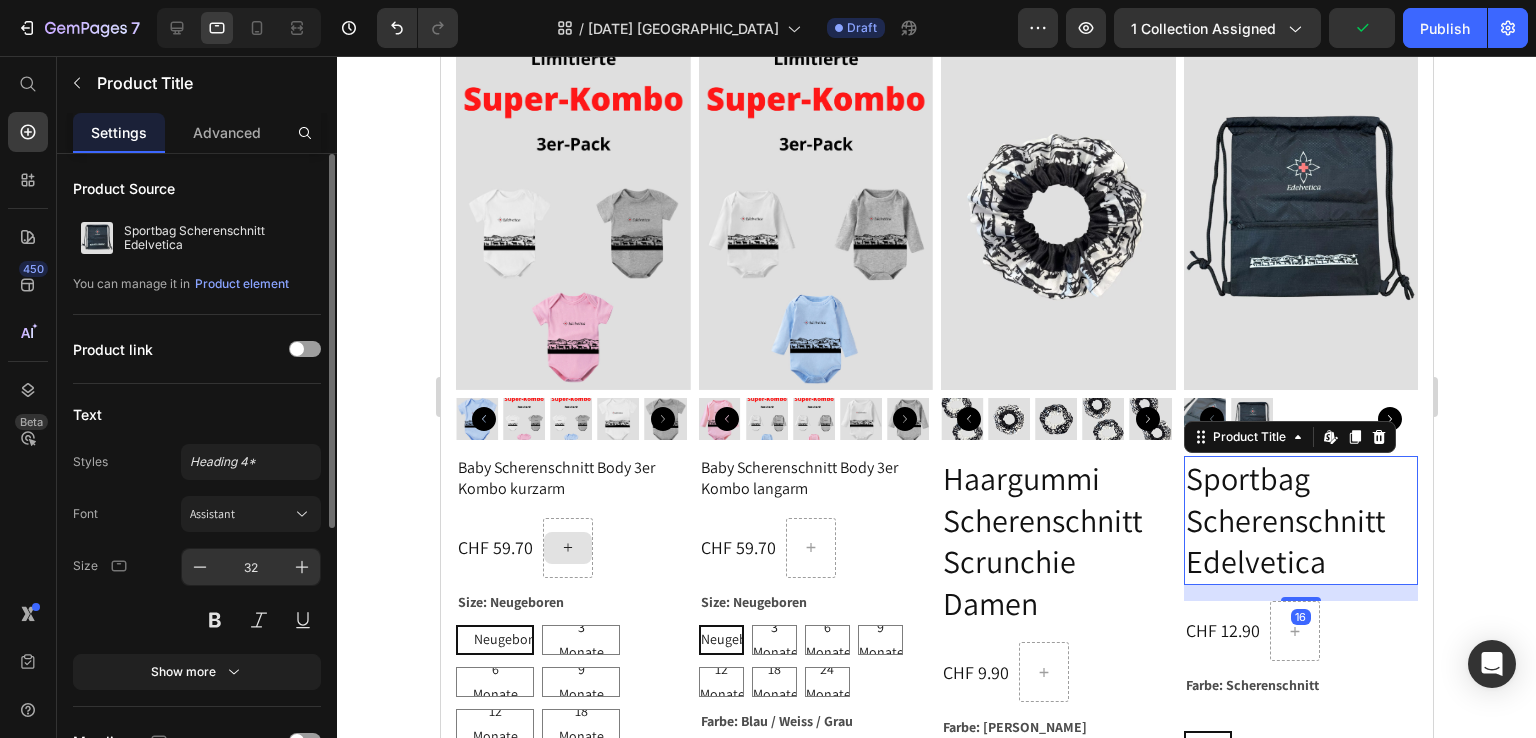 click on "32" at bounding box center (251, 567) 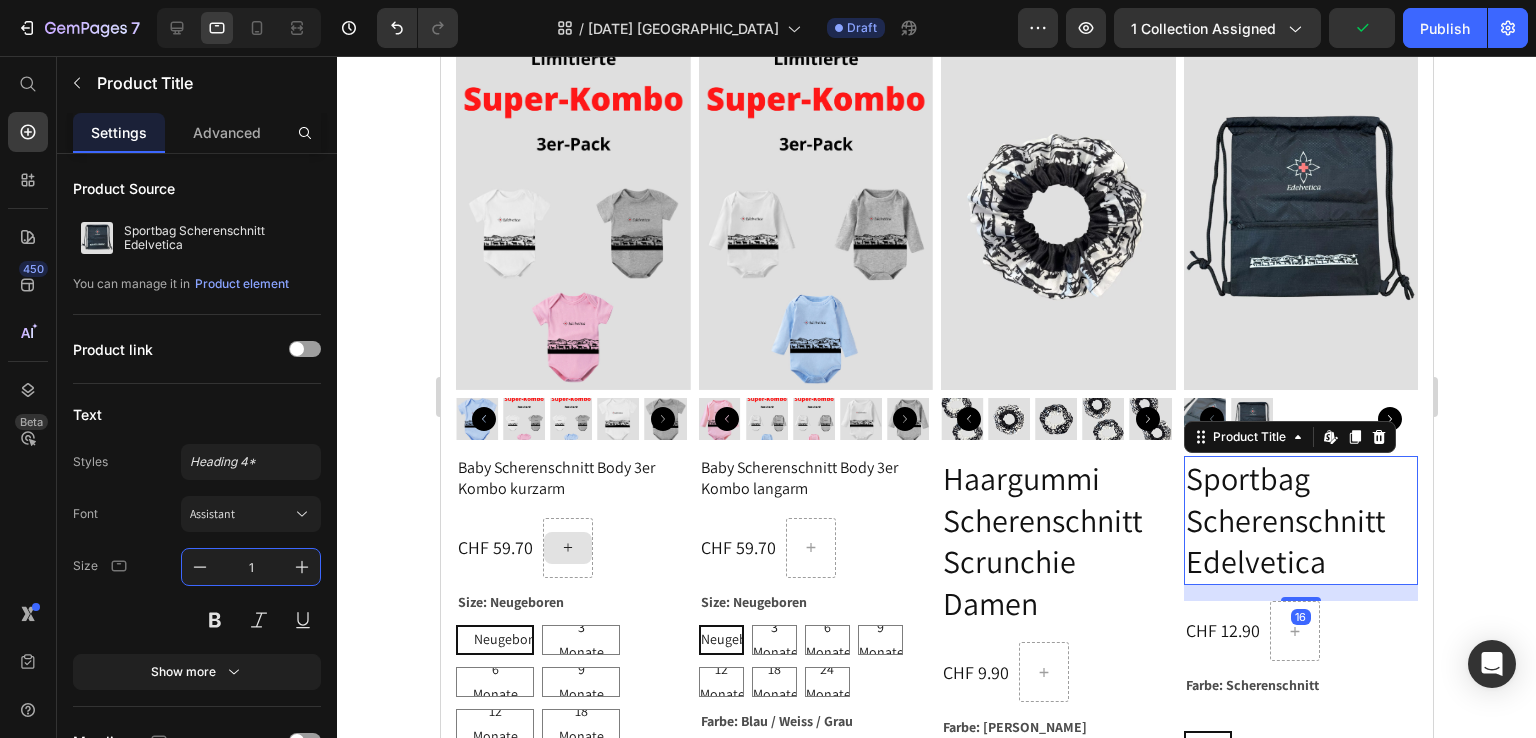 type on "16" 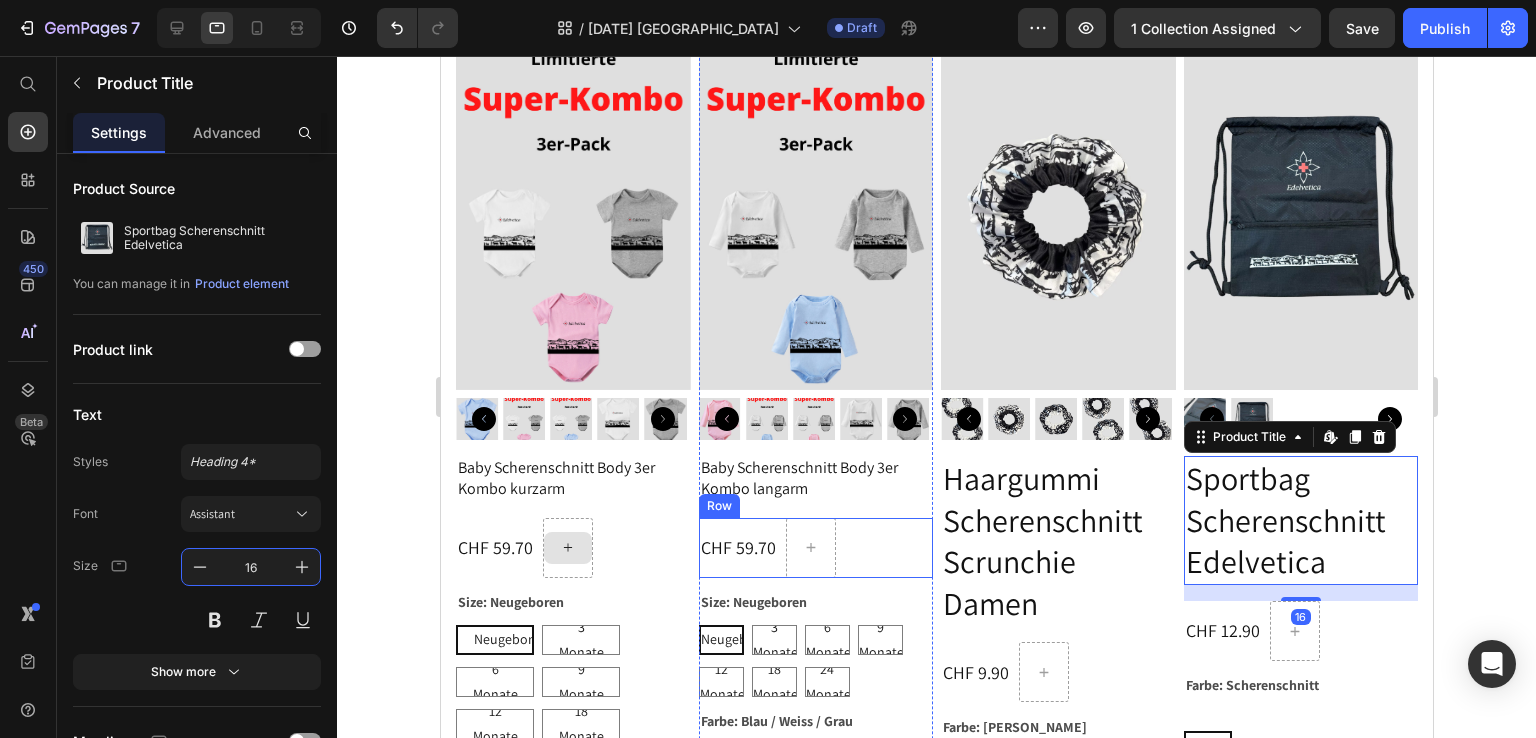 click on "Haargummi Scherenschnitt Scrunchie Damen" at bounding box center [1057, 541] 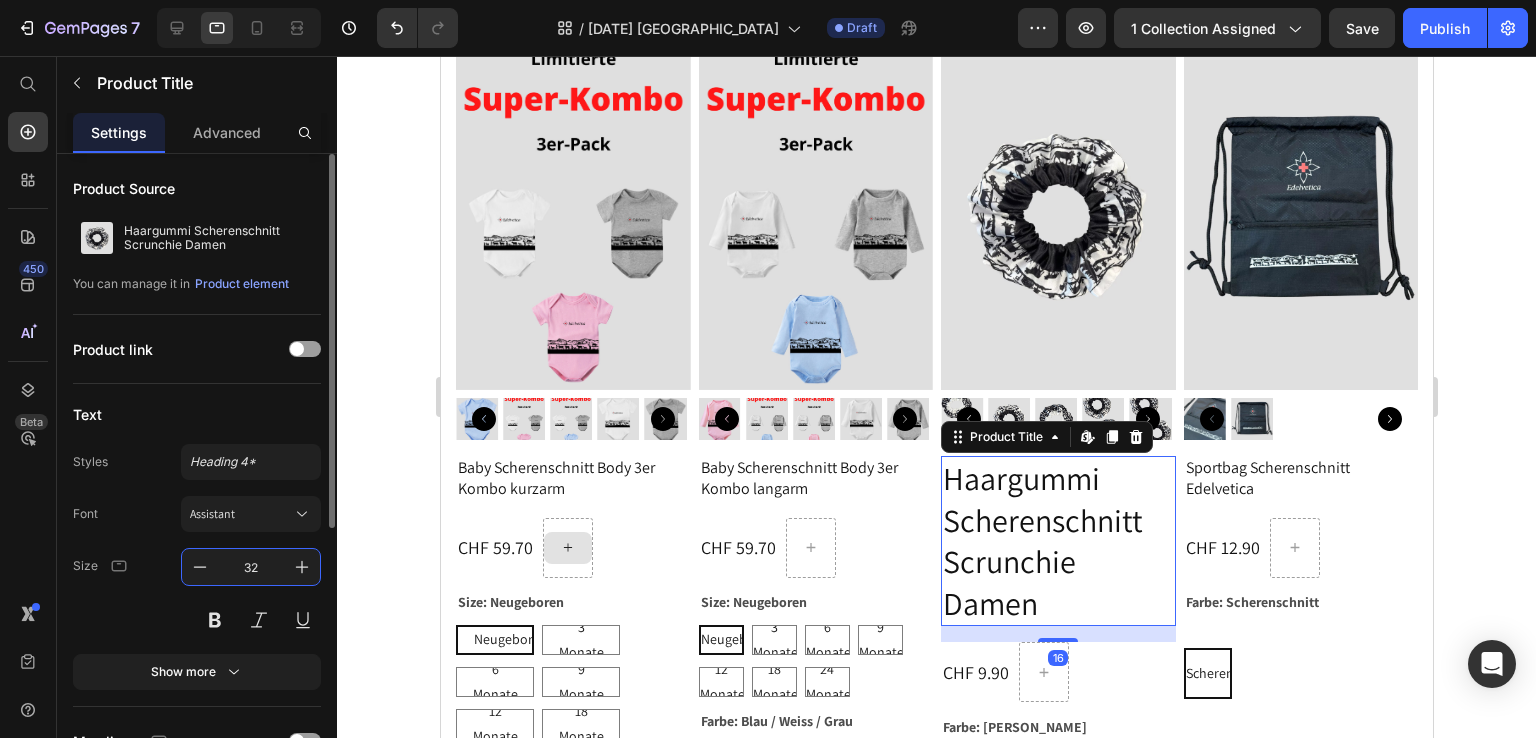 click on "32" at bounding box center (251, 567) 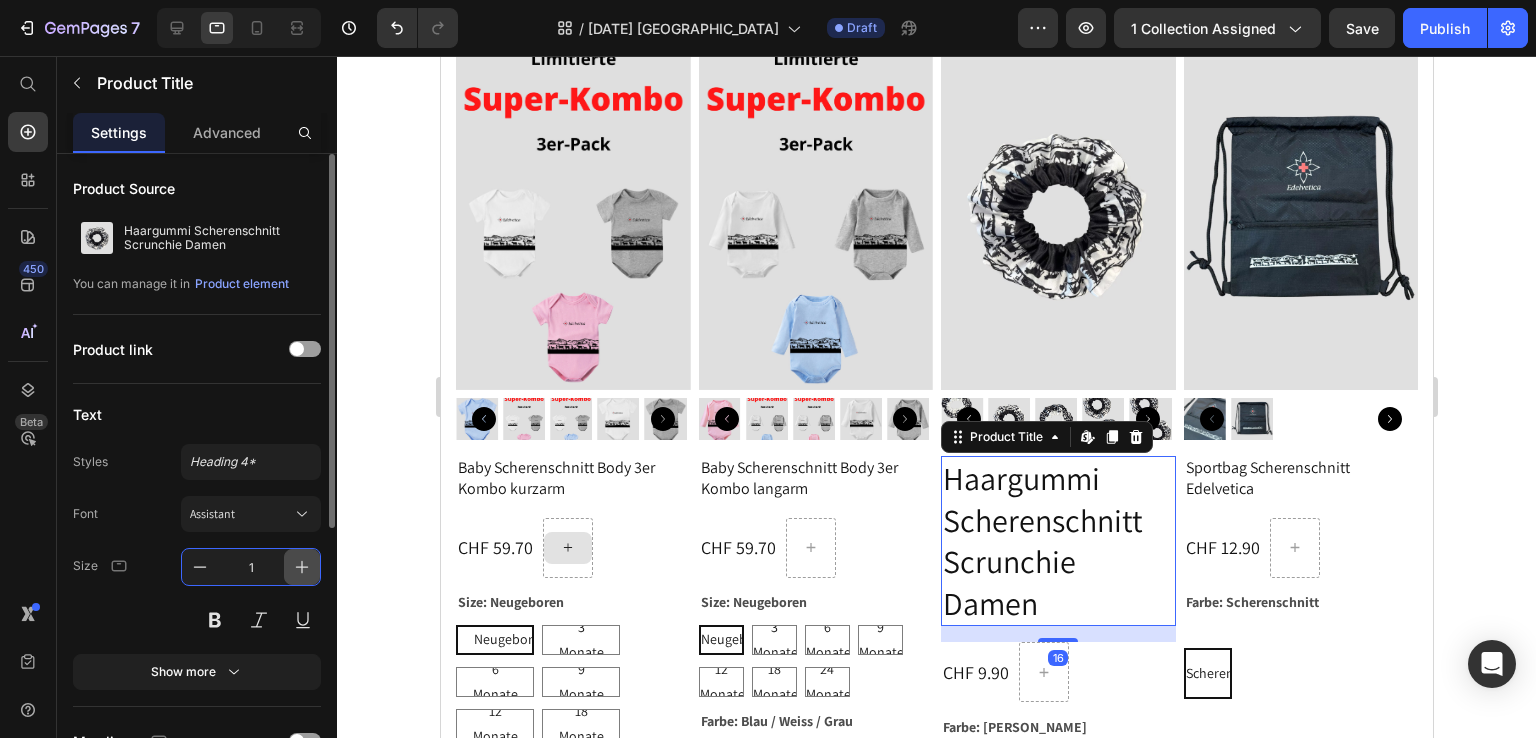 type on "16" 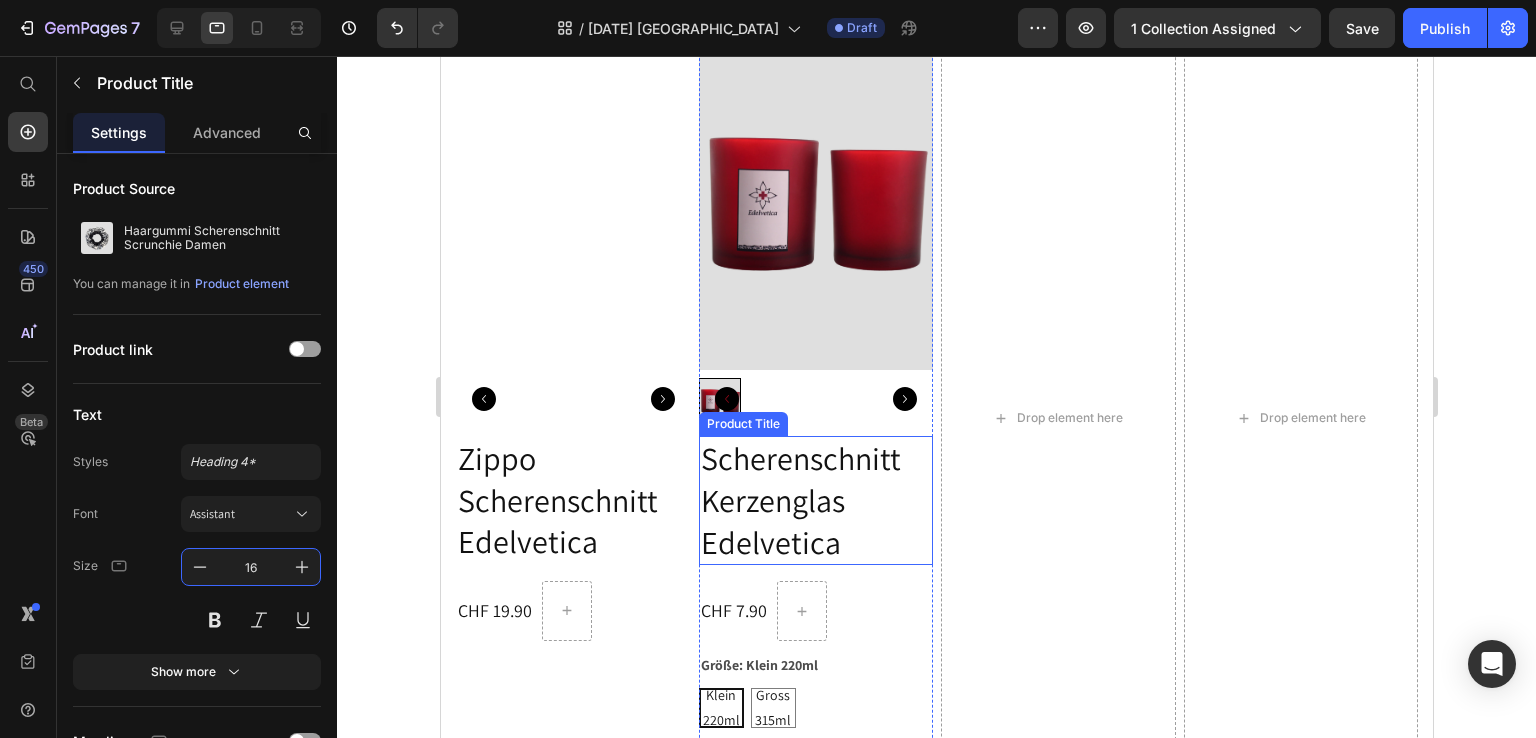 scroll, scrollTop: 6200, scrollLeft: 0, axis: vertical 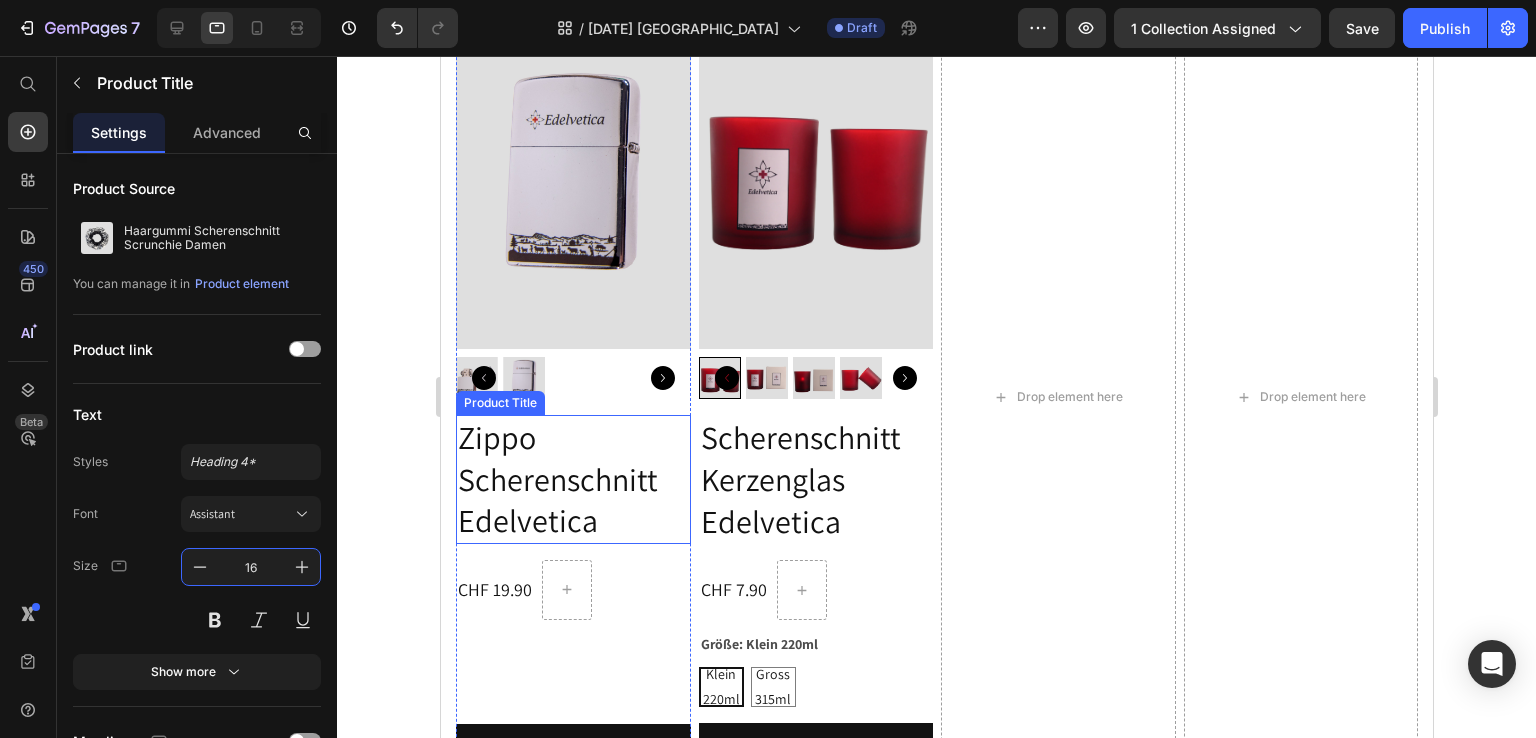 click on "Zippo Scherenschnitt Edelvetica" at bounding box center (572, 479) 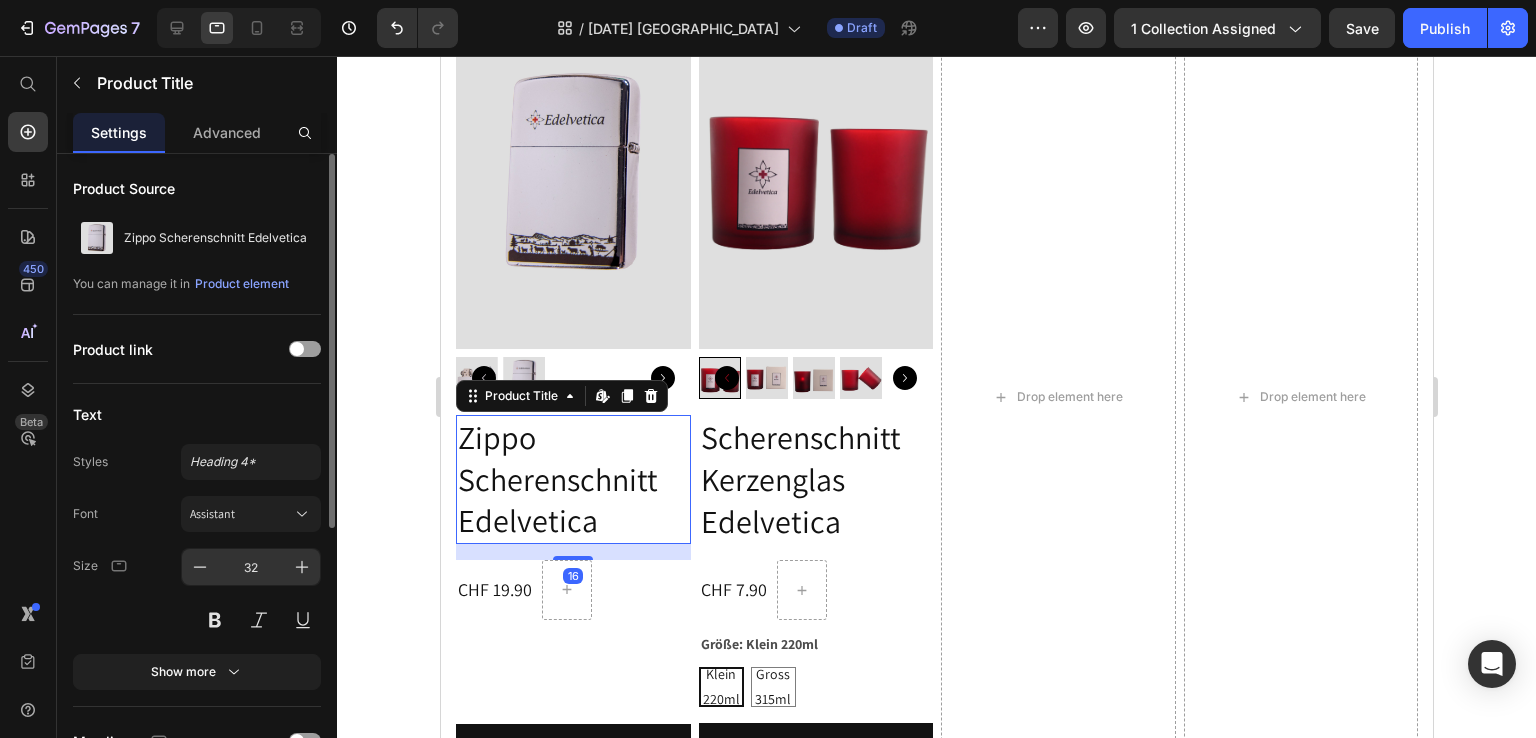 click on "32" at bounding box center (251, 567) 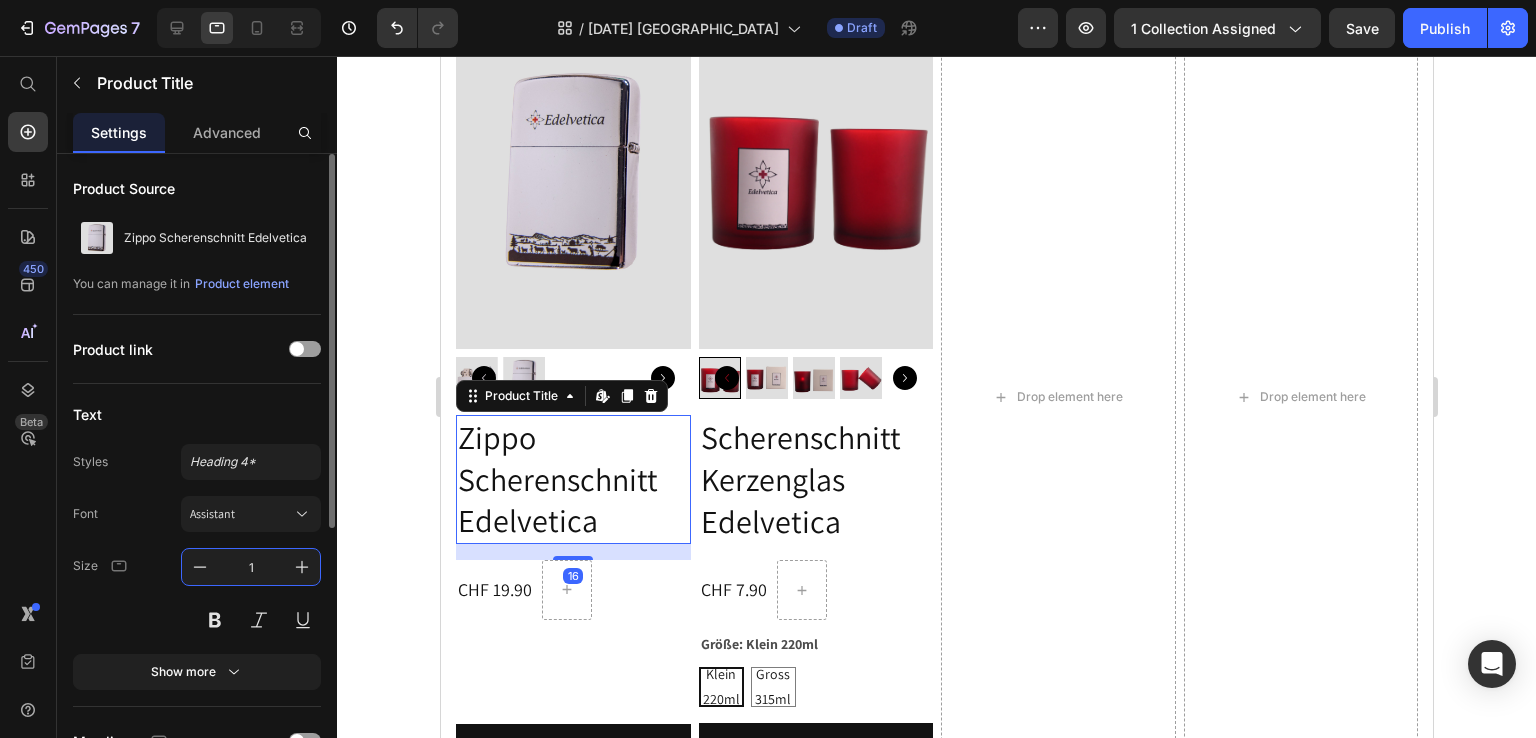 type on "16" 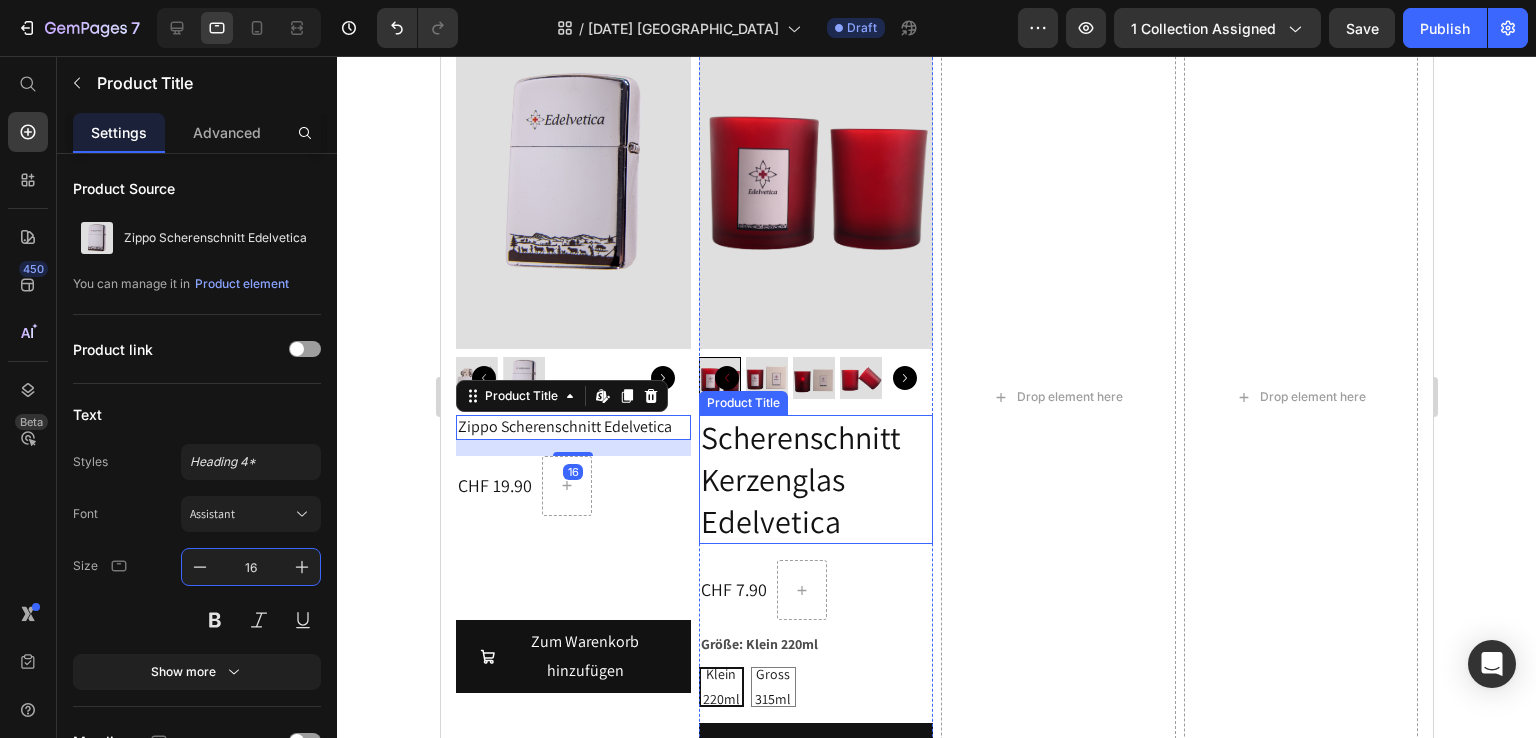 click on "Scherenschnitt Kerzenglas Edelvetica" at bounding box center [815, 479] 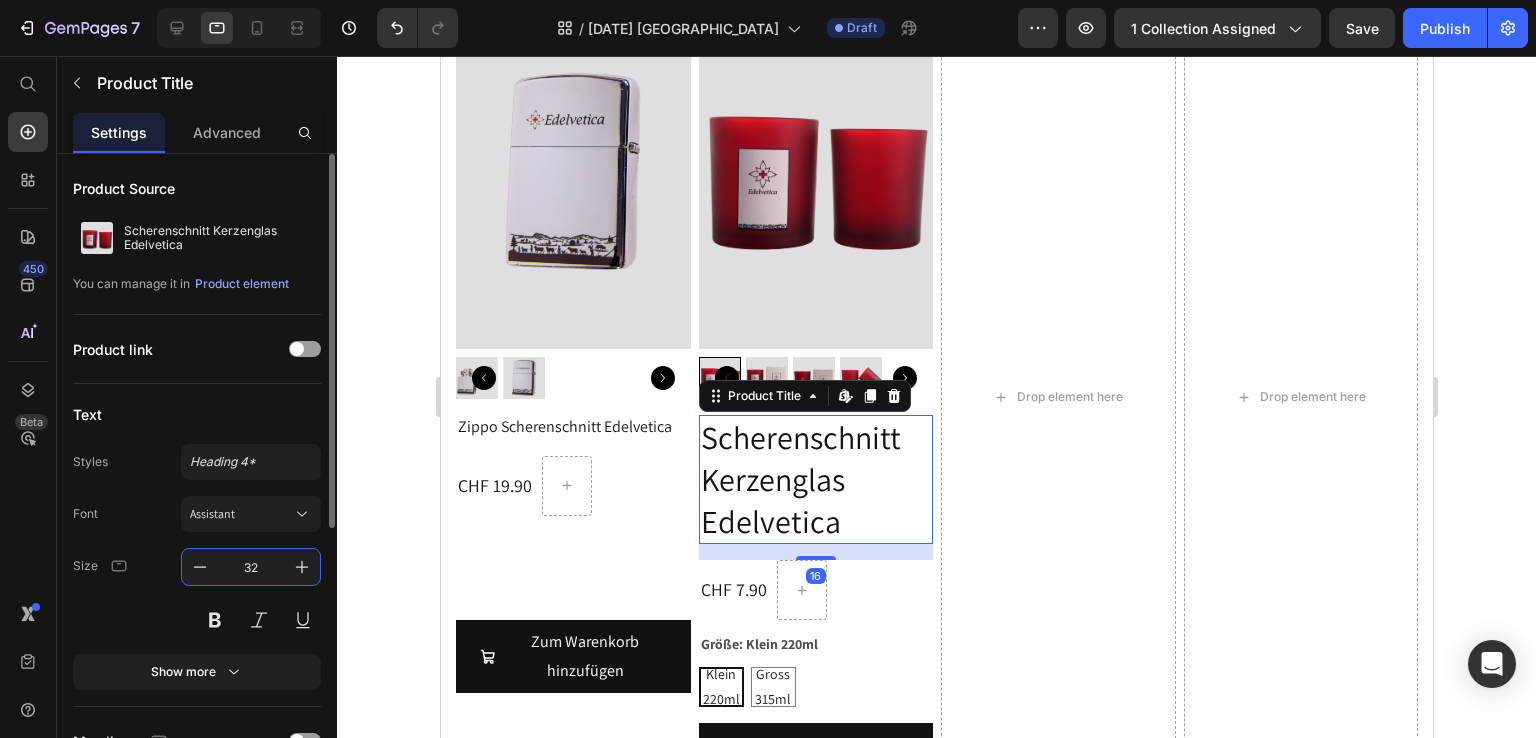 click on "32" at bounding box center (251, 567) 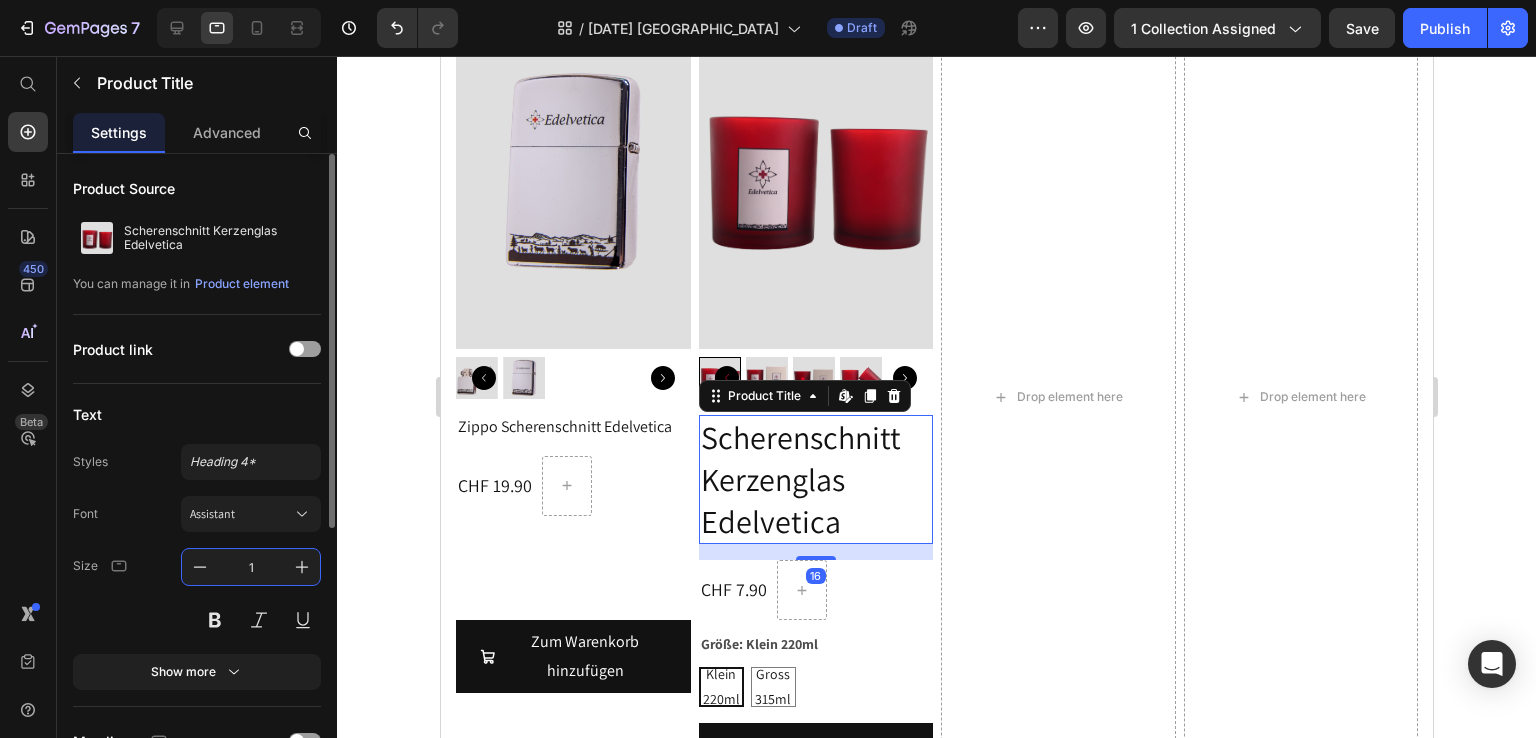 type on "16" 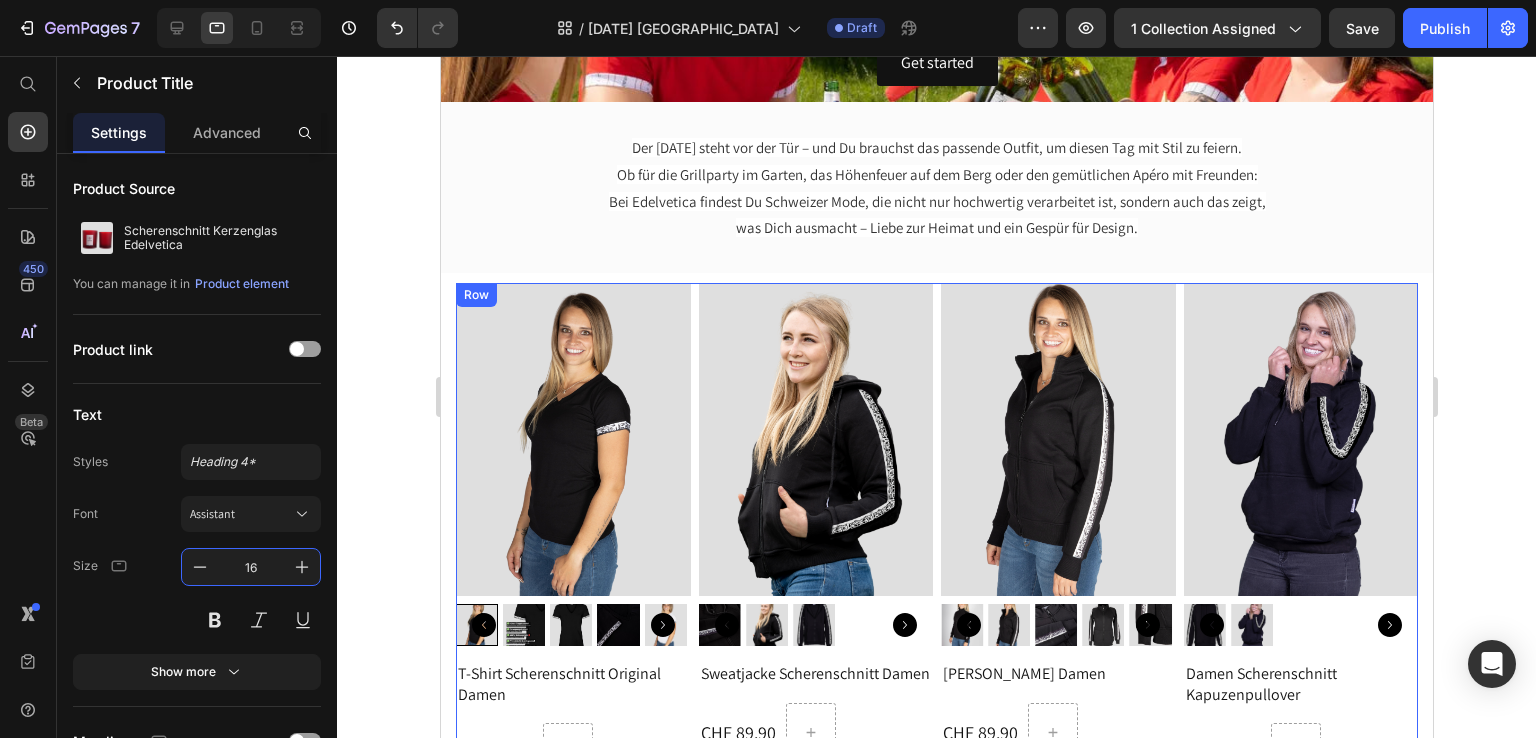 scroll, scrollTop: 427, scrollLeft: 0, axis: vertical 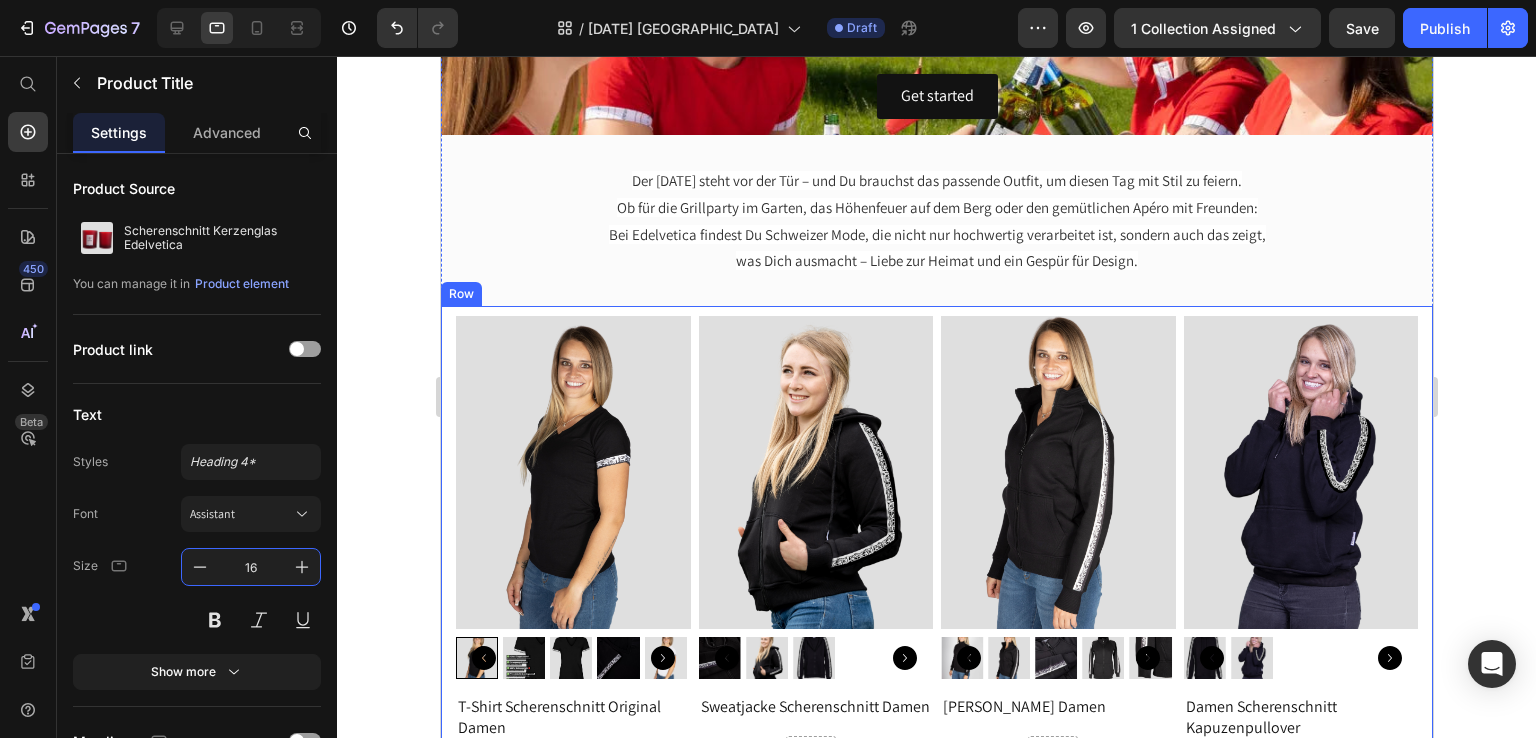 click on "Product Images T-Shirt Scherenschnitt Original Damen Product Title CHF 49.90 Product Price
Row Size (fällt eher kleiner aus): XS XS XS XS S S S M M M L L L XL XL XL XXL XXL XXL 3XL 3XL 3XL Farbe: Schwarz Schwarz Schwarz Schwarz Weiss Weiss Weiss Product Variants & Swatches
Zum Warenkorb hinzufügen Add to Cart Product
Product Images Sweatjacke Scherenschnitt Damen Product Title CHF 89.90 Product Price
Row Größe: XS XS XS XS S S S M M M L L L XL XL XL XXL XXL XXL 3XL 3XL 3XL Farbe: Schwarz Schwarz Schwarz Schwarz Product Variants & Swatches
Zum Warenkorb hinzufügen Add to Cart Product
Product Images Jacke Scherenschnitt Damen Product Title CHF 89.90 Product Price
Row Größe: S S S S M M M L L L XL XL XL XXL XXL XXL 3XL 3XL 3XL Farbe: Schwarz Schwarz Schwarz Schwarz Product Variants & Swatches
Zum Warenkorb hinzufügen Add to Cart Row" at bounding box center (936, 729) 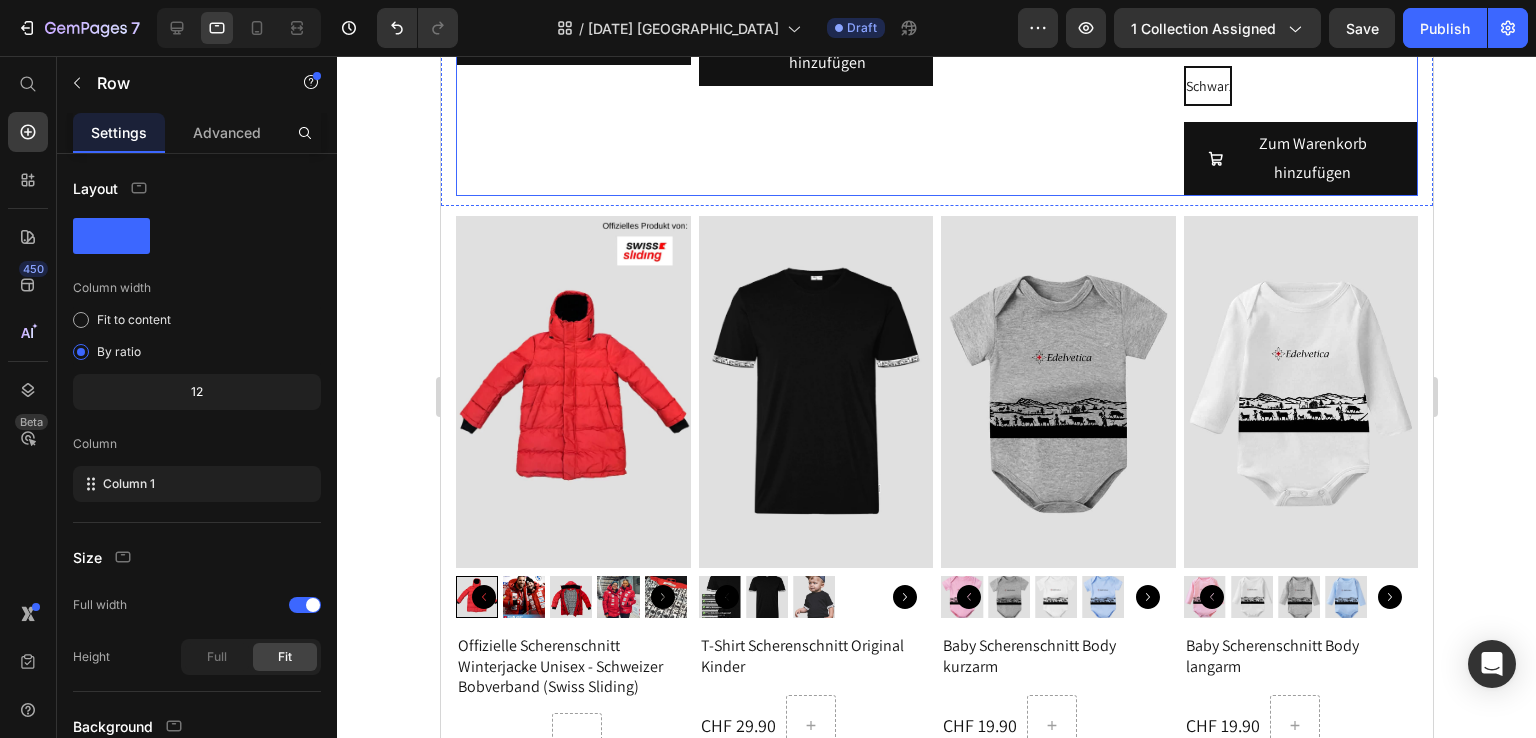 scroll, scrollTop: 3527, scrollLeft: 0, axis: vertical 